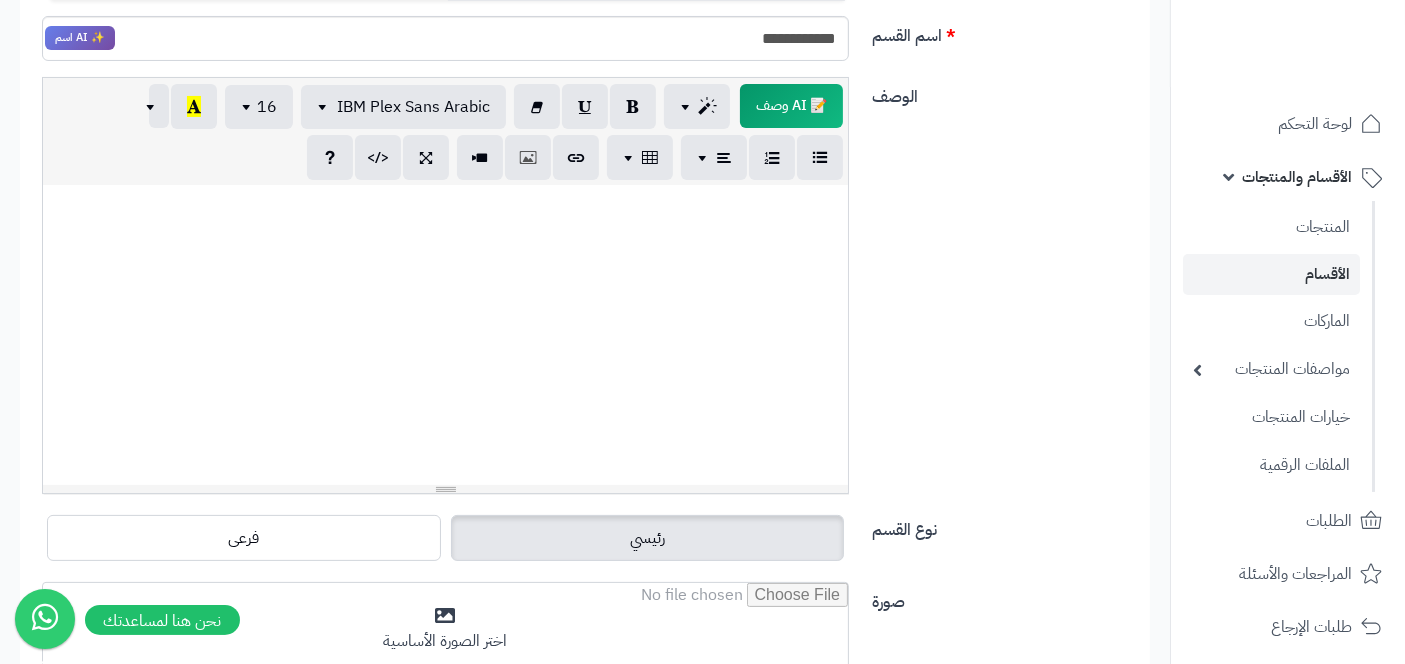 scroll, scrollTop: 98, scrollLeft: 0, axis: vertical 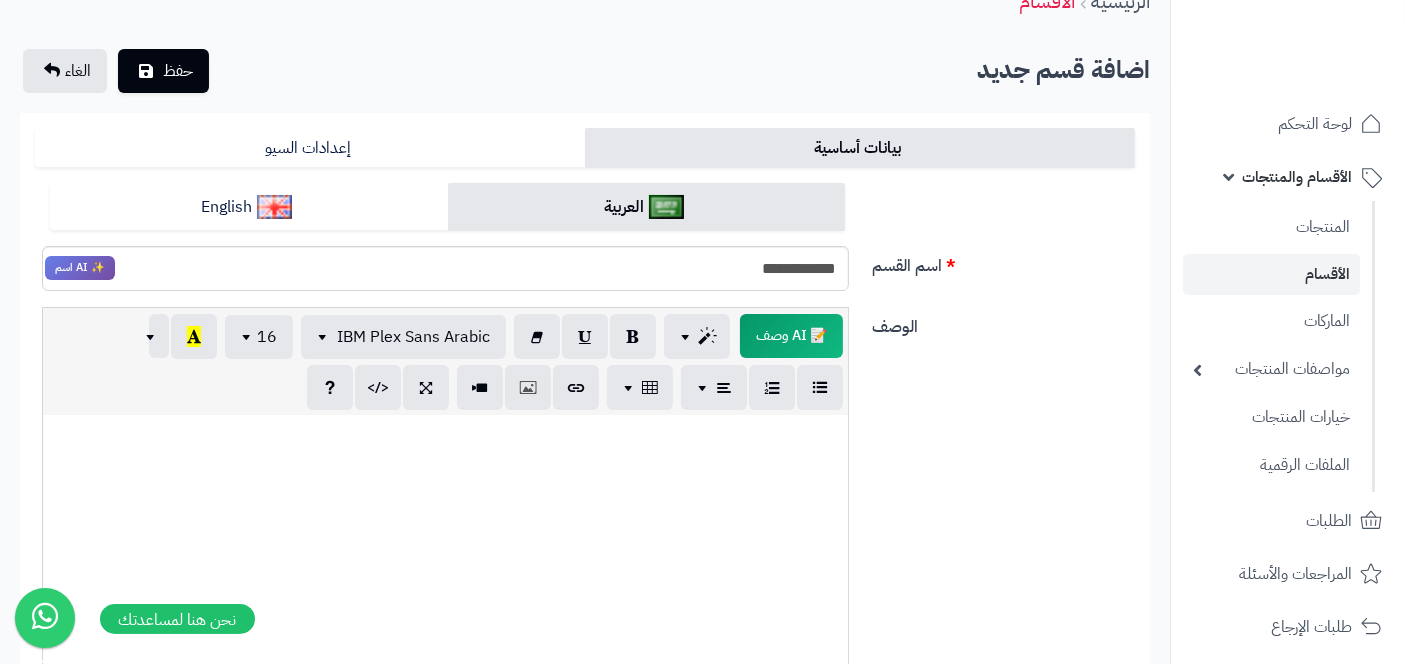 click at bounding box center (45, 618) 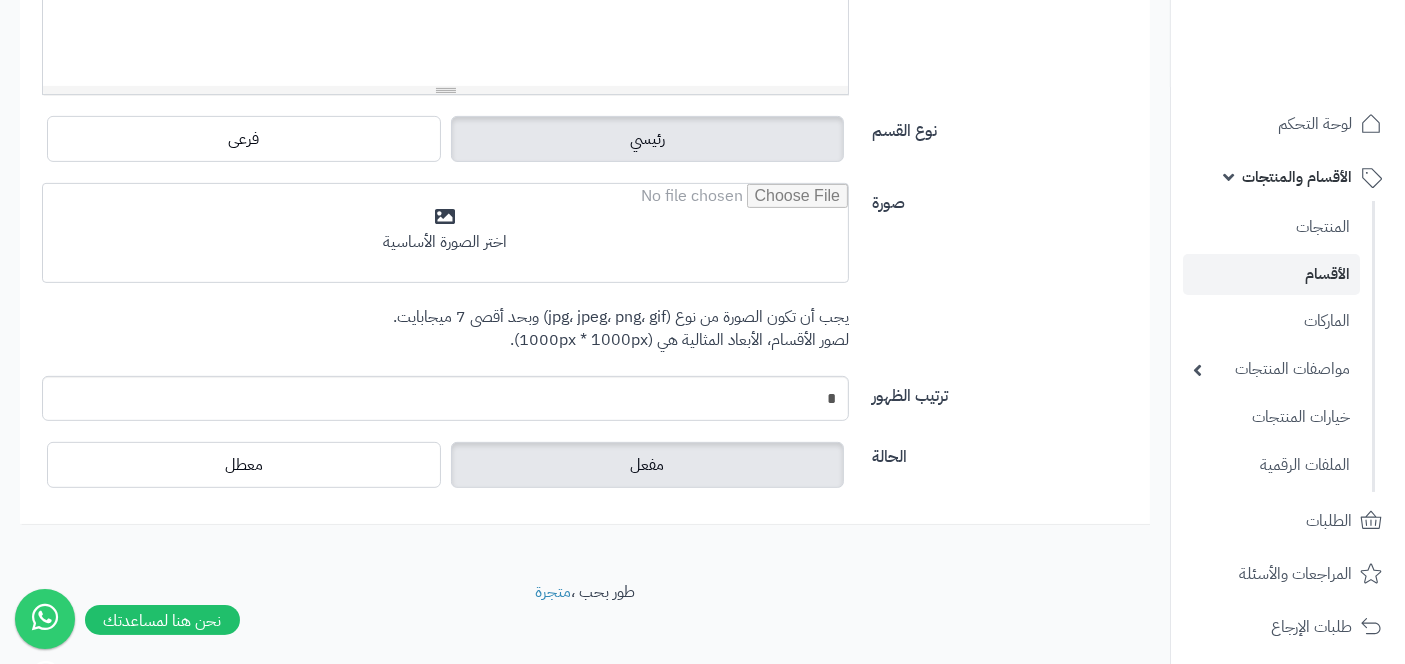 scroll, scrollTop: 731, scrollLeft: 0, axis: vertical 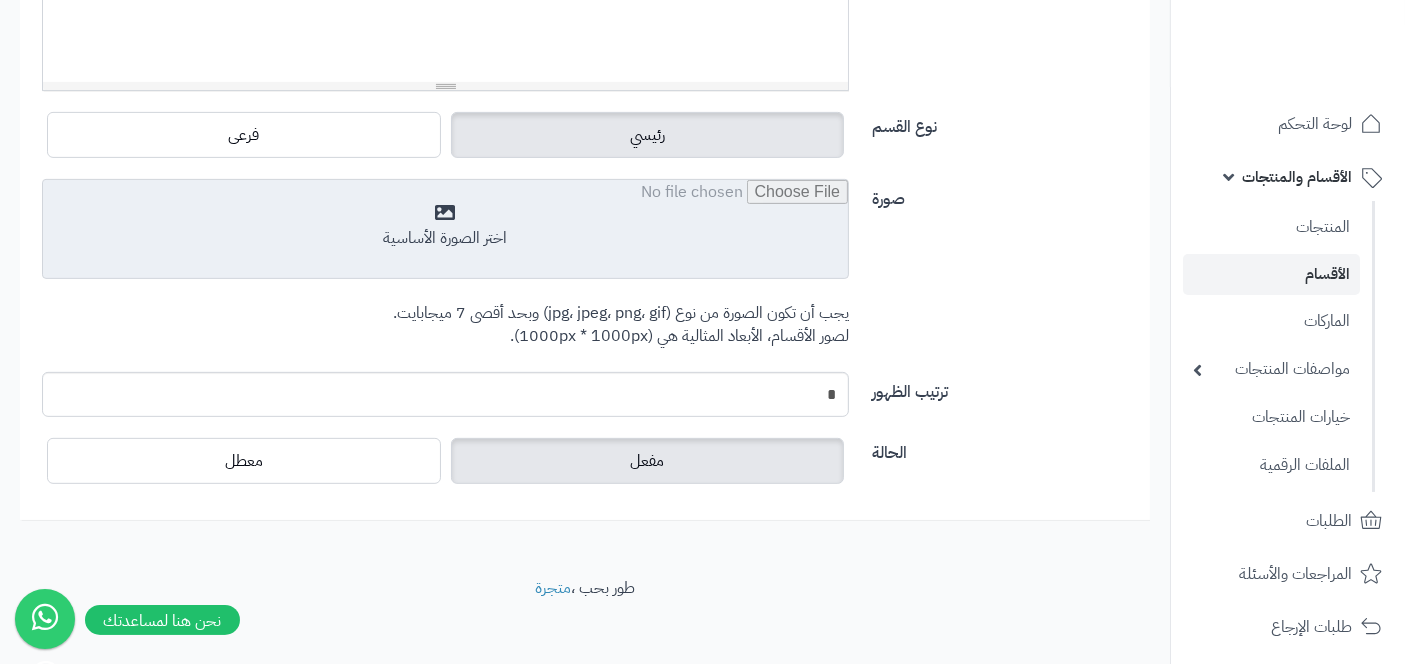 click at bounding box center (445, 230) 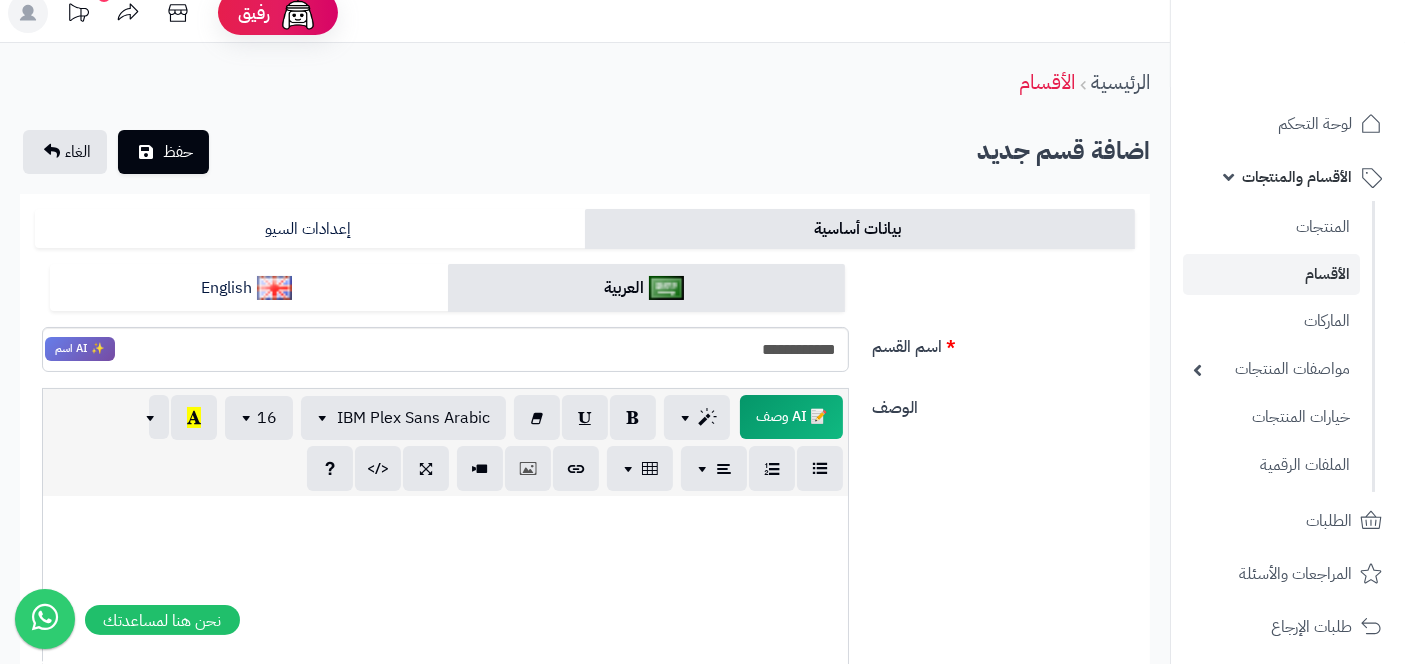 scroll, scrollTop: 0, scrollLeft: 0, axis: both 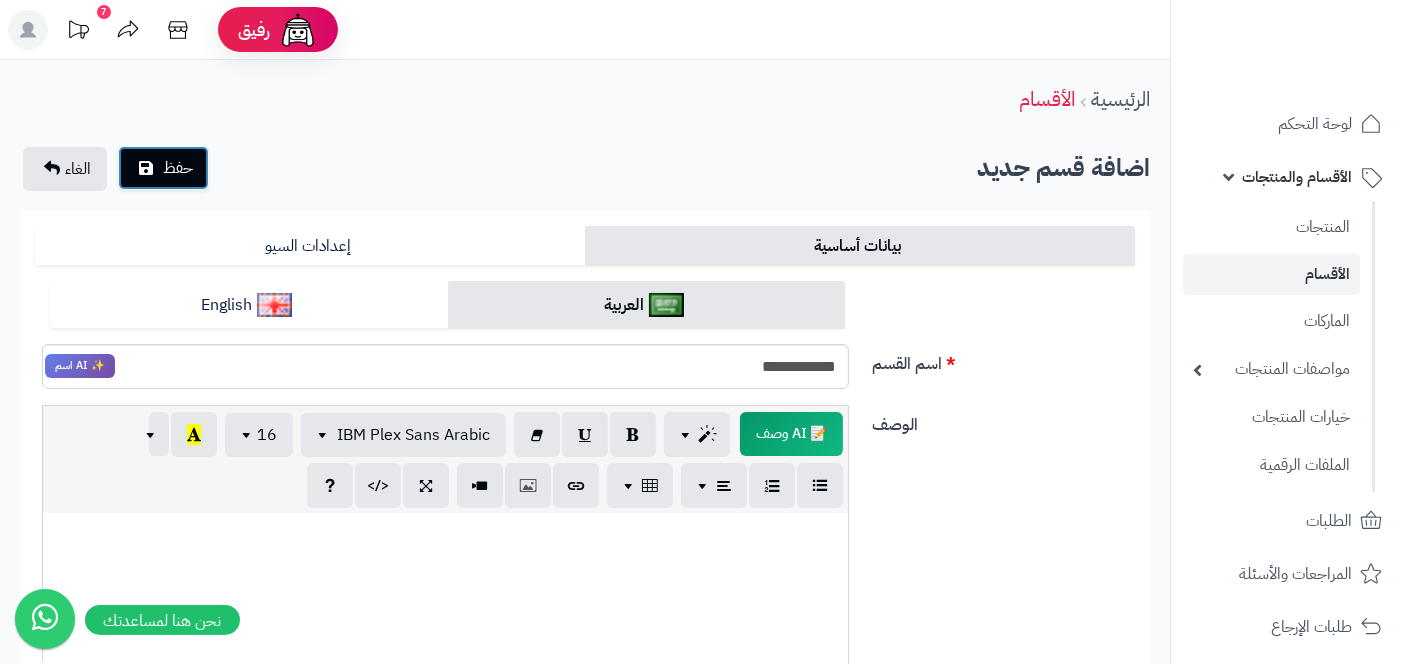 click on "حفظ" at bounding box center [178, 168] 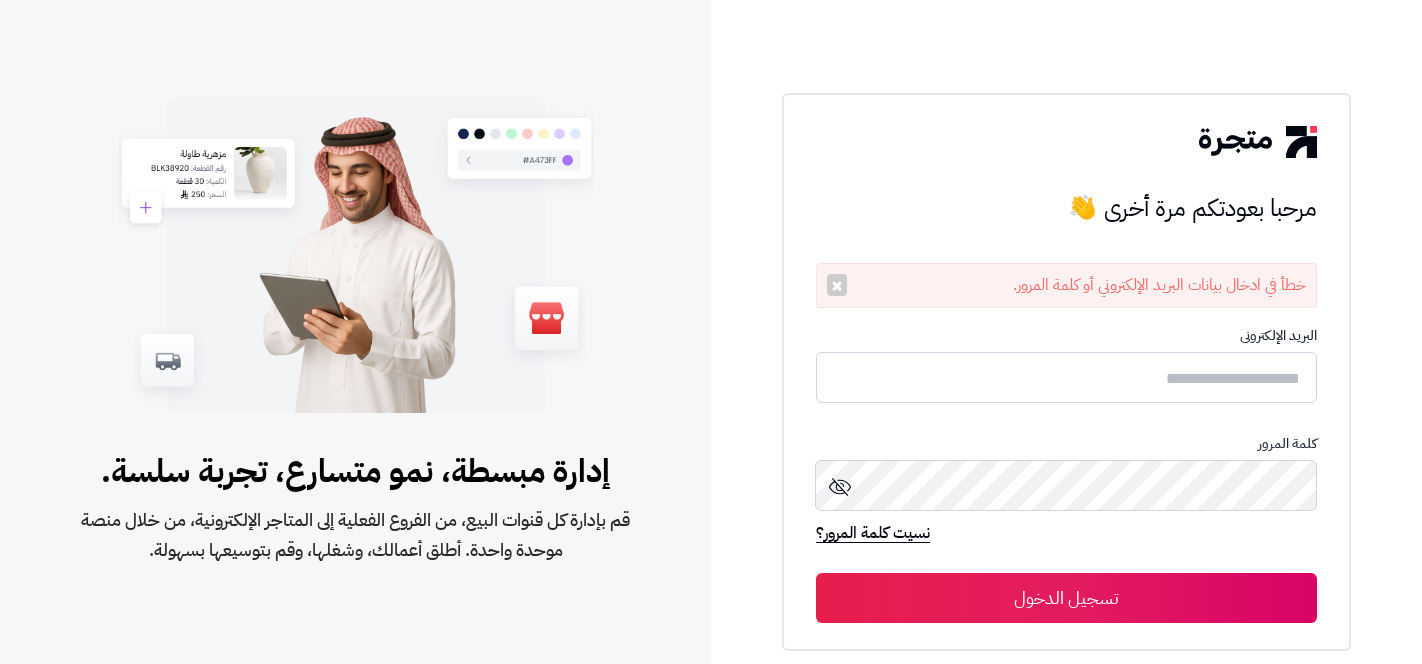 scroll, scrollTop: 0, scrollLeft: 0, axis: both 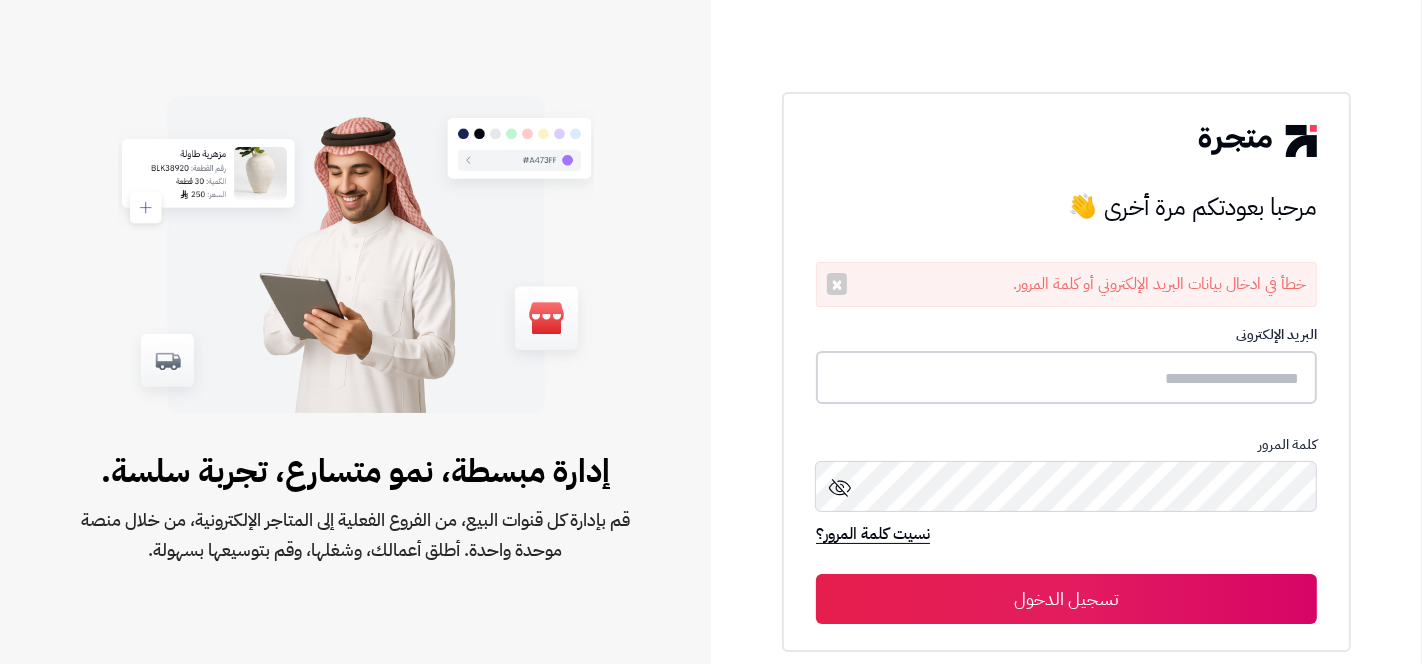 type on "**********" 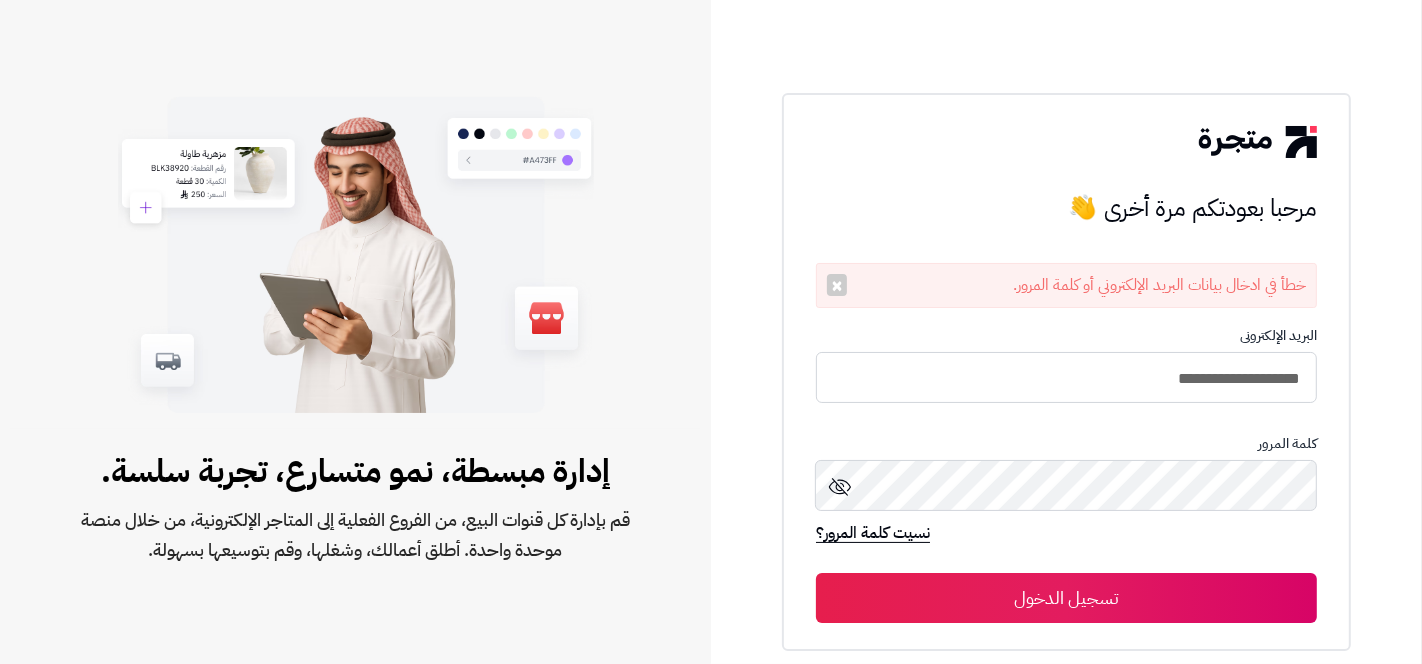 click on "تسجيل الدخول" at bounding box center (1066, 598) 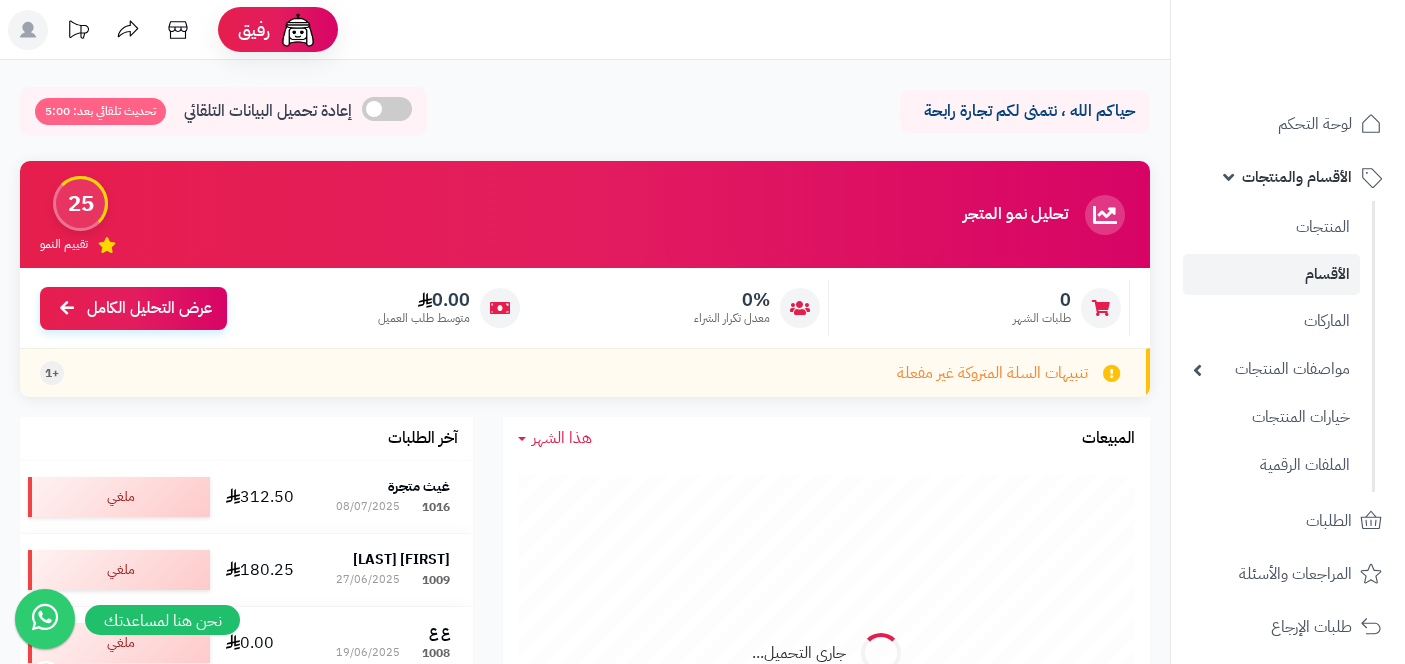 scroll, scrollTop: 0, scrollLeft: 0, axis: both 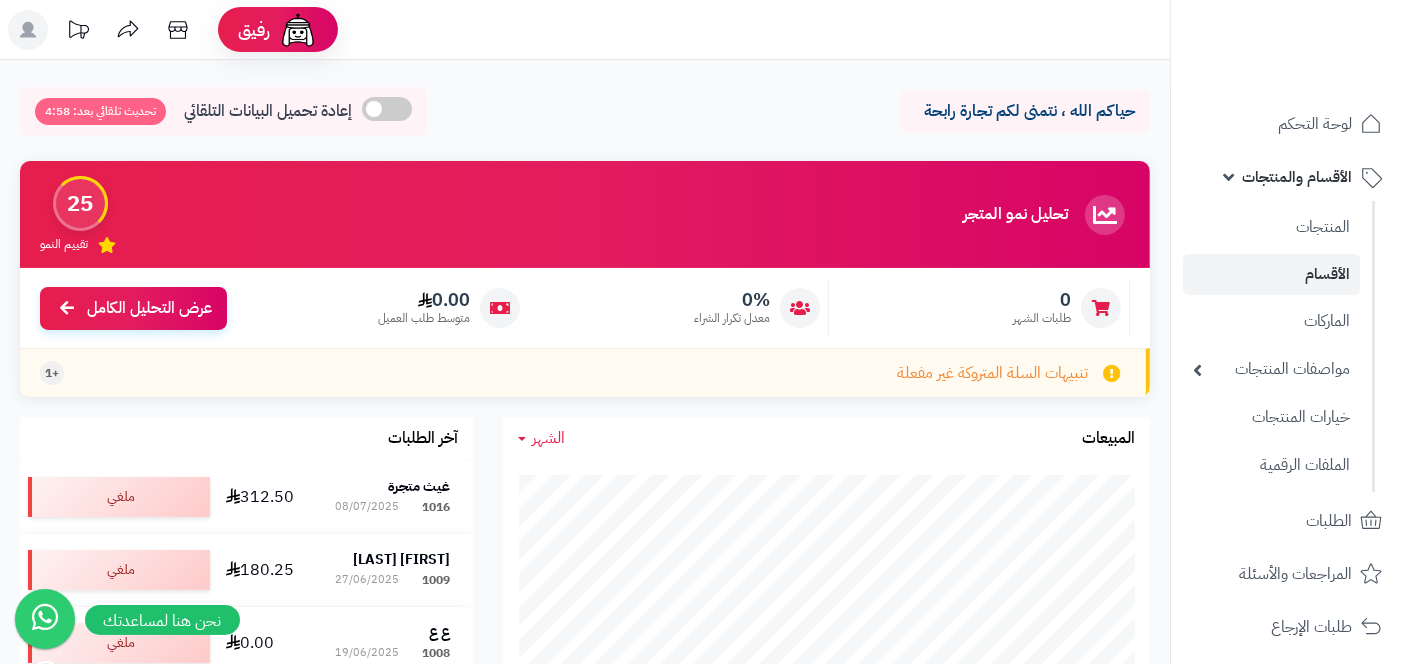 click on "الأقسام" at bounding box center (1271, 274) 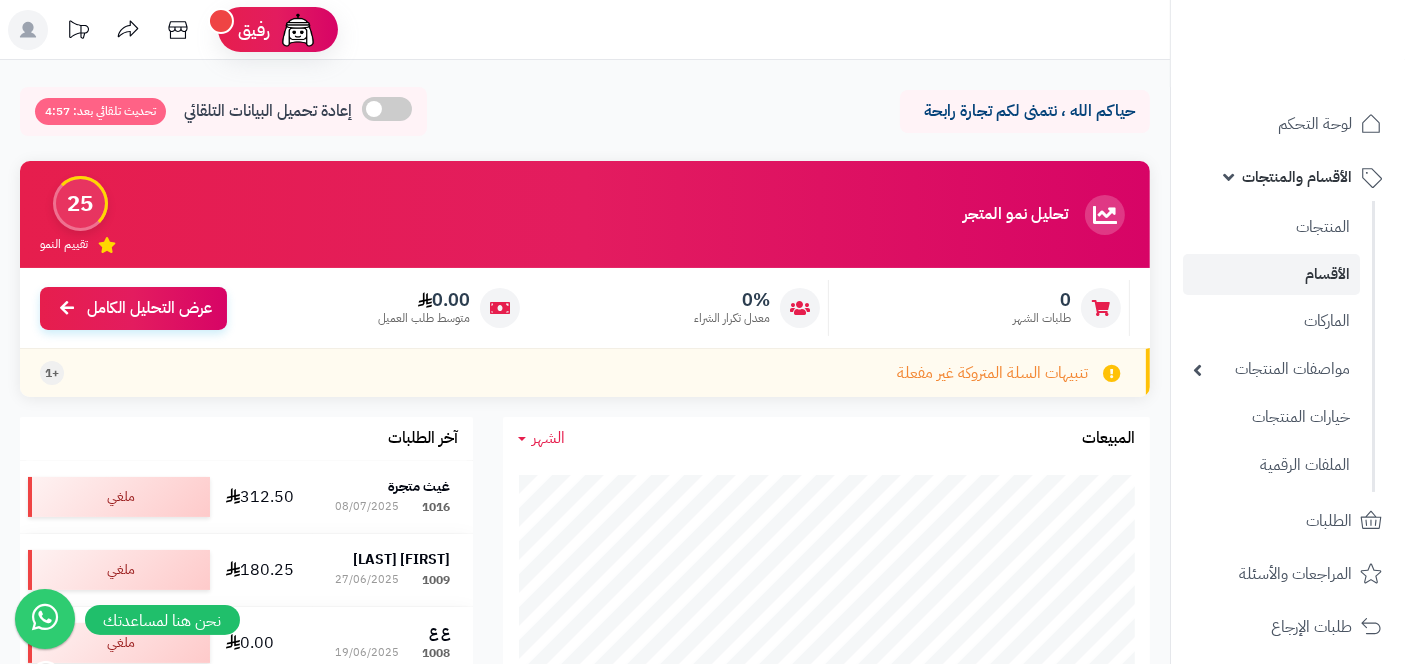 click on "الأقسام" at bounding box center (1271, 274) 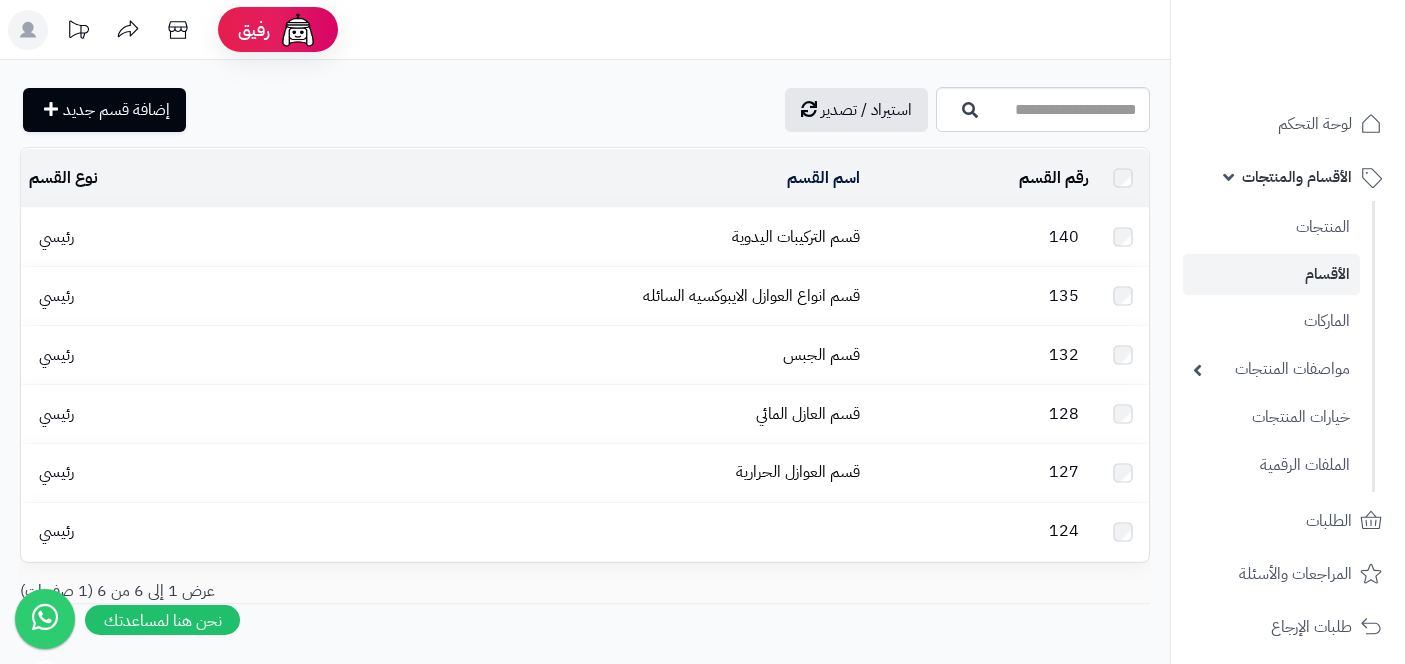 scroll, scrollTop: 0, scrollLeft: 0, axis: both 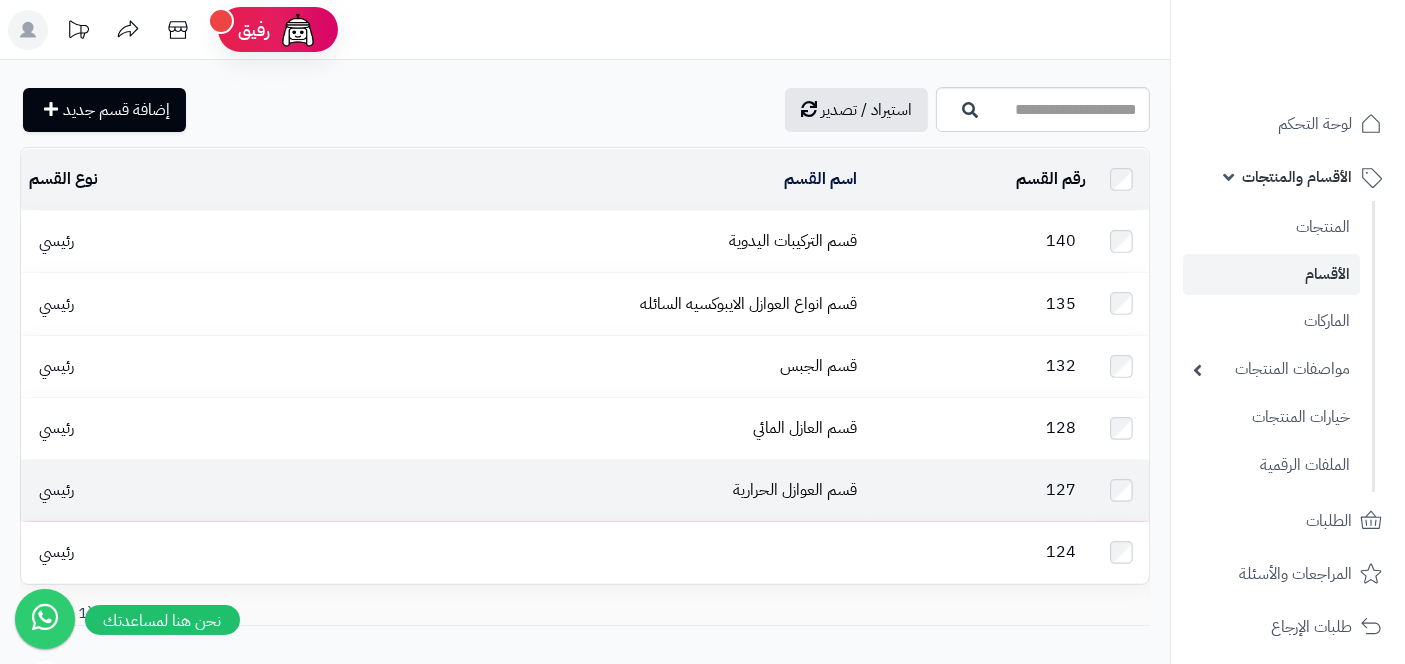 click on "127" at bounding box center [979, 490] 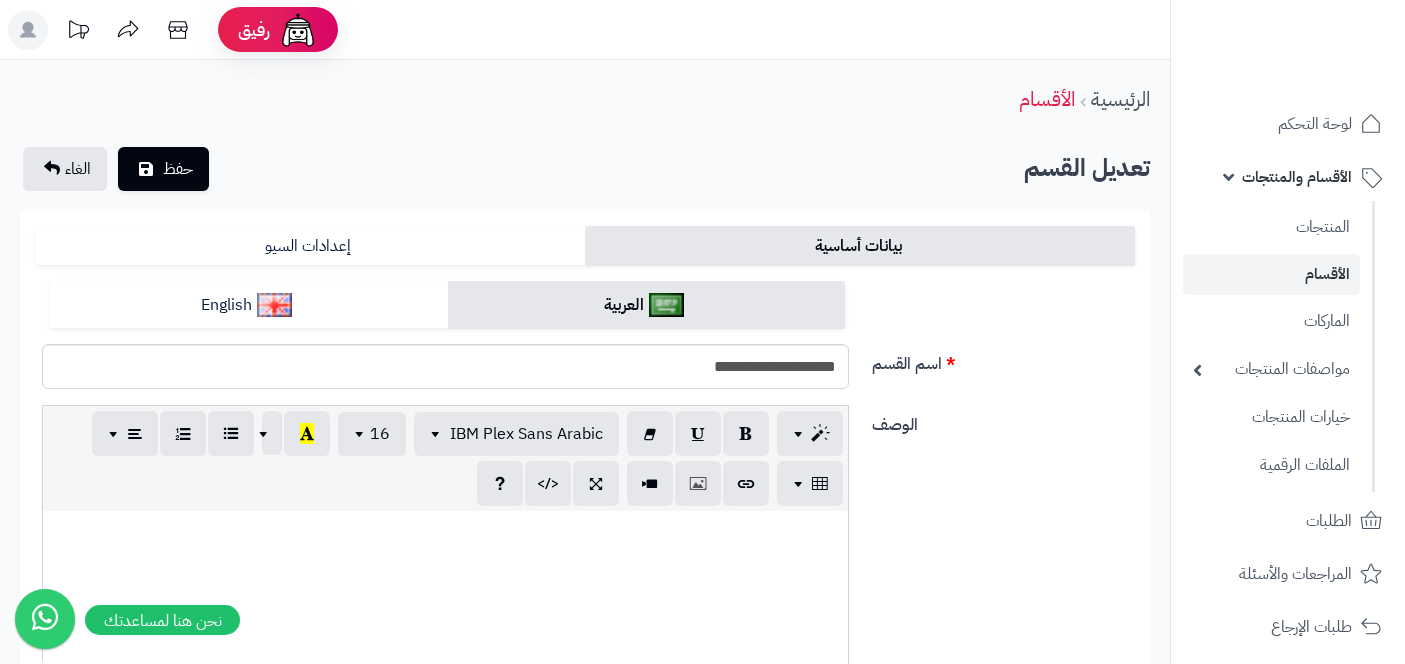 scroll, scrollTop: 0, scrollLeft: 0, axis: both 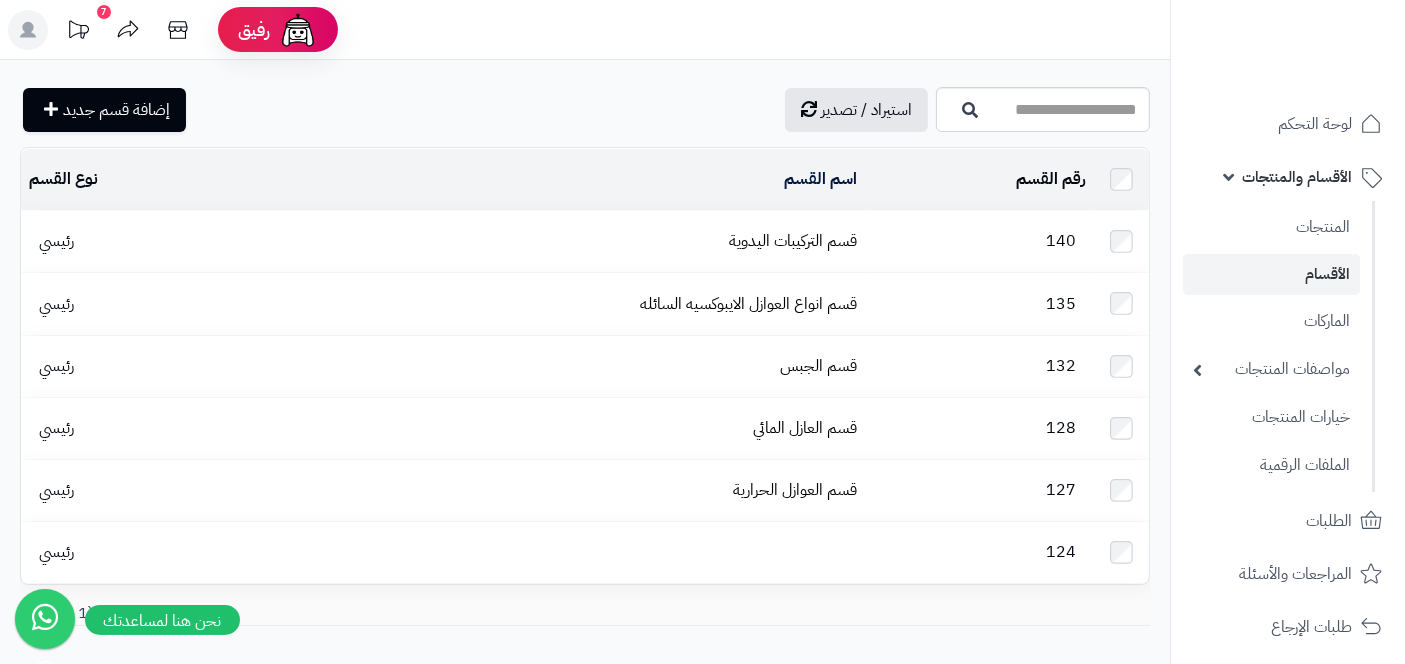 click on "124" at bounding box center (979, 552) 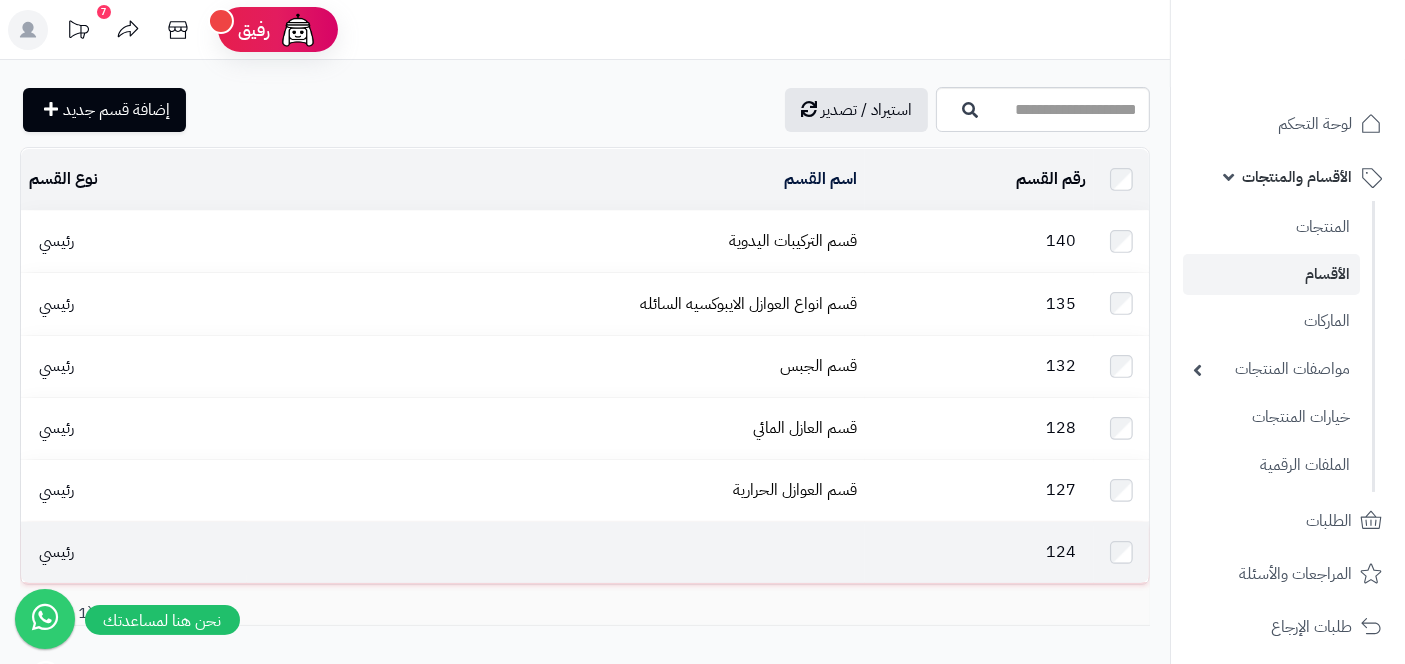 click on "124" at bounding box center (979, 552) 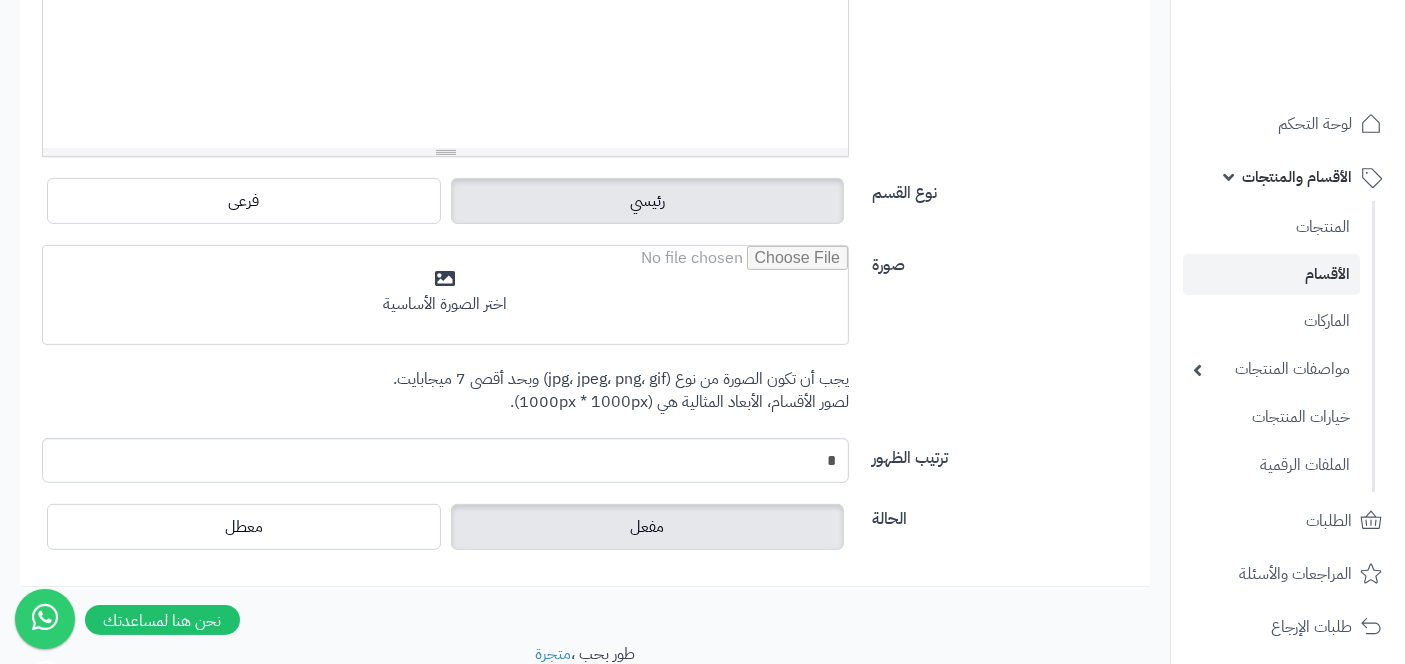 scroll, scrollTop: 665, scrollLeft: 0, axis: vertical 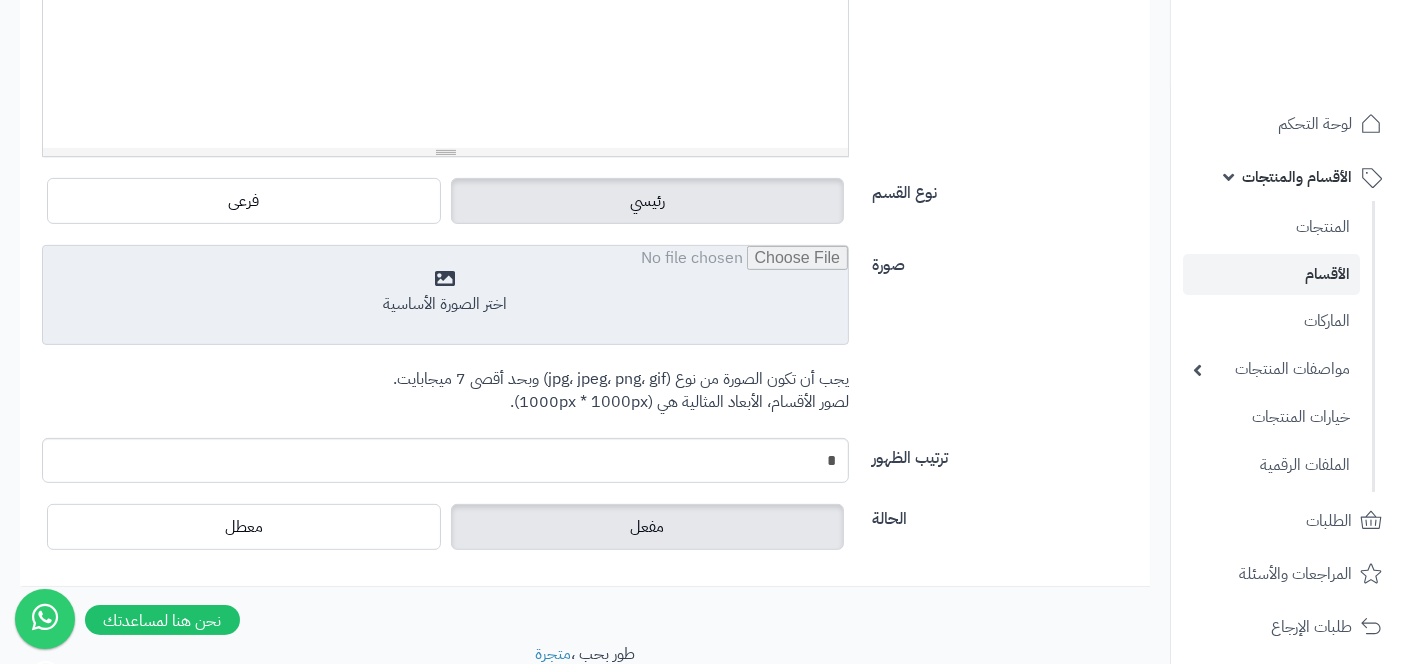 click at bounding box center (445, 296) 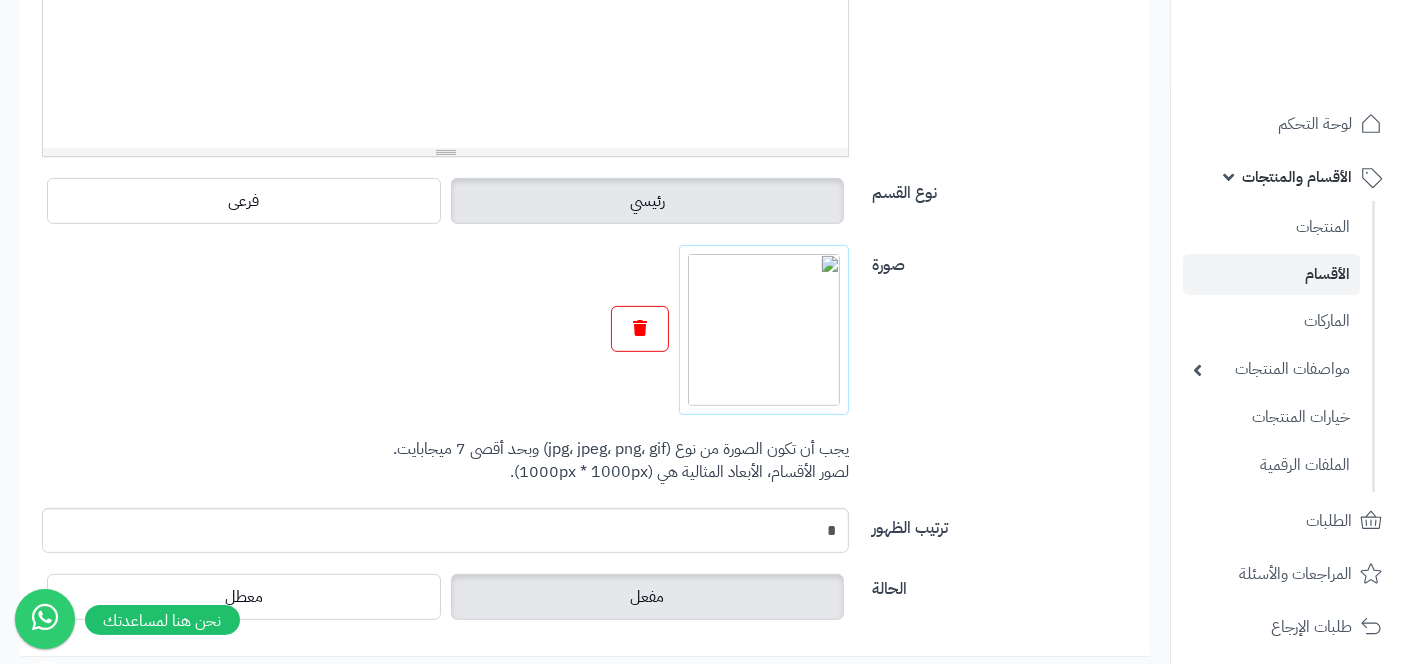 click at bounding box center (640, 329) 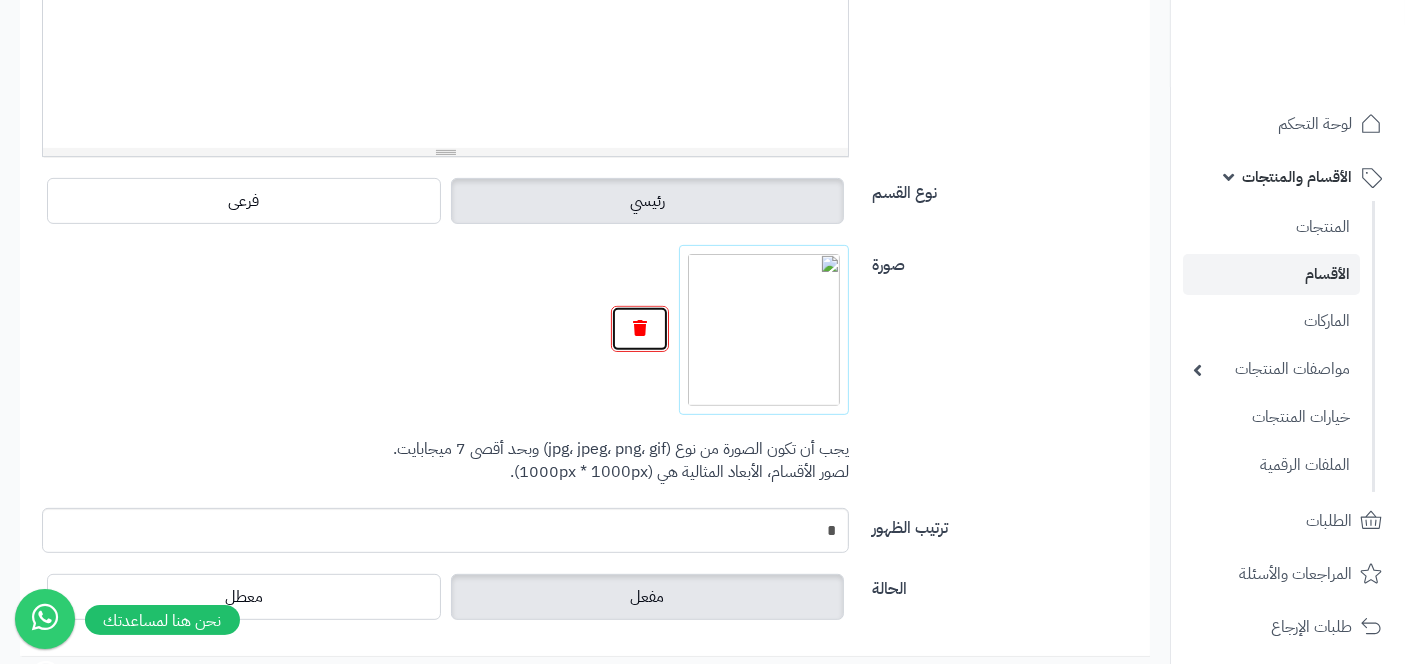 type 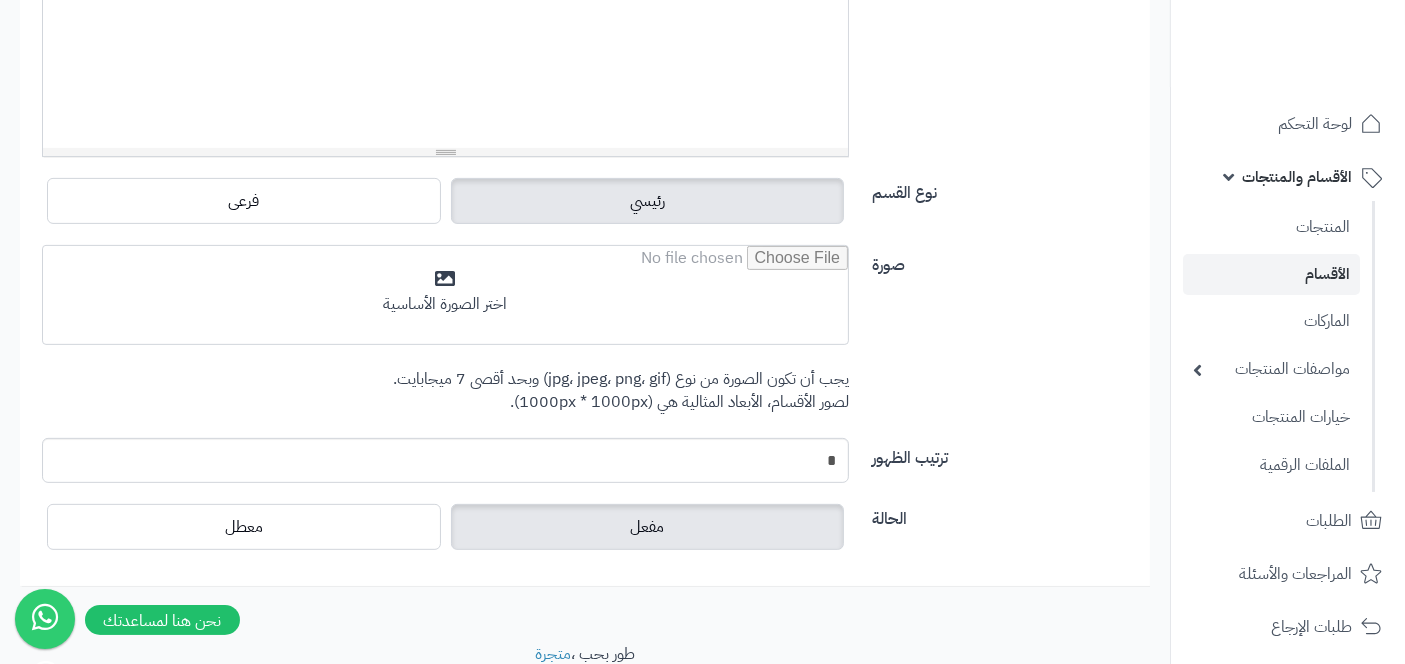click at bounding box center [445, 296] 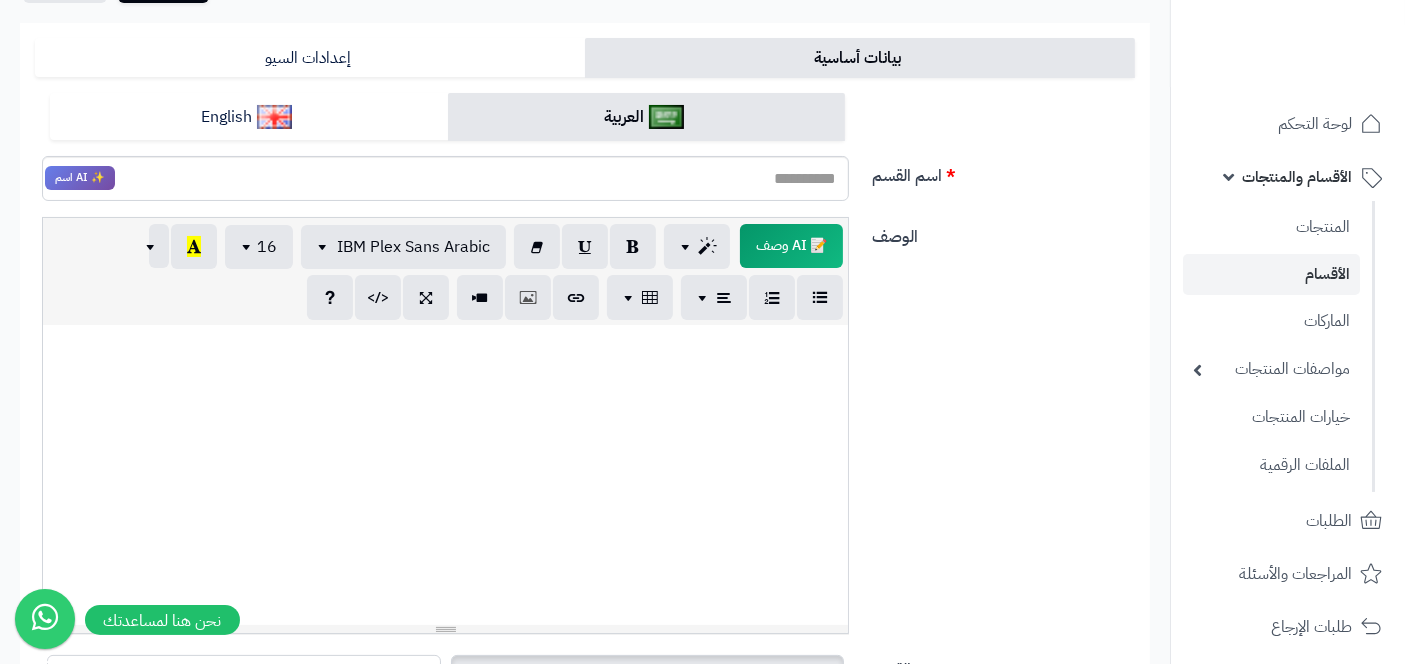 scroll, scrollTop: 187, scrollLeft: 0, axis: vertical 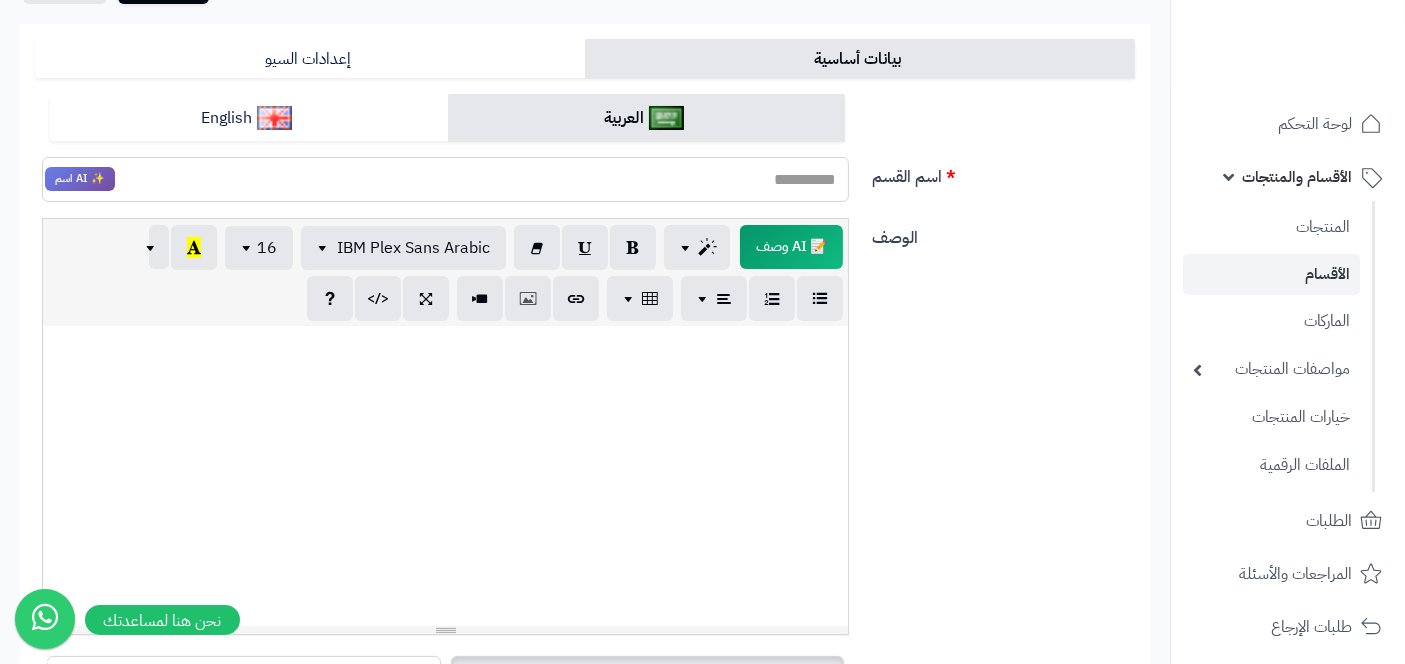 click on "اسم القسم" at bounding box center [445, 179] 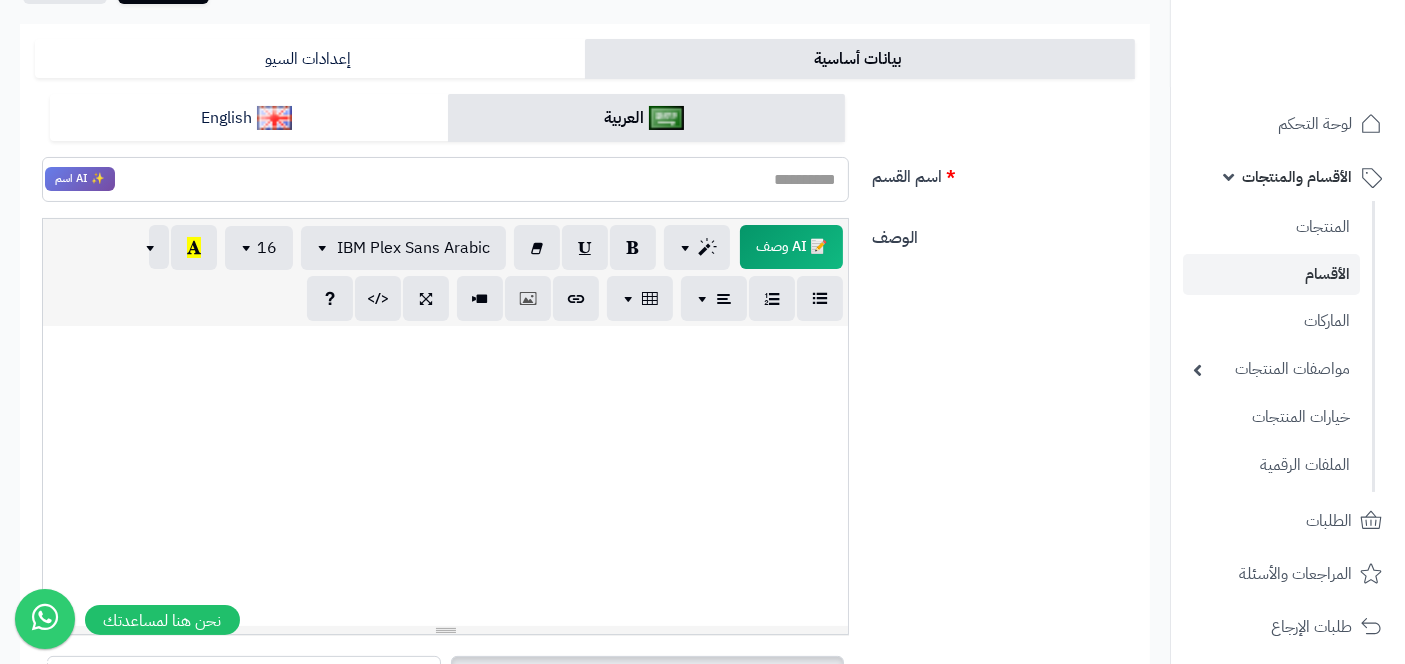 type on "**********" 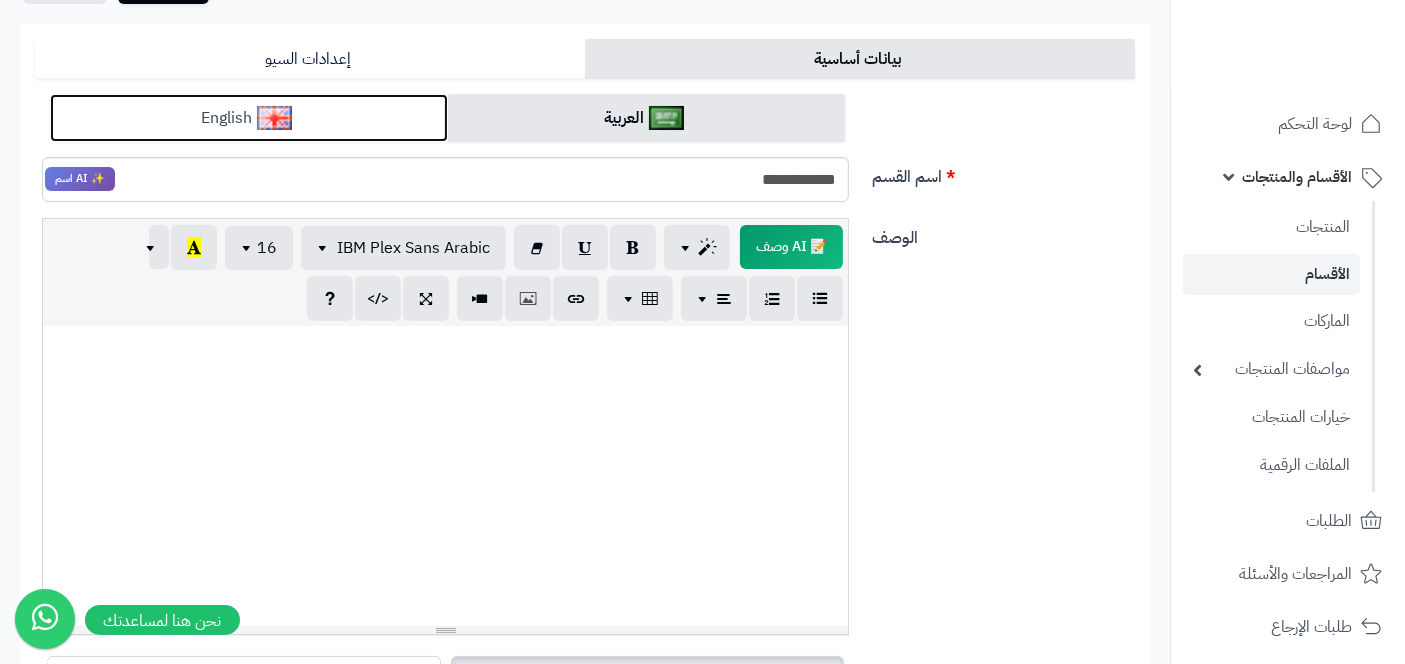 click on "English" at bounding box center (249, 118) 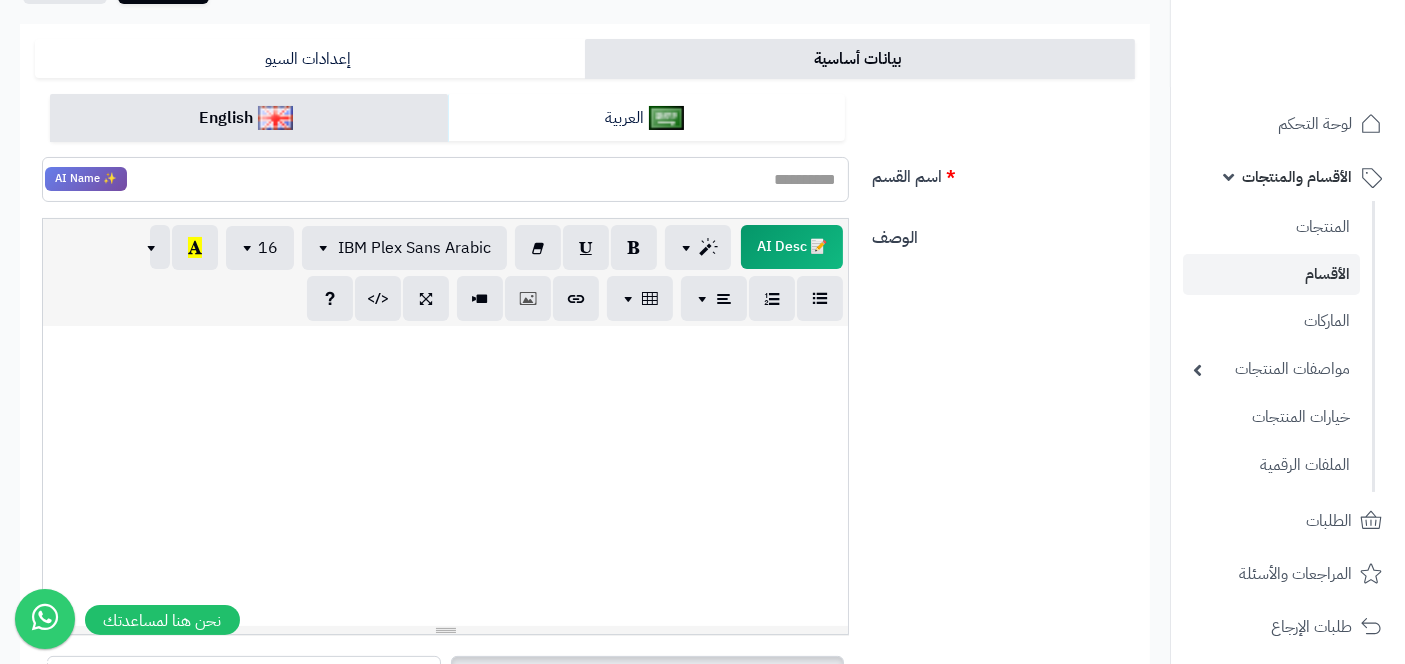 click on "اسم القسم" at bounding box center (445, 179) 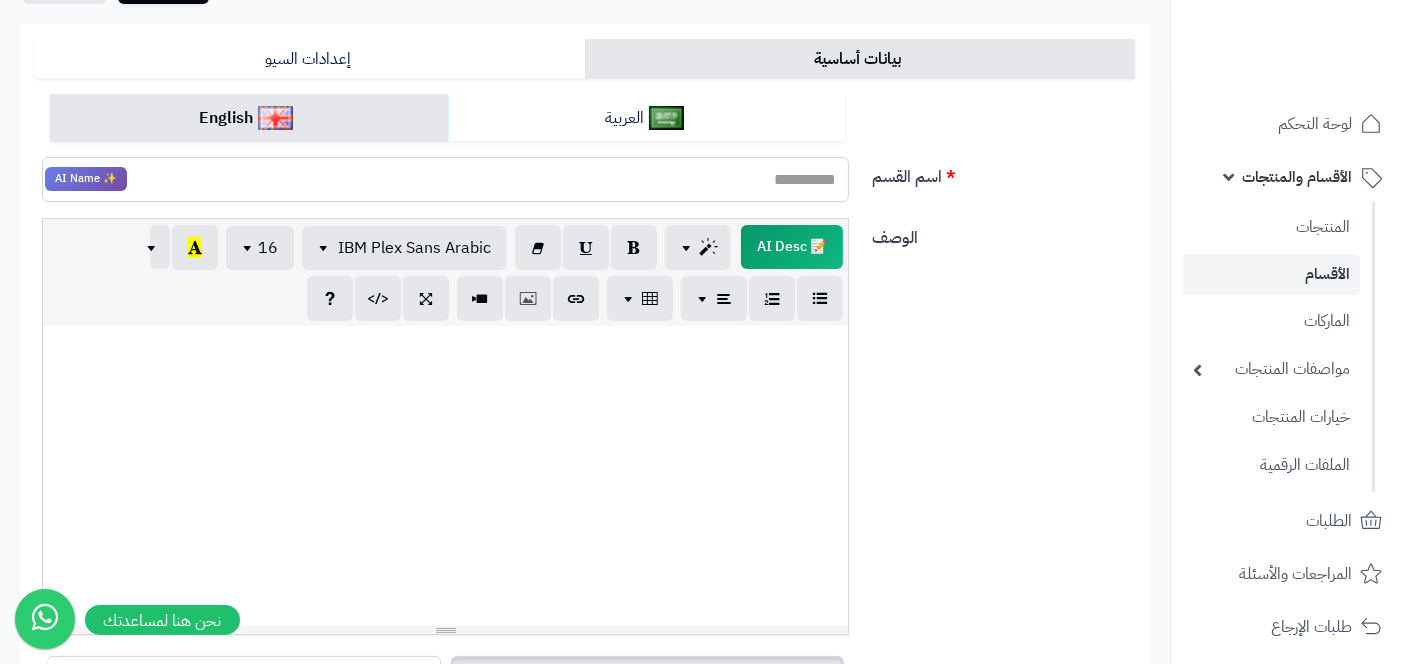 type on "**********" 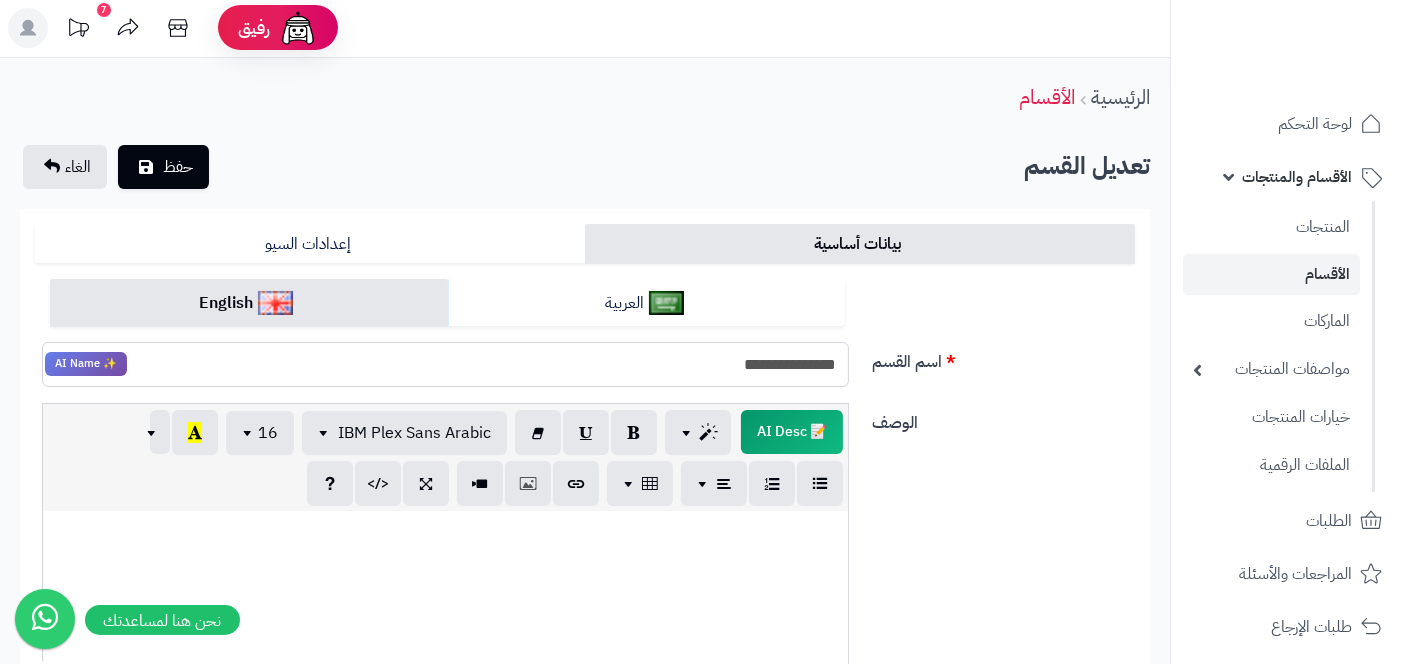 scroll, scrollTop: 1, scrollLeft: 0, axis: vertical 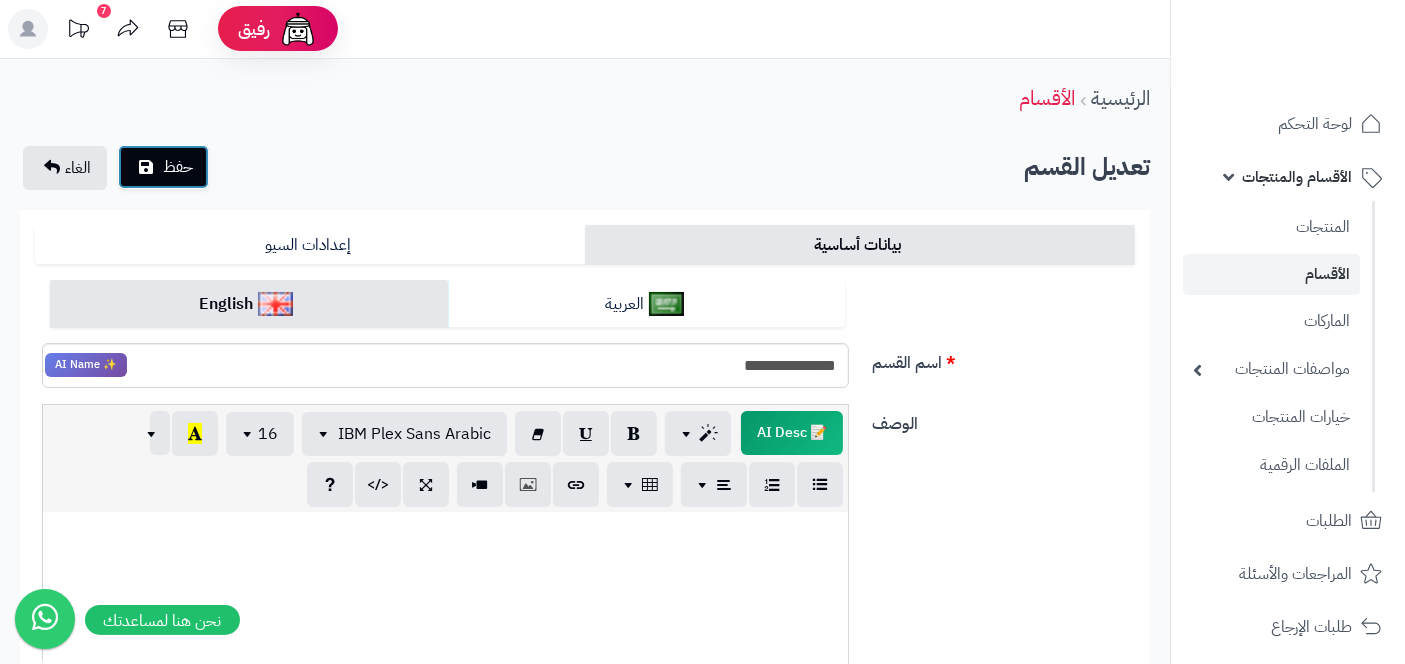 click on "حفظ" at bounding box center (178, 167) 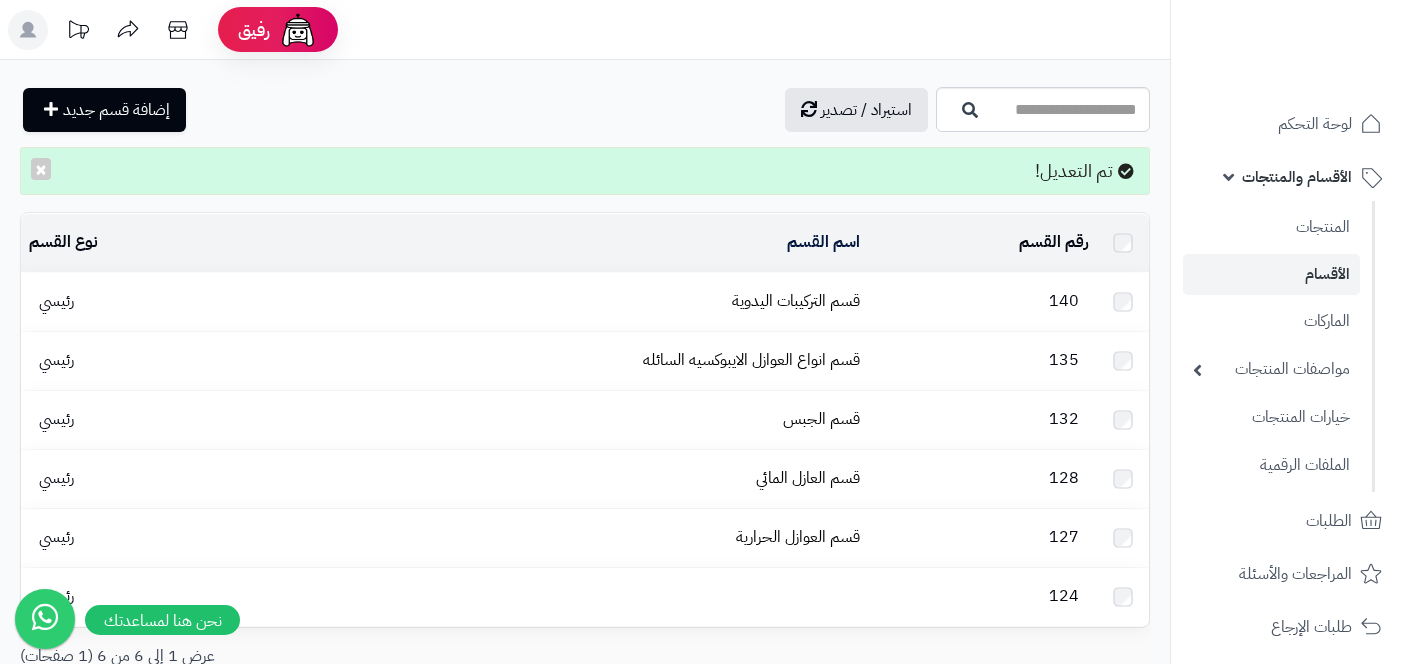 scroll, scrollTop: 0, scrollLeft: 0, axis: both 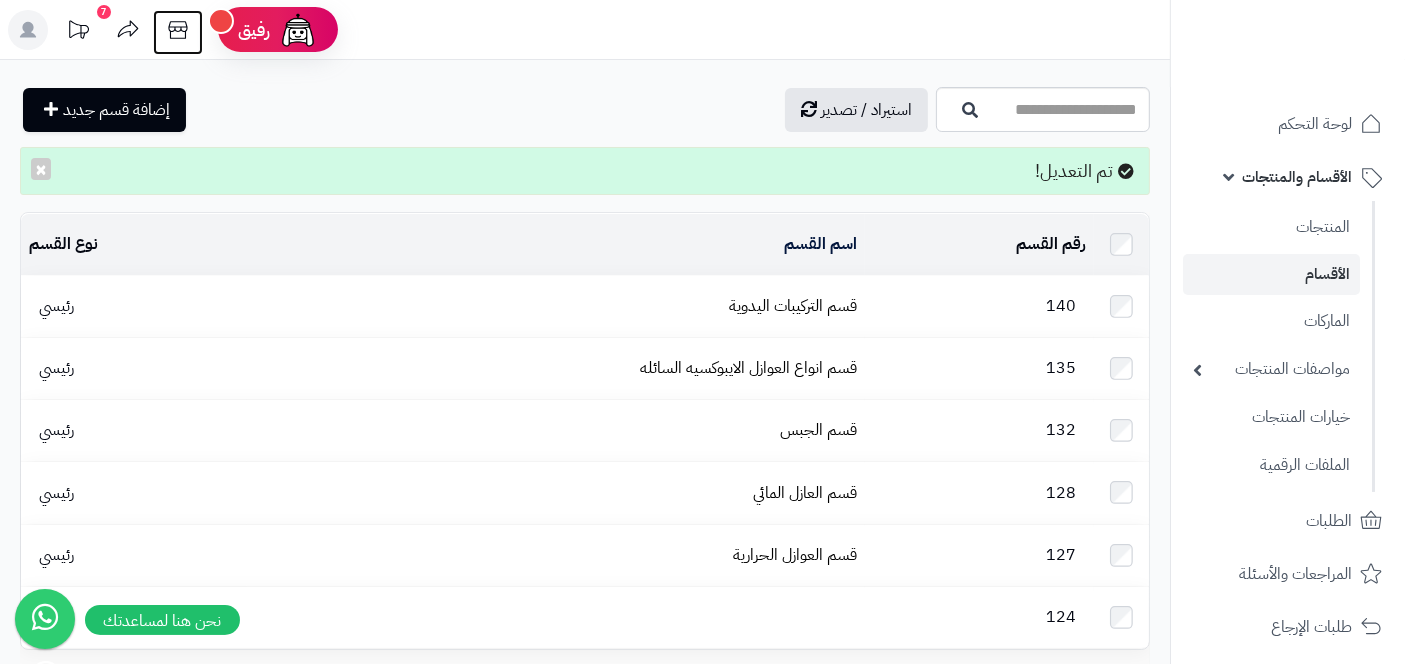 click 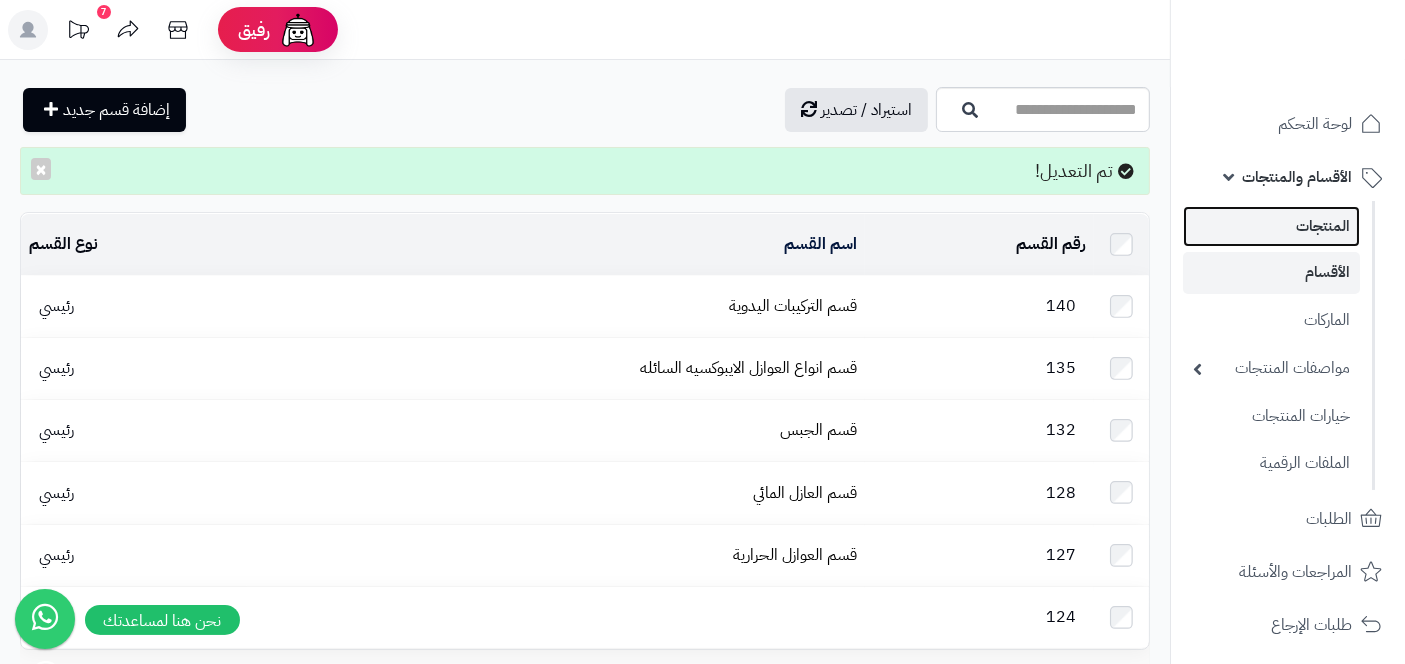 click on "المنتجات" at bounding box center (1271, 226) 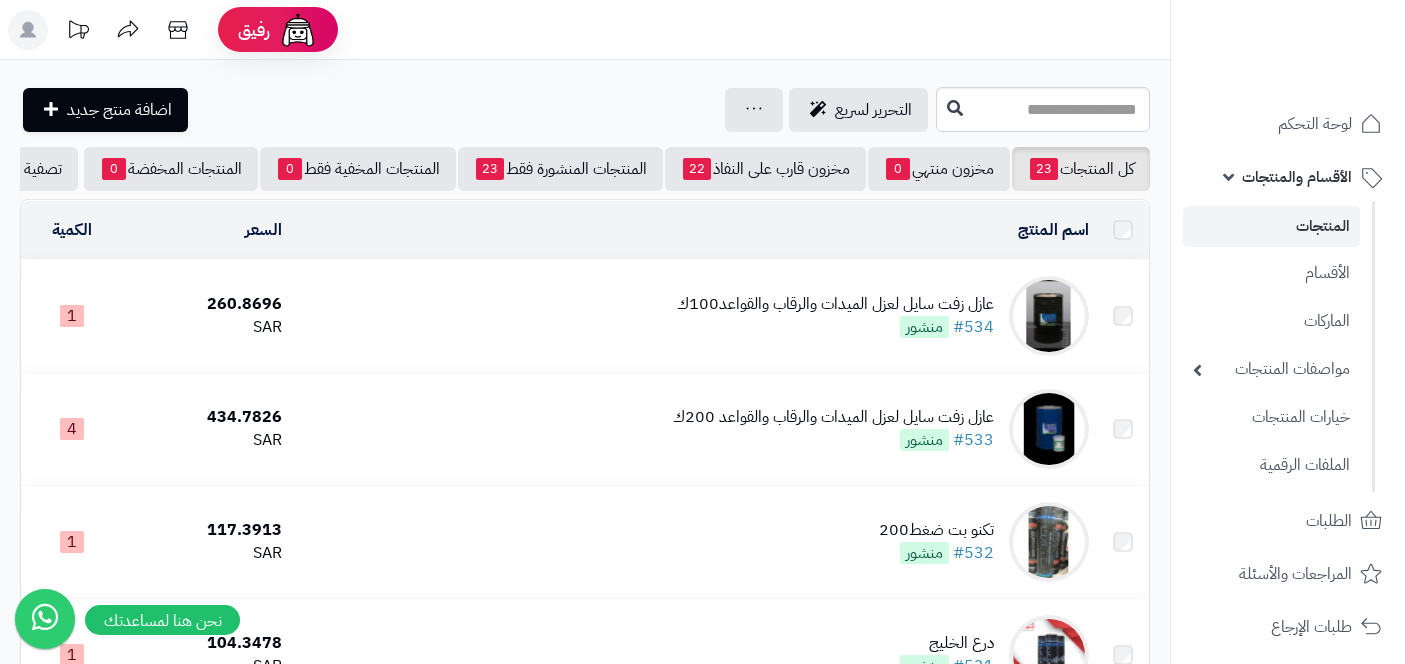scroll, scrollTop: 0, scrollLeft: 0, axis: both 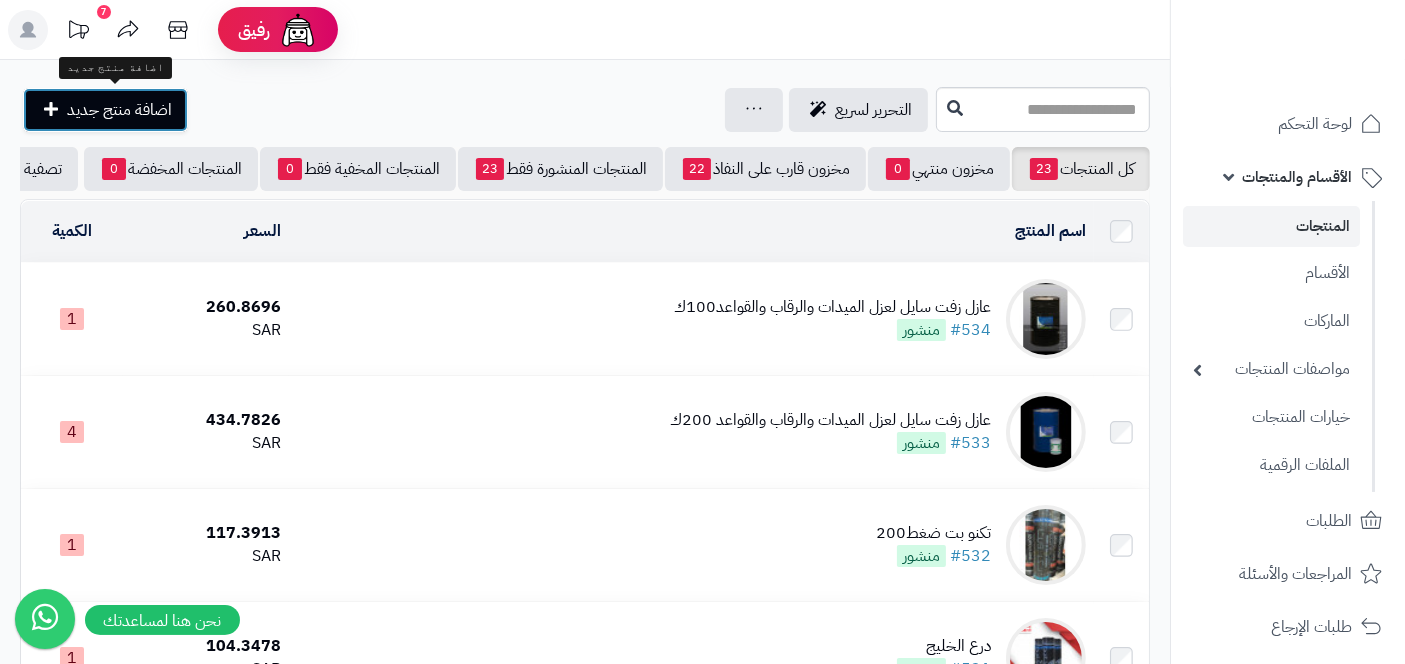 click on "اضافة منتج جديد" at bounding box center (119, 110) 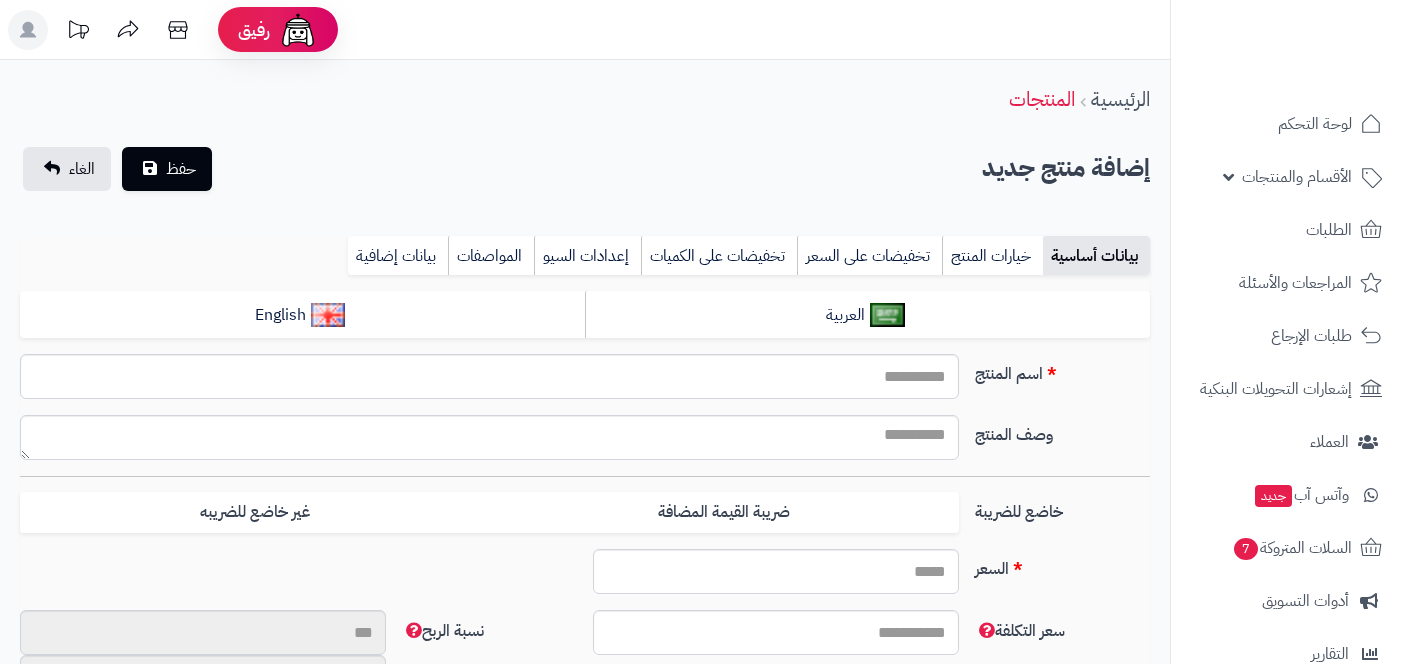 select 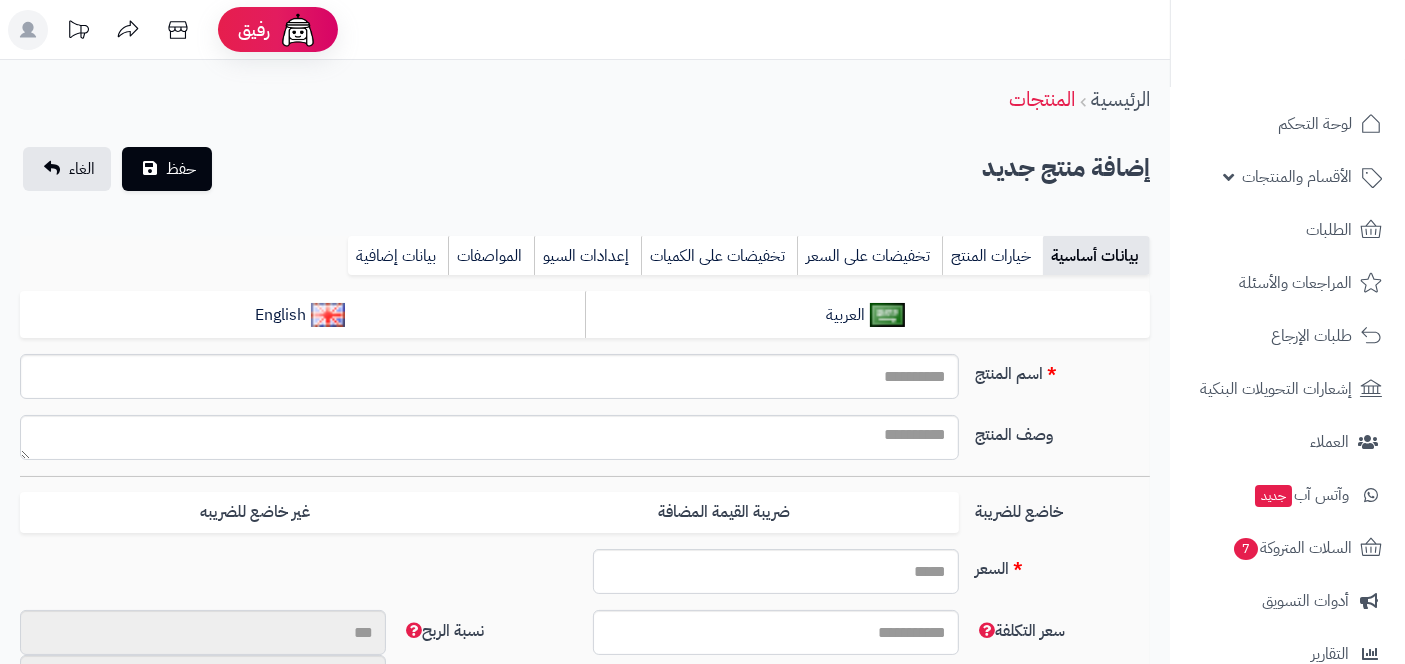 type on "*****" 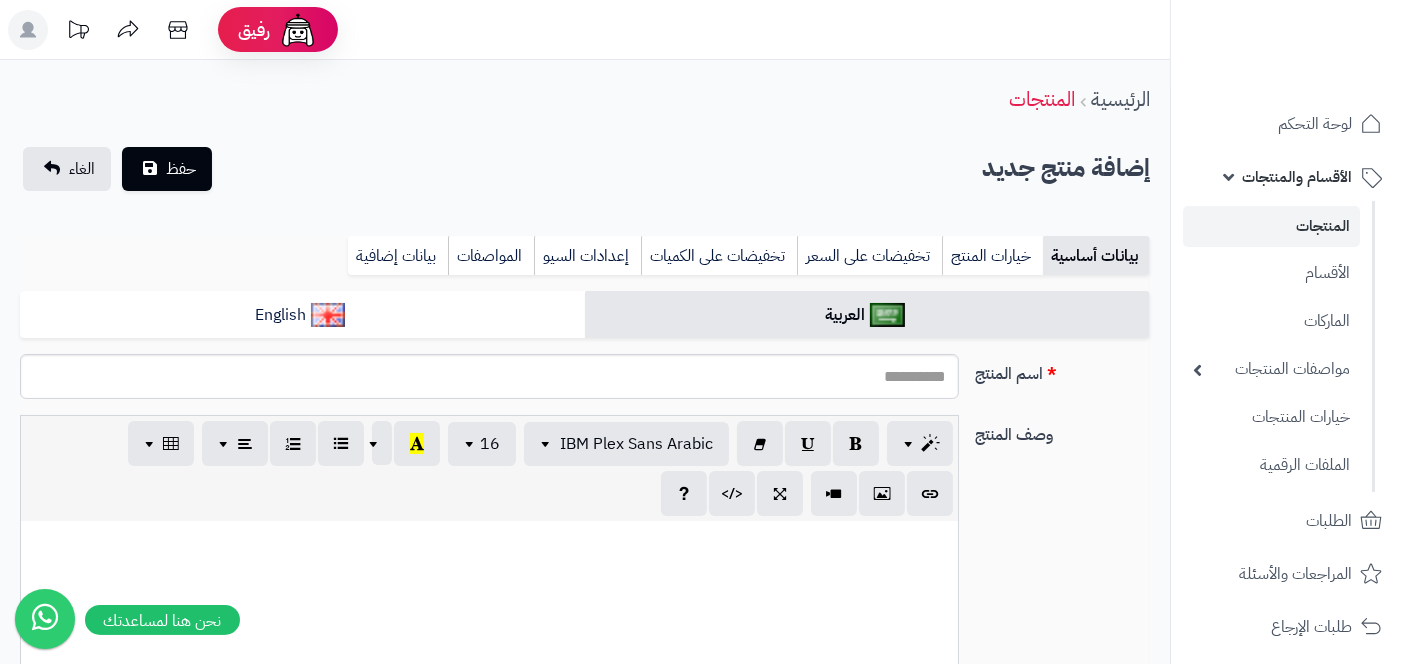 type on "****" 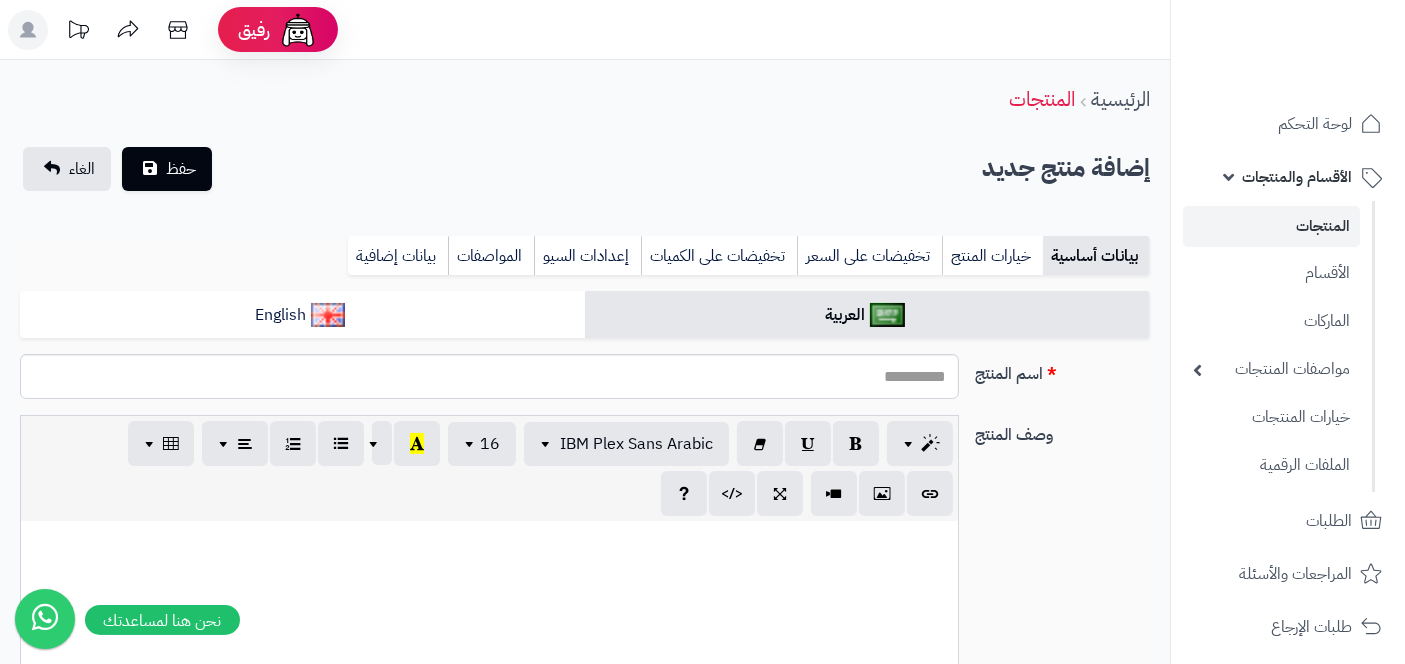 scroll, scrollTop: 0, scrollLeft: 17, axis: horizontal 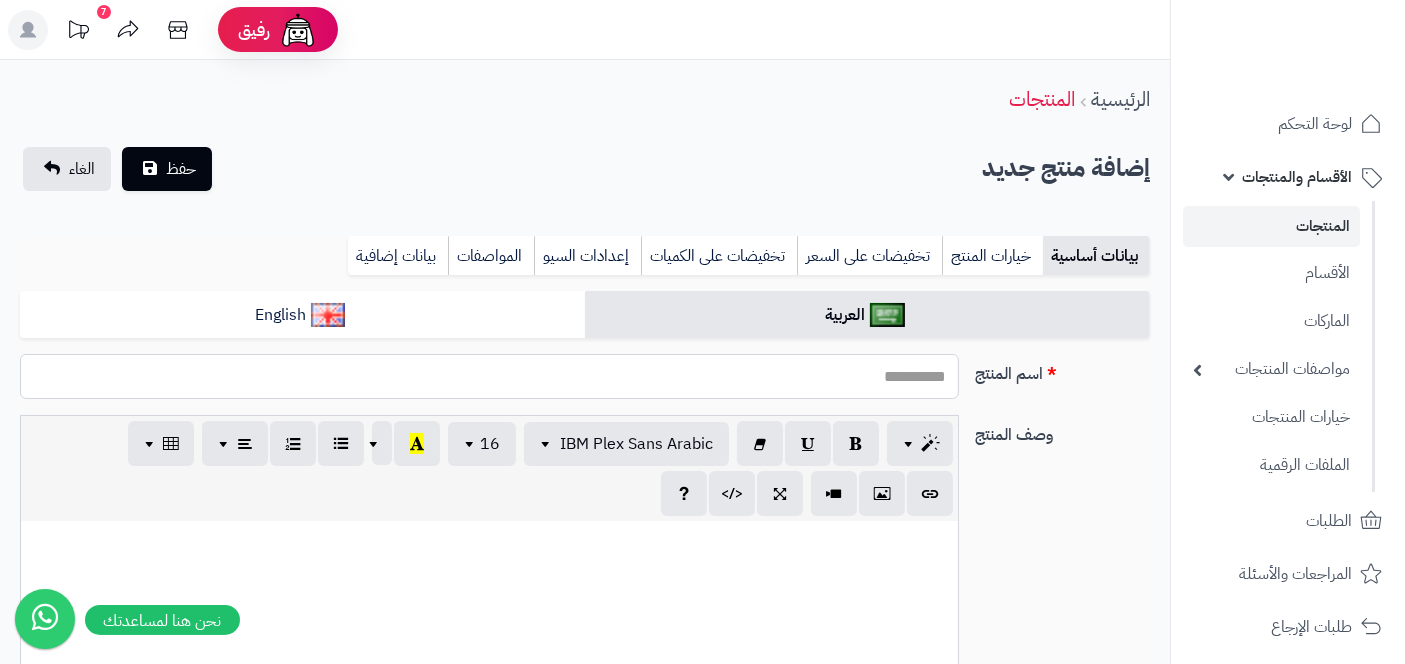 click on "اسم المنتج" at bounding box center [489, 376] 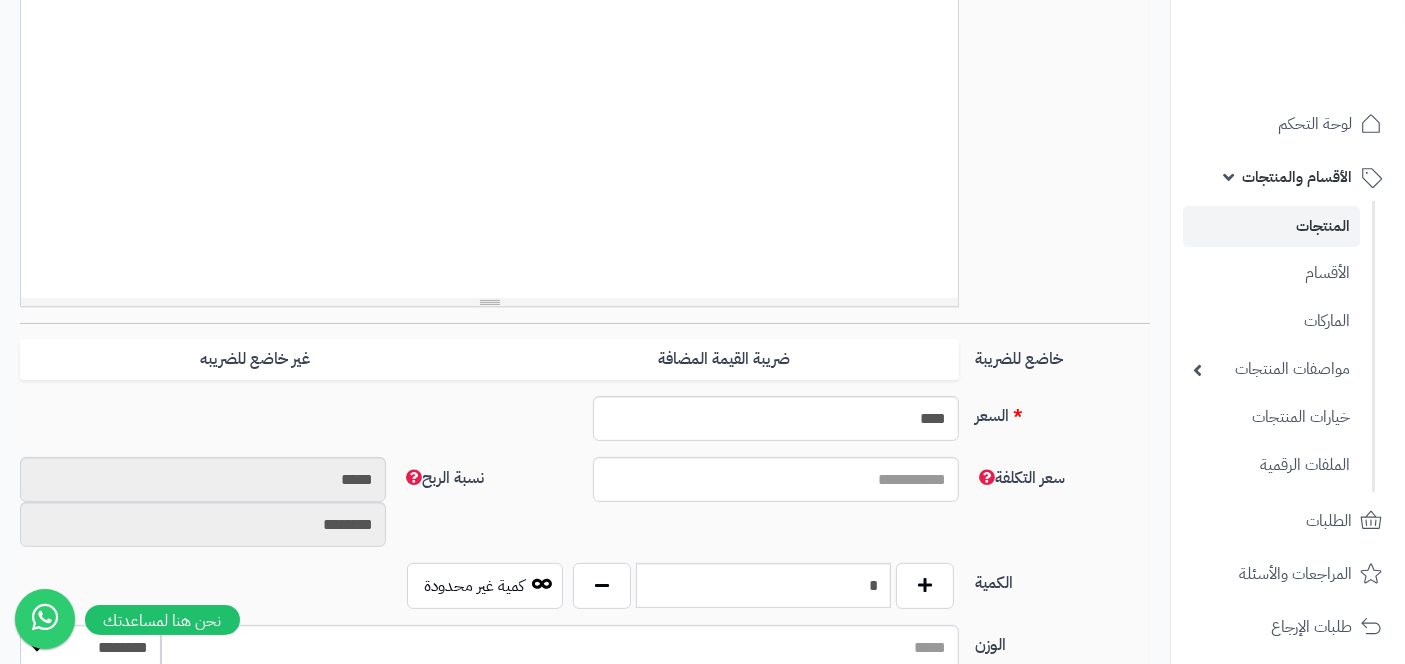 scroll, scrollTop: 525, scrollLeft: 0, axis: vertical 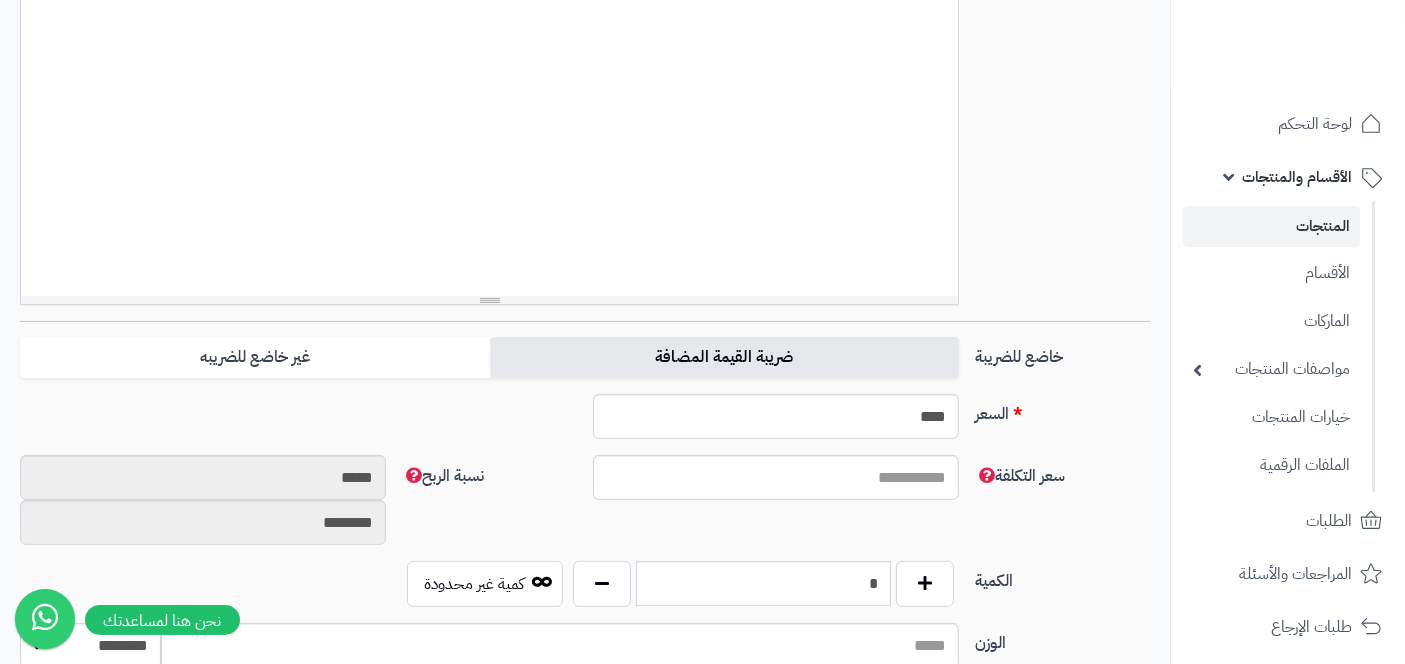 type on "**********" 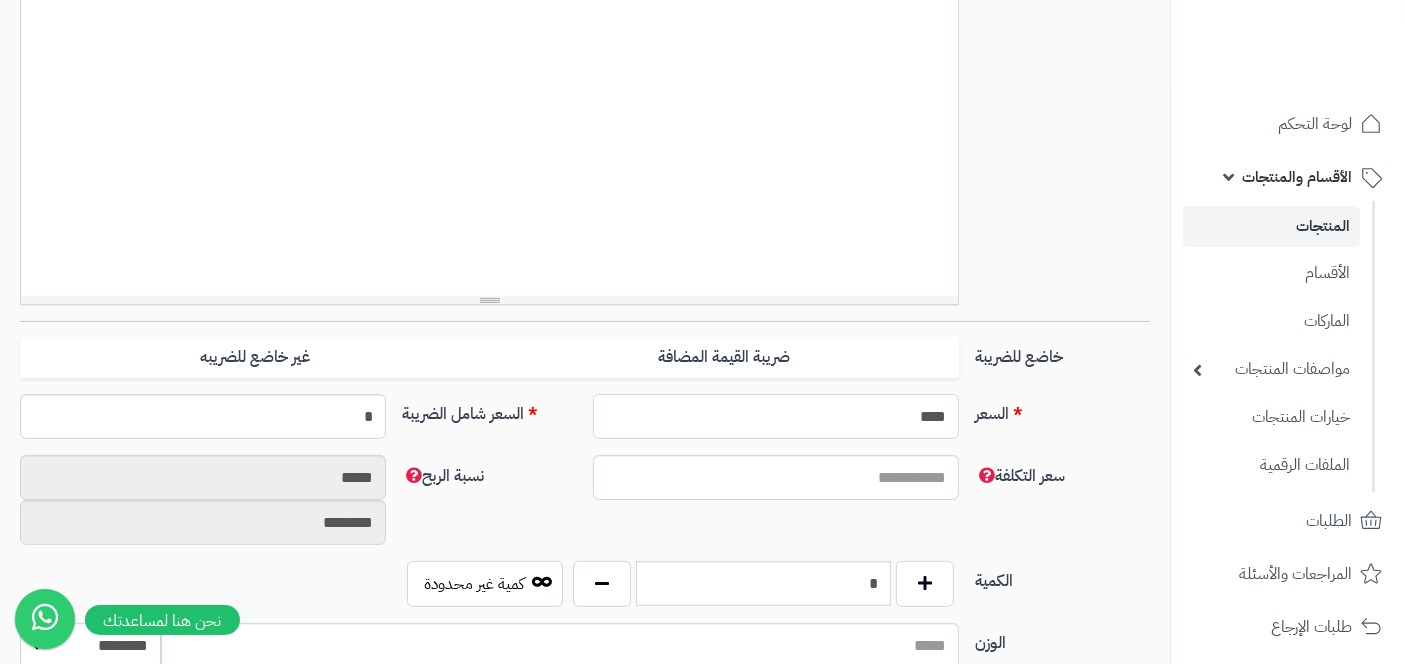 click on "****" at bounding box center [776, 416] 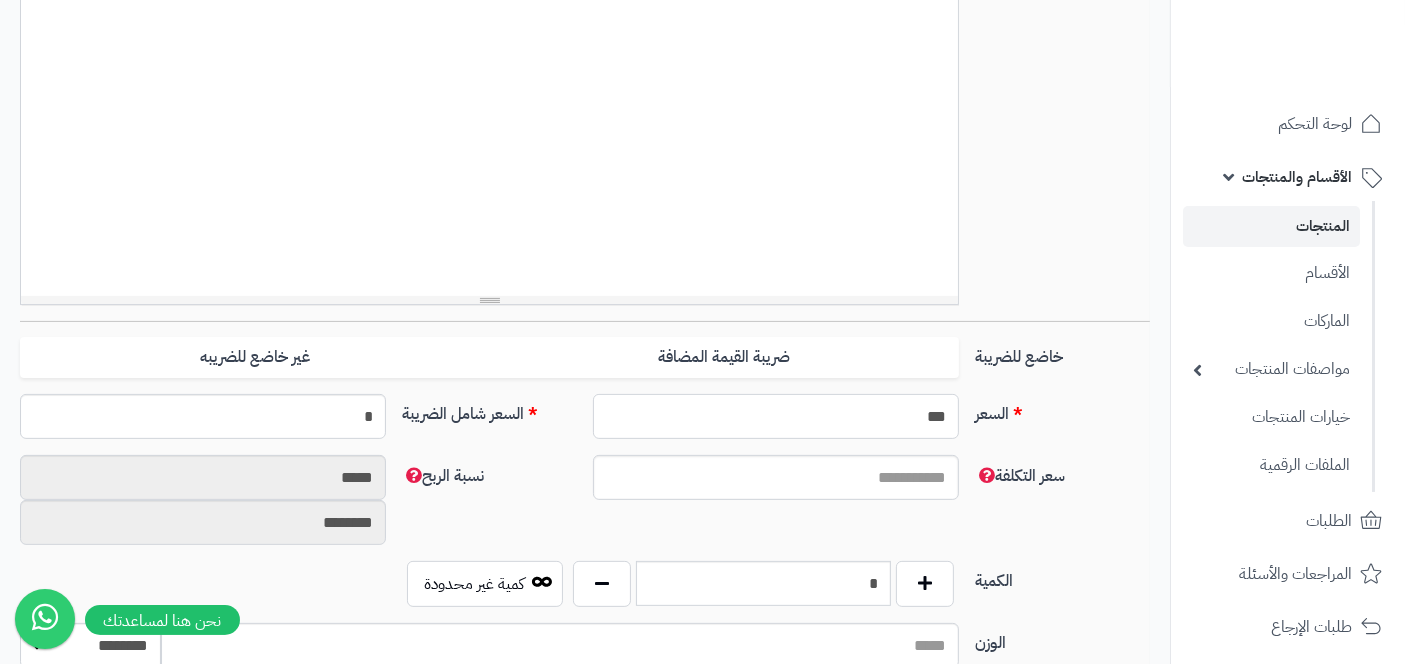 type on "***" 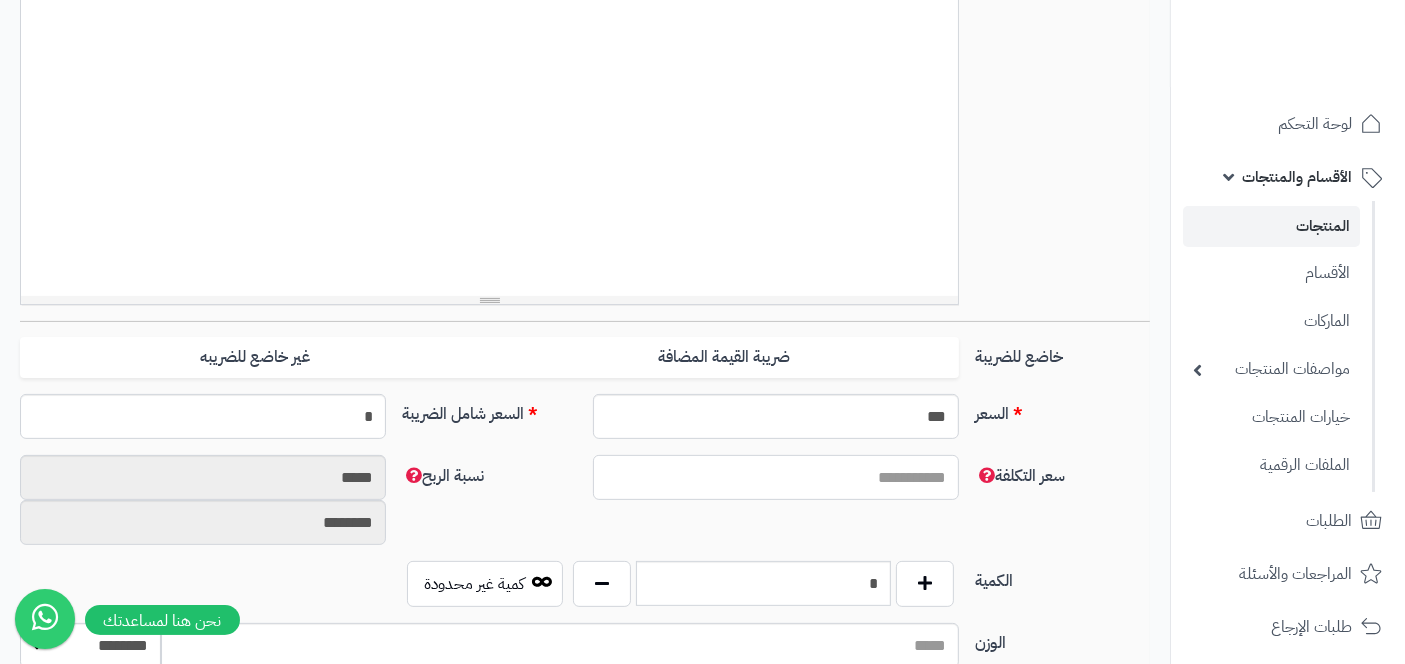 click on "سعر التكلفة" at bounding box center [776, 477] 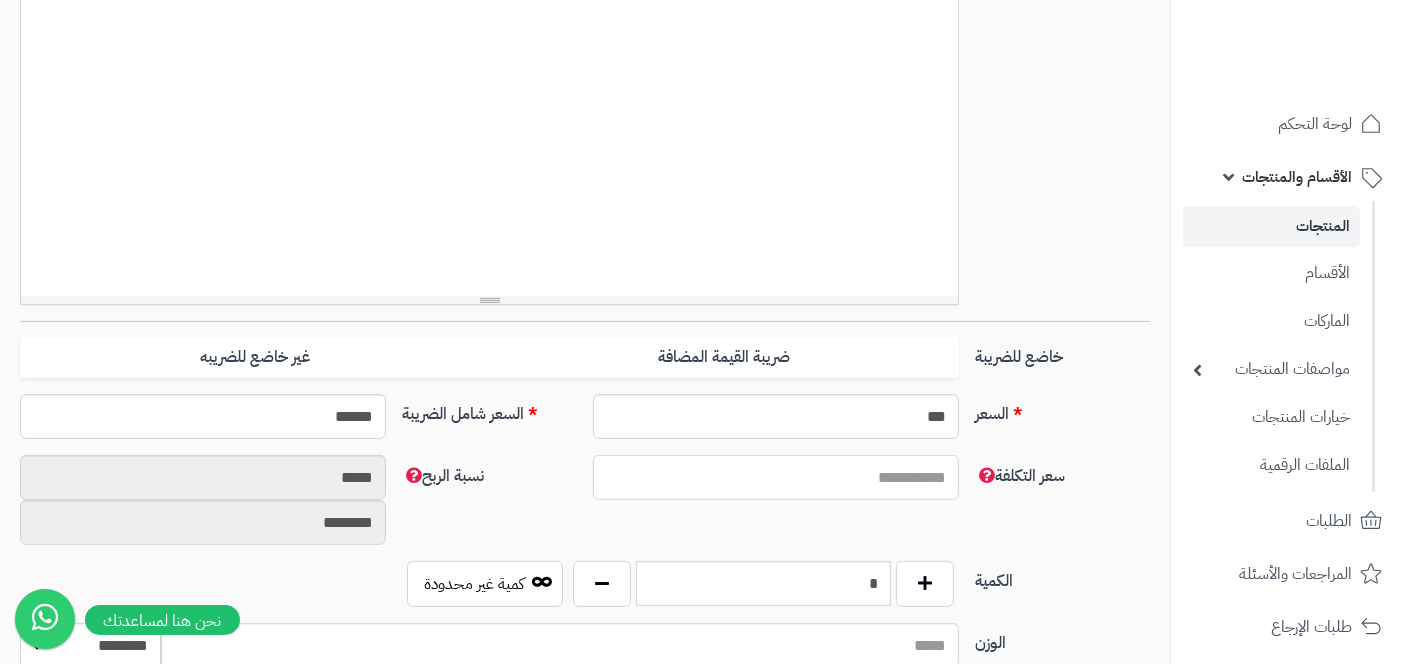 type on "*" 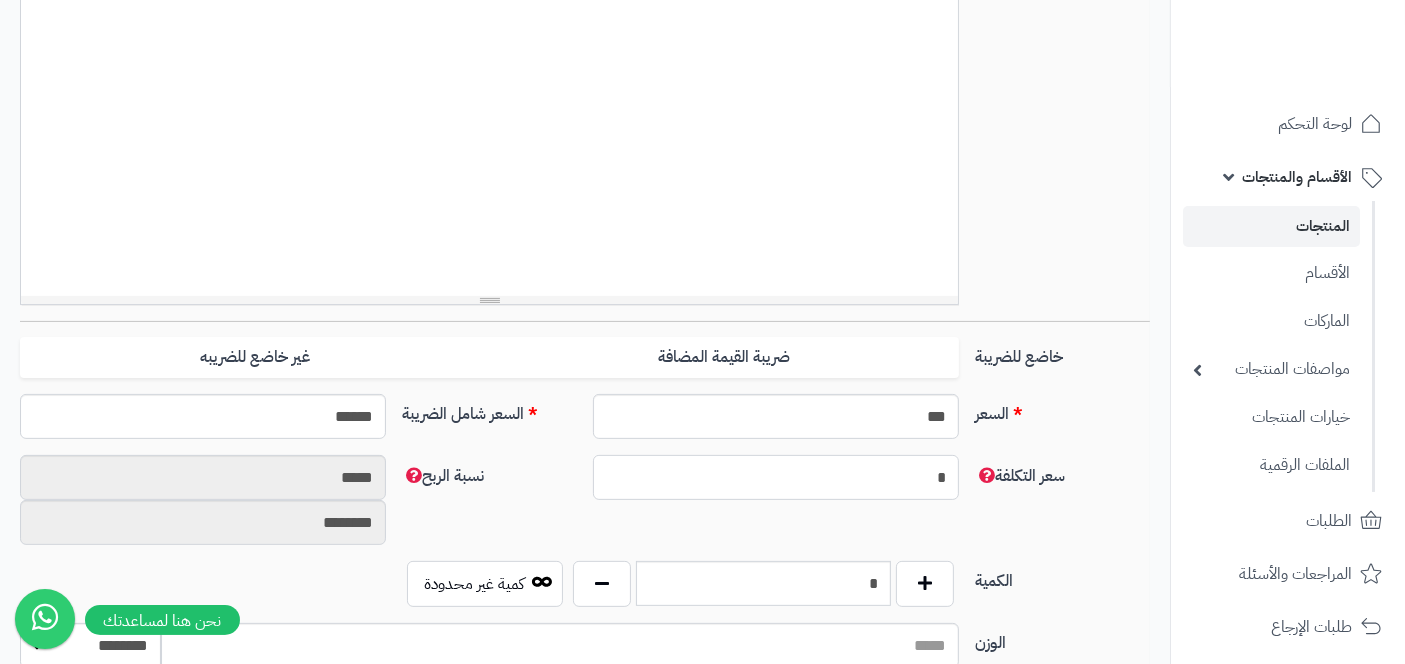 type on "********" 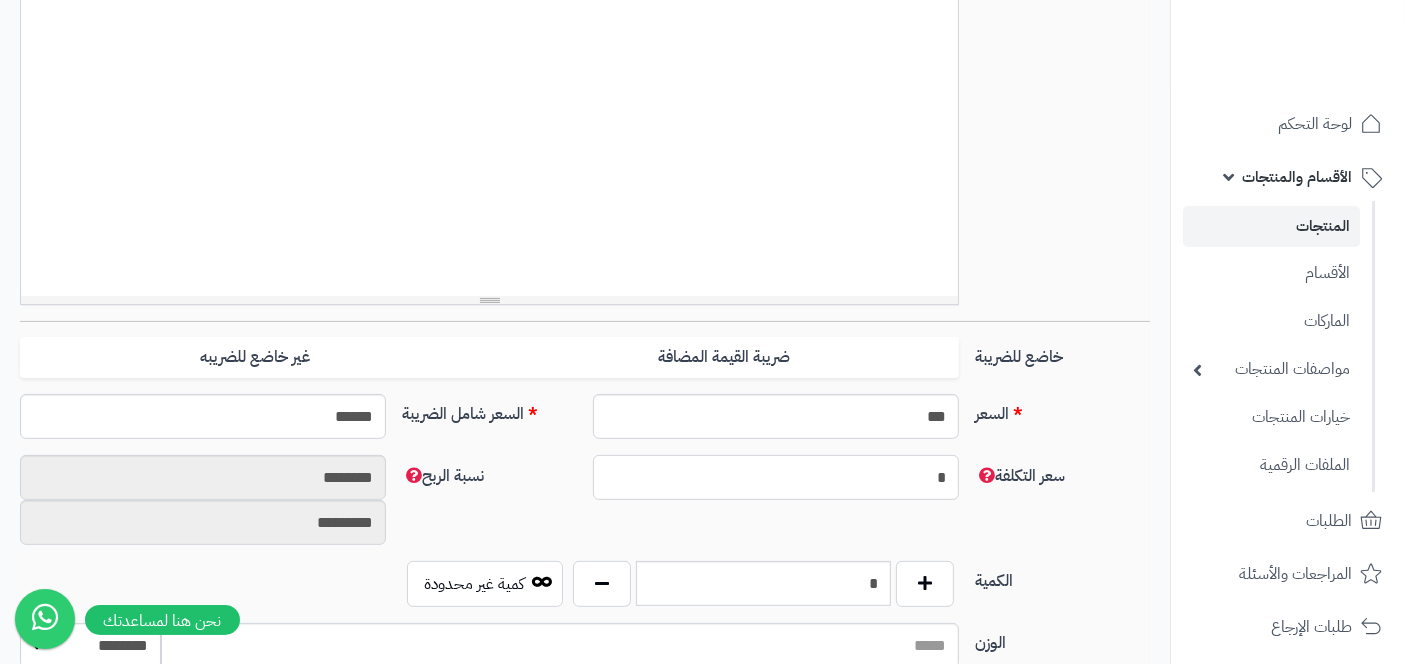 type on "**" 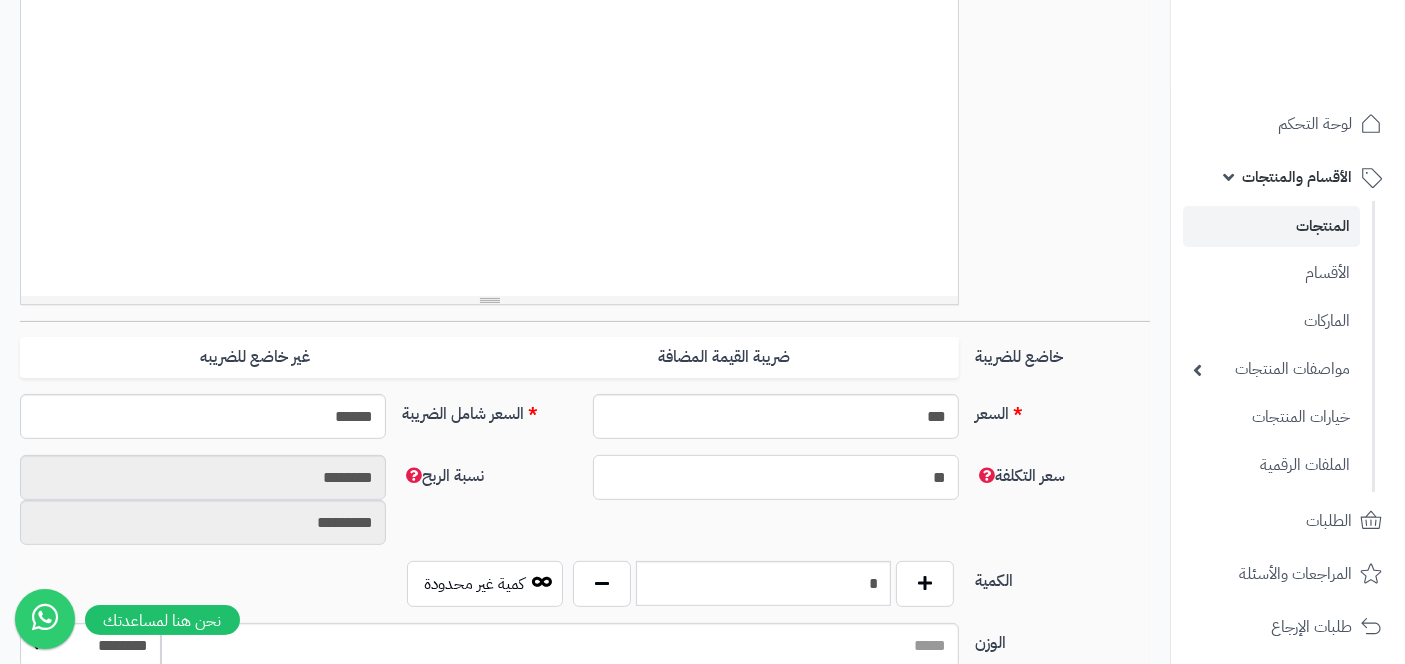 type on "*******" 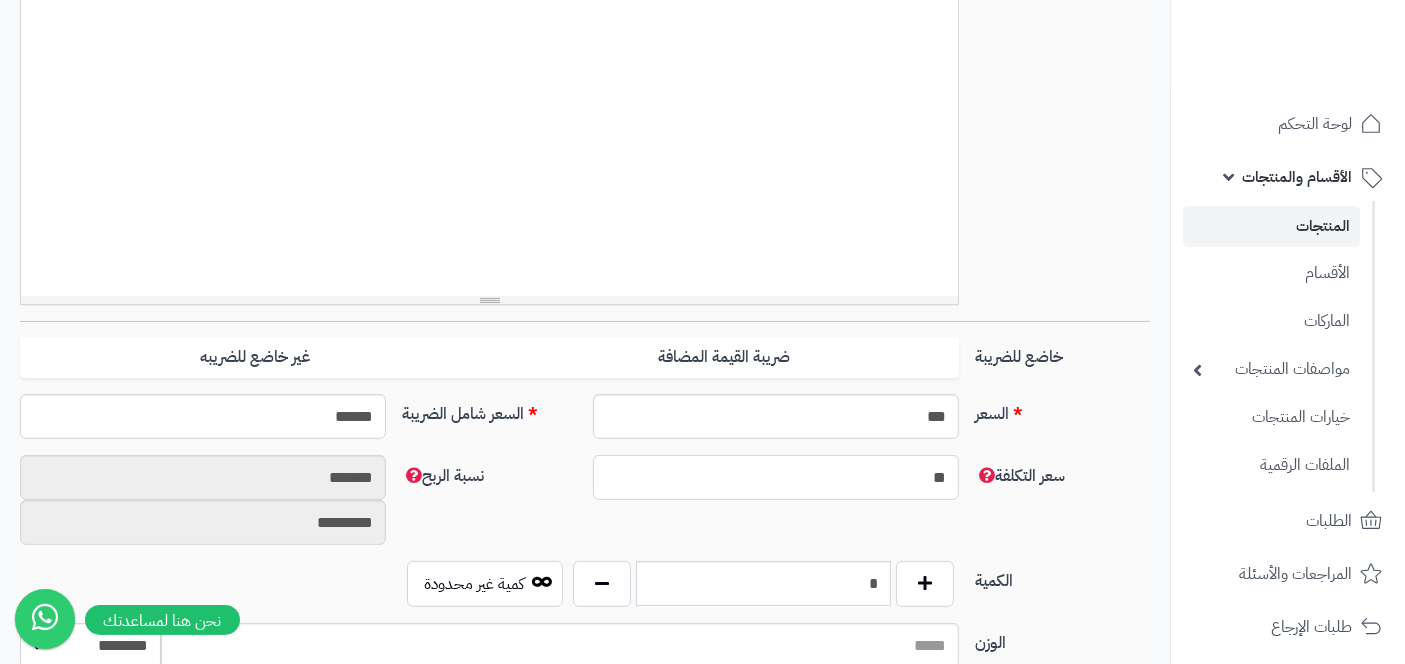 type on "**" 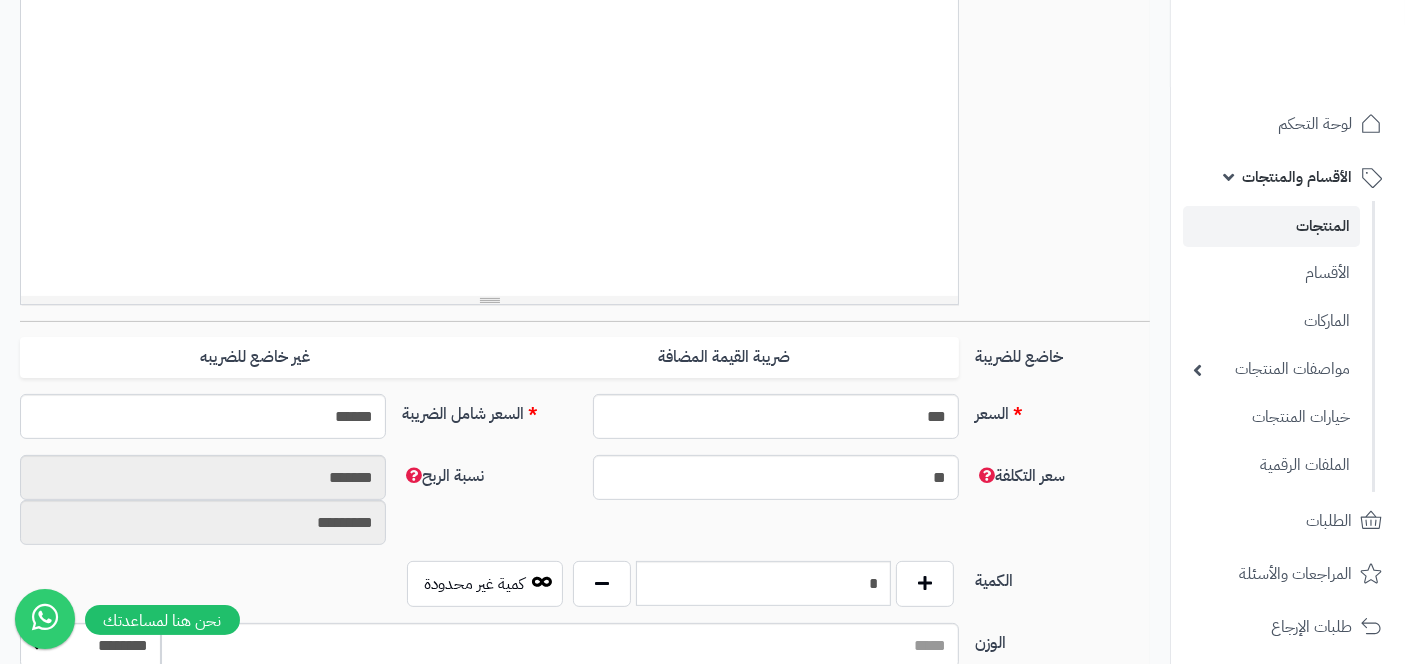 click on "سعر التكلفة
** نسبة الربح
*******
*********" at bounding box center (585, 508) 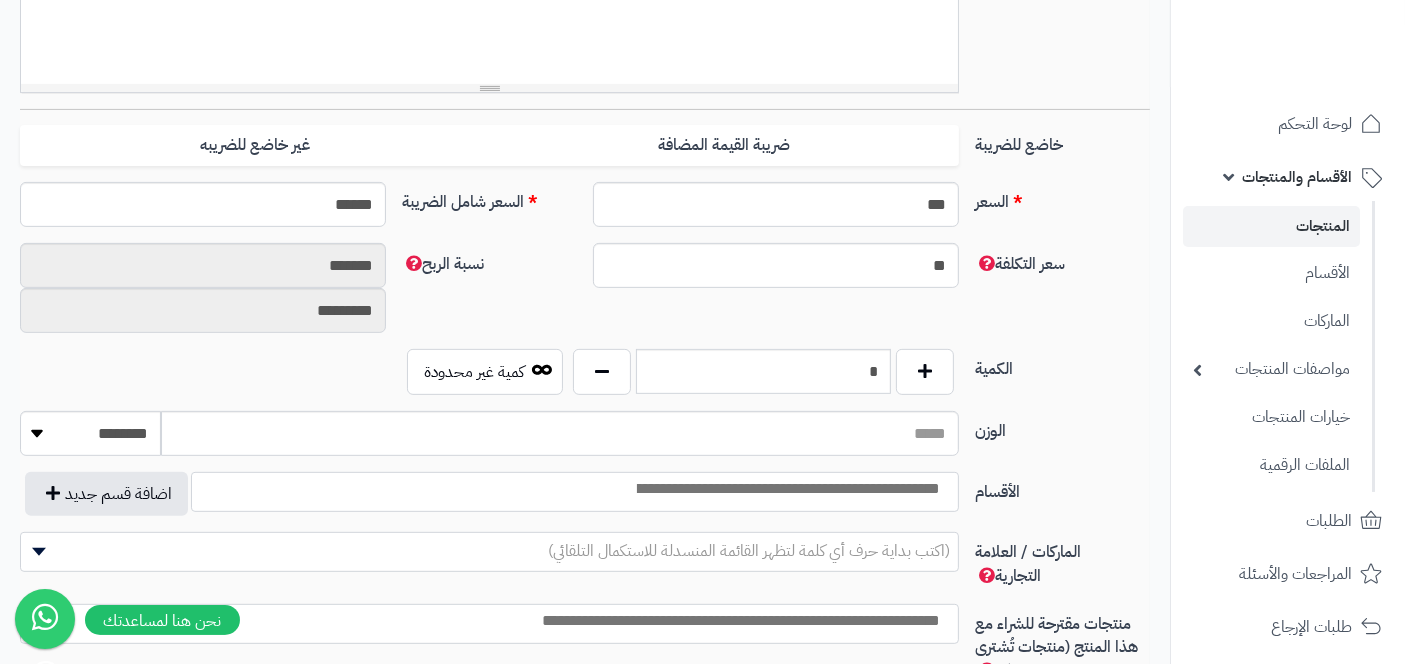 scroll, scrollTop: 791, scrollLeft: 0, axis: vertical 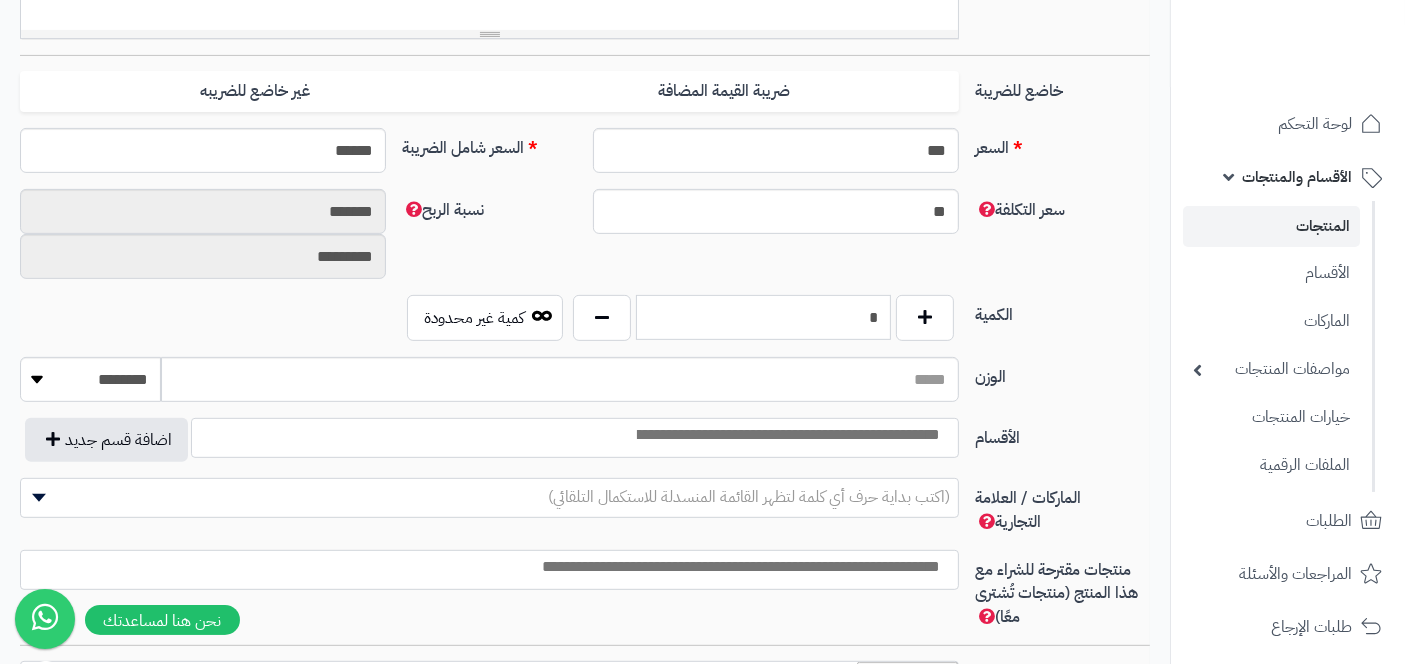 click on "*" at bounding box center (763, 317) 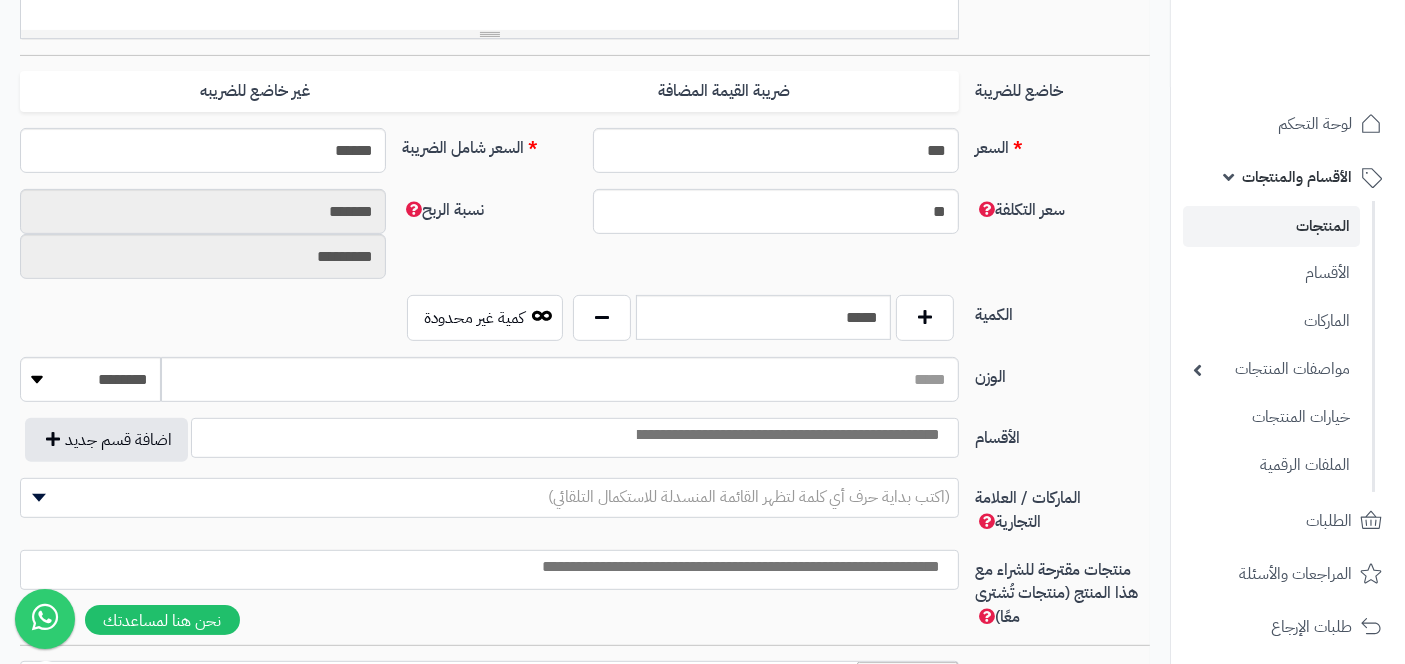 type on "*" 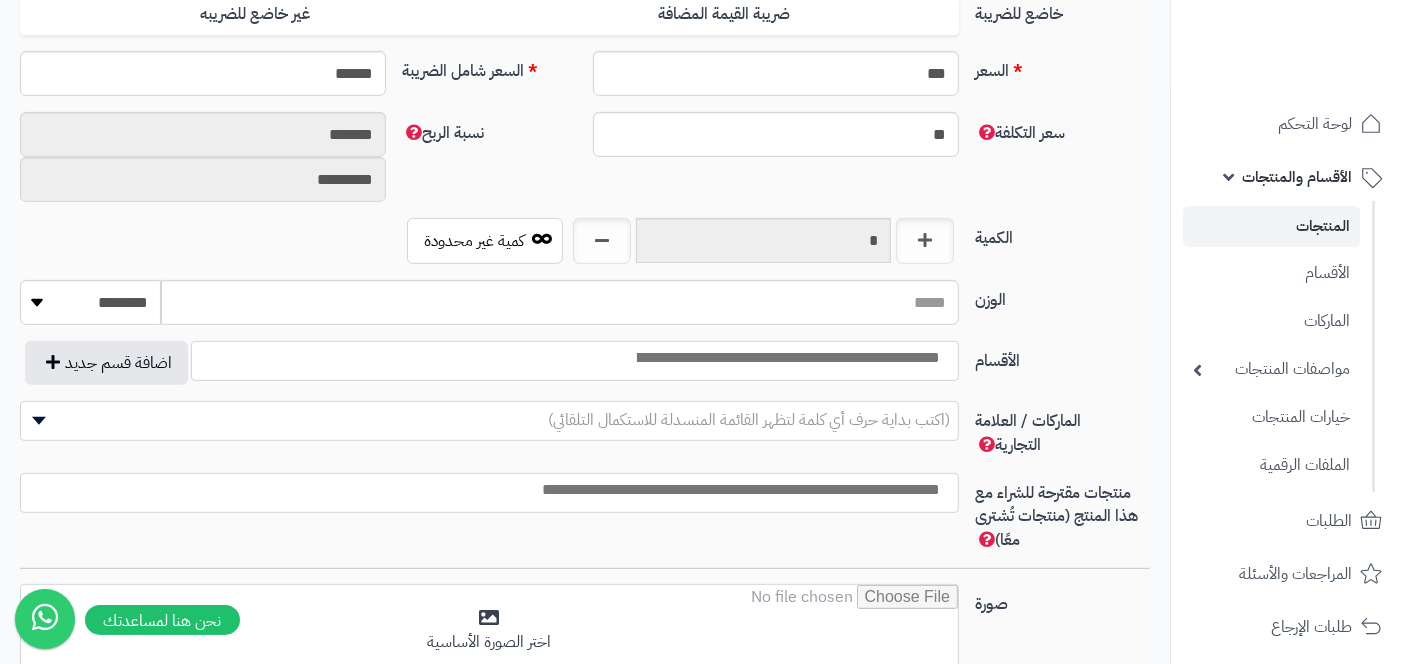 scroll, scrollTop: 866, scrollLeft: 0, axis: vertical 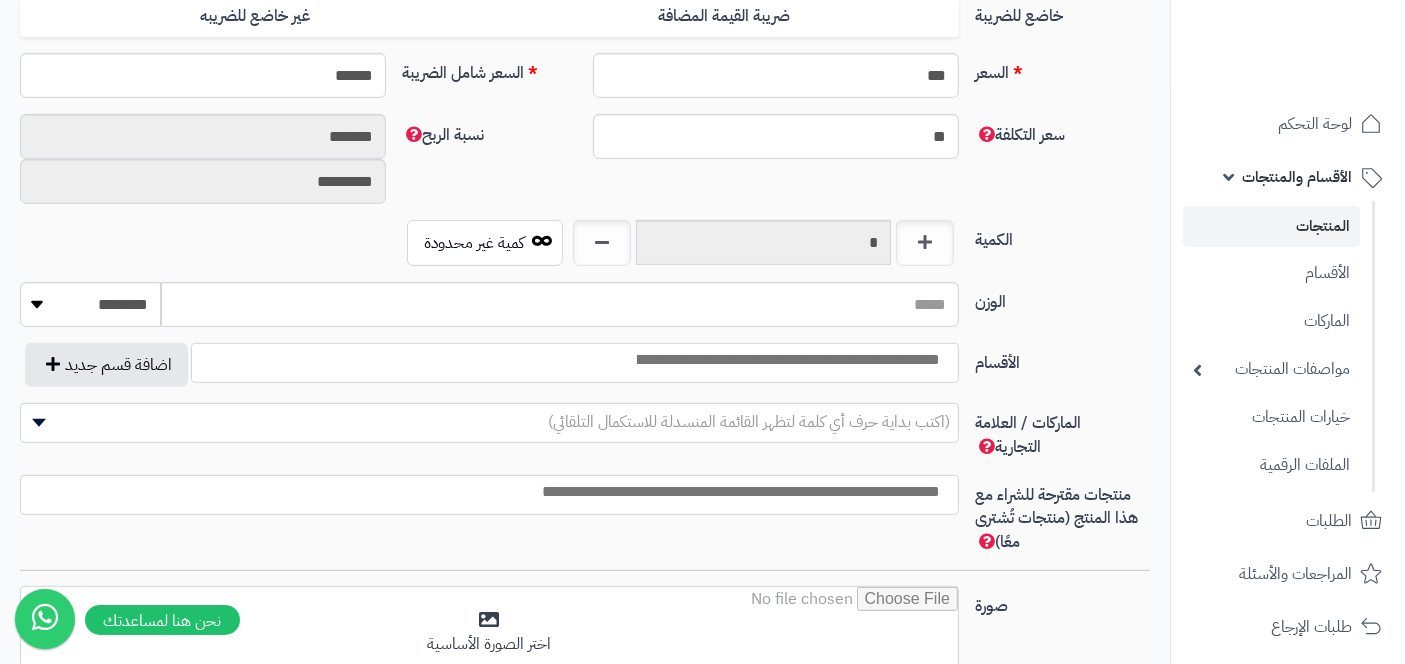 click at bounding box center [787, 360] 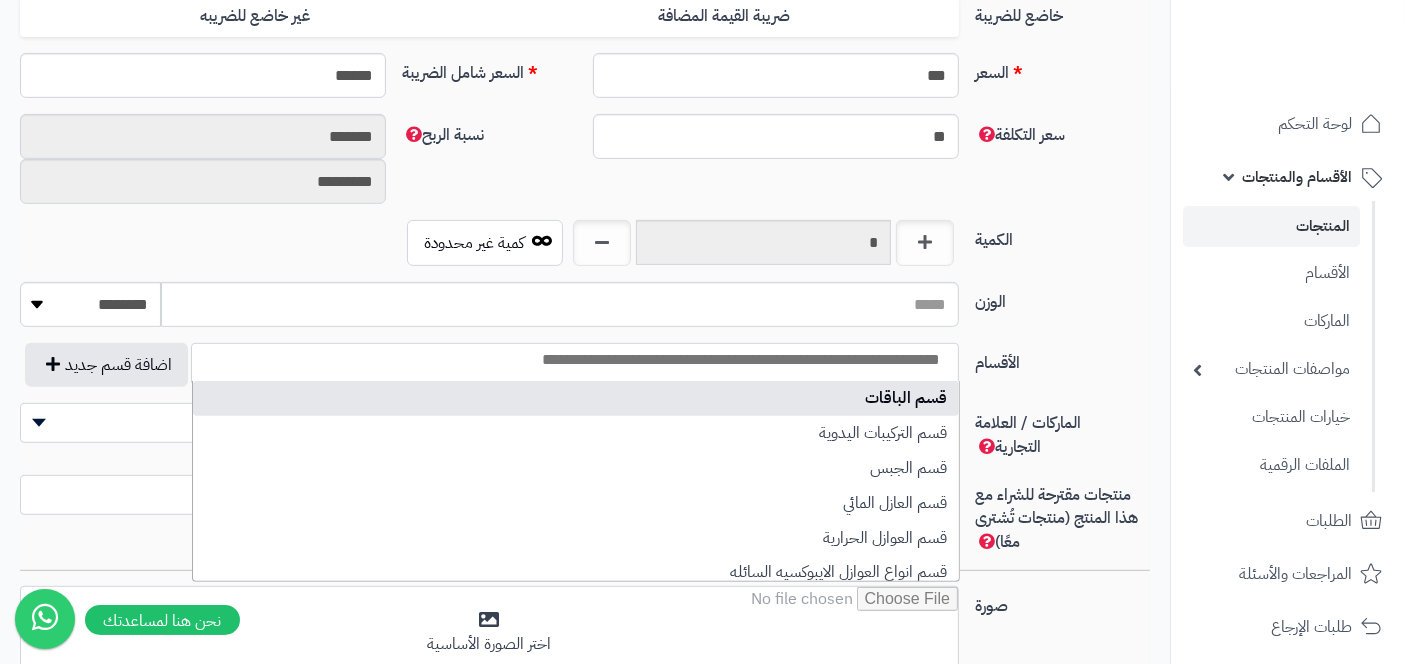 select on "***" 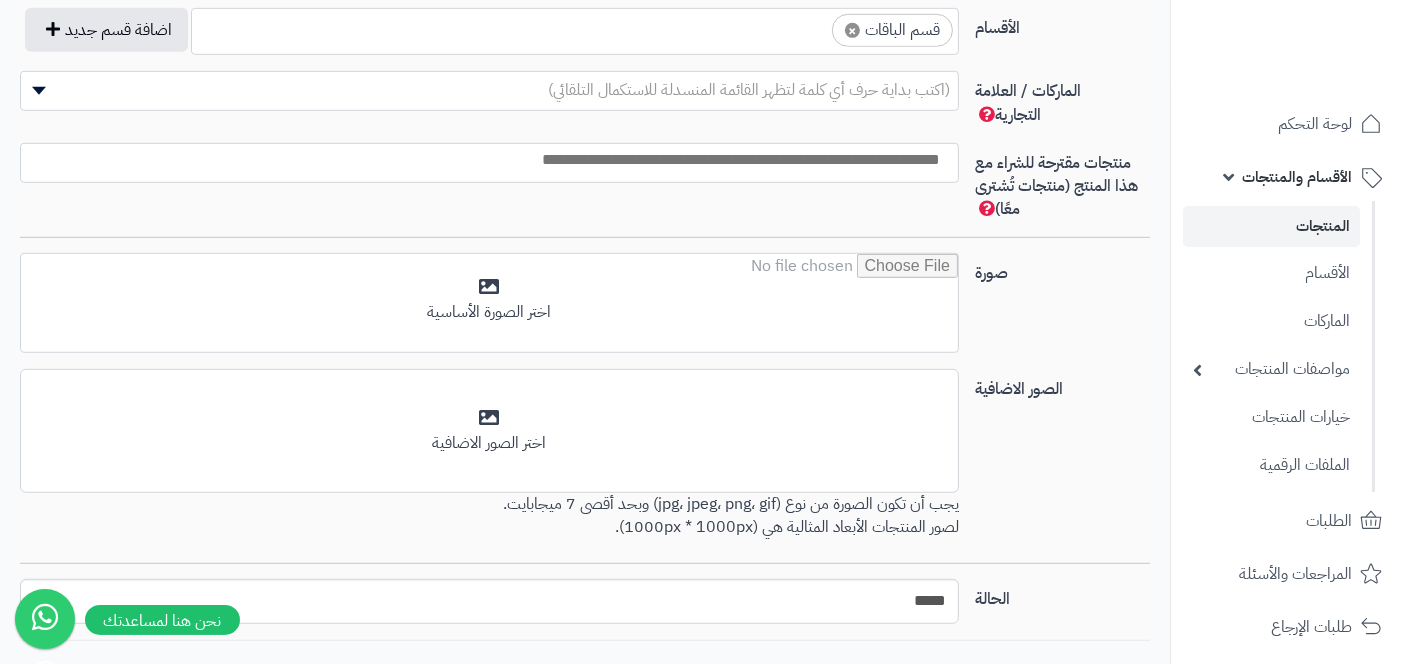 scroll, scrollTop: 1203, scrollLeft: 0, axis: vertical 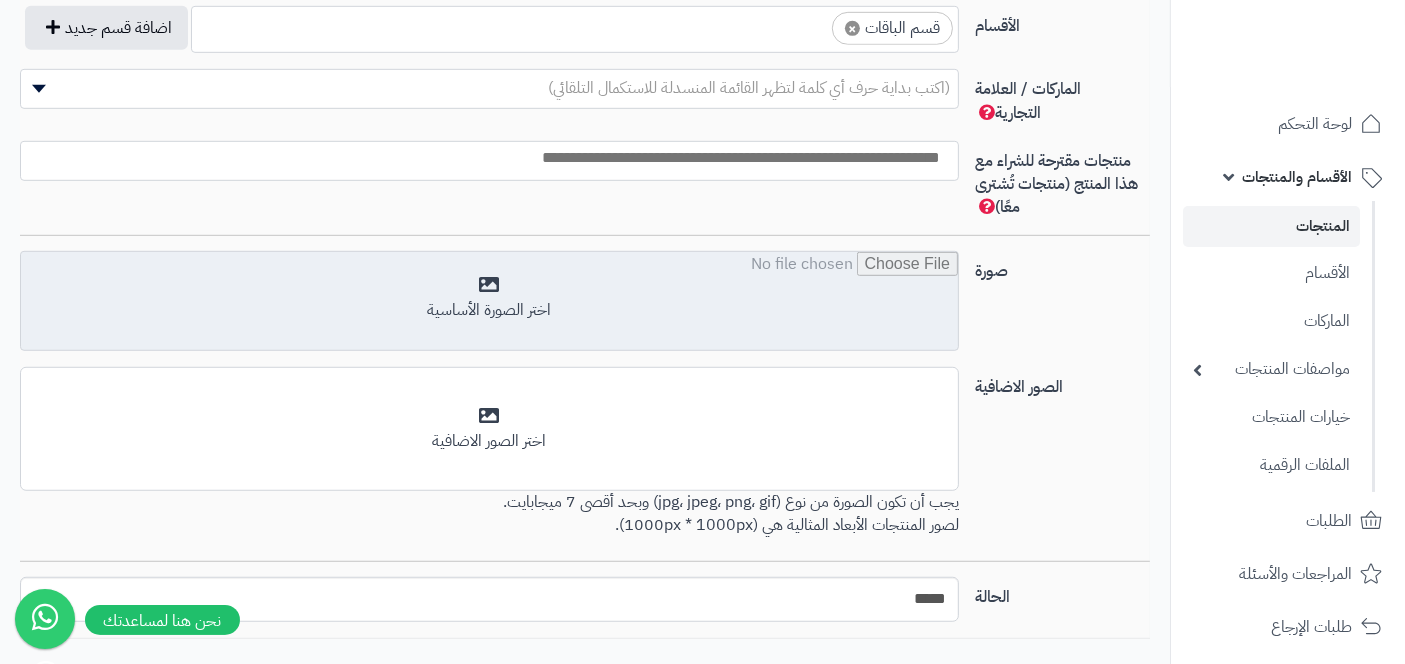 click at bounding box center [489, 302] 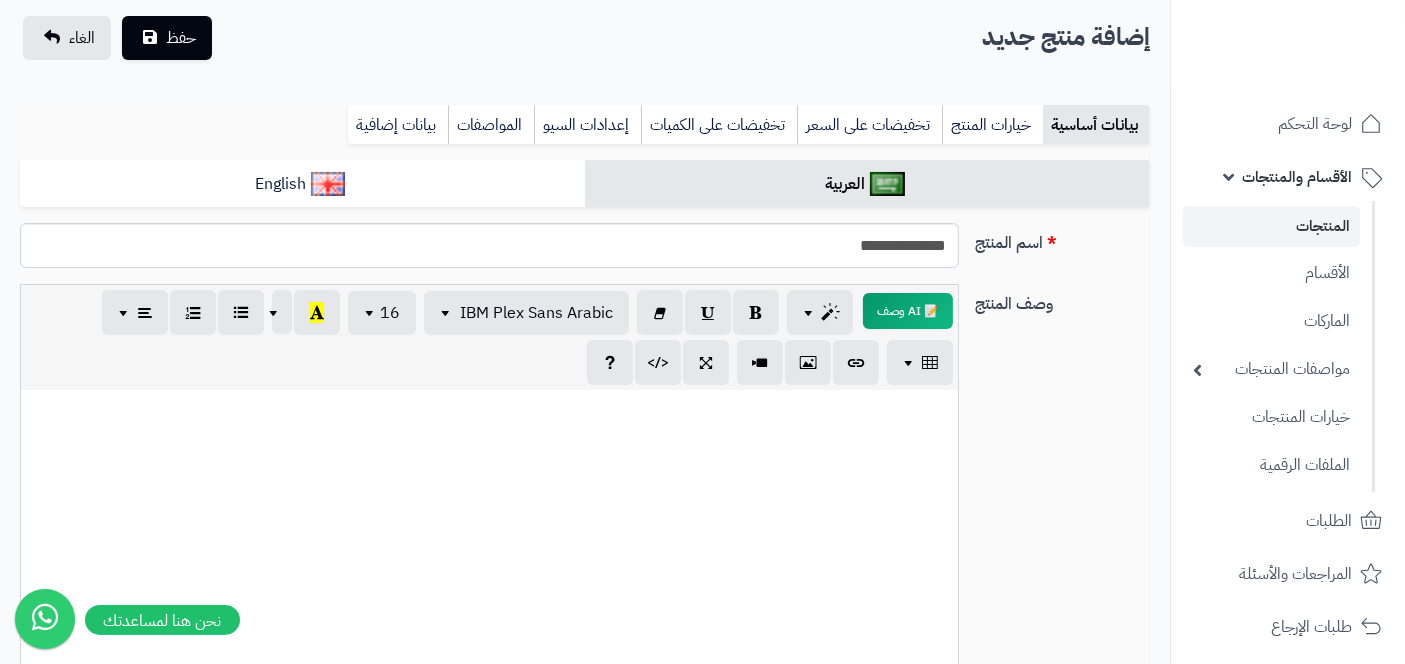 scroll, scrollTop: 125, scrollLeft: 0, axis: vertical 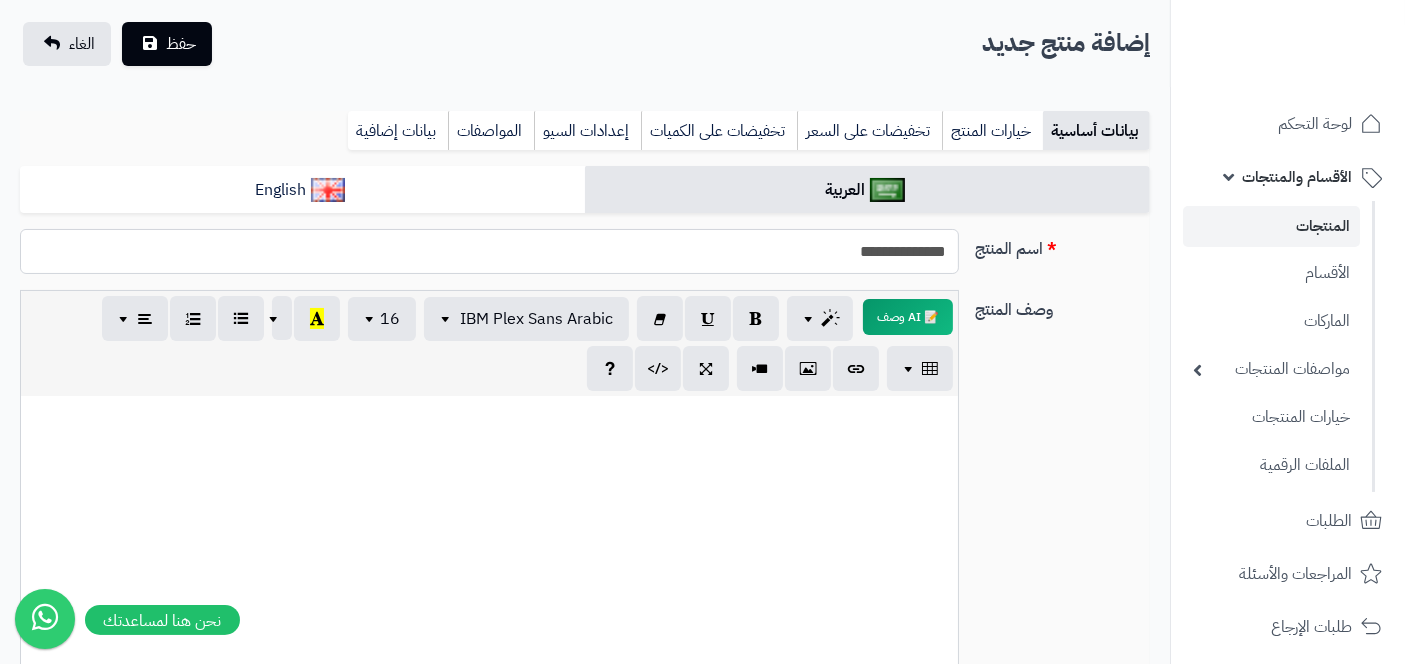 click on "**********" at bounding box center (489, 251) 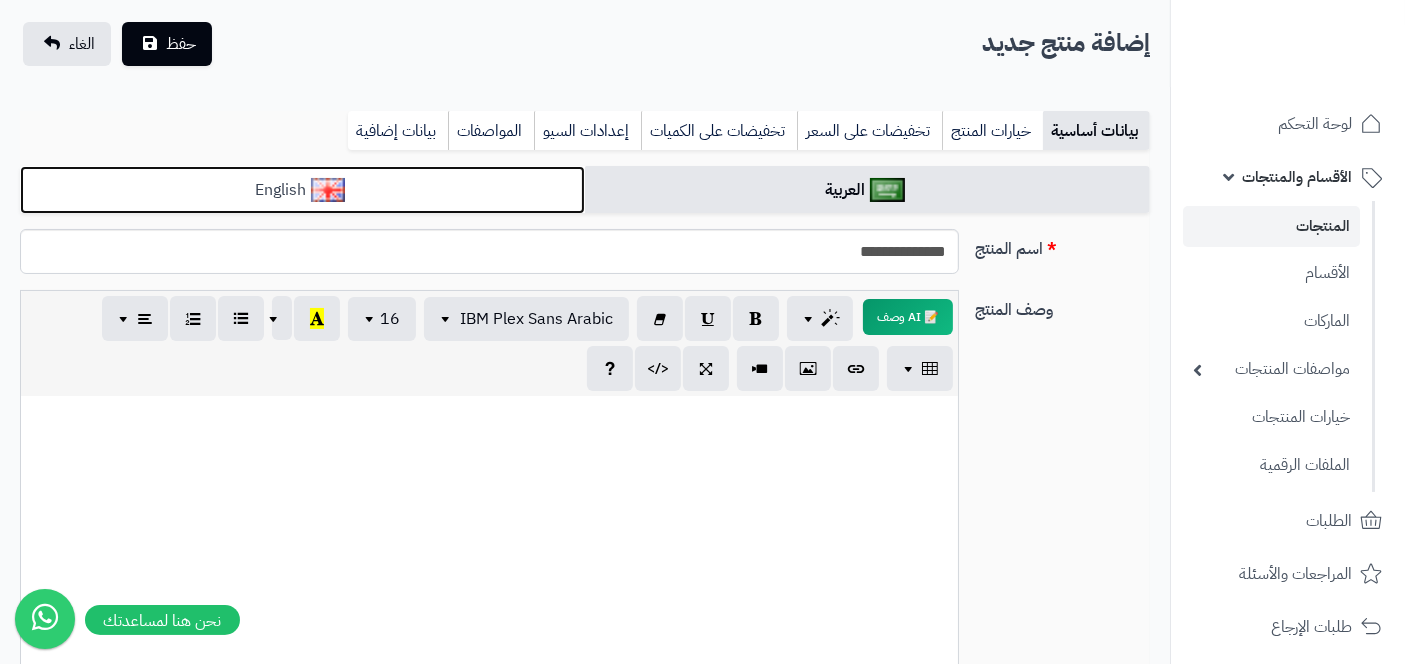 click on "English" at bounding box center [302, 190] 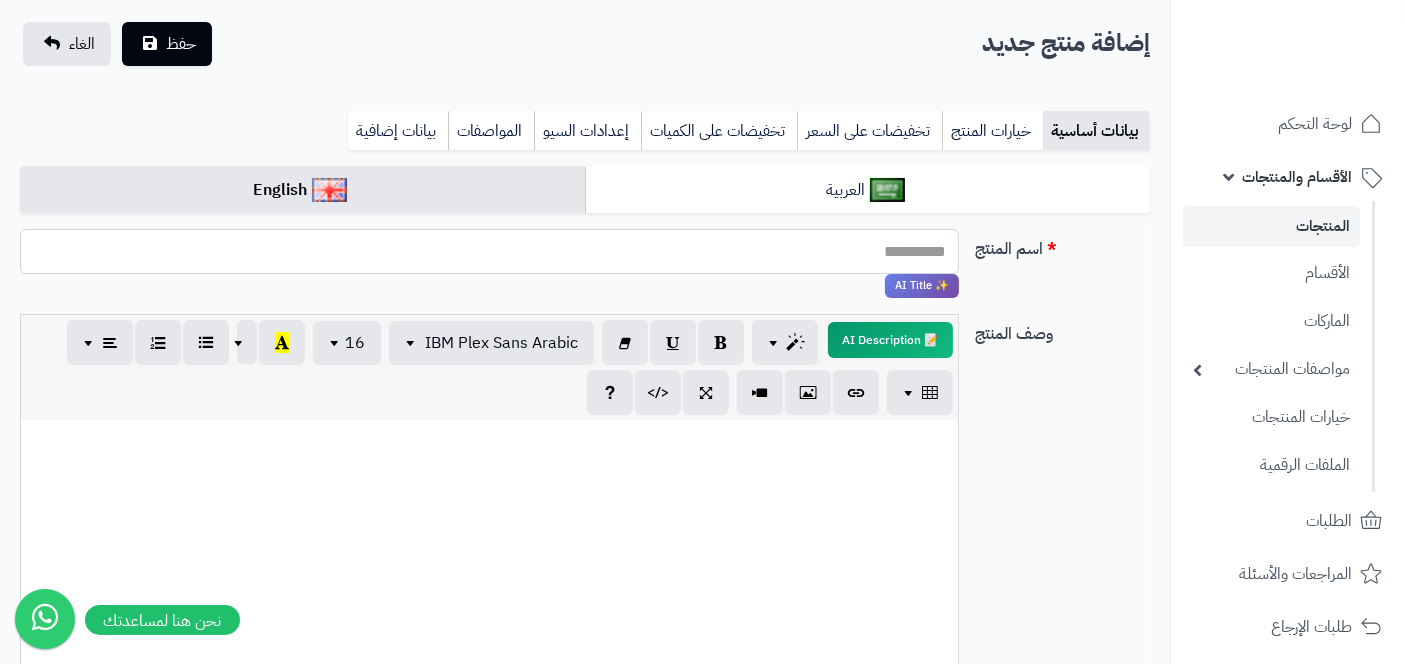 click on "اسم المنتج" at bounding box center [489, 251] 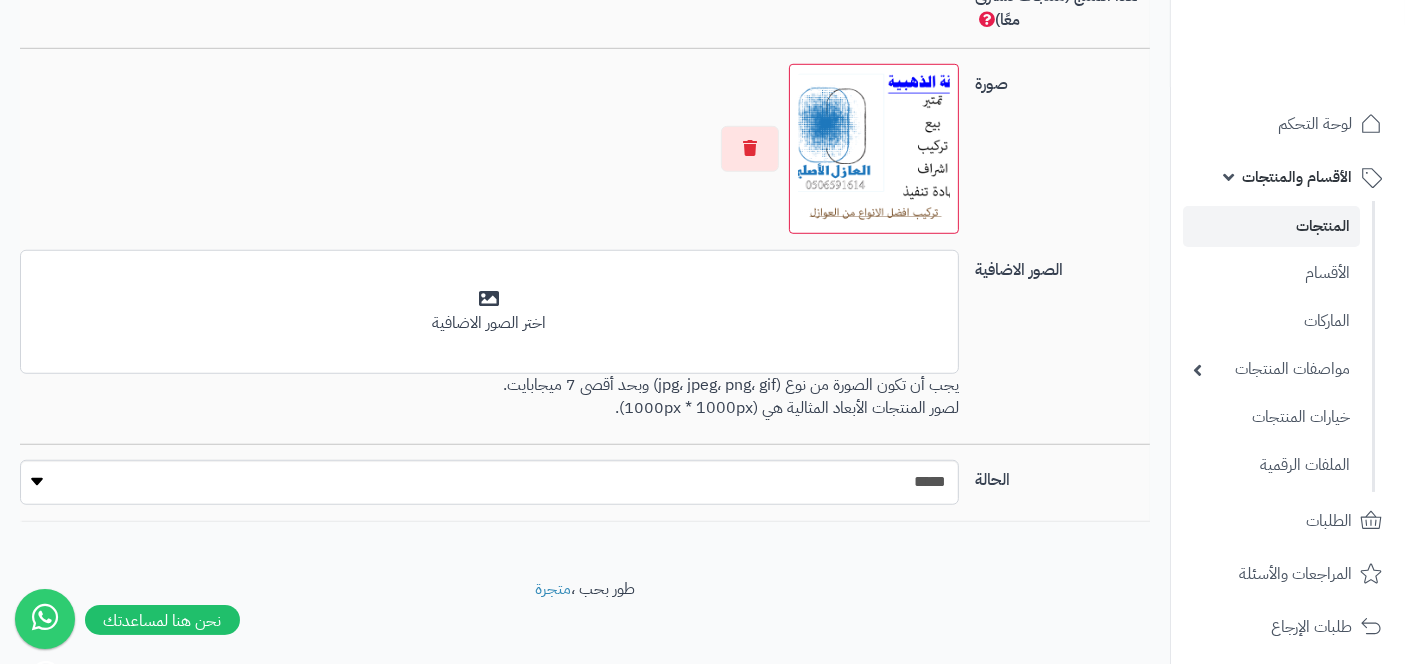 scroll, scrollTop: 1423, scrollLeft: 0, axis: vertical 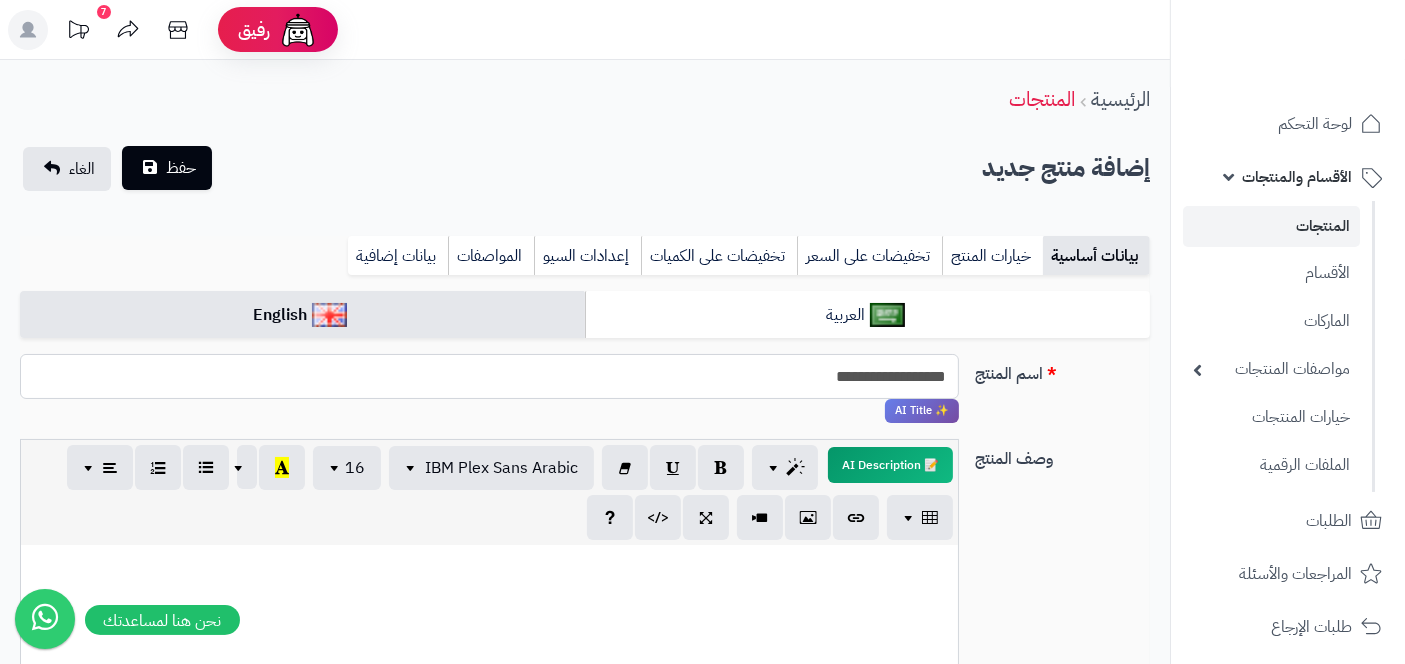 type on "**********" 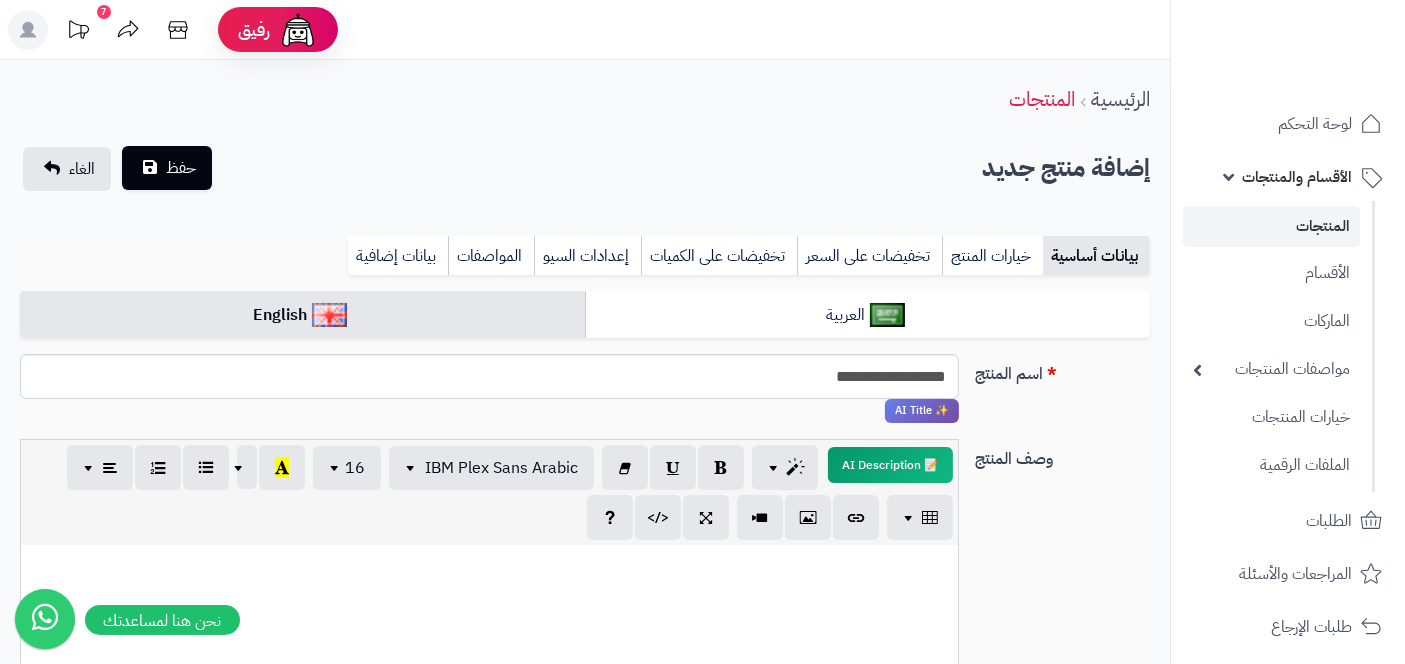 click on "حفظ" at bounding box center (181, 168) 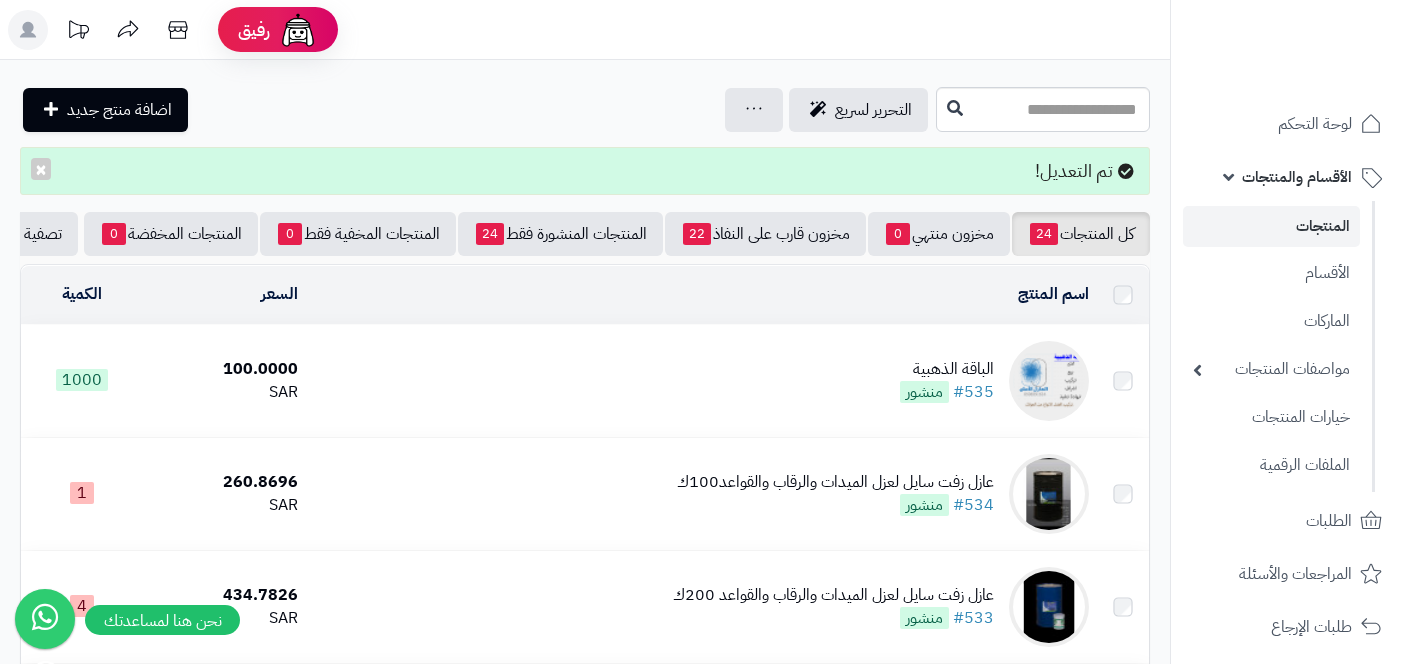 scroll, scrollTop: 0, scrollLeft: 0, axis: both 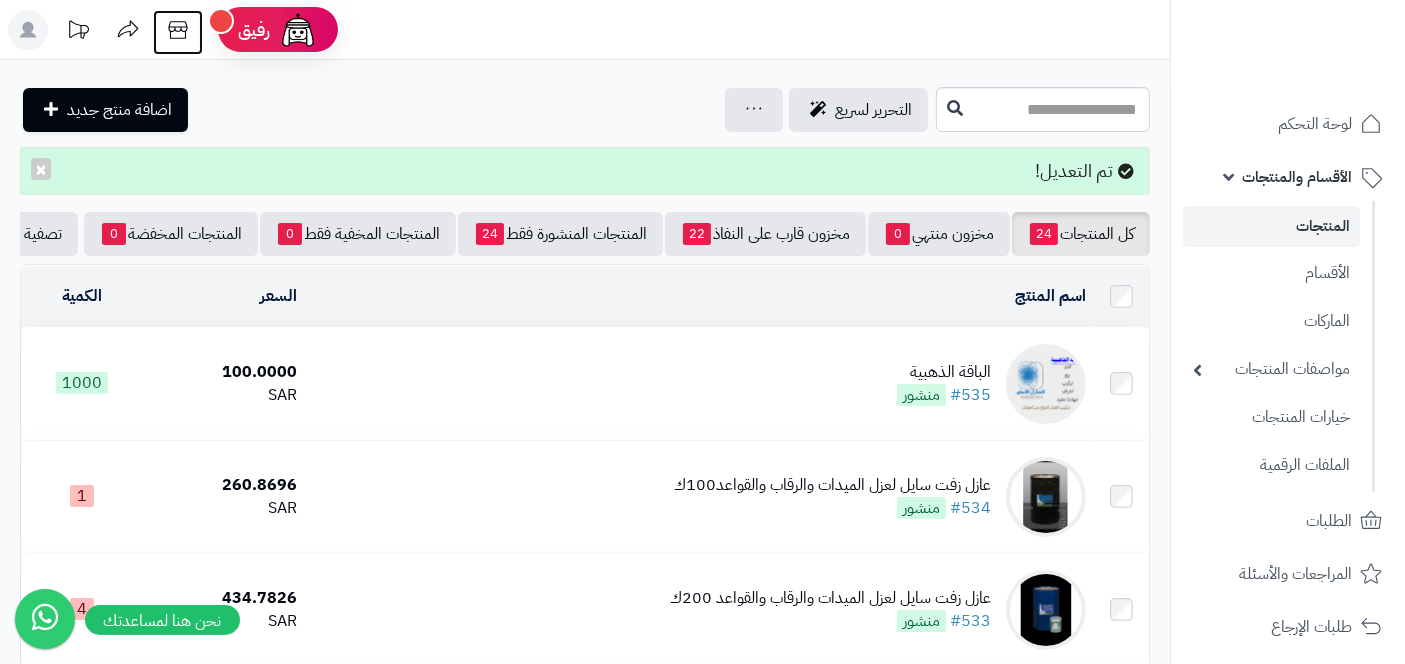 click 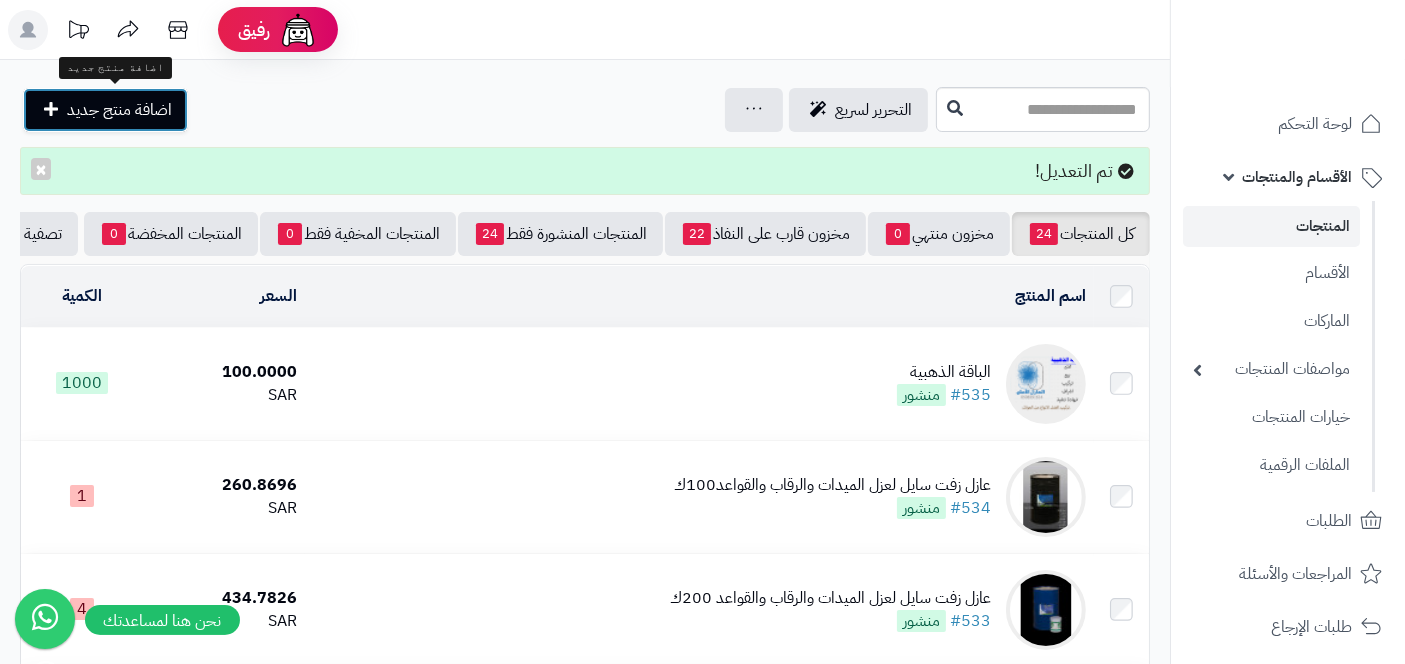 click on "اضافة منتج جديد" at bounding box center (119, 110) 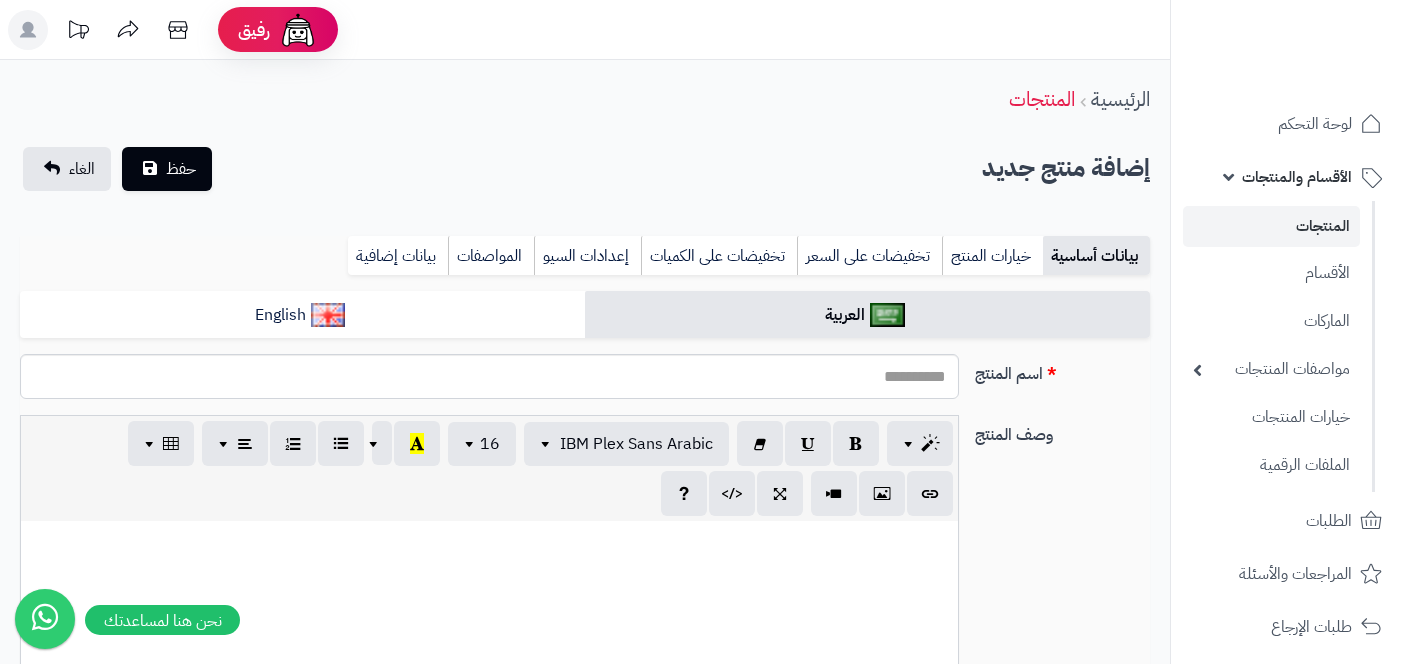 select 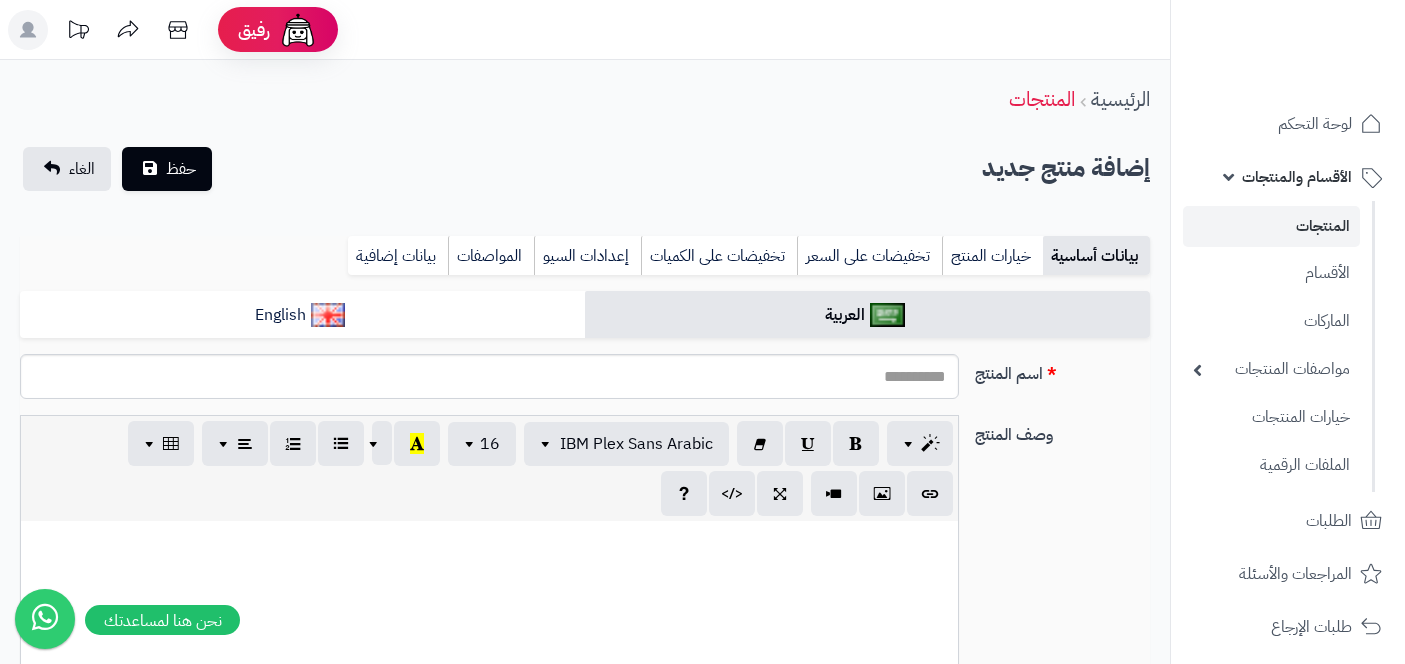 scroll, scrollTop: 0, scrollLeft: 0, axis: both 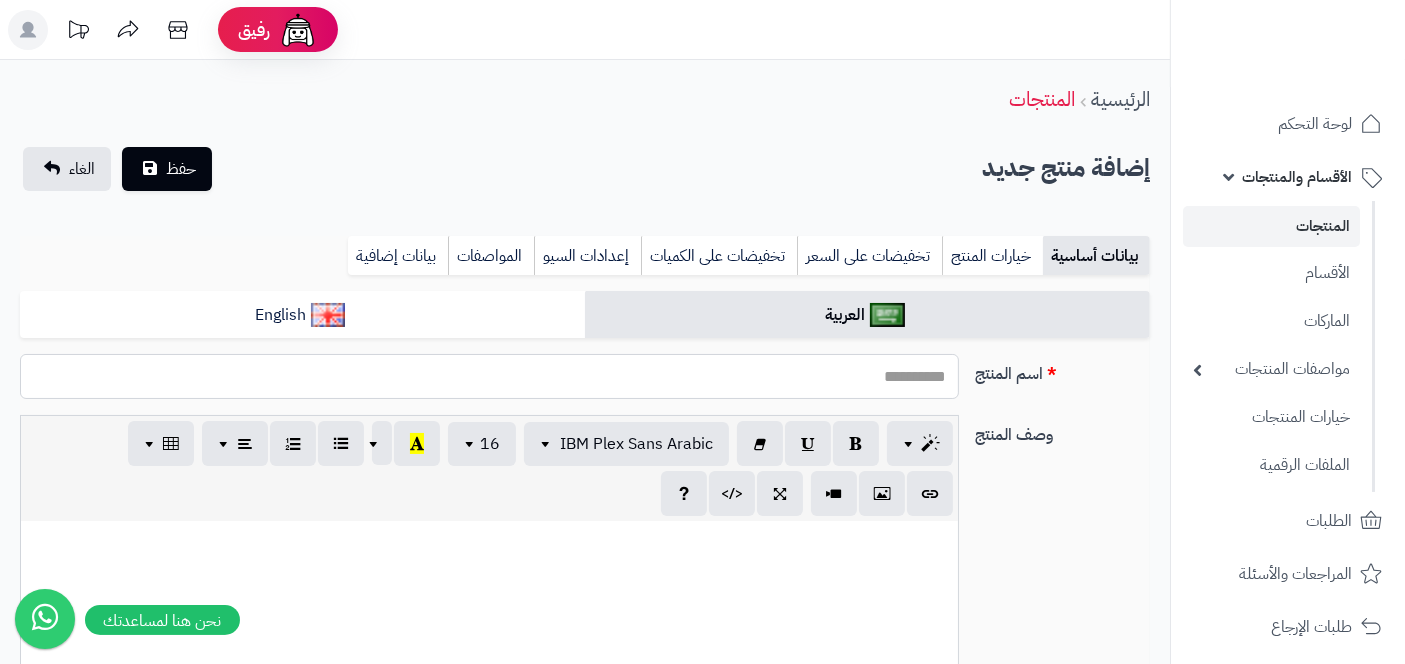 click on "اسم المنتج" at bounding box center (489, 376) 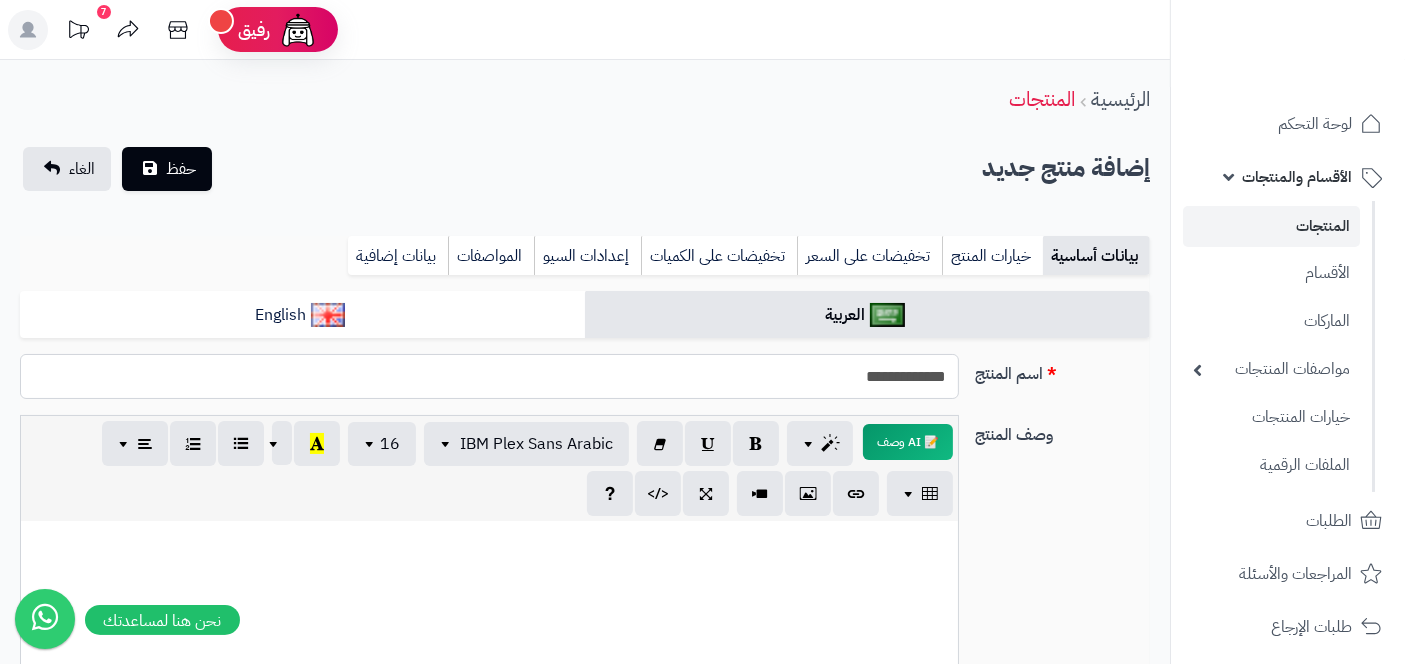 drag, startPoint x: 860, startPoint y: 375, endPoint x: 1110, endPoint y: 354, distance: 250.88045 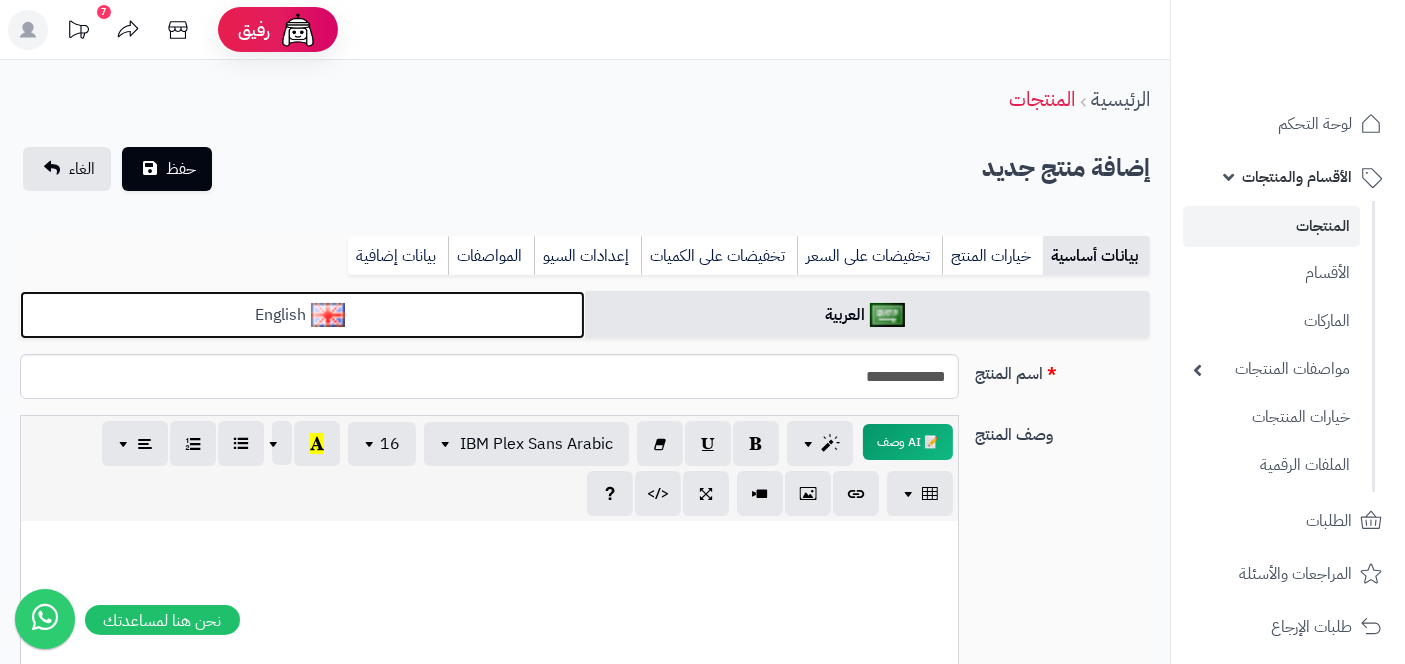 click on "English" at bounding box center (302, 315) 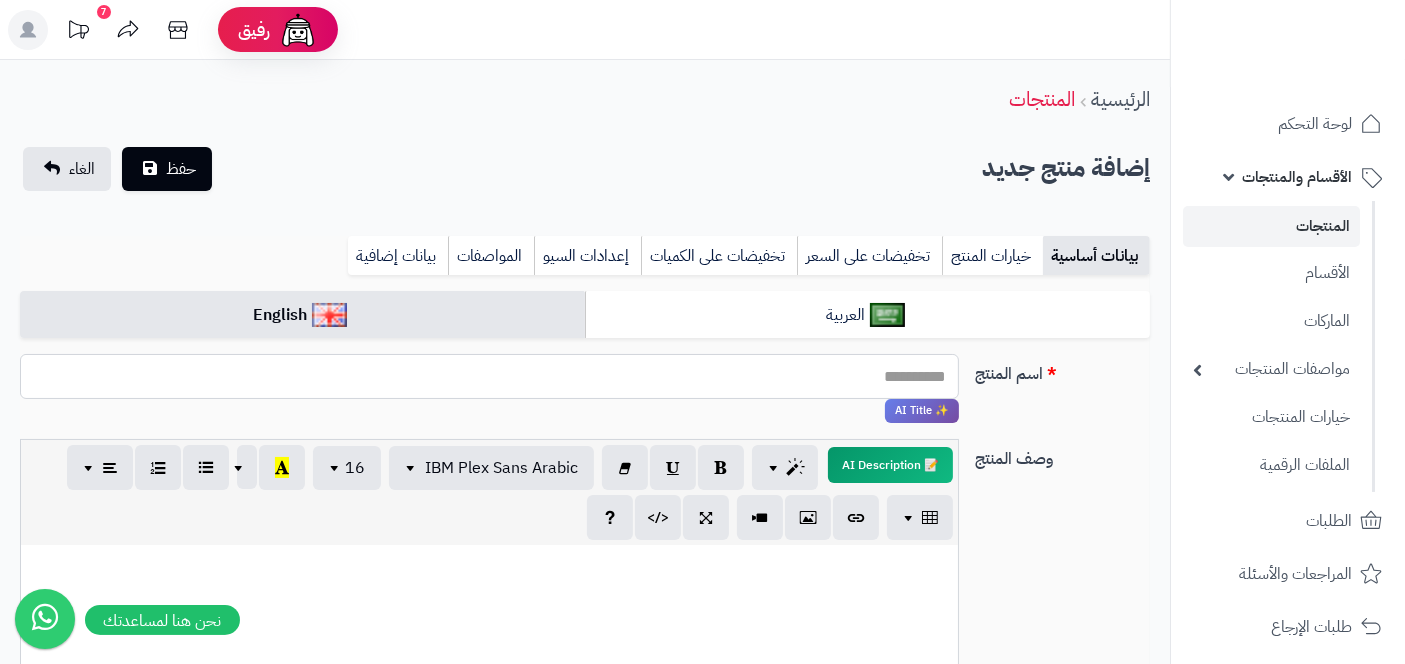 click on "اسم المنتج" at bounding box center (489, 376) 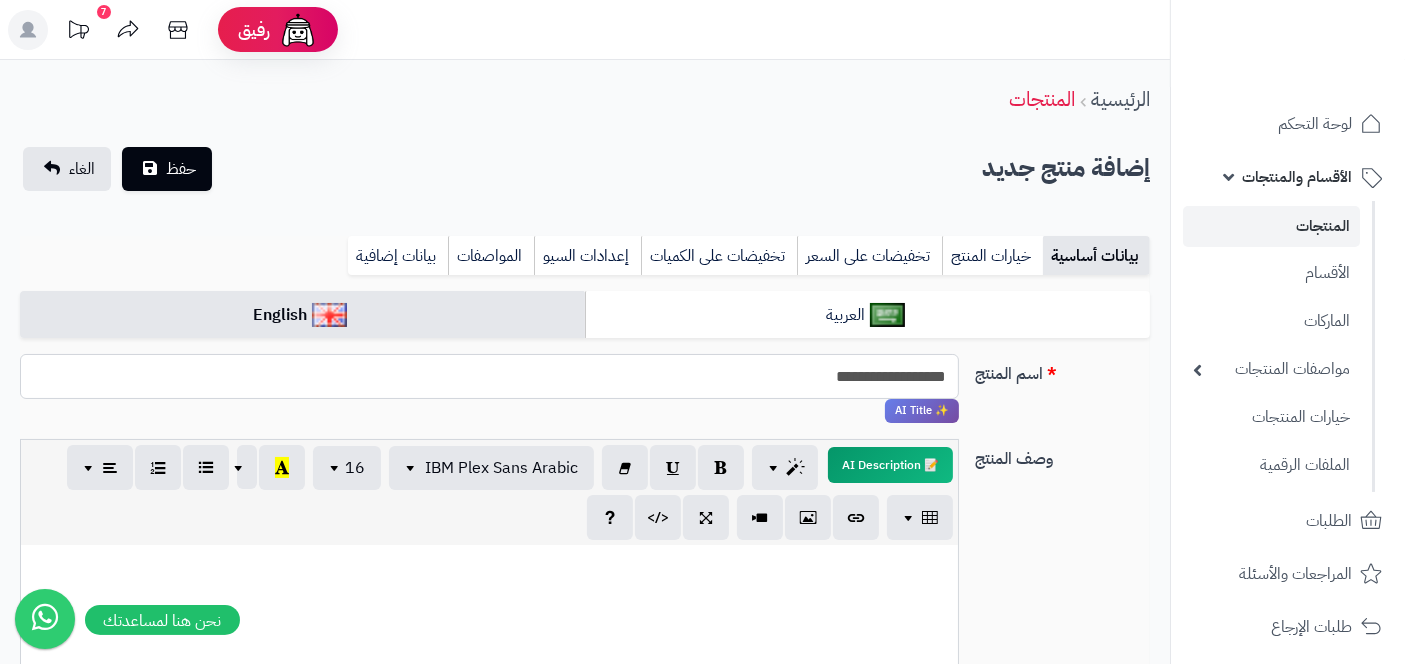 type on "**********" 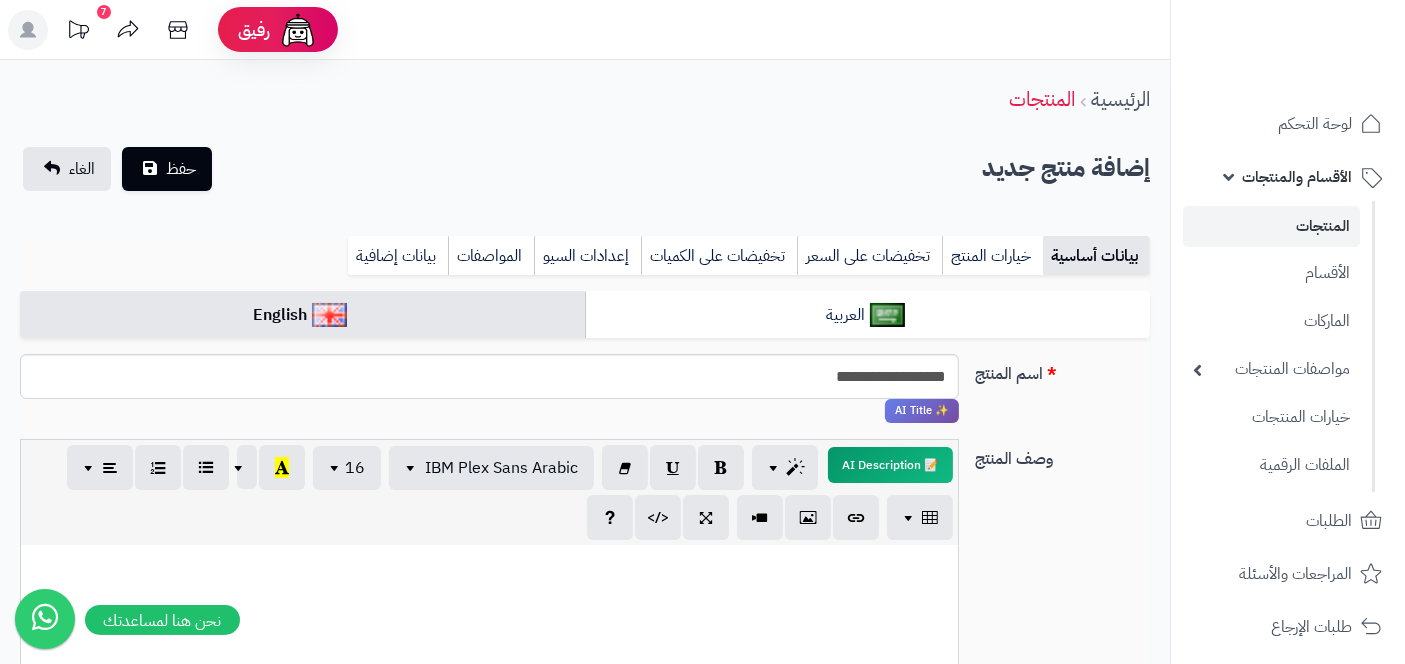 click on "وصف المنتج    📝 AI Description   p blockquote pre h1 h2 h3 h4 h5 h6 IBM Plex Sans Arabic     Arial   Arial Black   Comic Sans MS   Courier New   Helvetica   Impact   Tahoma   Times New Roman   Verdana 16  8  9  10  11  12  14  18  24  36    Background Color         Transparent              Foreground Color         Reset to default                        1 x 1                                     ×        Insert Link           Text to display To what URL should this link go? *******  Open in new window      Insert Link                   ×        Insert Image           Select from files Image URL      Insert Image                   ×        Insert Video           Video URL?  (YouTube, Vimeo, Vine, Instagram, DailyMotion or Youku)      Insert Video                   ×        Help           ENTER Insert Paragraph CTRL+Z Undoes the last command CTRL+Y Redoes the last command TAB Tab SHIFT+TAB Untab CTRL+B Set a bold style CTRL+I Set a italic style CTRL+U Set a underline style CTRL+SHIFT+S CTRL+K" at bounding box center (585, 654) 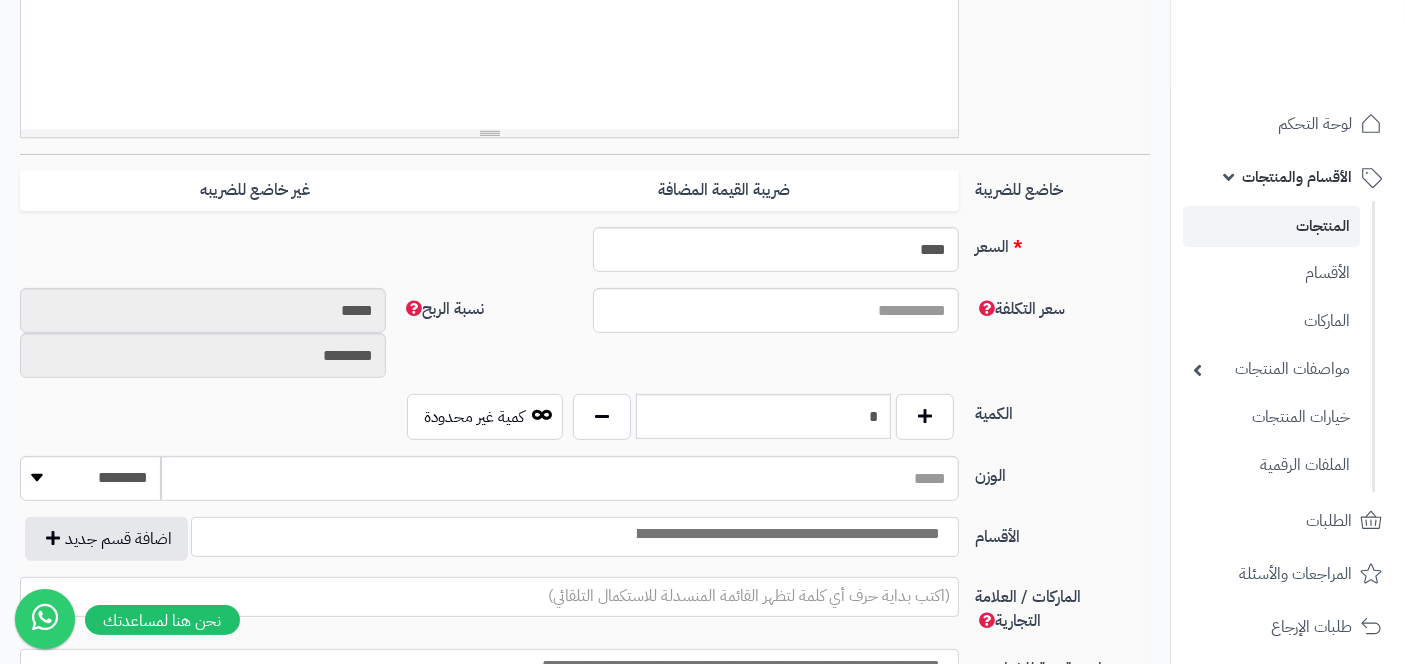 scroll, scrollTop: 741, scrollLeft: 0, axis: vertical 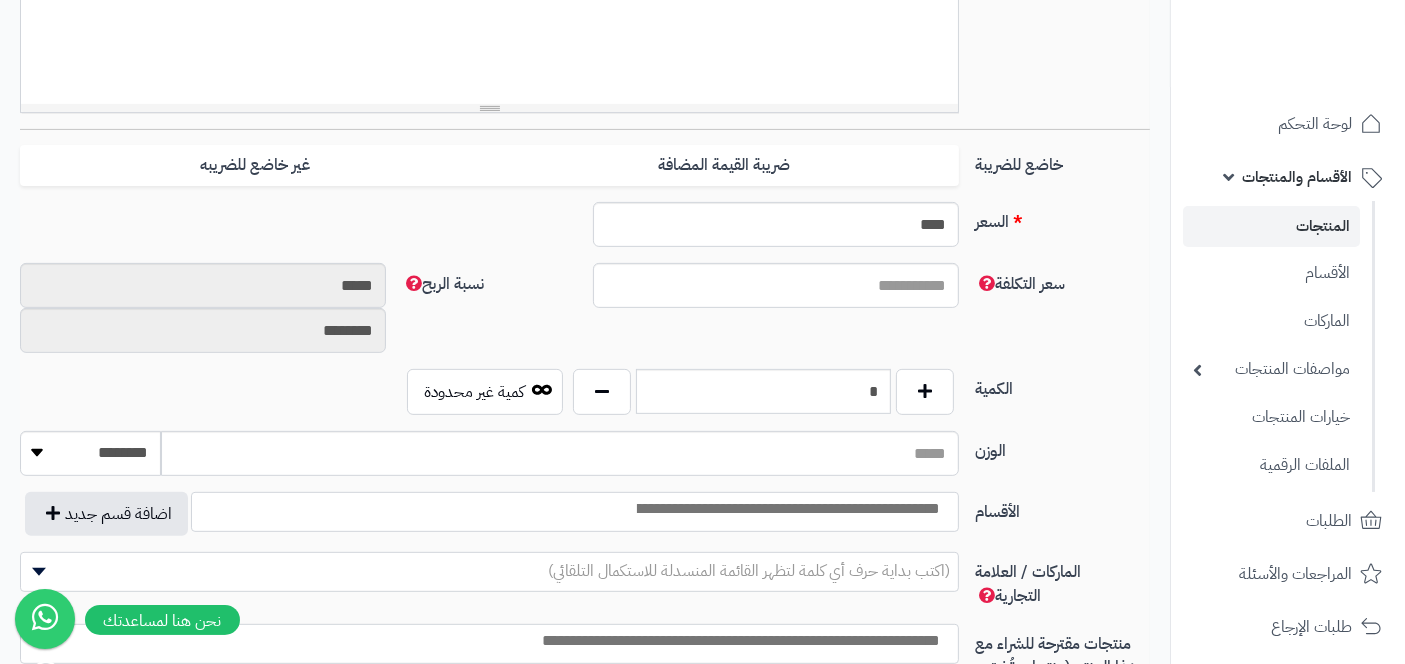 type on "*" 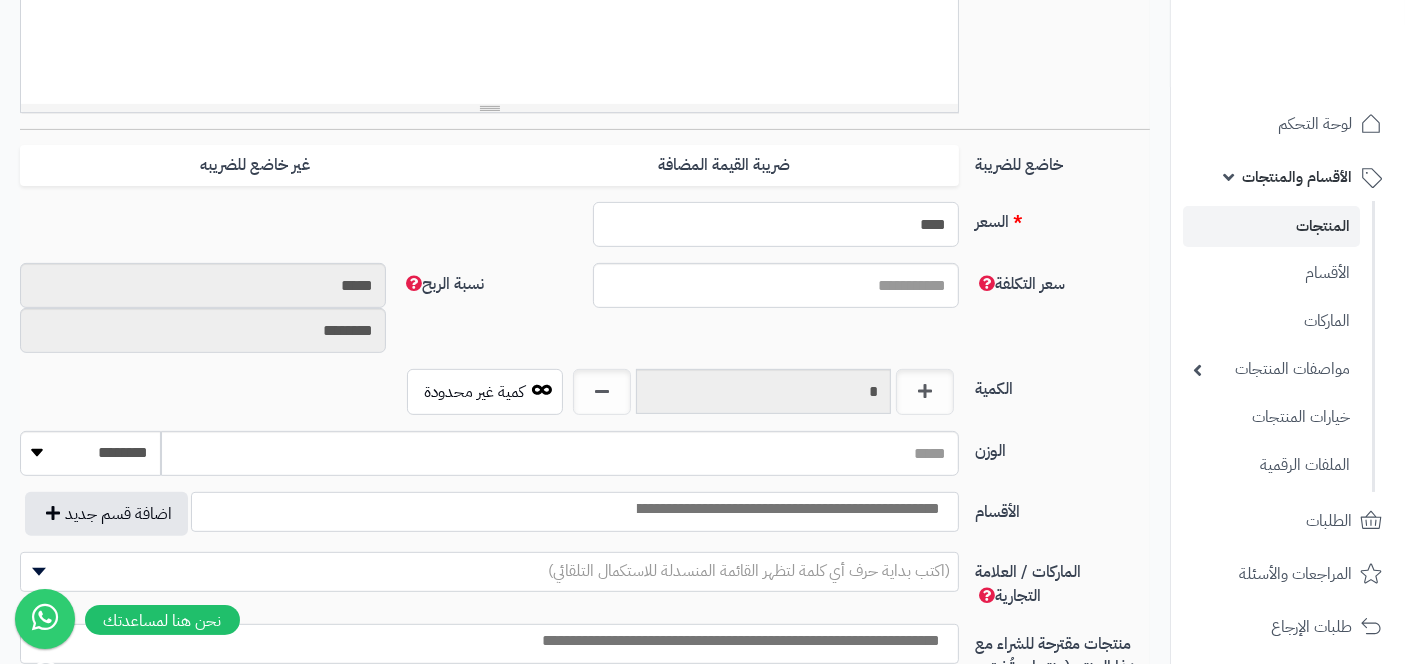 click on "****" at bounding box center [776, 224] 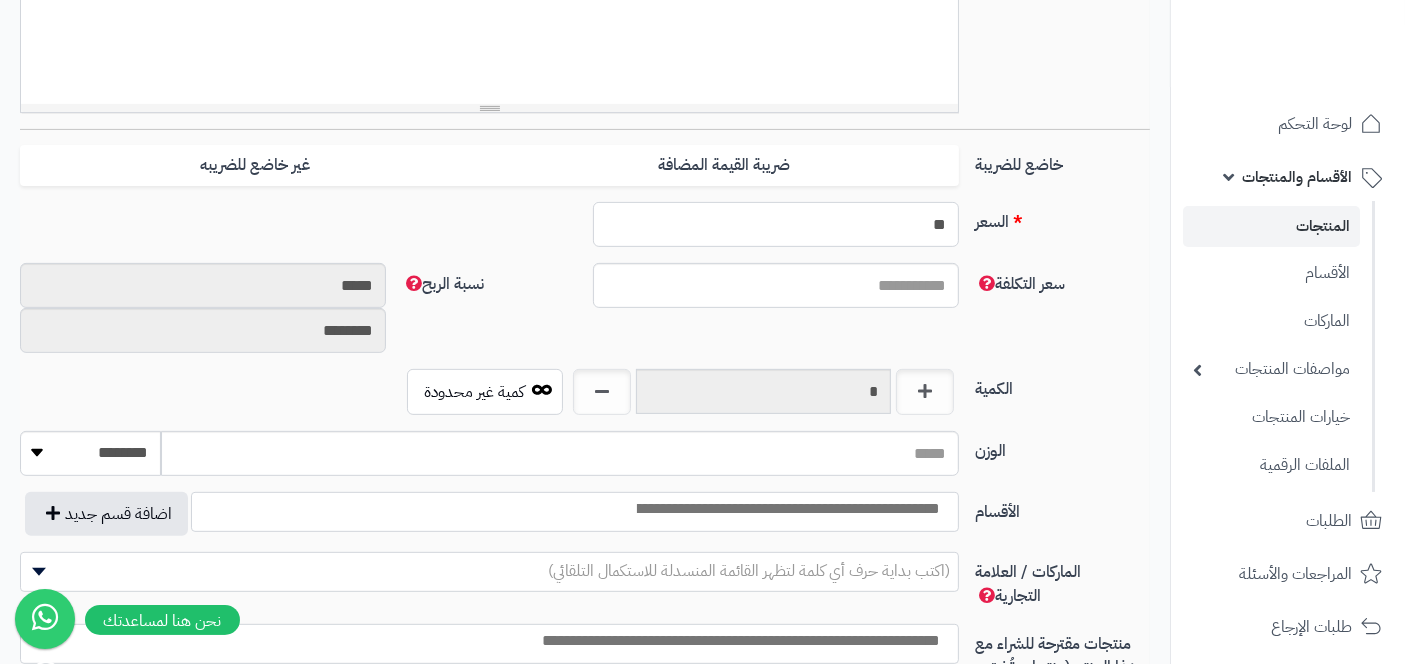 type on "*" 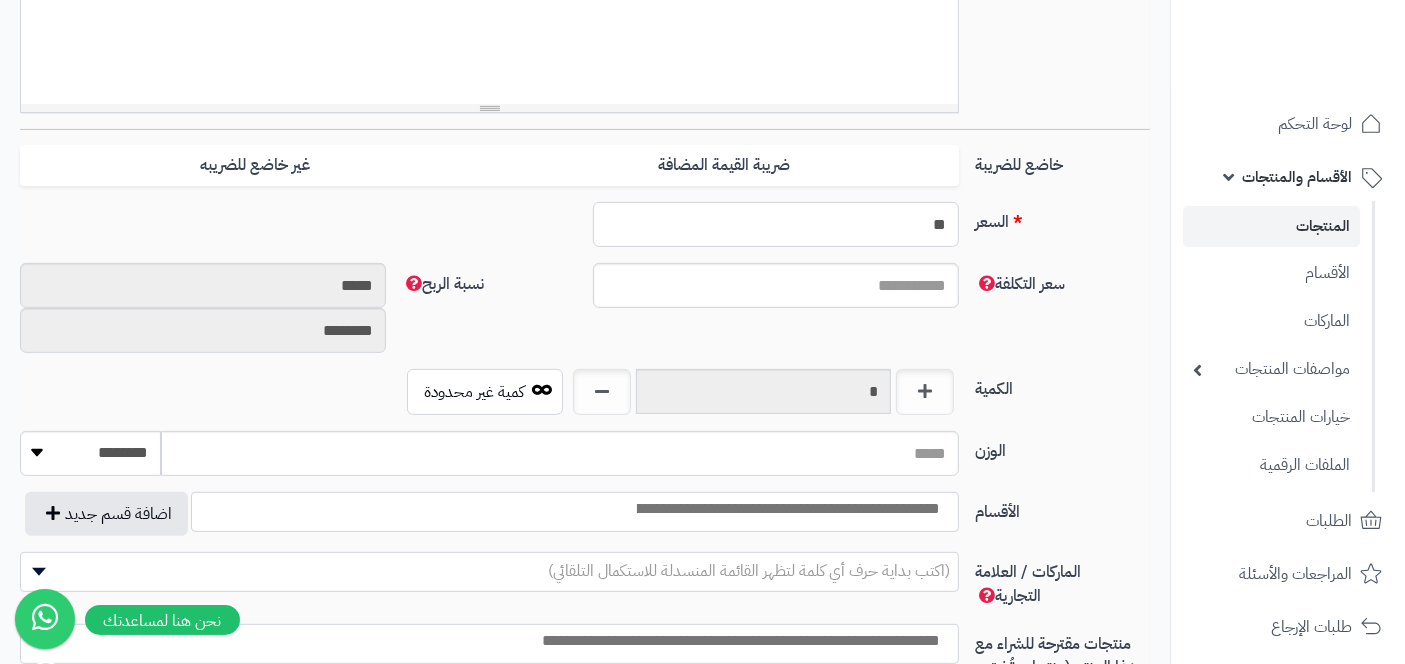 type on "**" 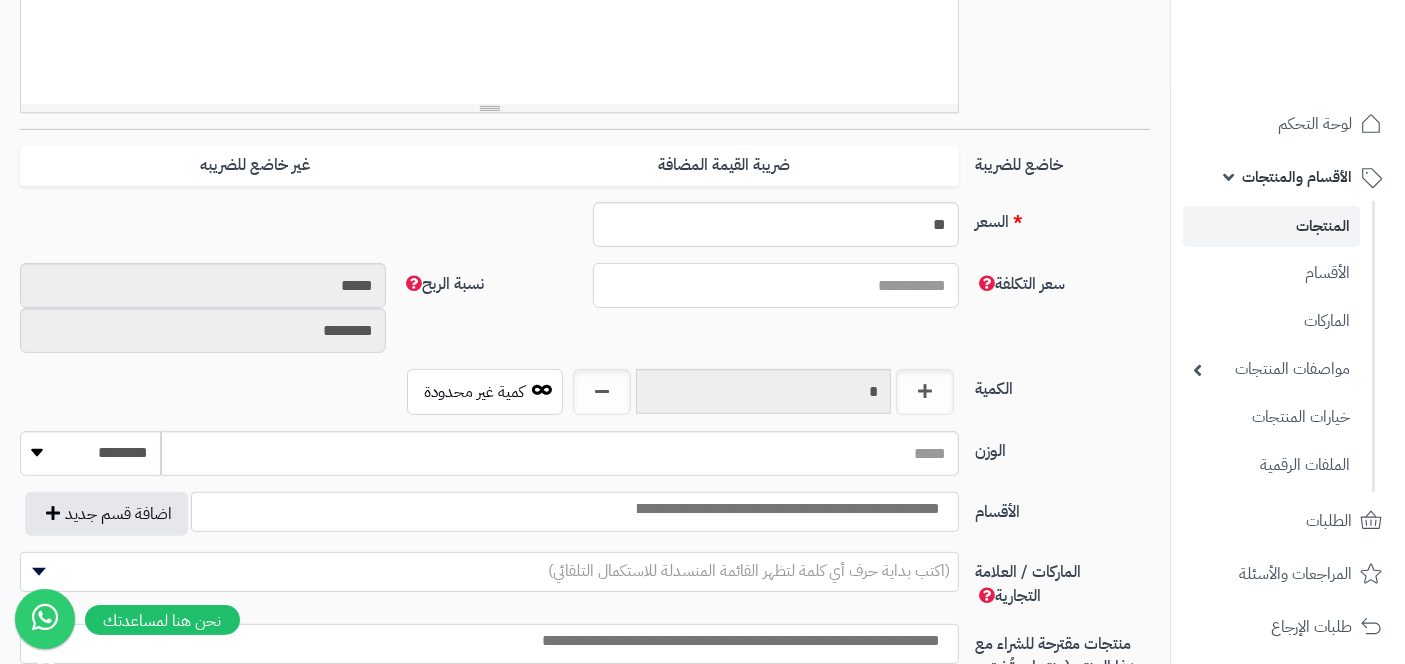 click on "سعر التكلفة" at bounding box center (776, 285) 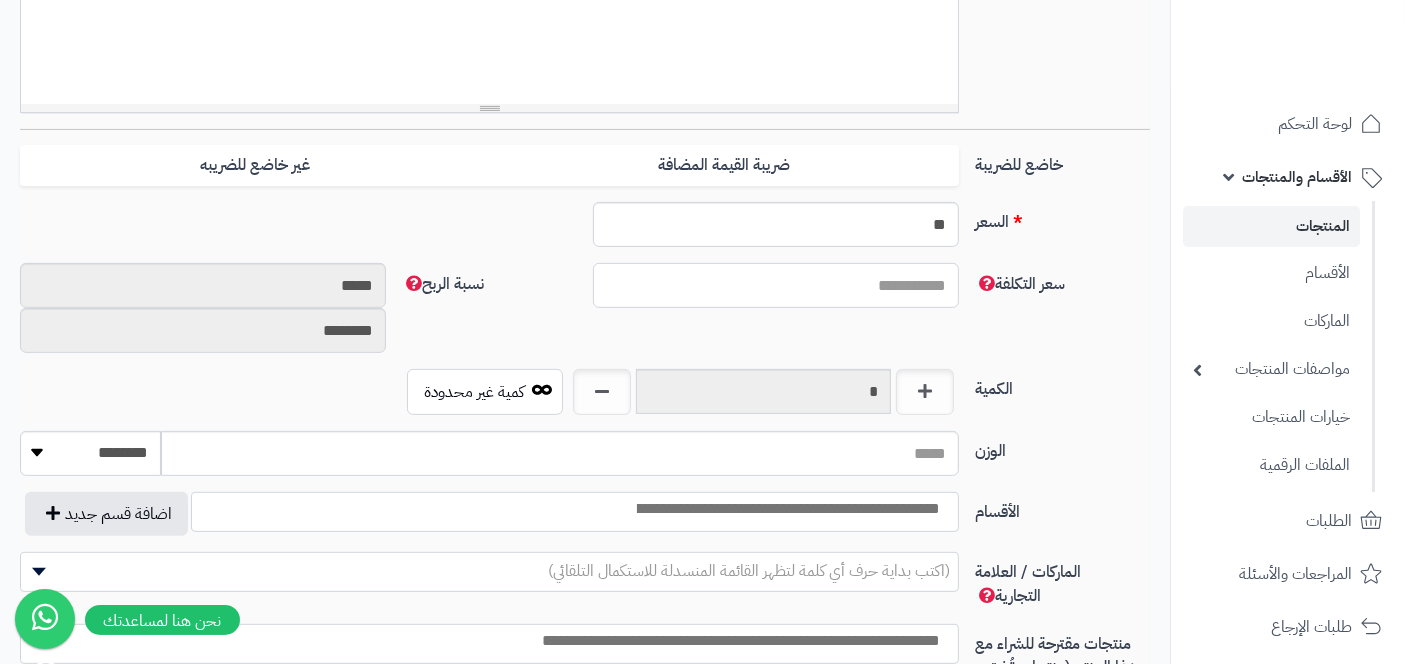 type on "*" 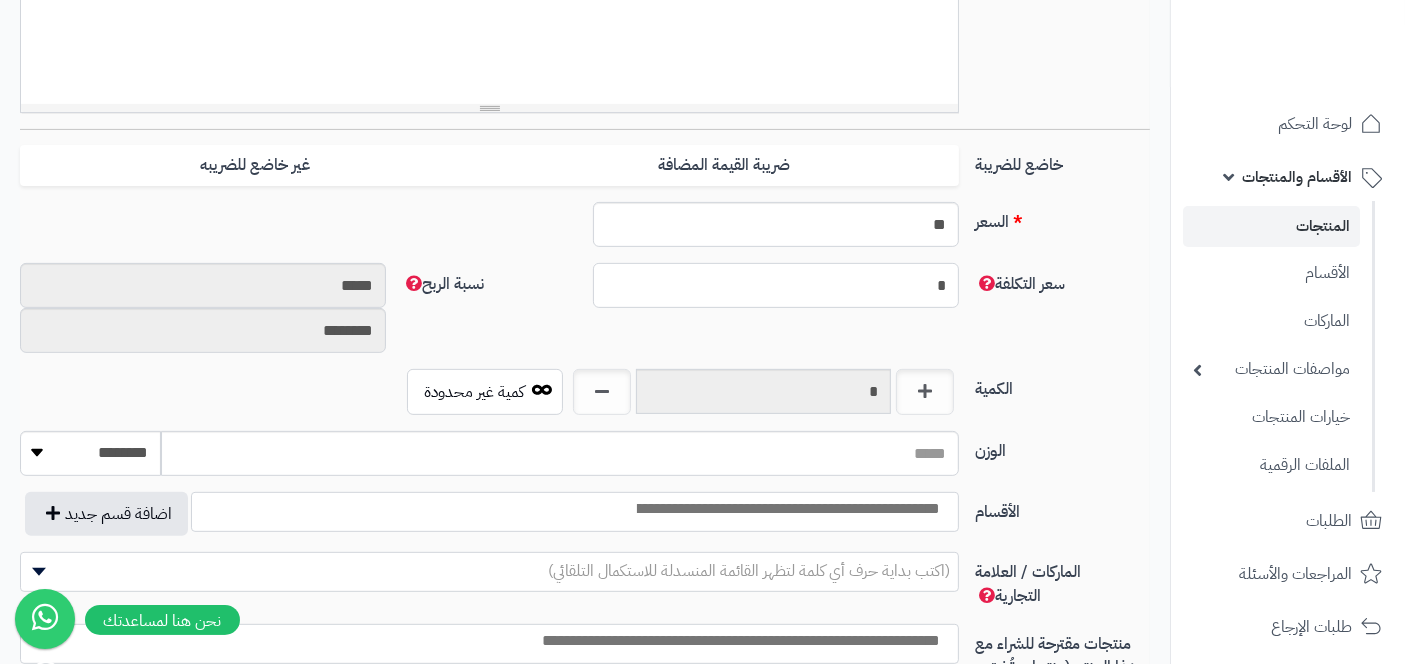 type on "********" 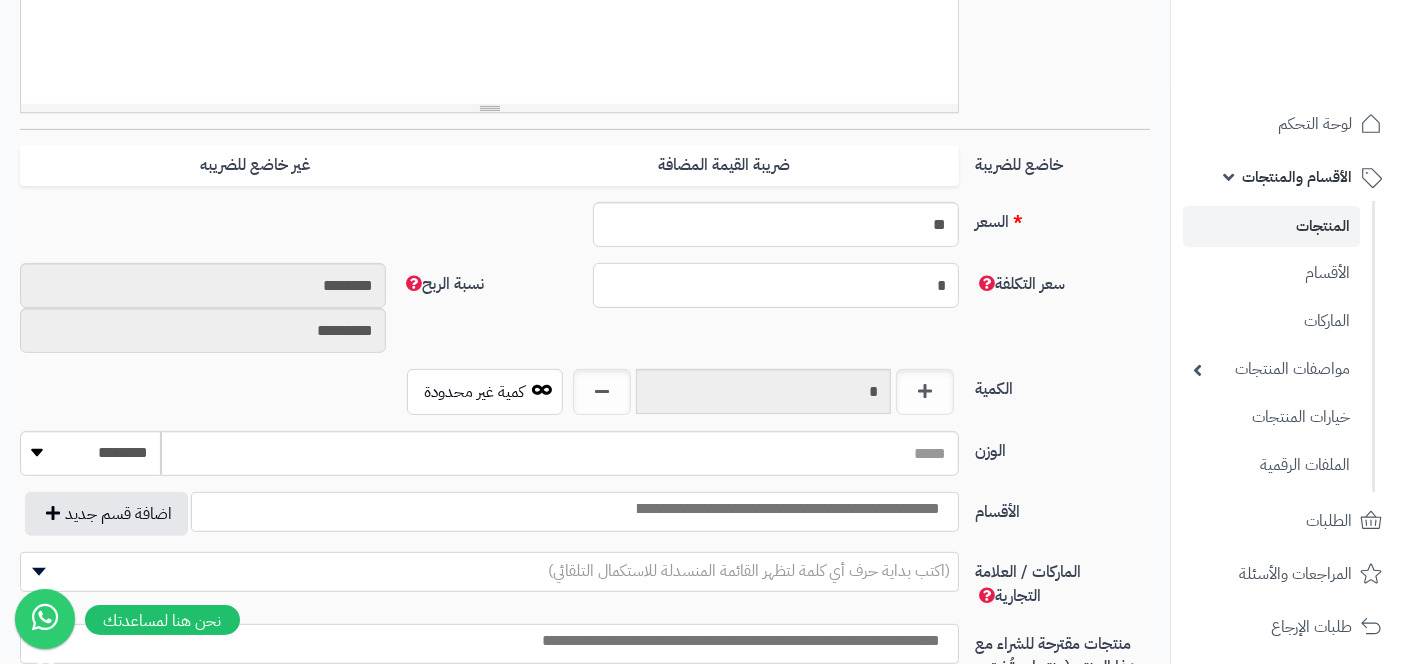 type on "**" 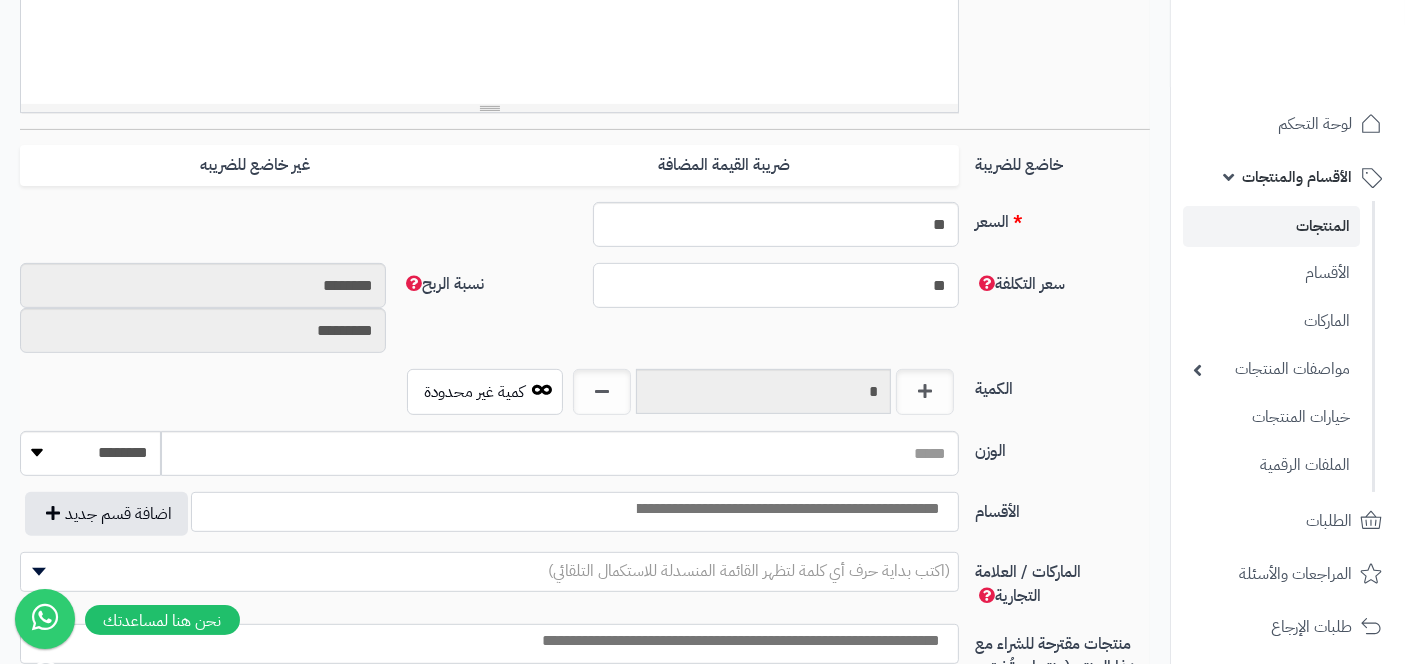 type on "*****" 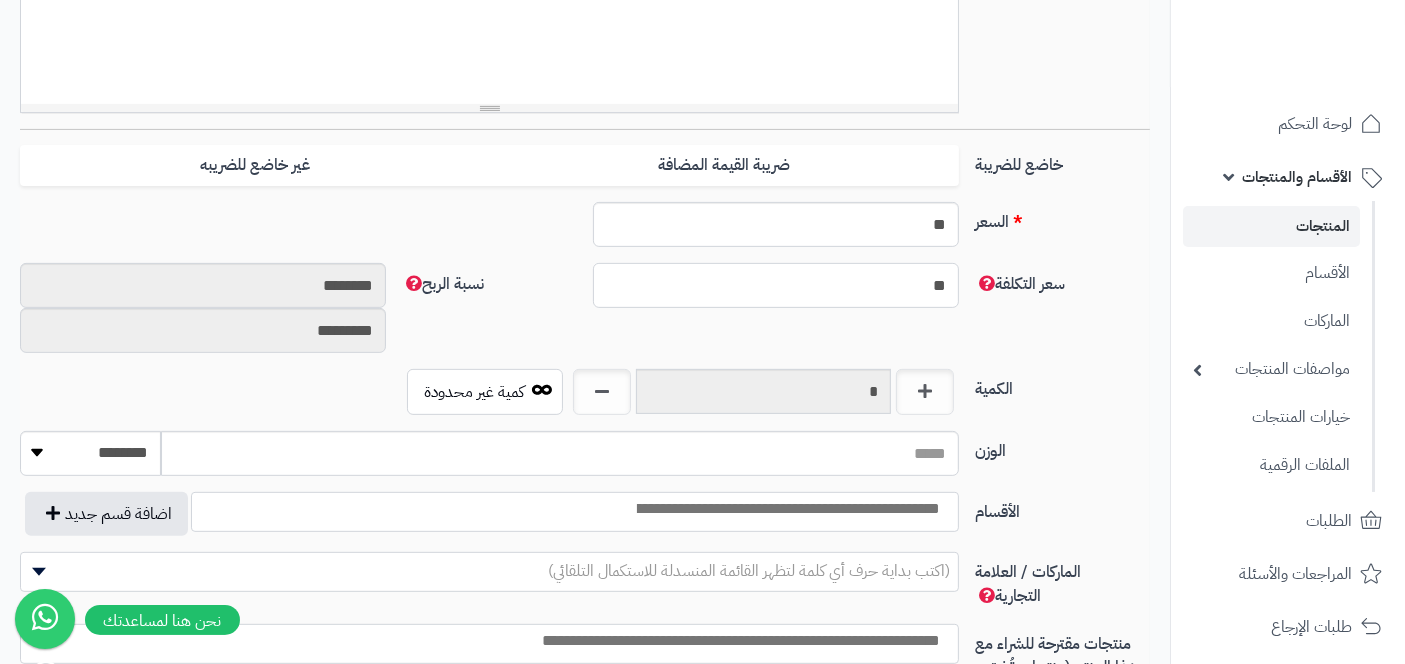 type on "********" 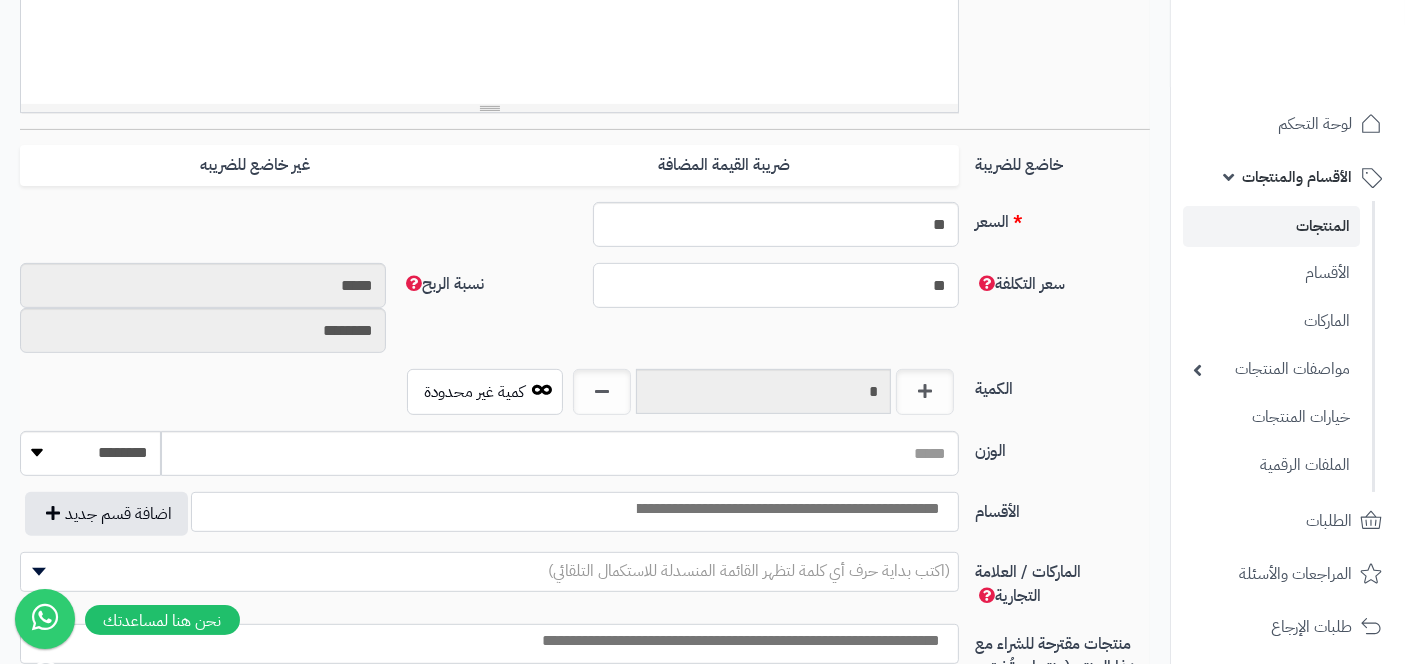 type on "**" 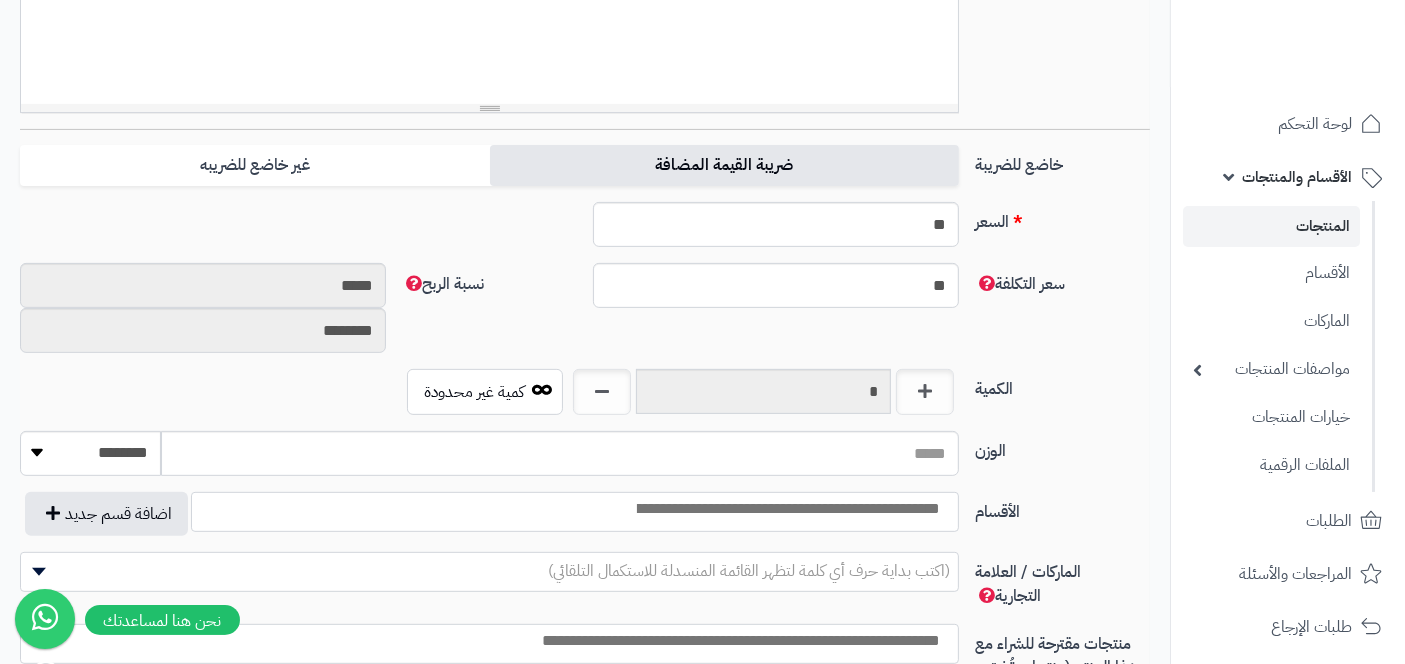 click on "ضريبة القيمة المضافة" at bounding box center (724, 165) 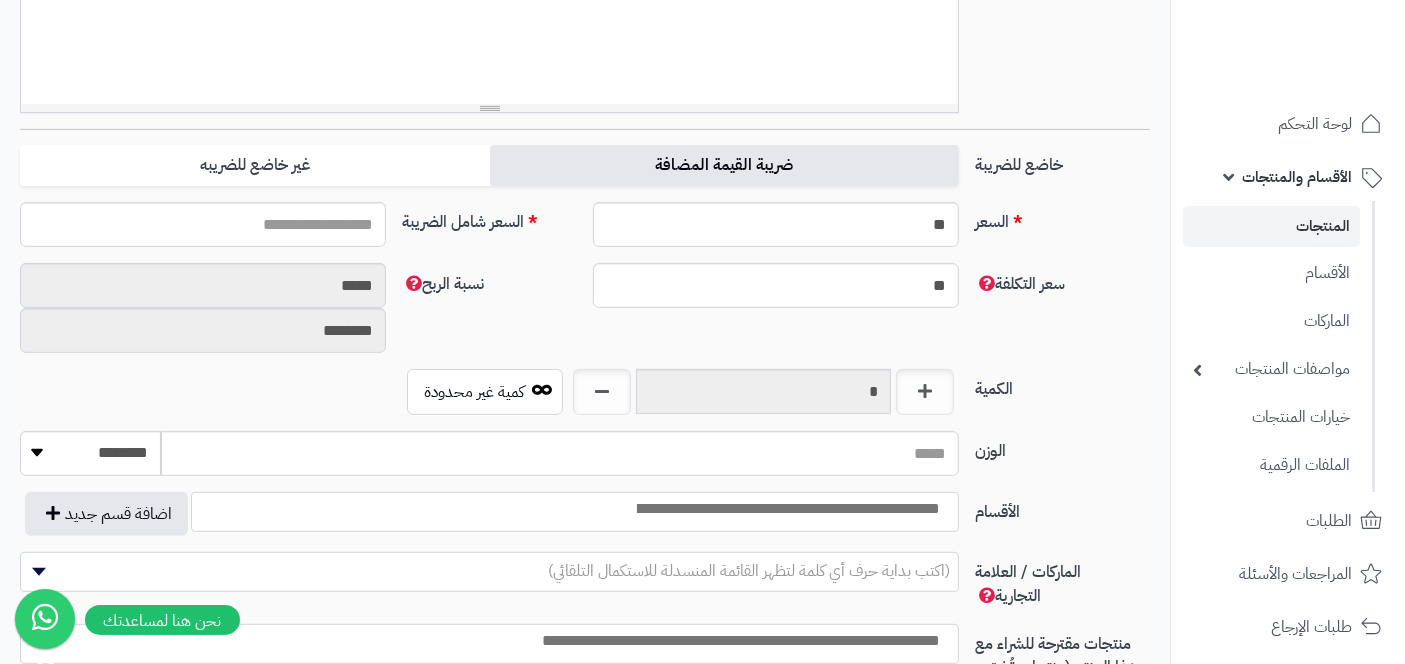 type on "*****" 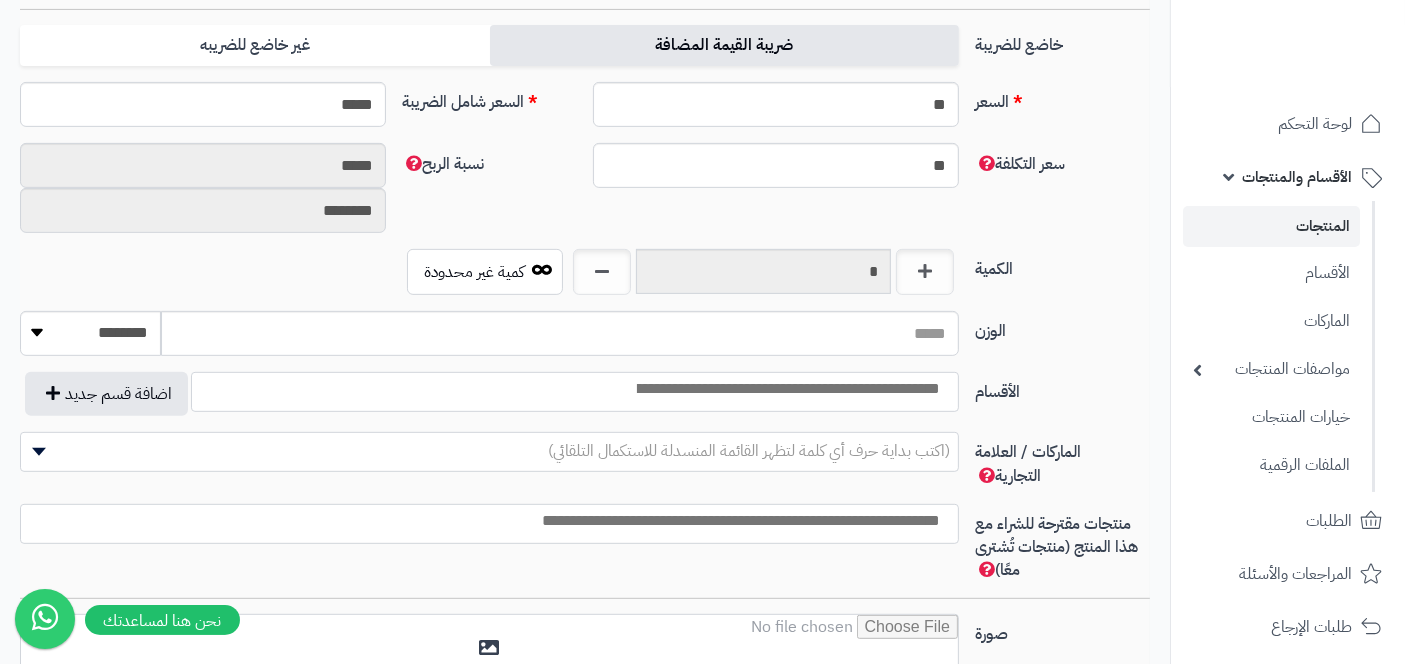 scroll, scrollTop: 869, scrollLeft: 0, axis: vertical 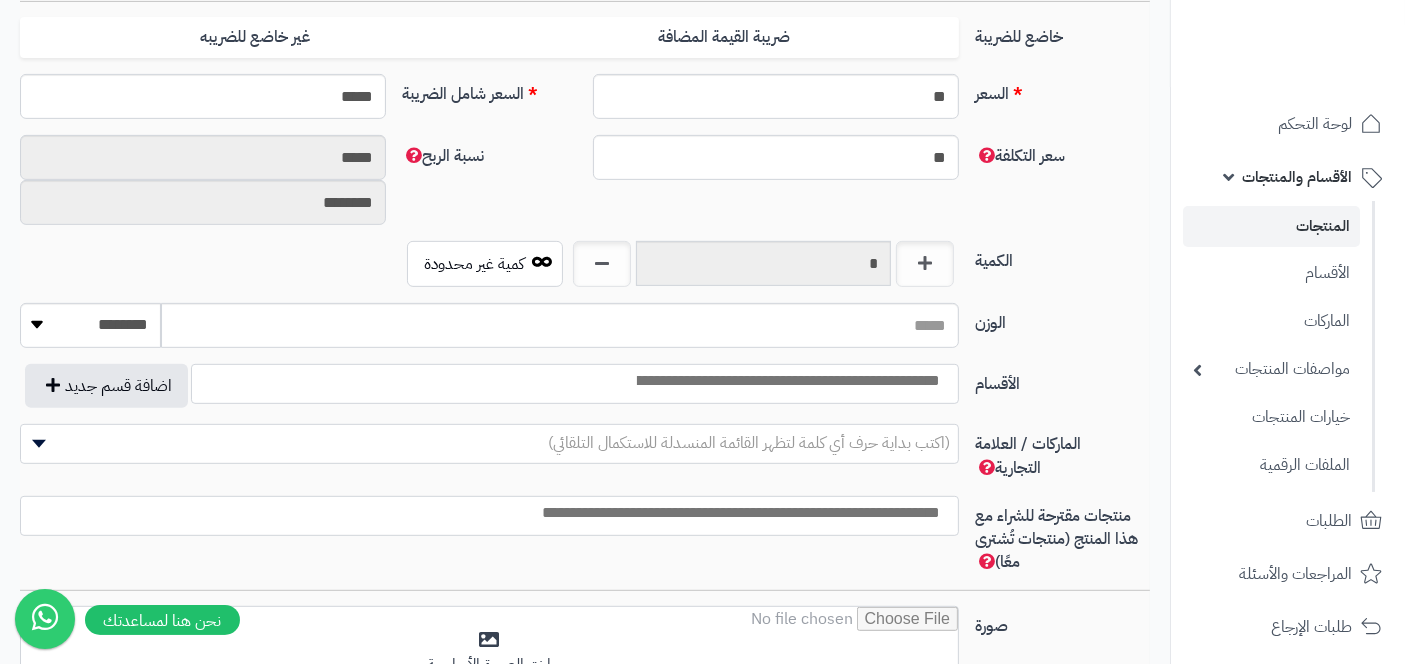 click at bounding box center (787, 381) 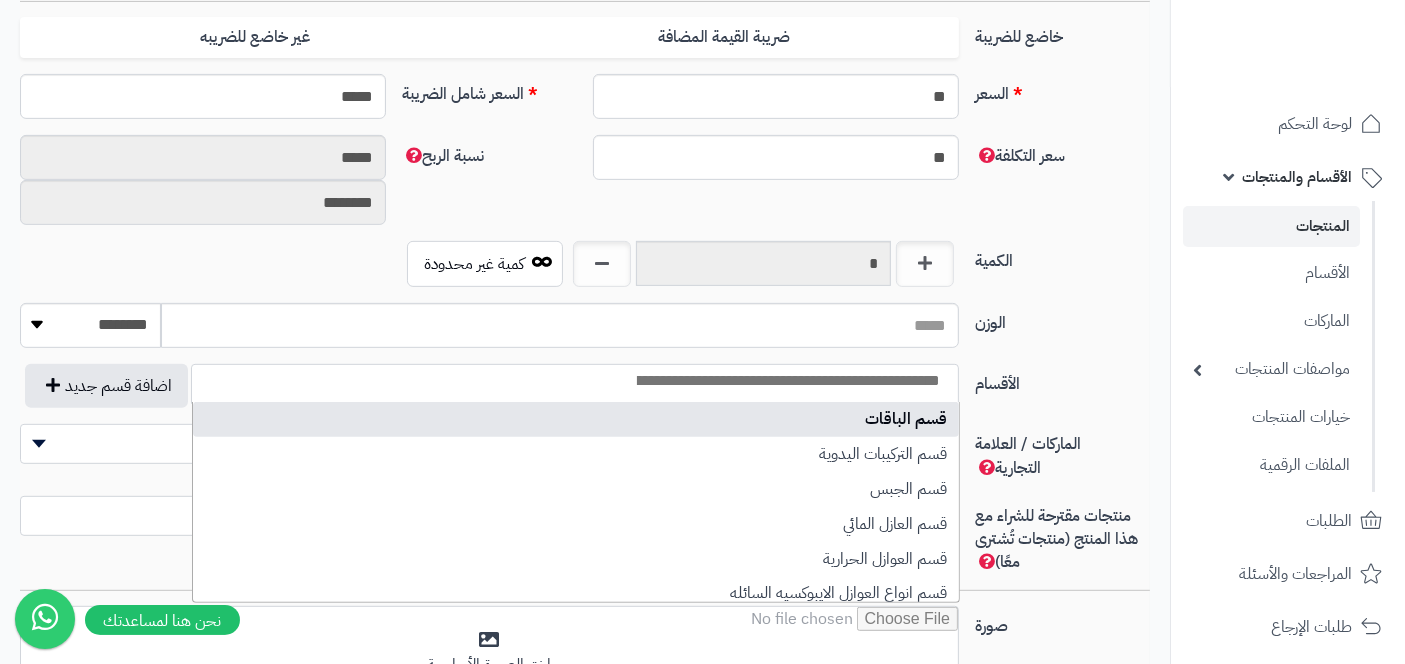 select on "***" 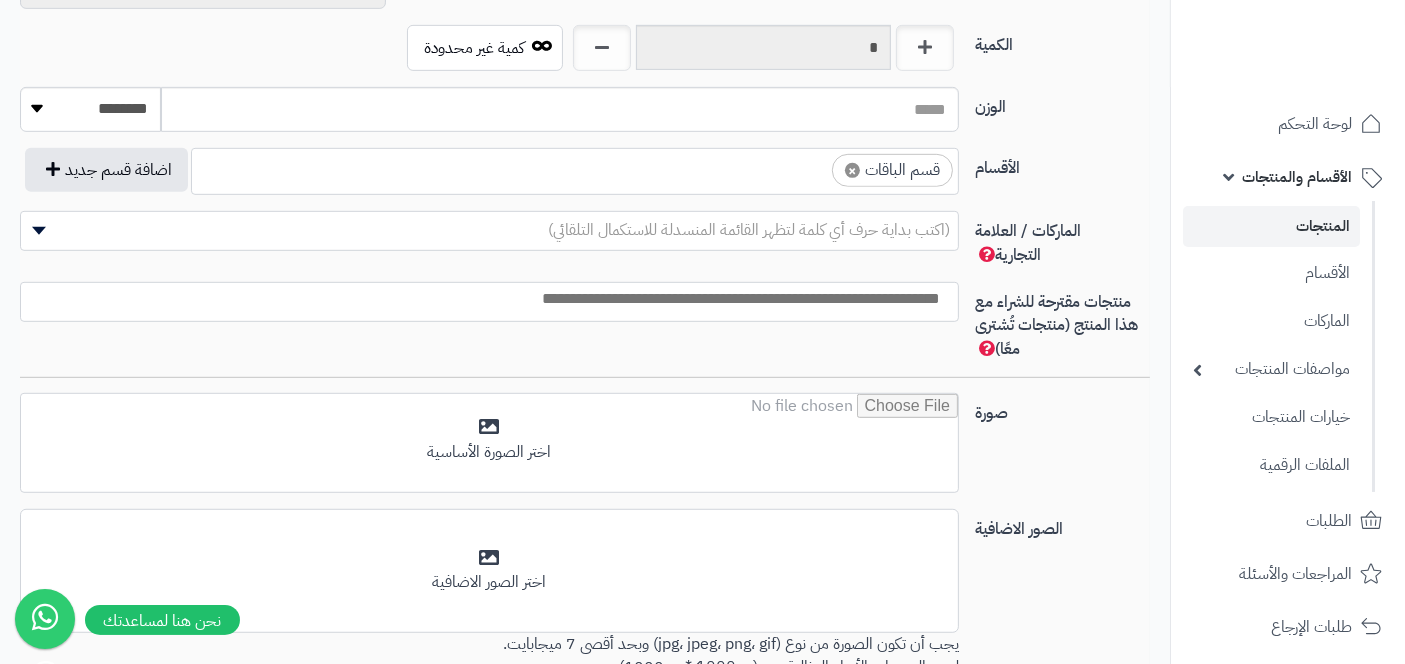 scroll, scrollTop: 1106, scrollLeft: 0, axis: vertical 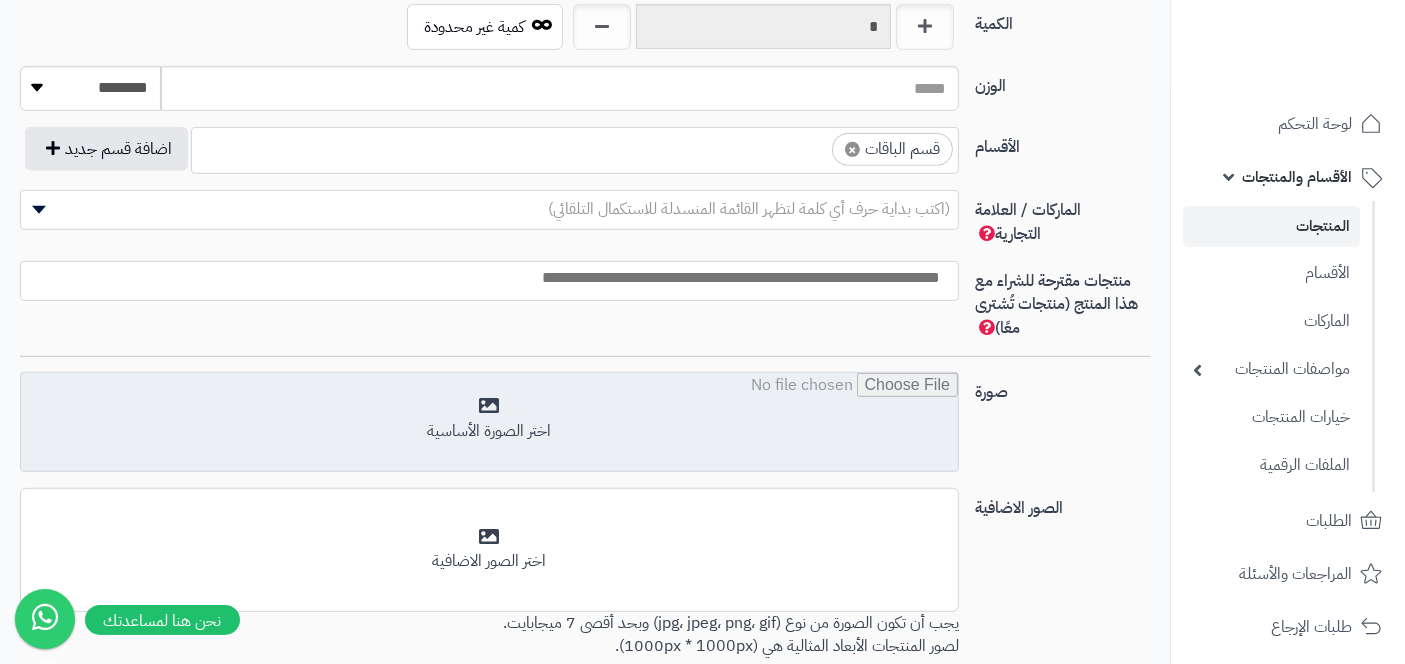 click at bounding box center (489, 423) 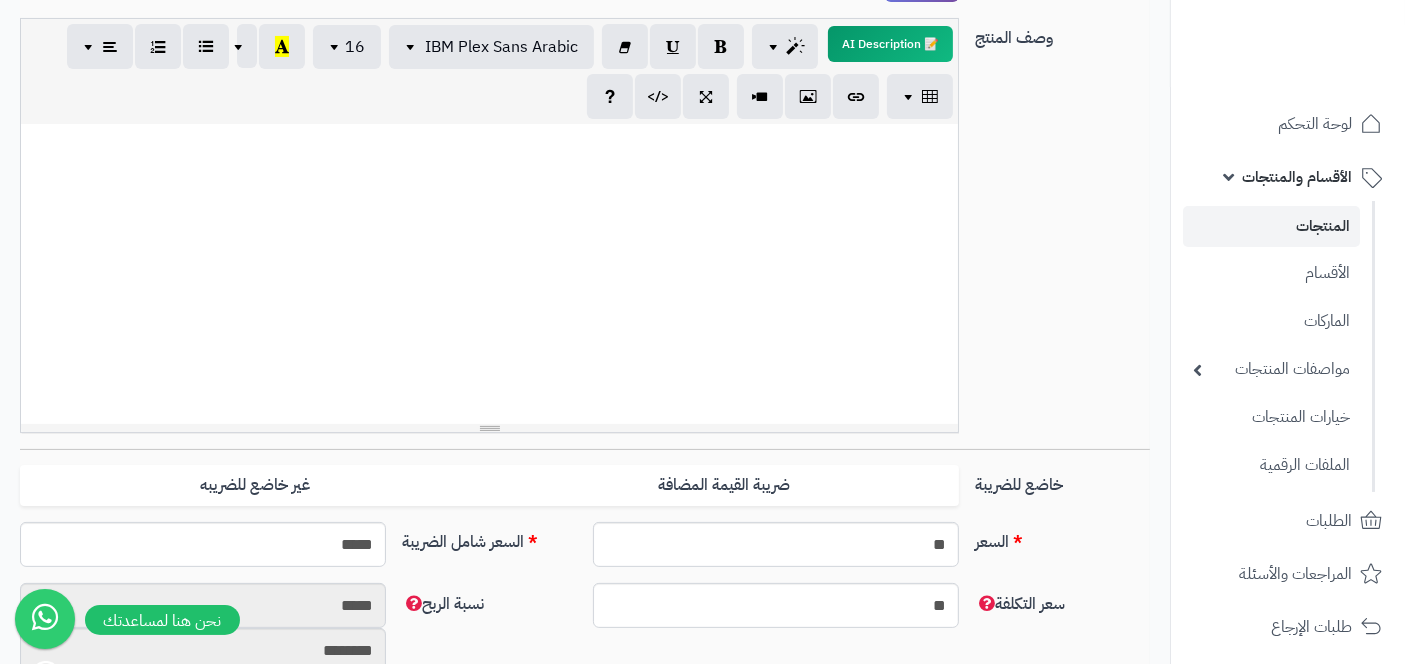 scroll, scrollTop: 0, scrollLeft: 0, axis: both 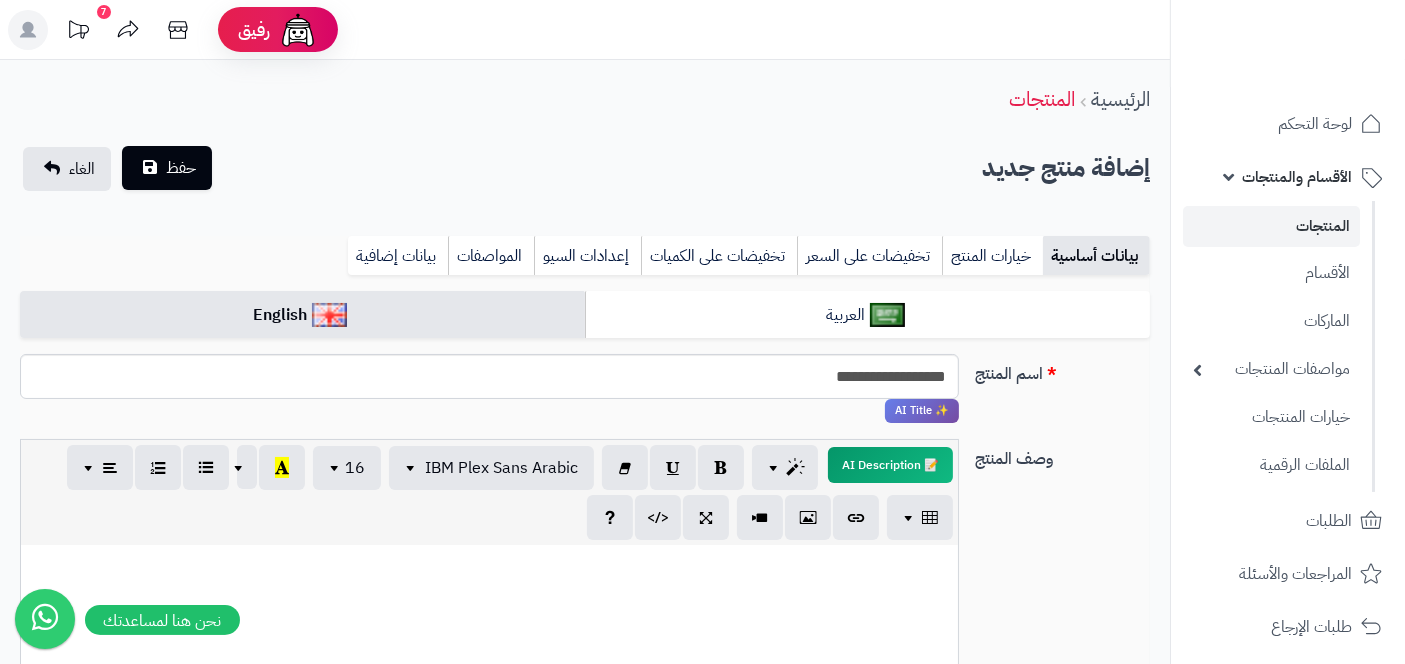 click on "حفظ" at bounding box center (181, 168) 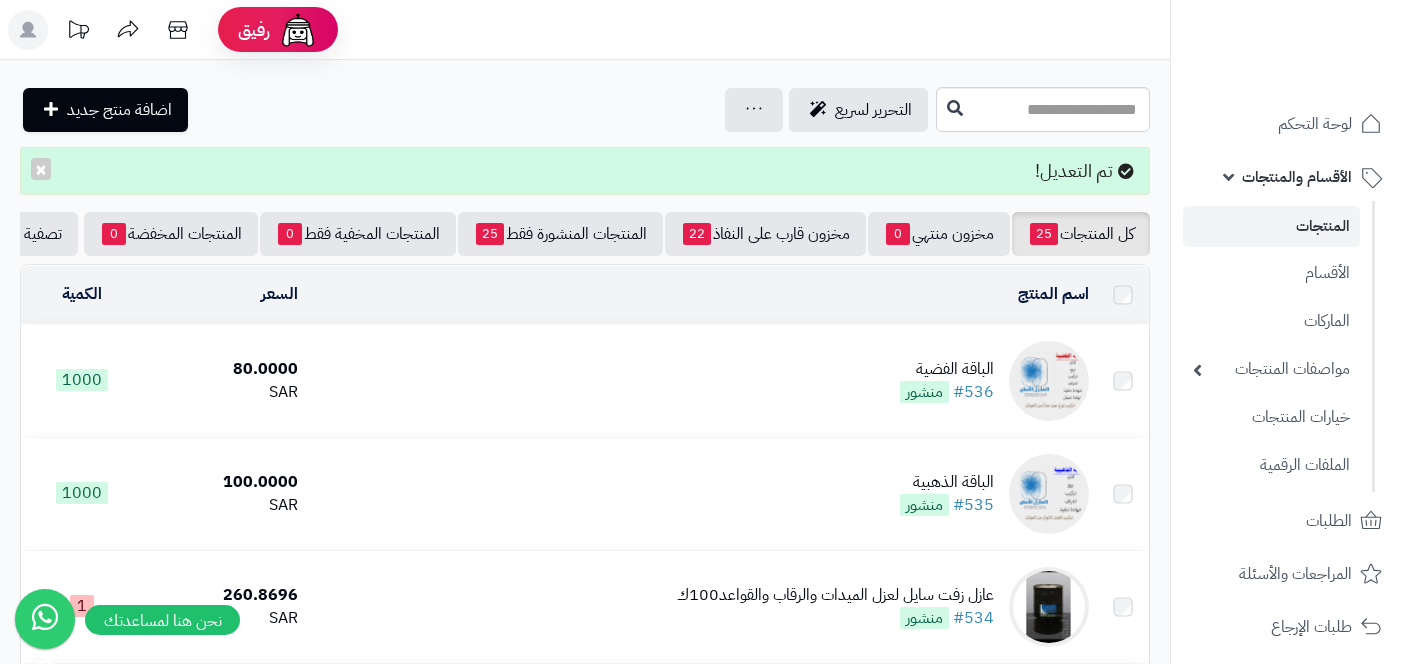 scroll, scrollTop: 0, scrollLeft: 0, axis: both 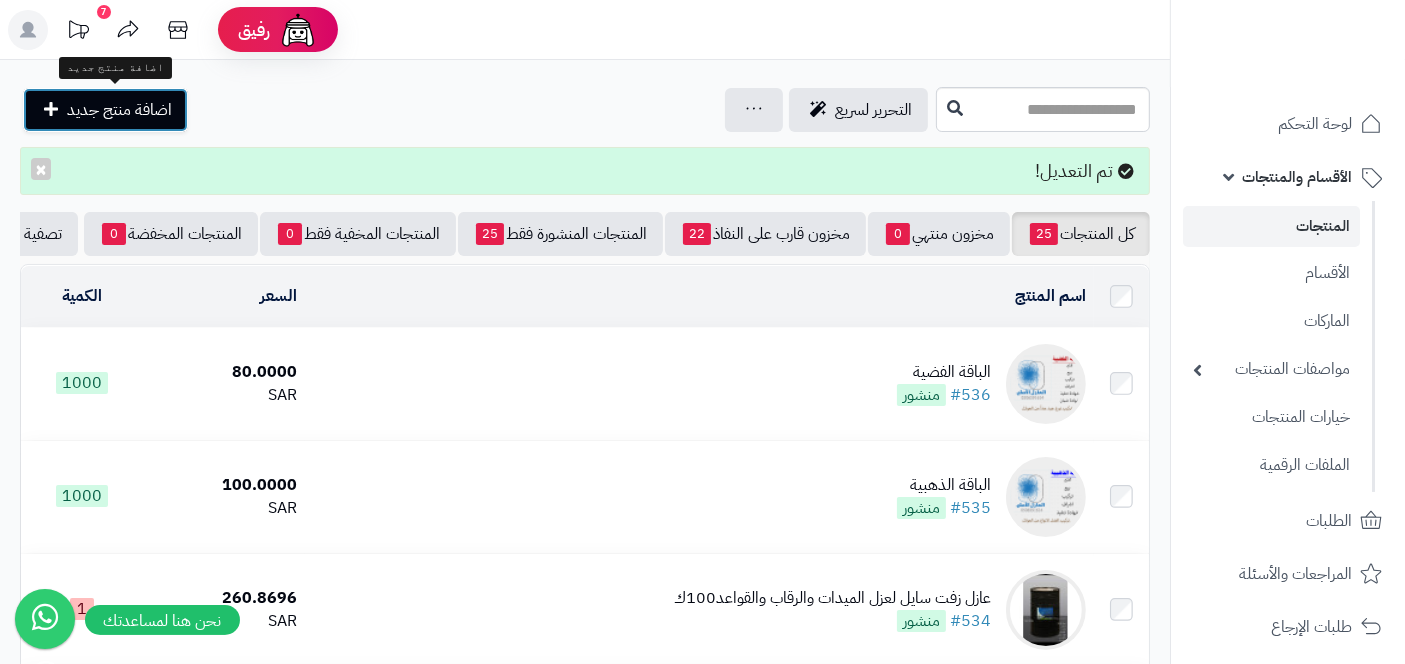 click on "اضافة منتج جديد" at bounding box center (119, 110) 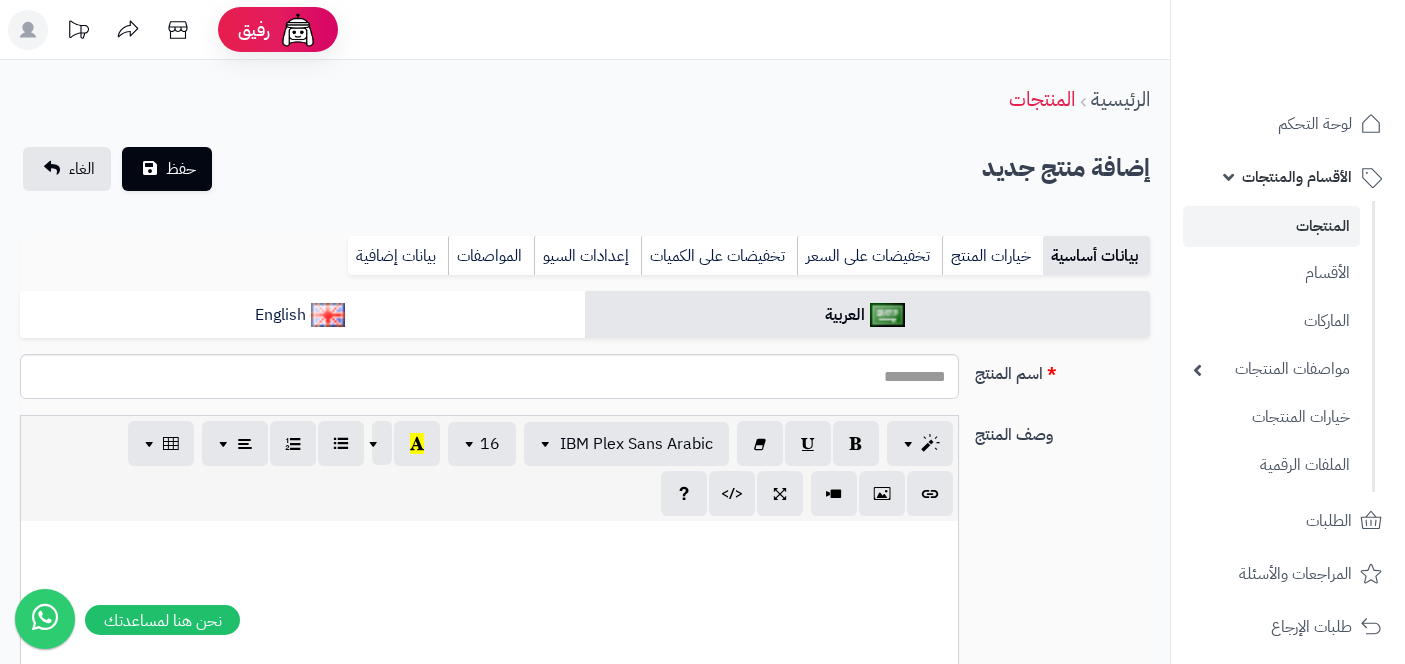select 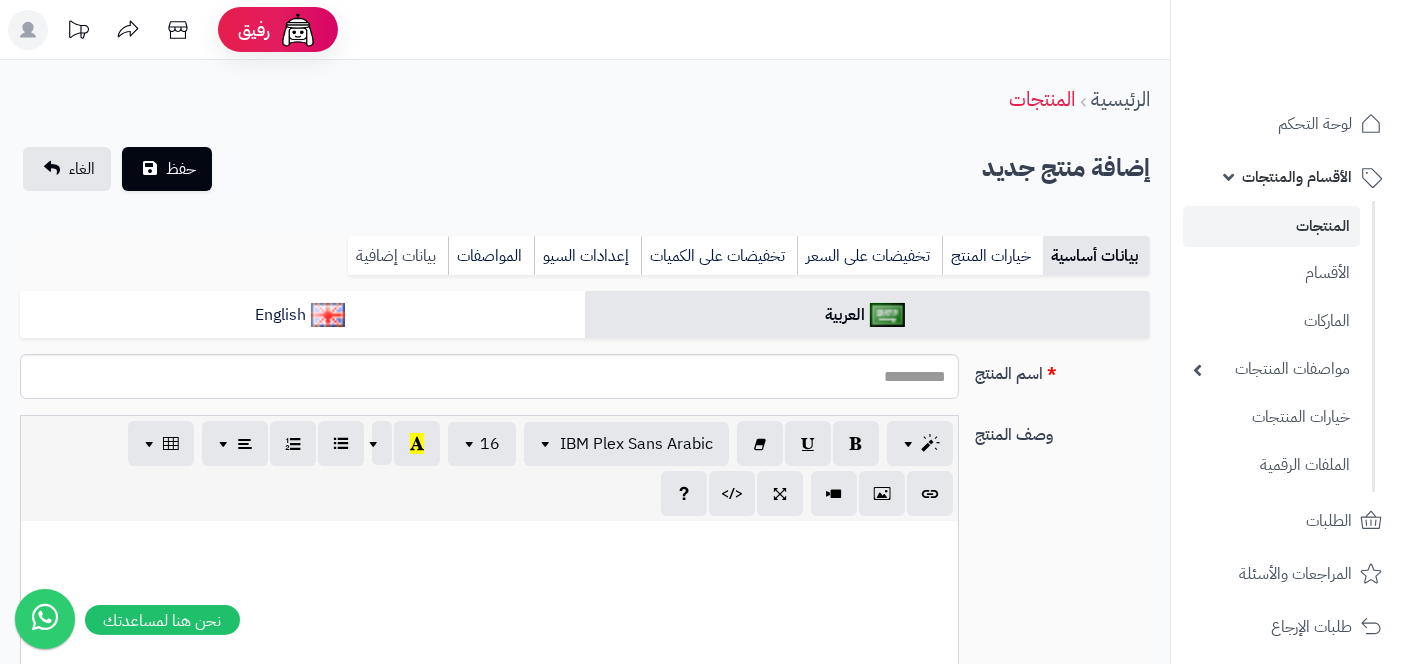scroll, scrollTop: 0, scrollLeft: 17, axis: horizontal 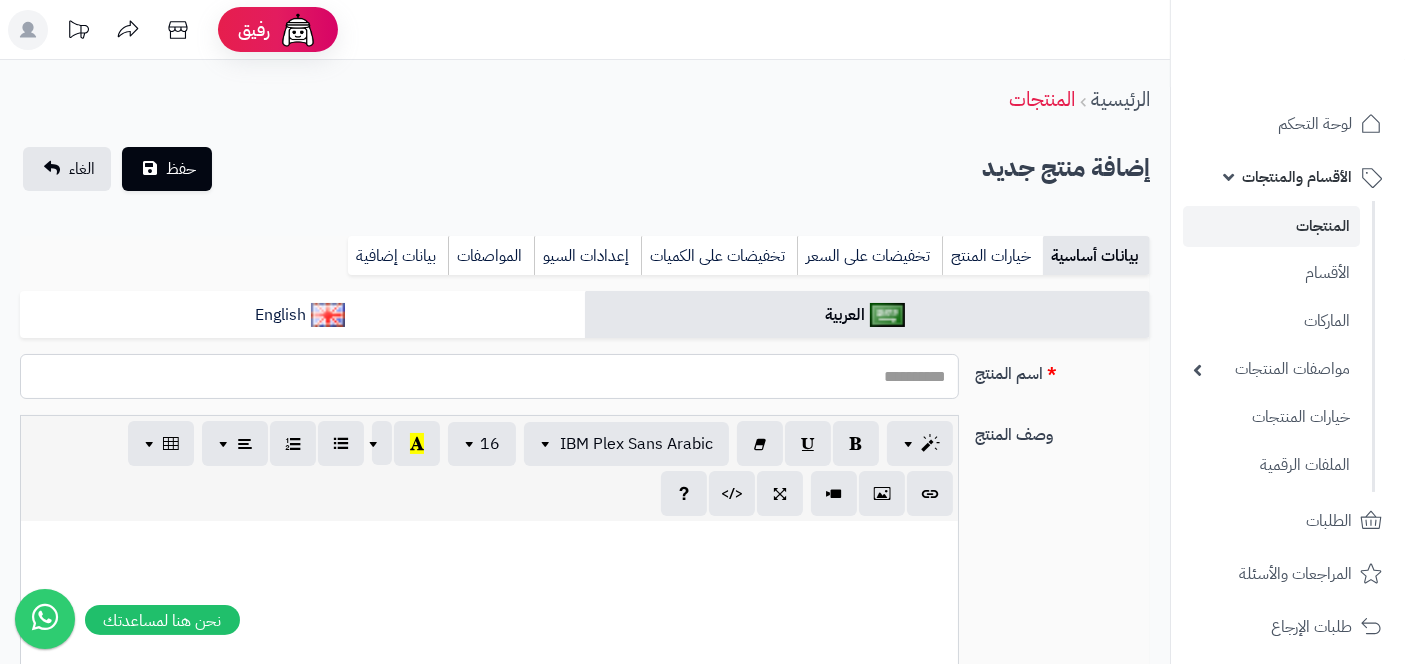 click on "اسم المنتج" at bounding box center (489, 376) 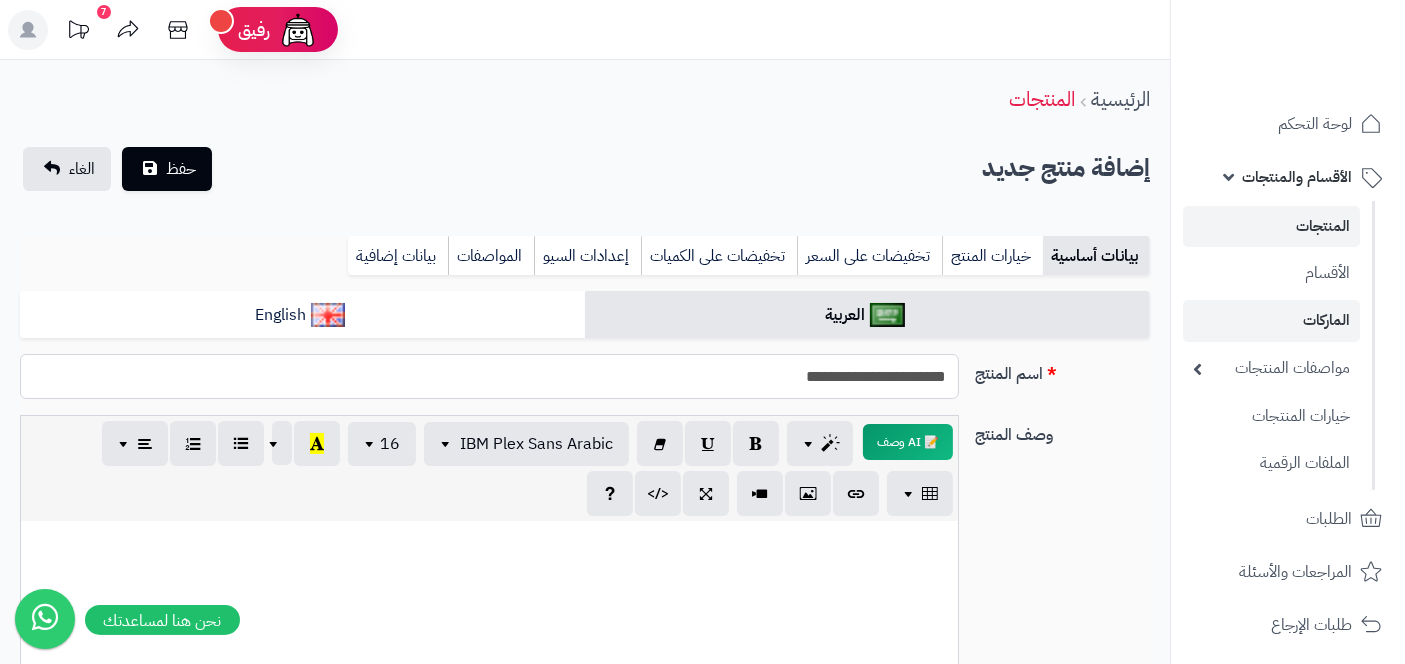 drag, startPoint x: 722, startPoint y: 384, endPoint x: 1191, endPoint y: 342, distance: 470.87683 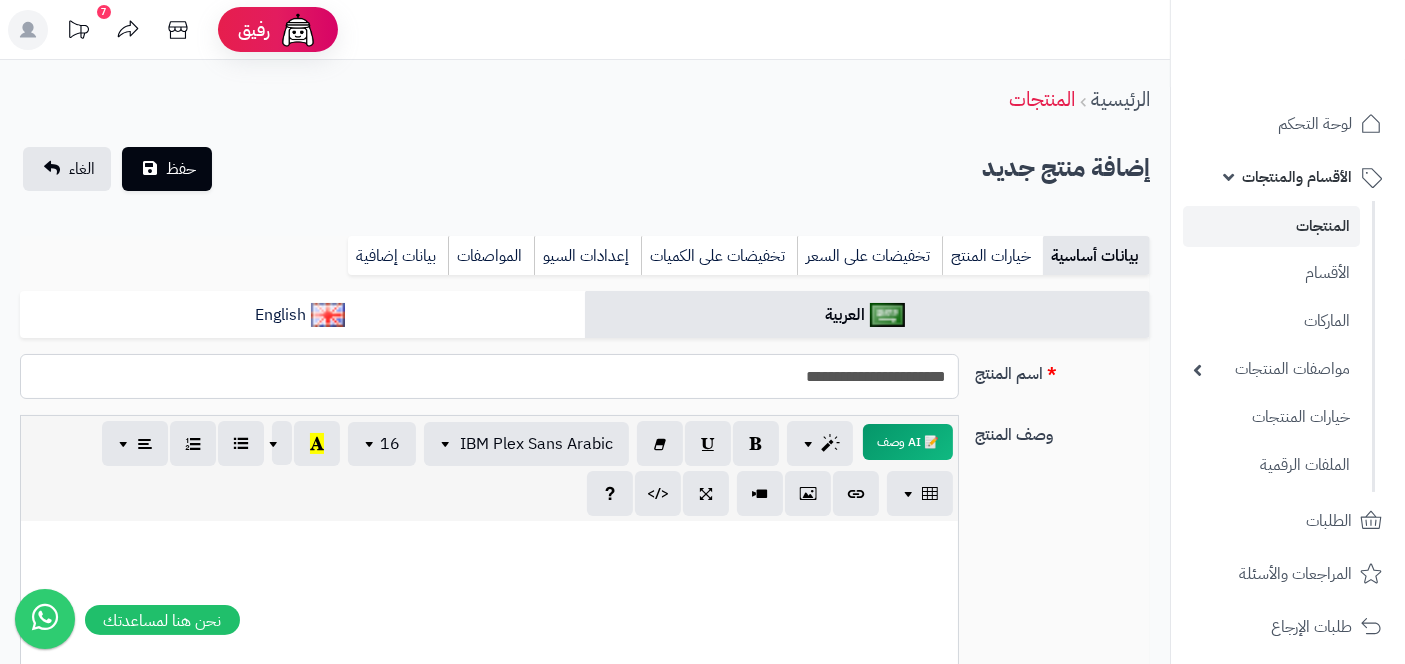 type on "**********" 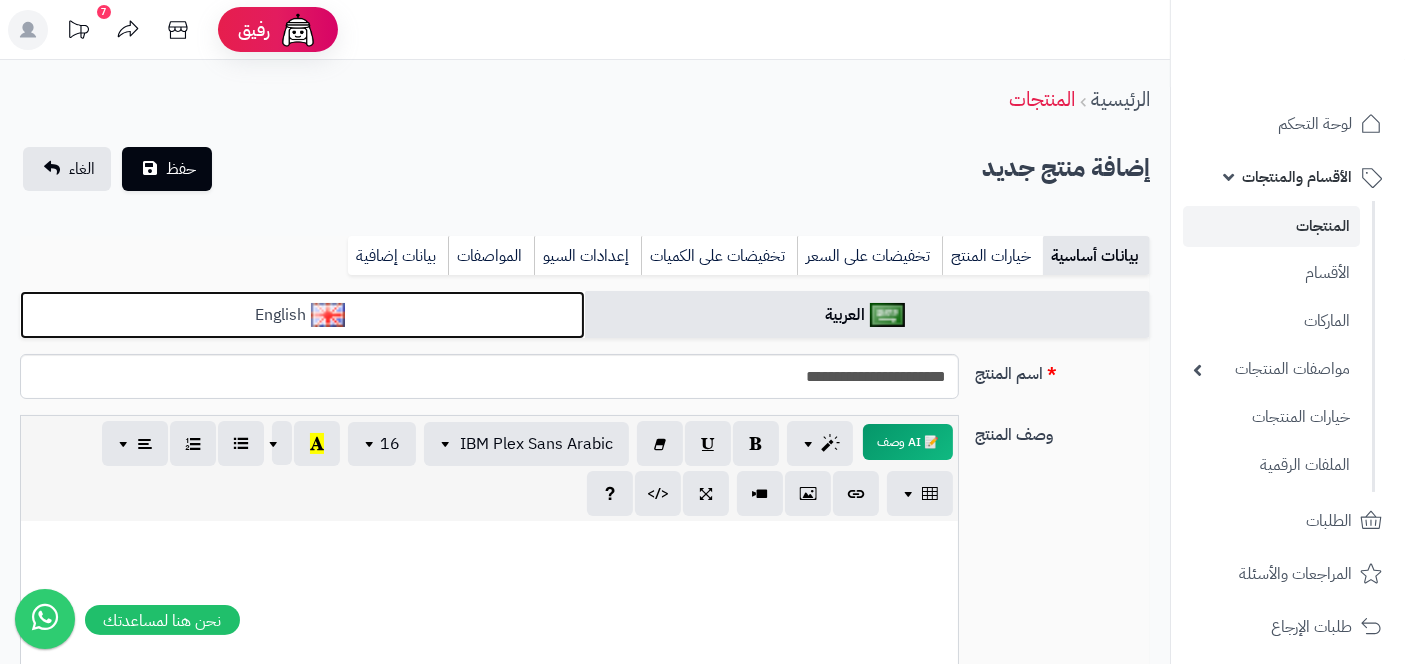 click on "English" at bounding box center (302, 315) 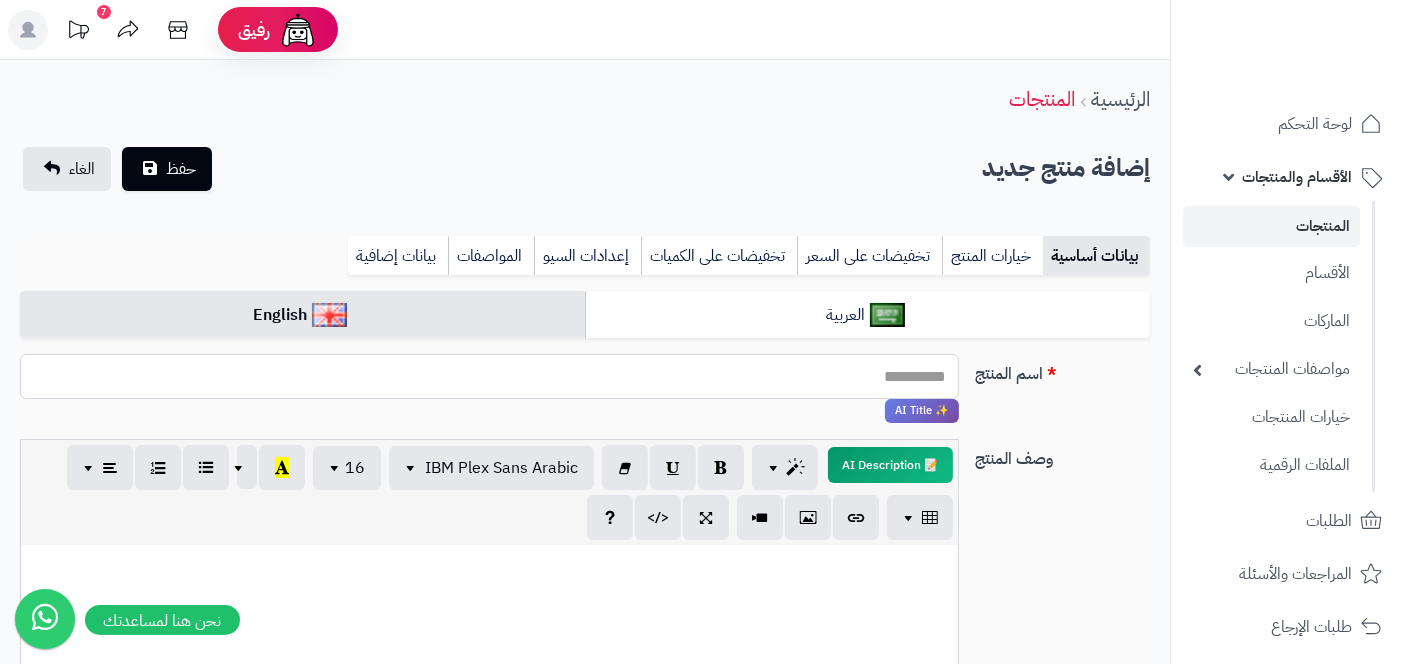 click on "اسم المنتج" at bounding box center (489, 376) 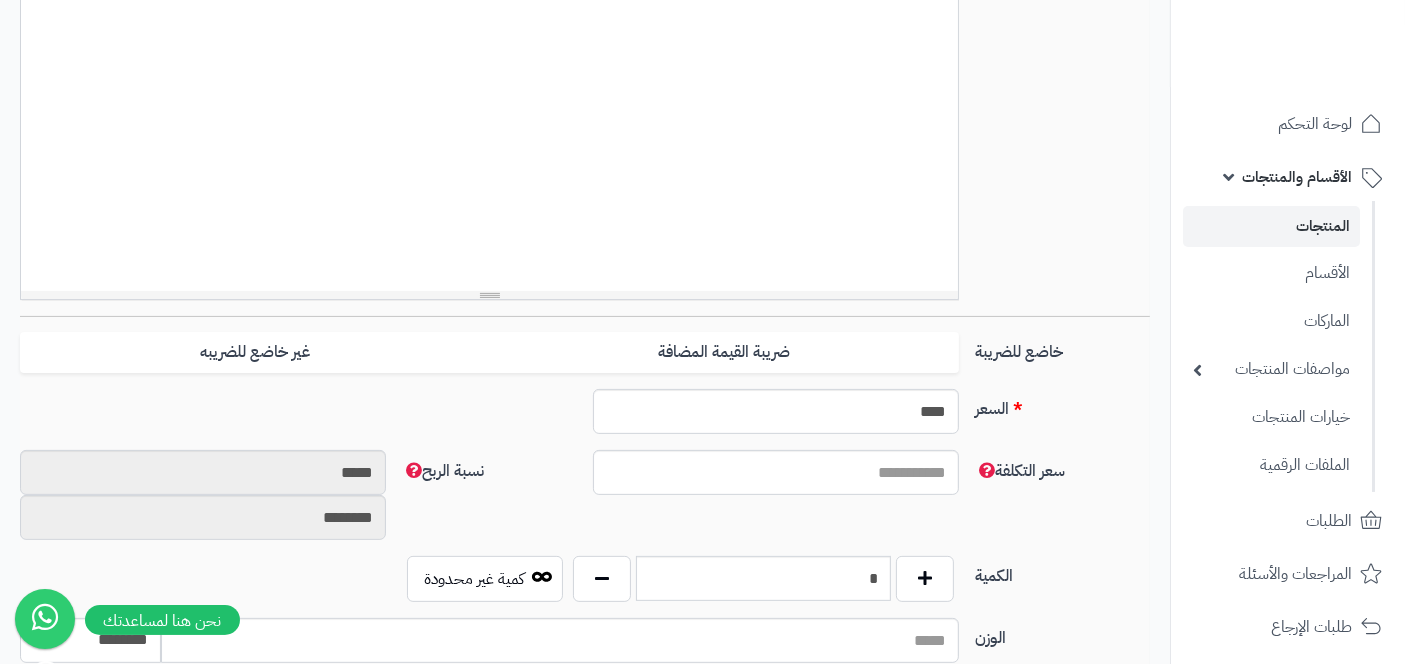 scroll, scrollTop: 584, scrollLeft: 0, axis: vertical 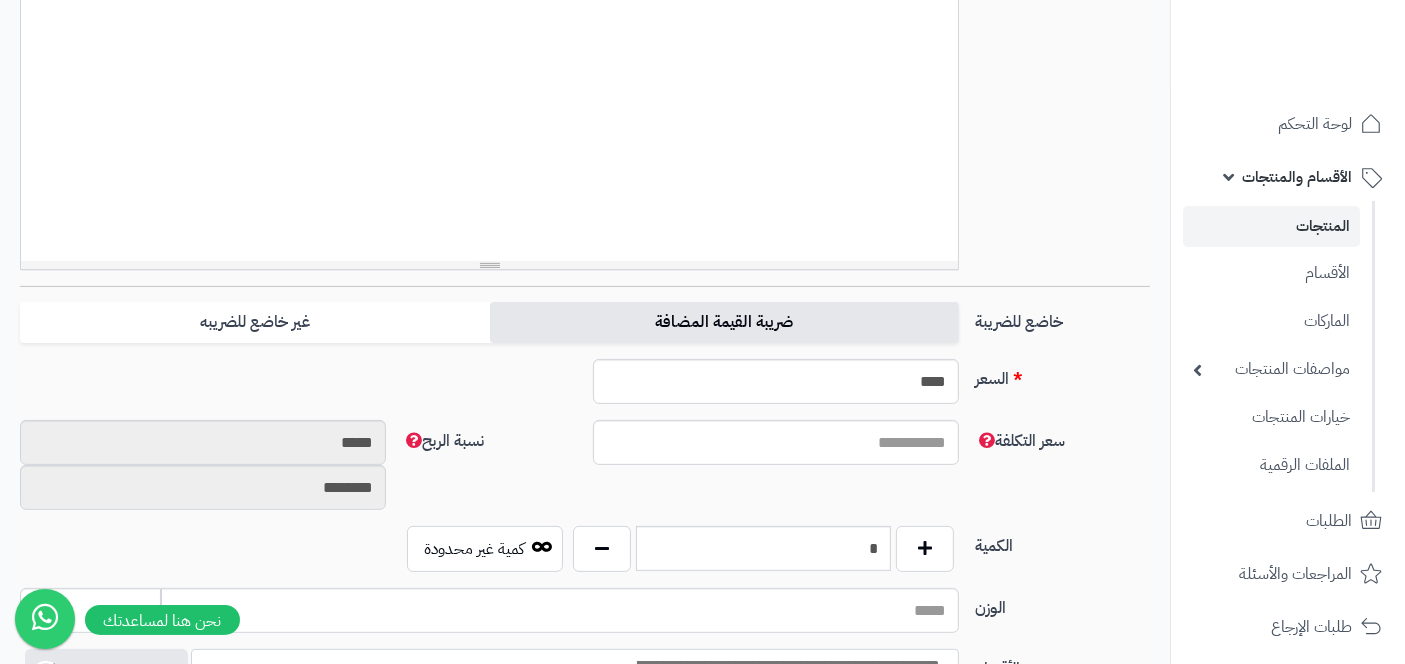 type on "**********" 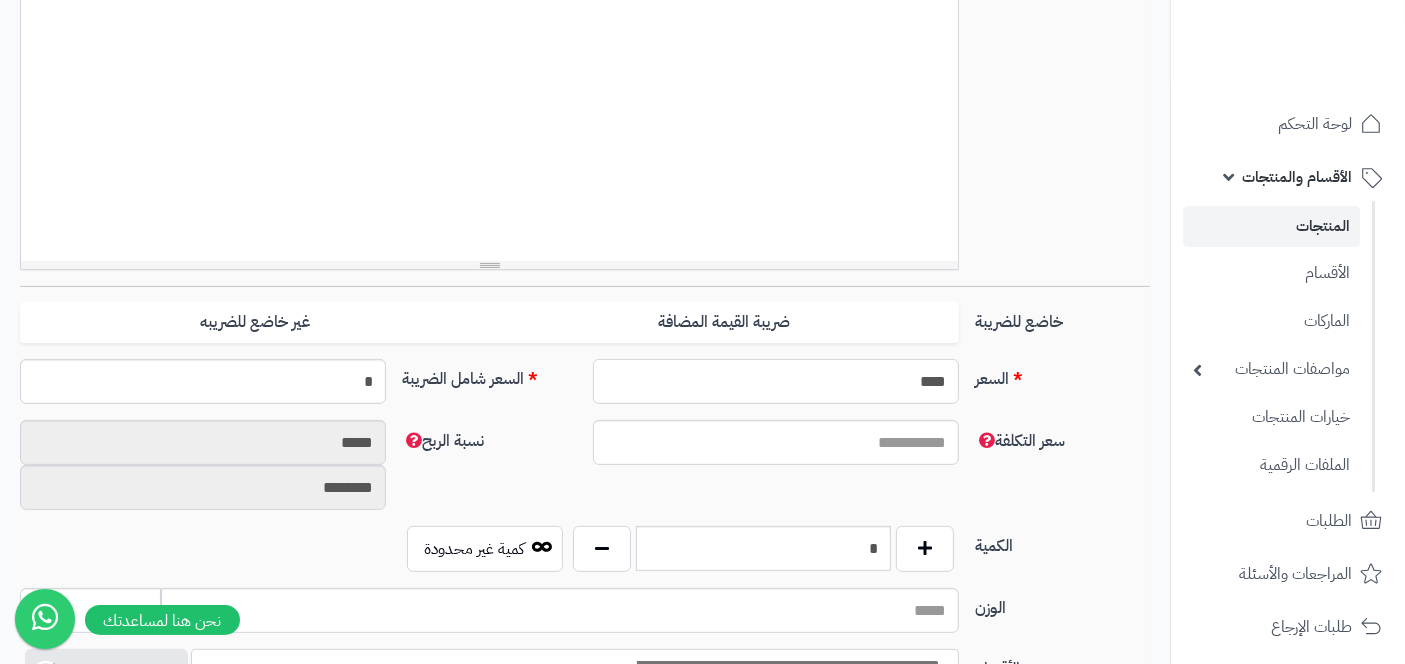 click on "****" at bounding box center (776, 381) 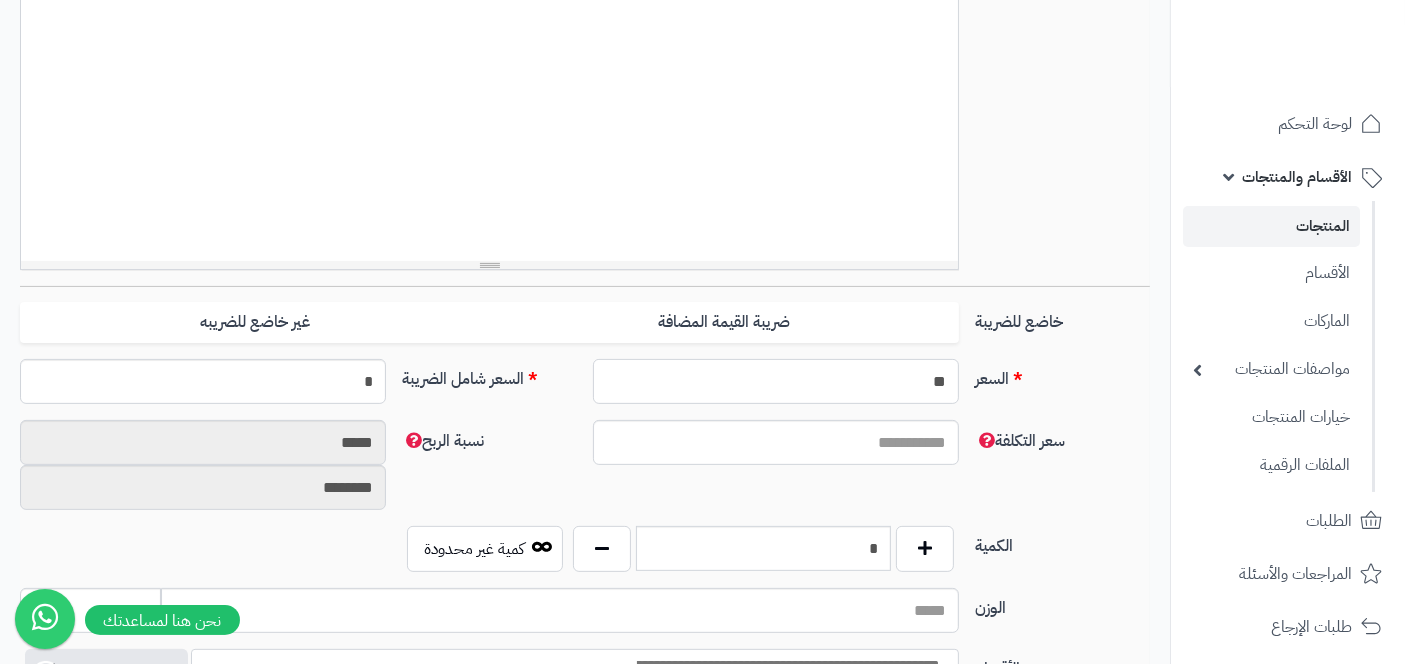 type on "*" 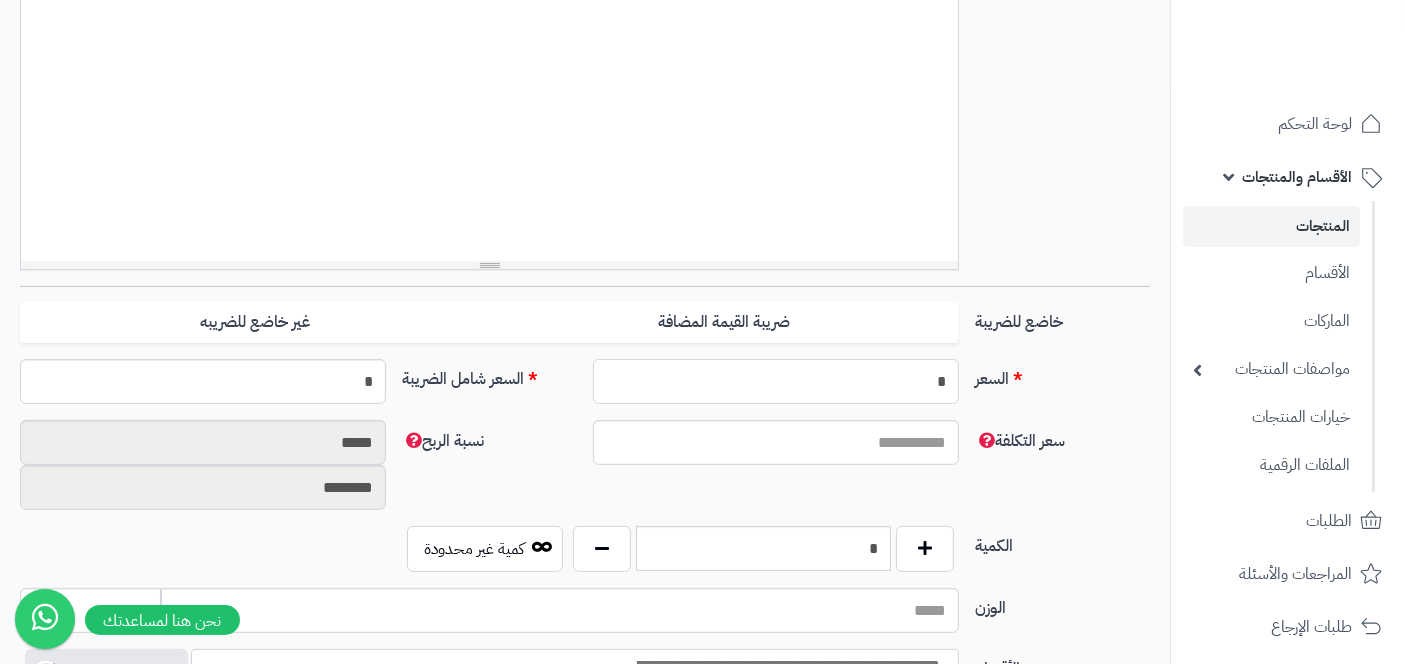 type on "**" 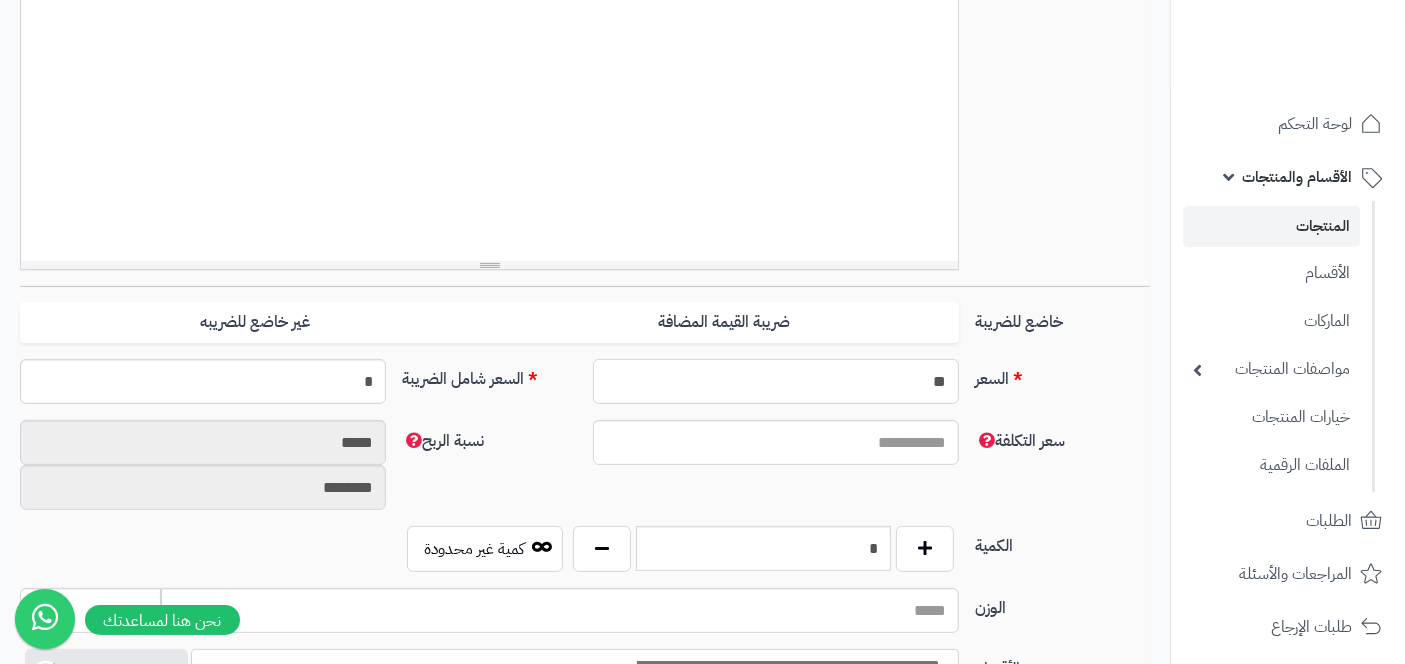 type on "*****" 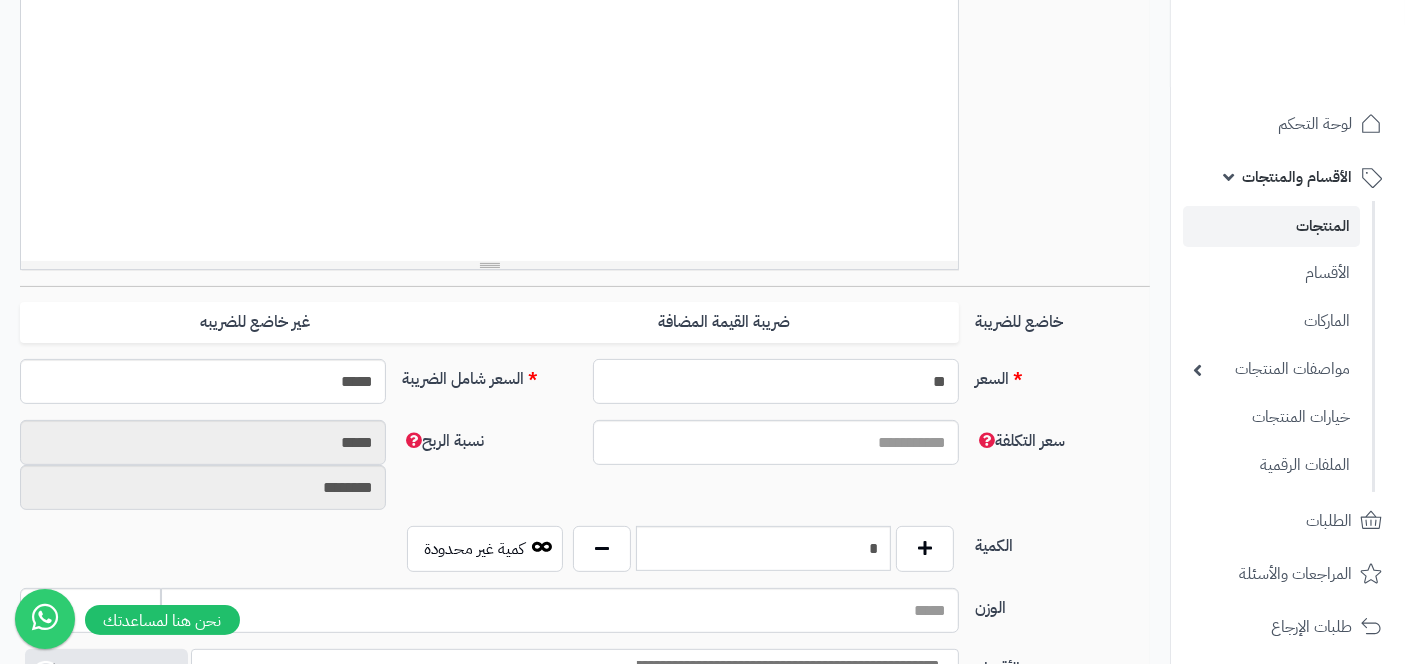 type on "**" 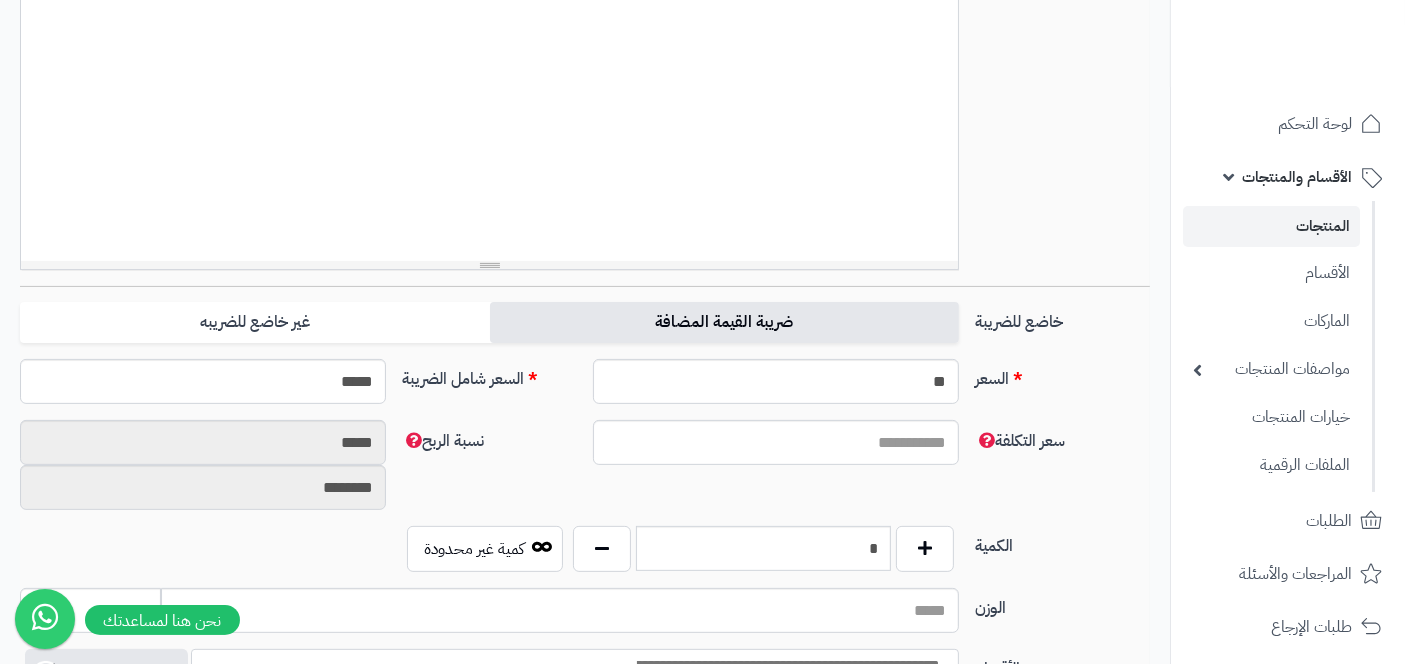 click on "ضريبة القيمة المضافة" at bounding box center (724, 322) 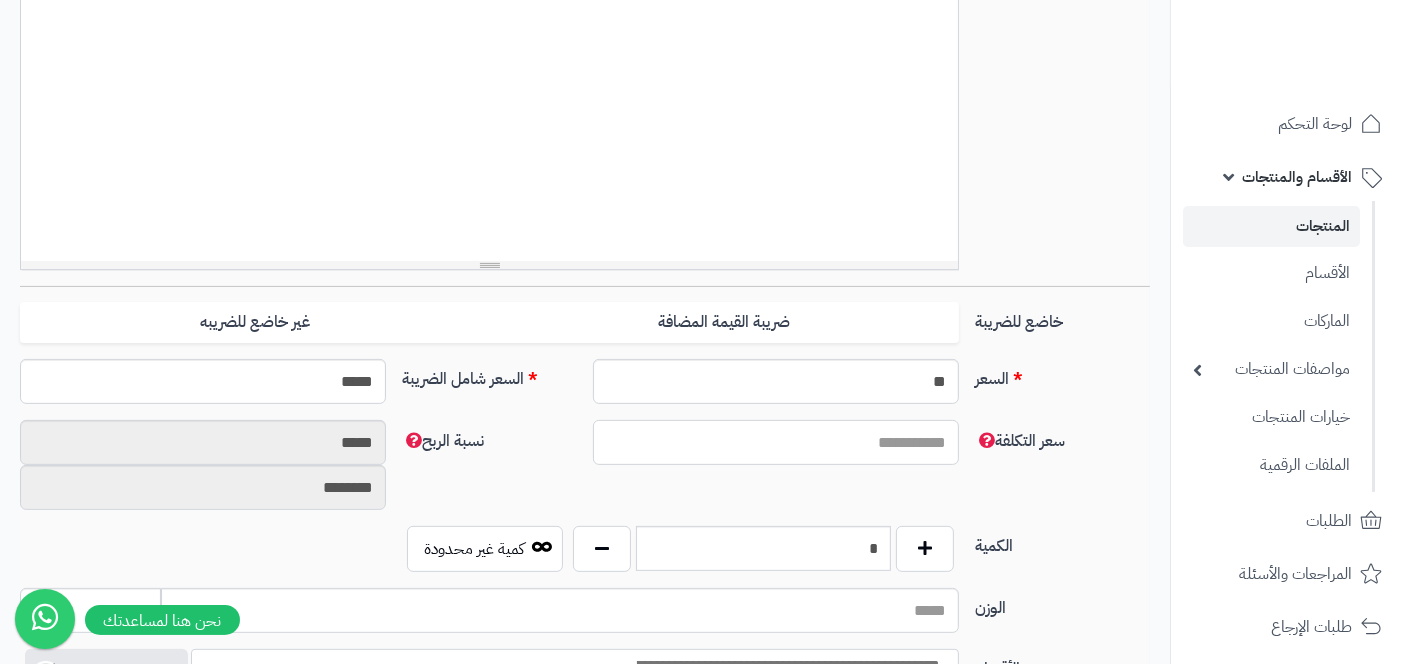 click on "سعر التكلفة" at bounding box center [776, 442] 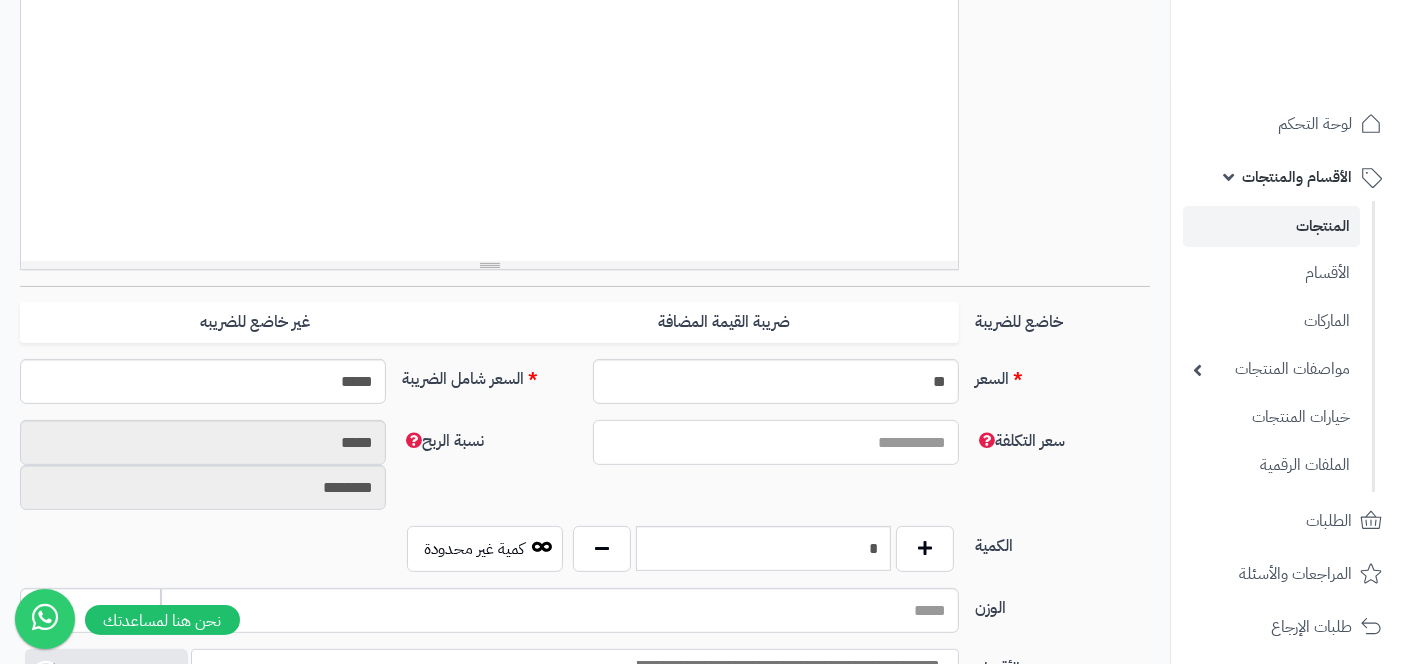 type on "*" 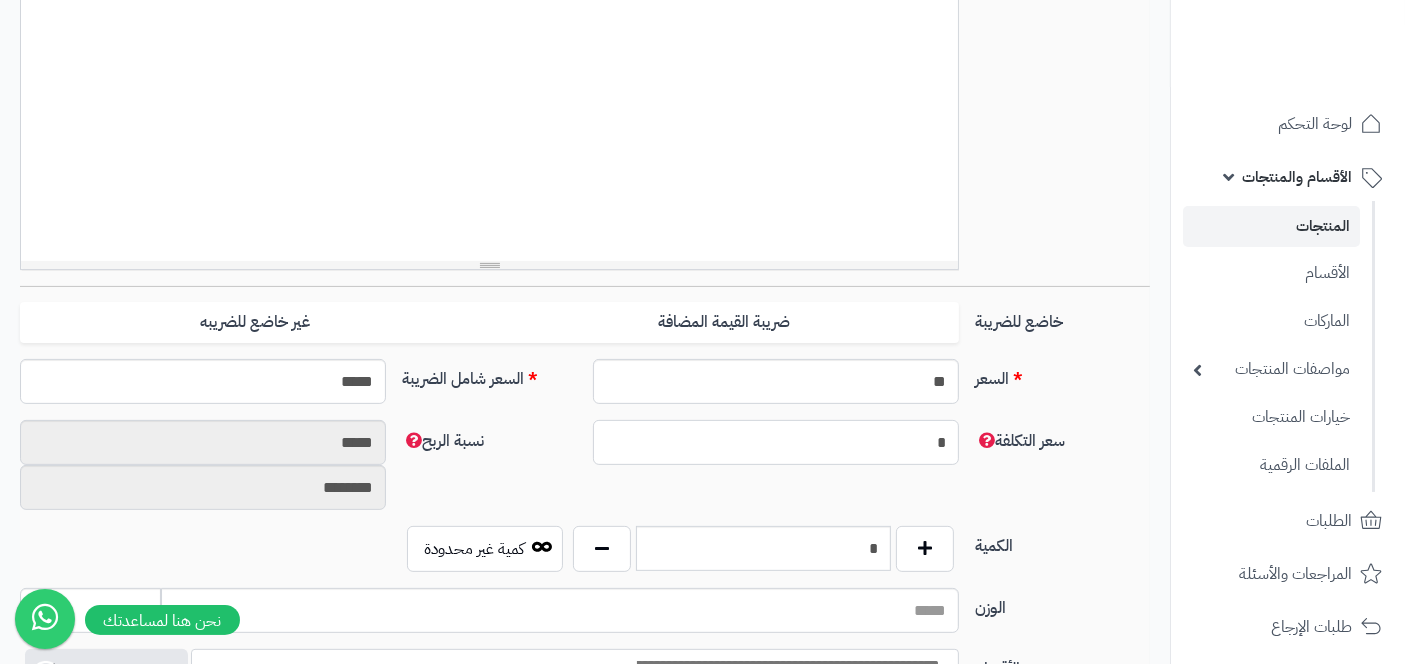 type on "********" 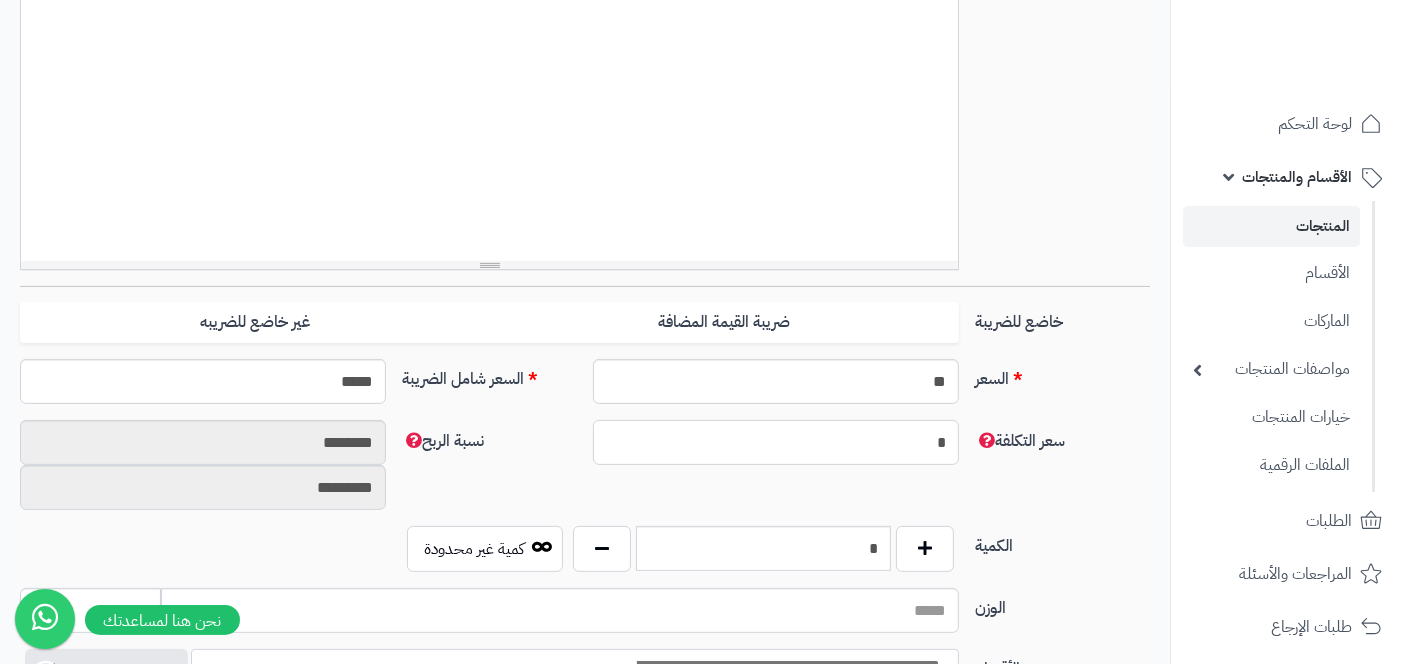 type on "**" 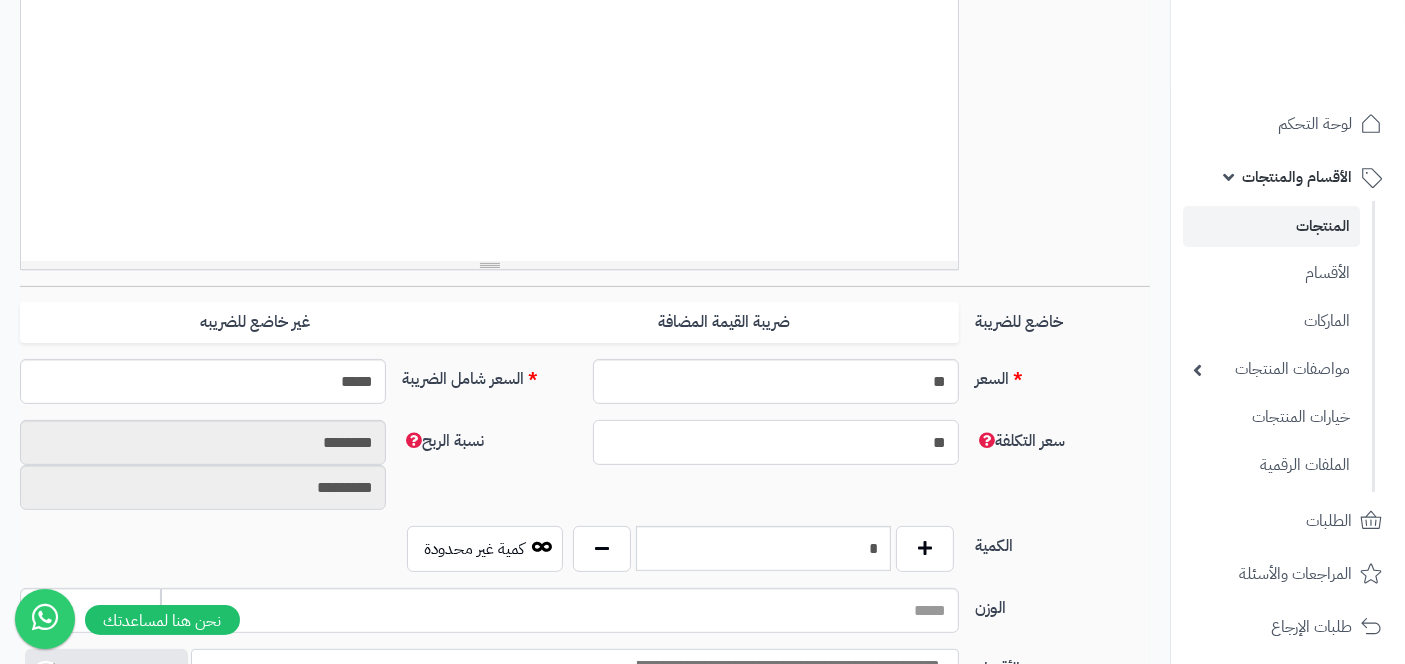 type on "******" 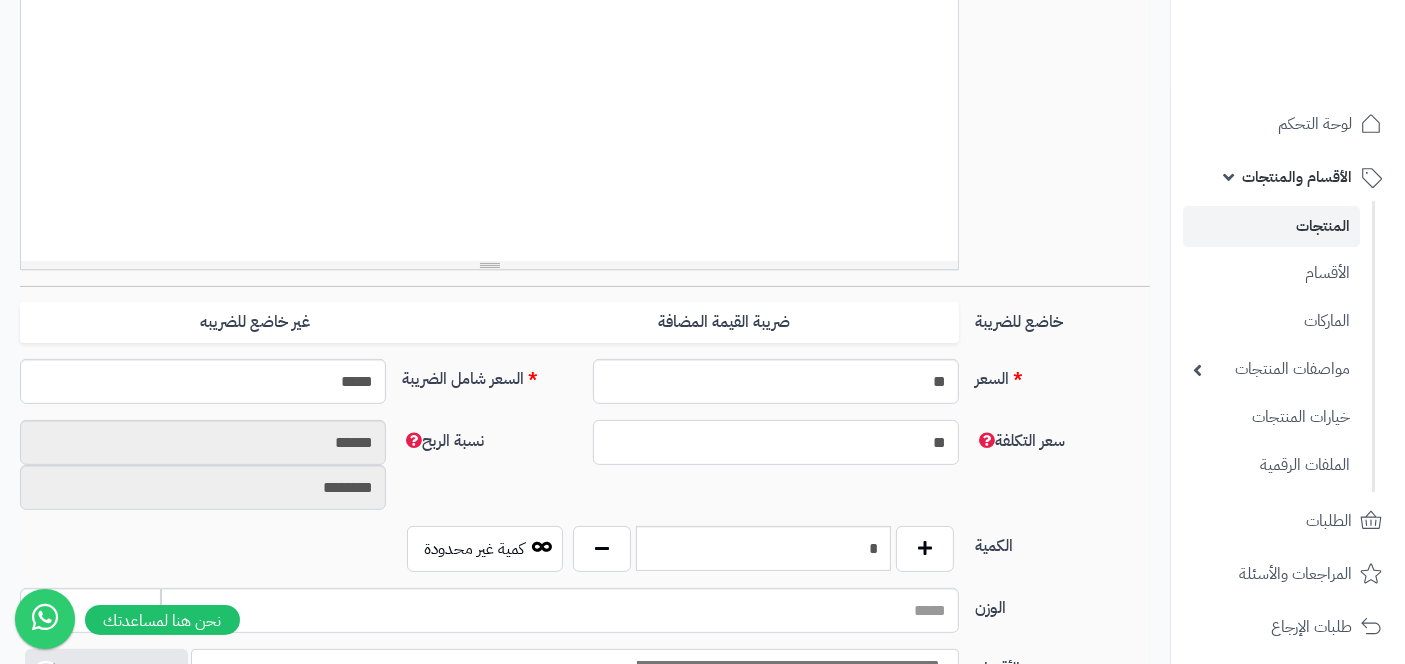 type on "**" 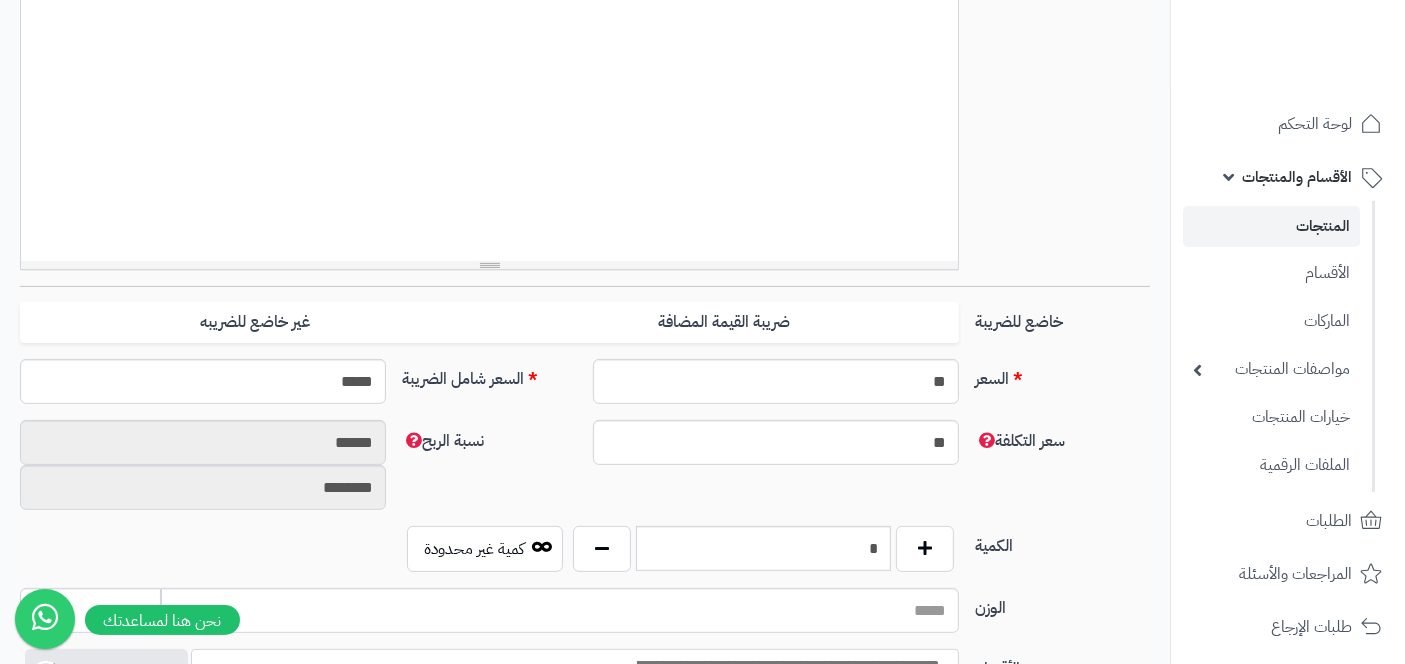 click on "سعر التكلفة
** نسبة الربح
******
********" at bounding box center (585, 473) 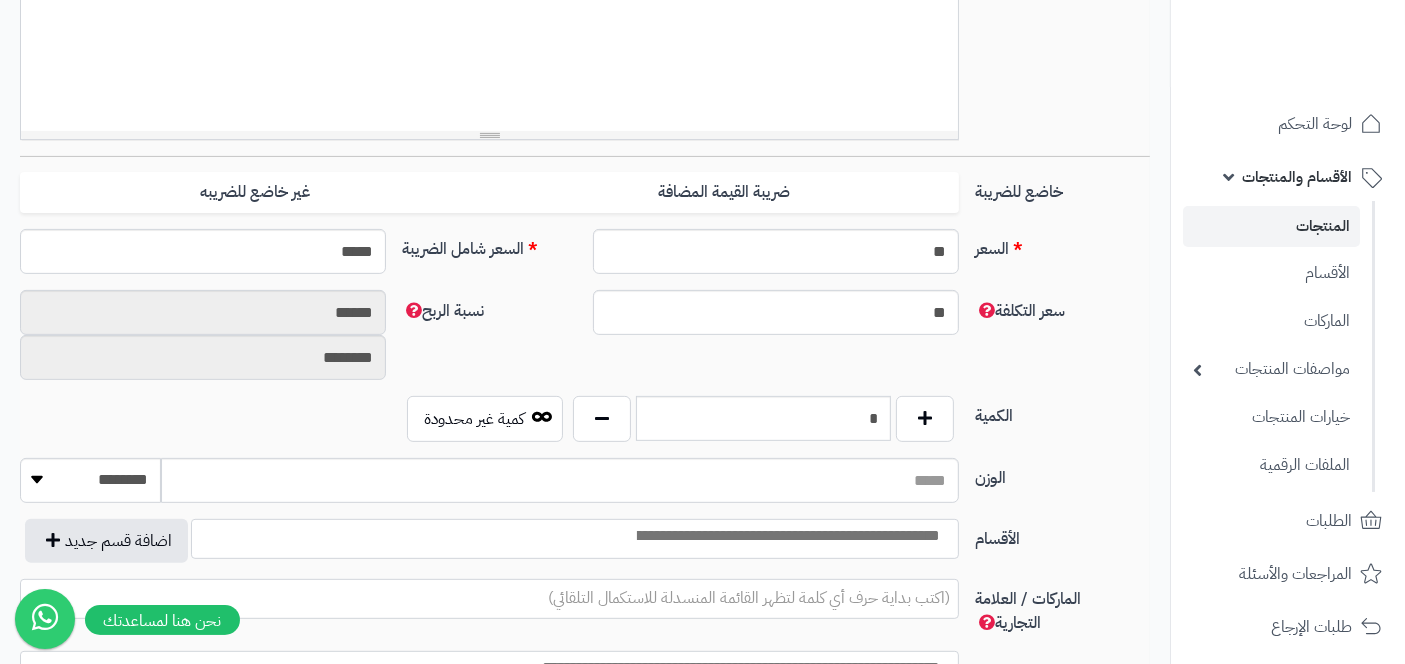 scroll, scrollTop: 725, scrollLeft: 0, axis: vertical 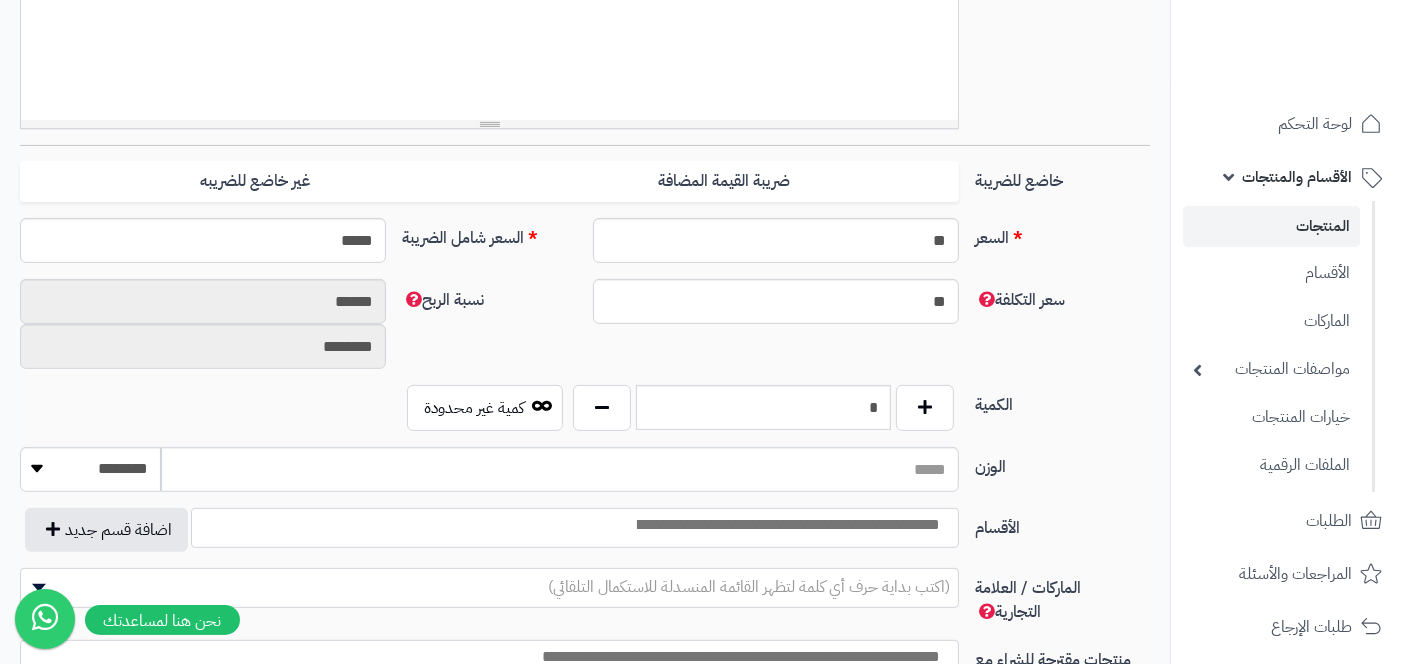 type on "*" 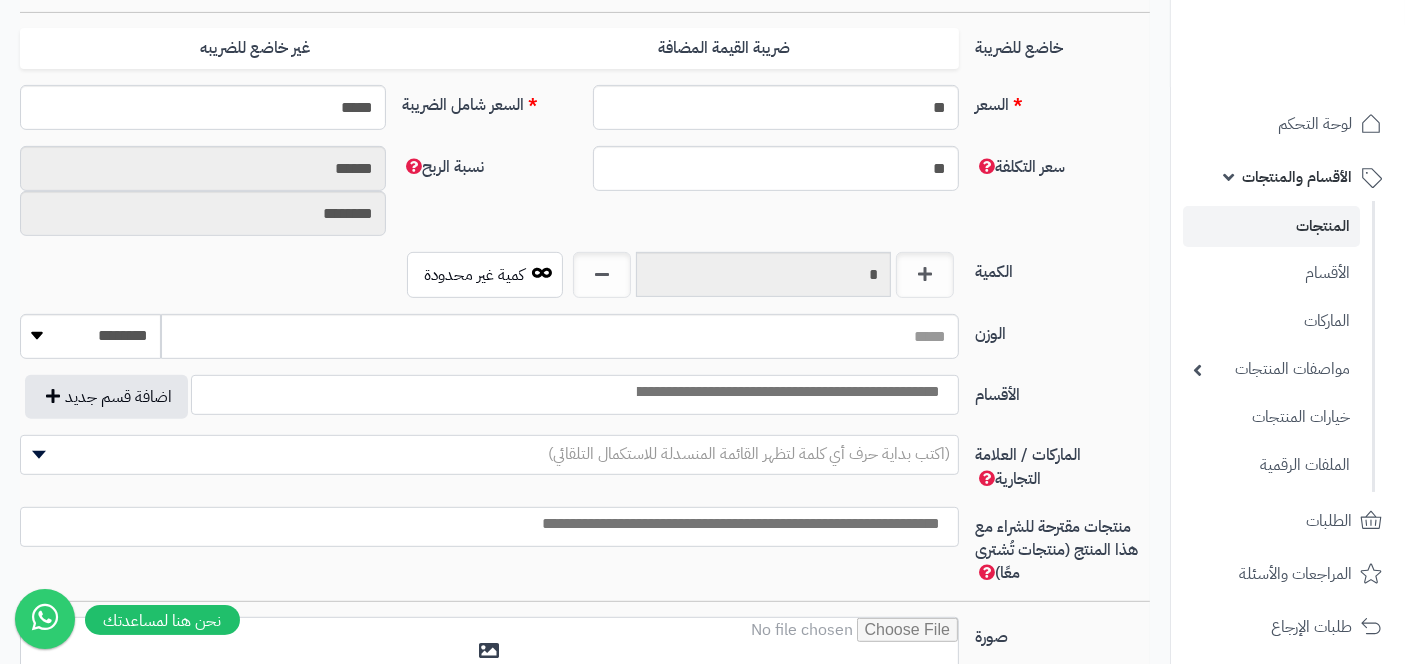 scroll, scrollTop: 863, scrollLeft: 0, axis: vertical 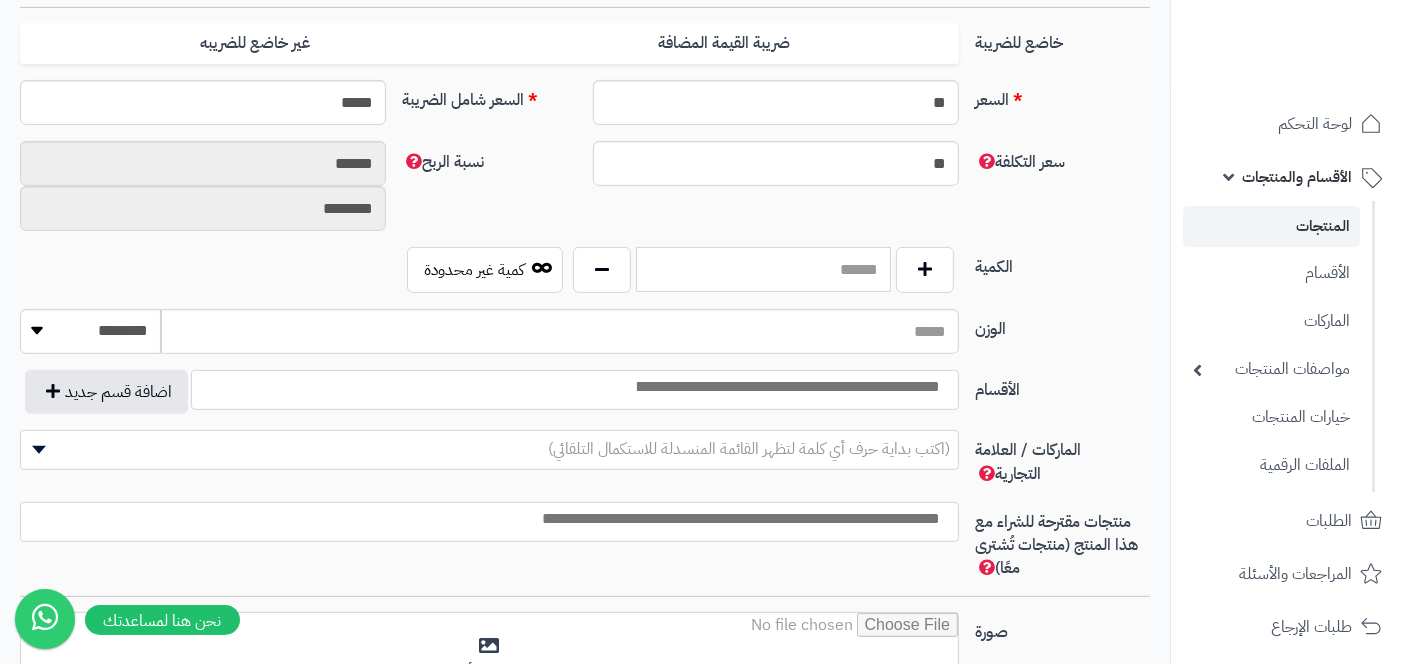 click at bounding box center [763, 269] 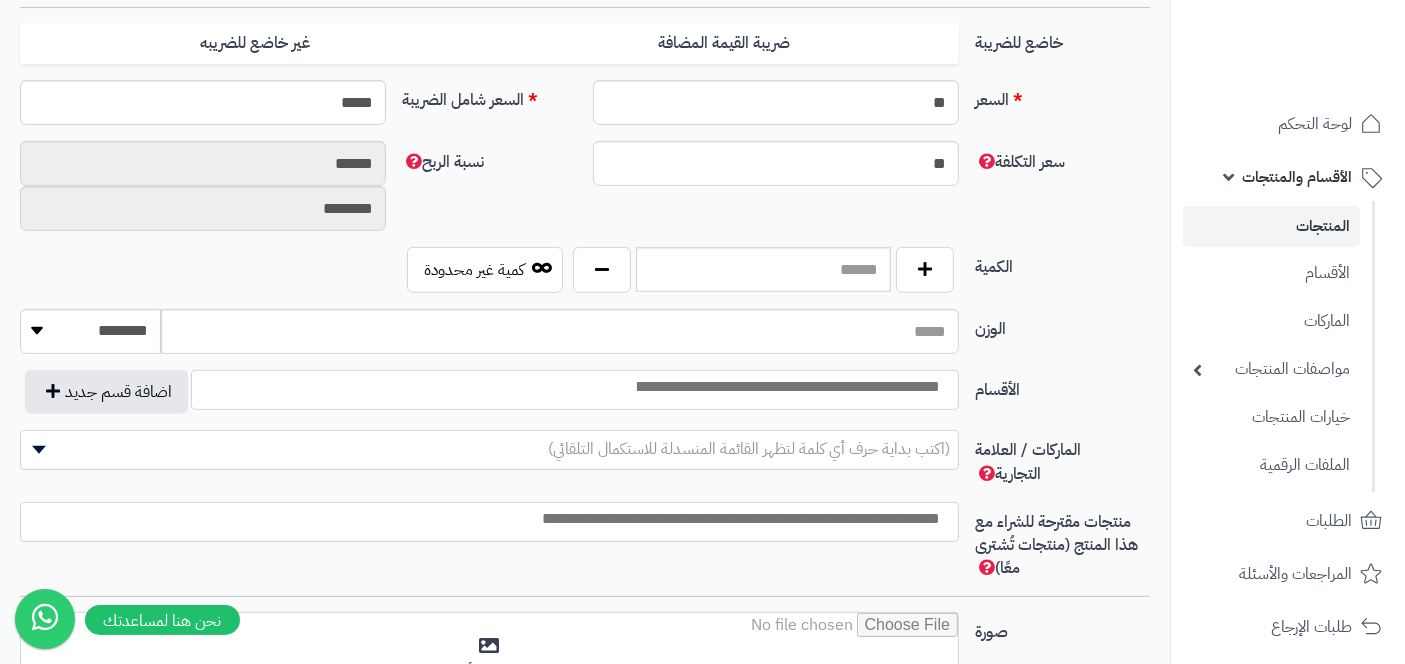 type on "*" 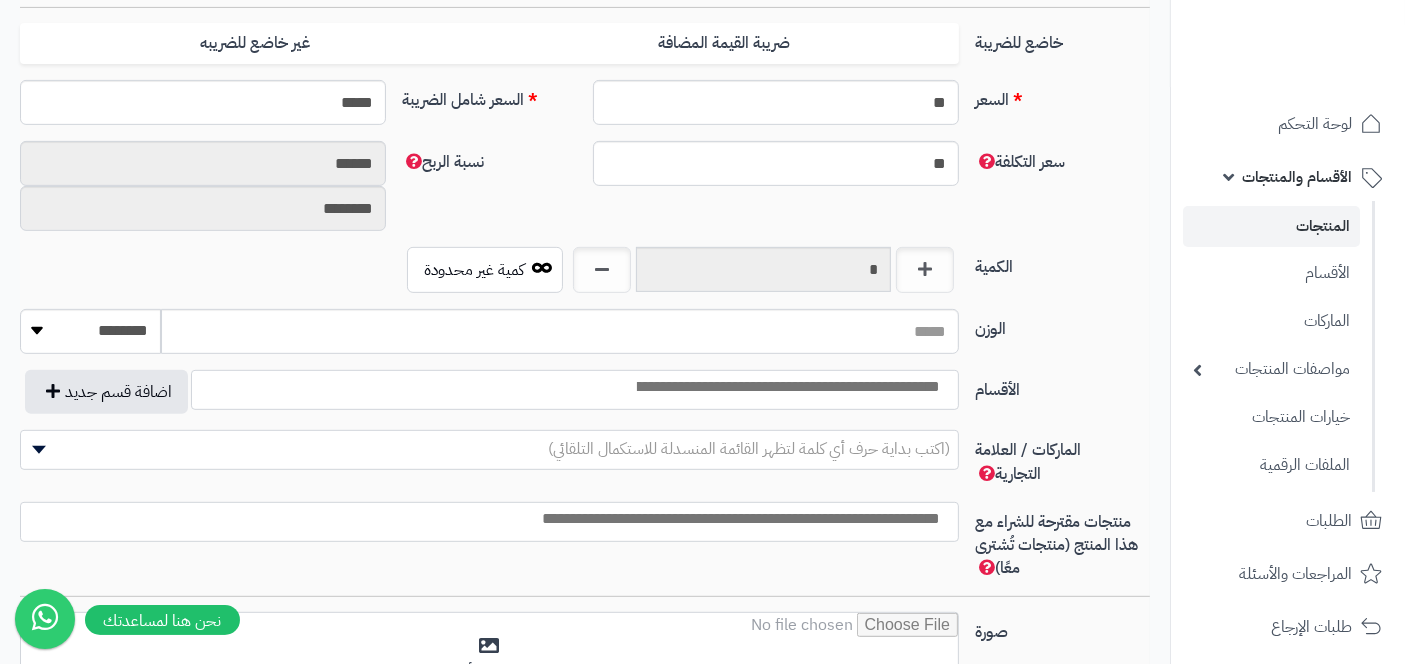 click at bounding box center [787, 387] 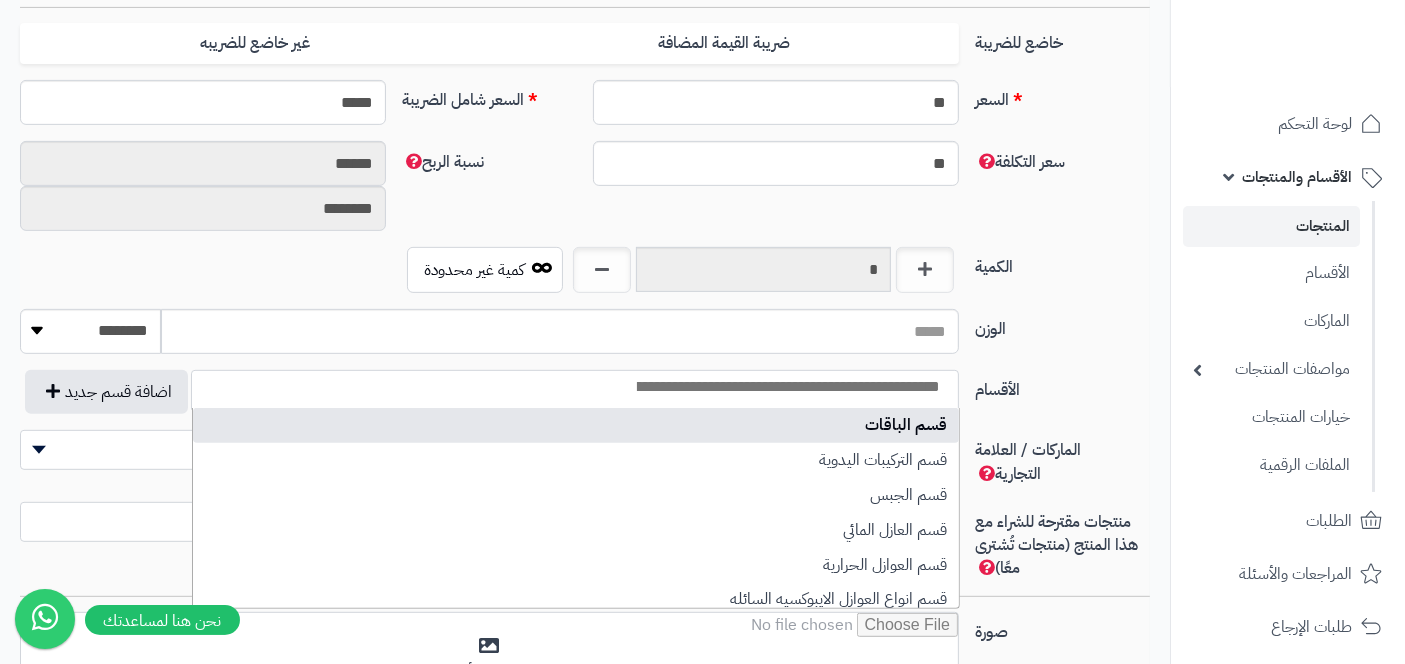 select on "***" 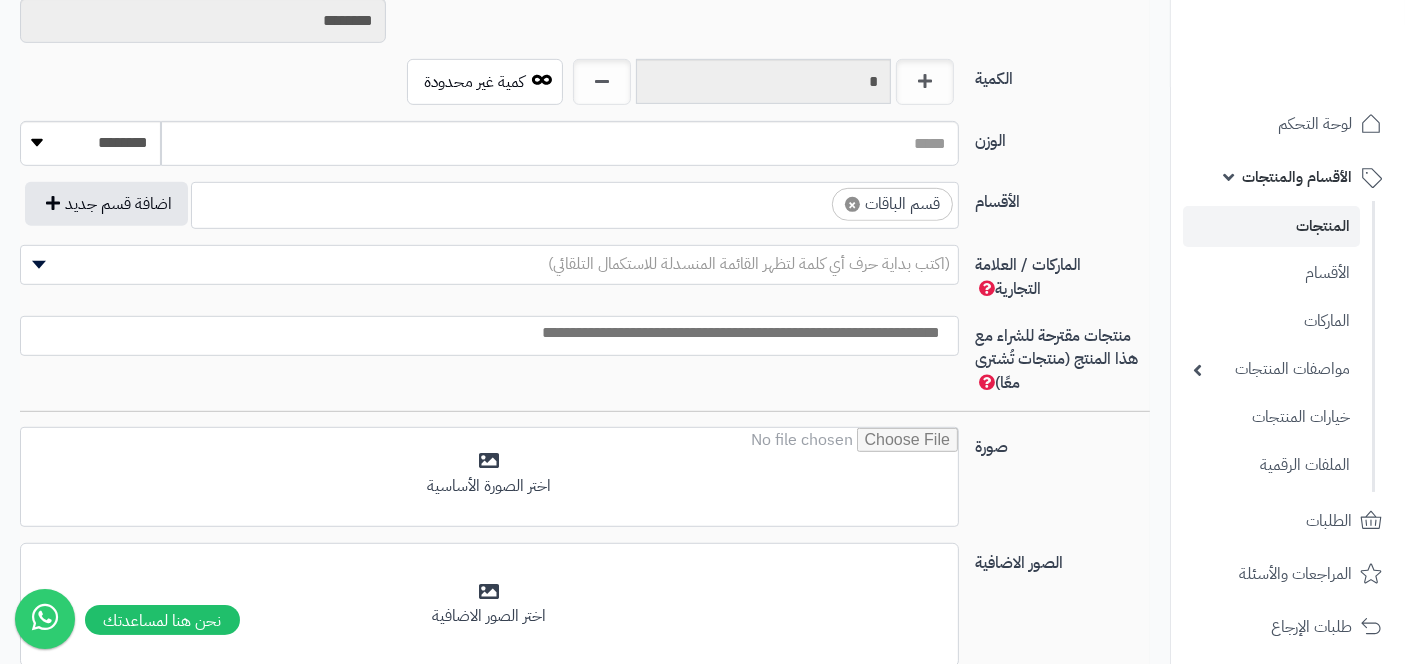 scroll, scrollTop: 1068, scrollLeft: 0, axis: vertical 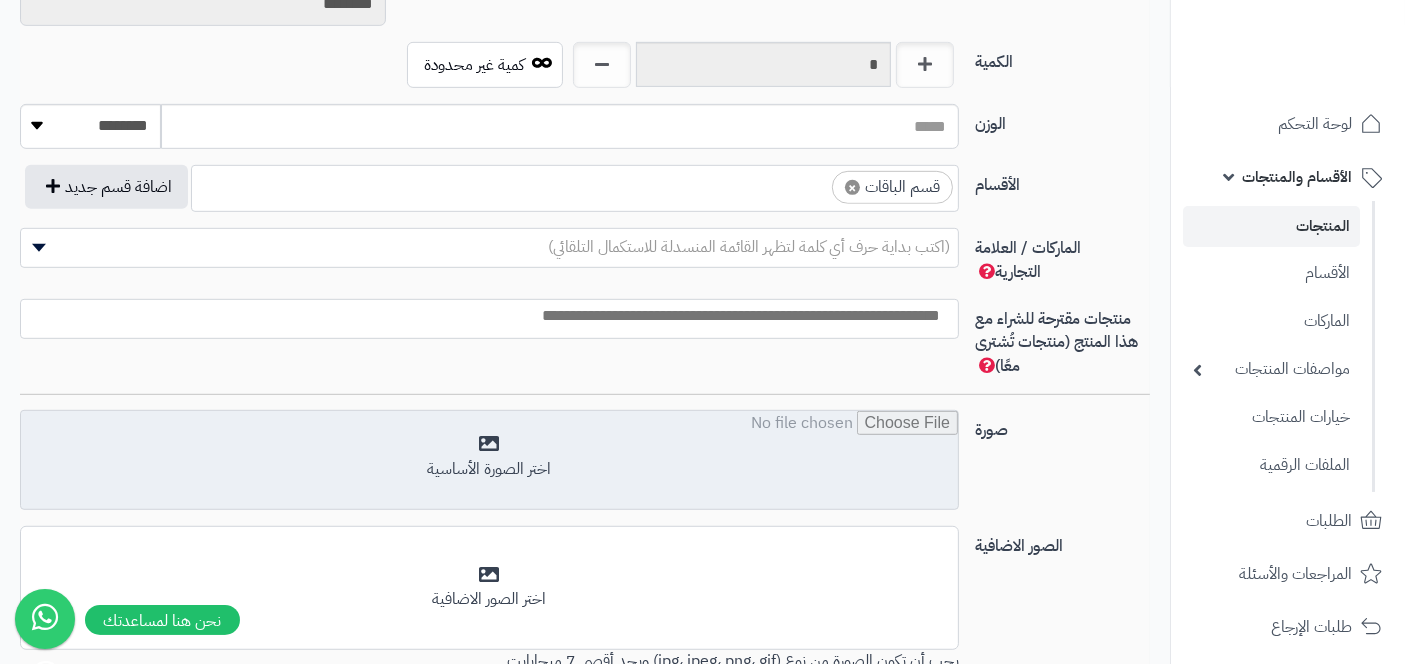click at bounding box center [489, 461] 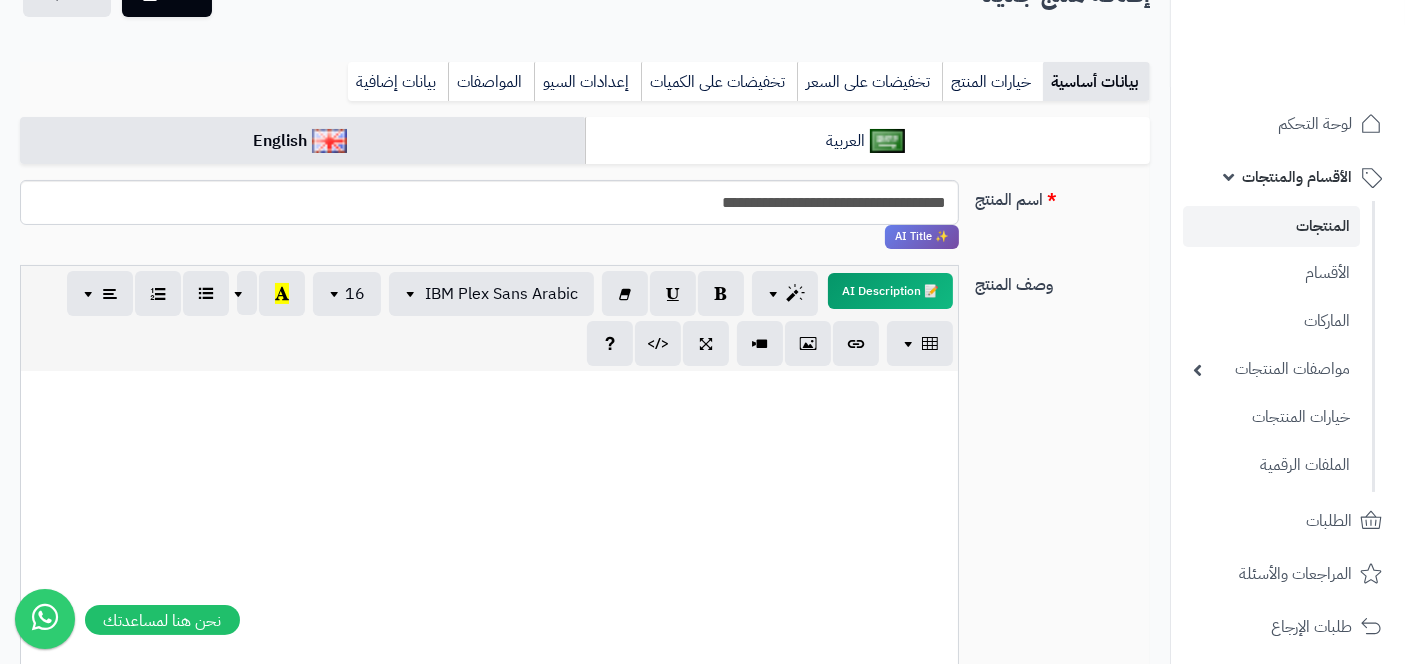 scroll, scrollTop: 194, scrollLeft: 0, axis: vertical 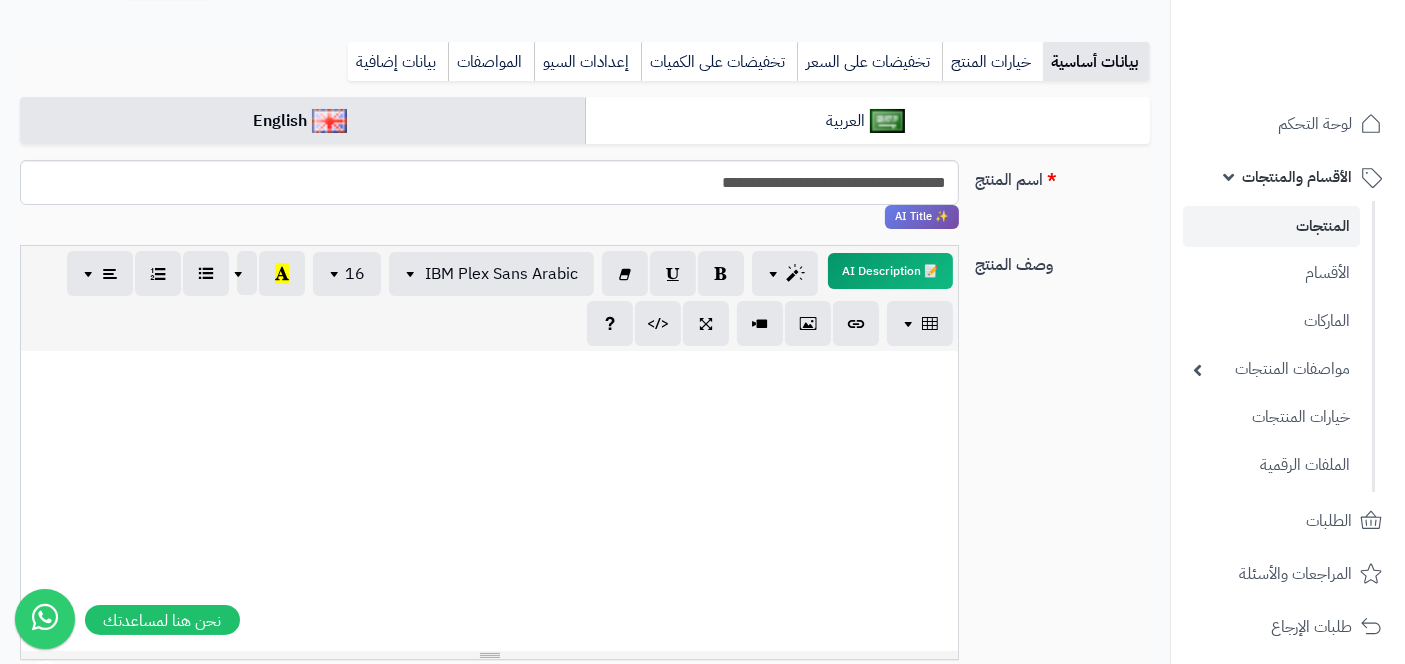 click at bounding box center (489, 501) 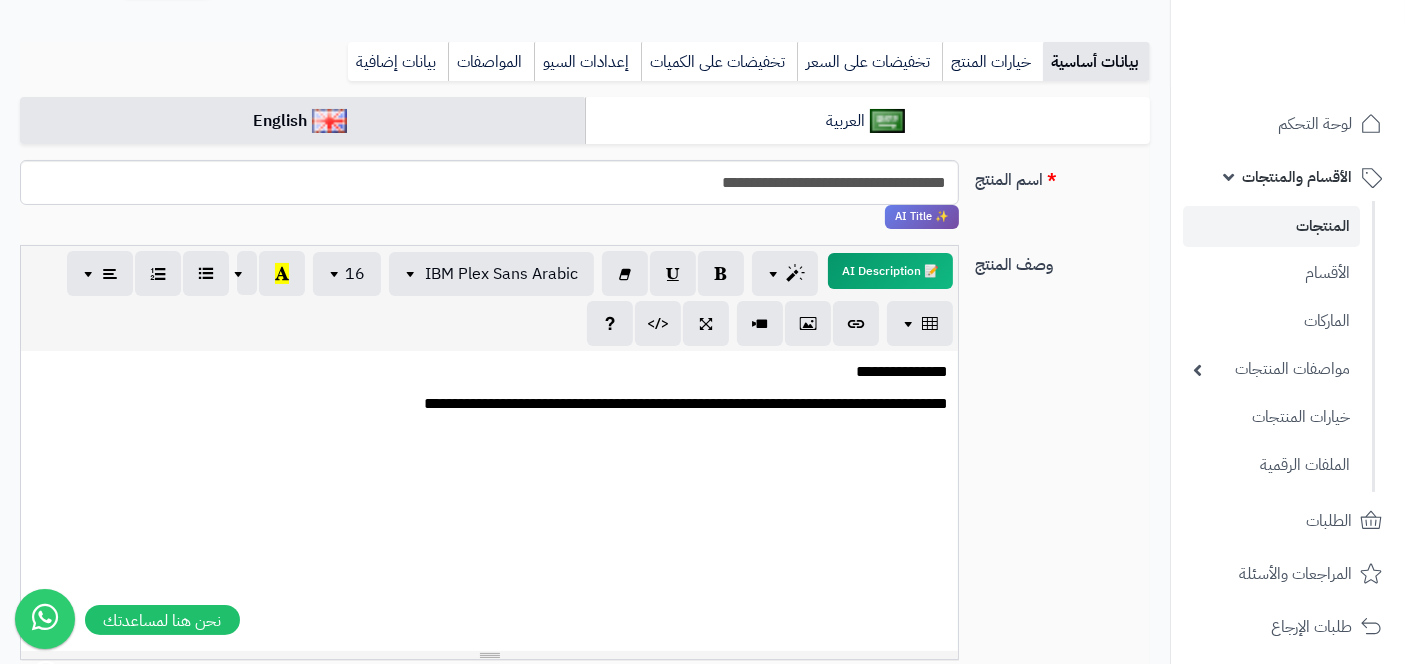 click on "**********" at bounding box center [489, 404] 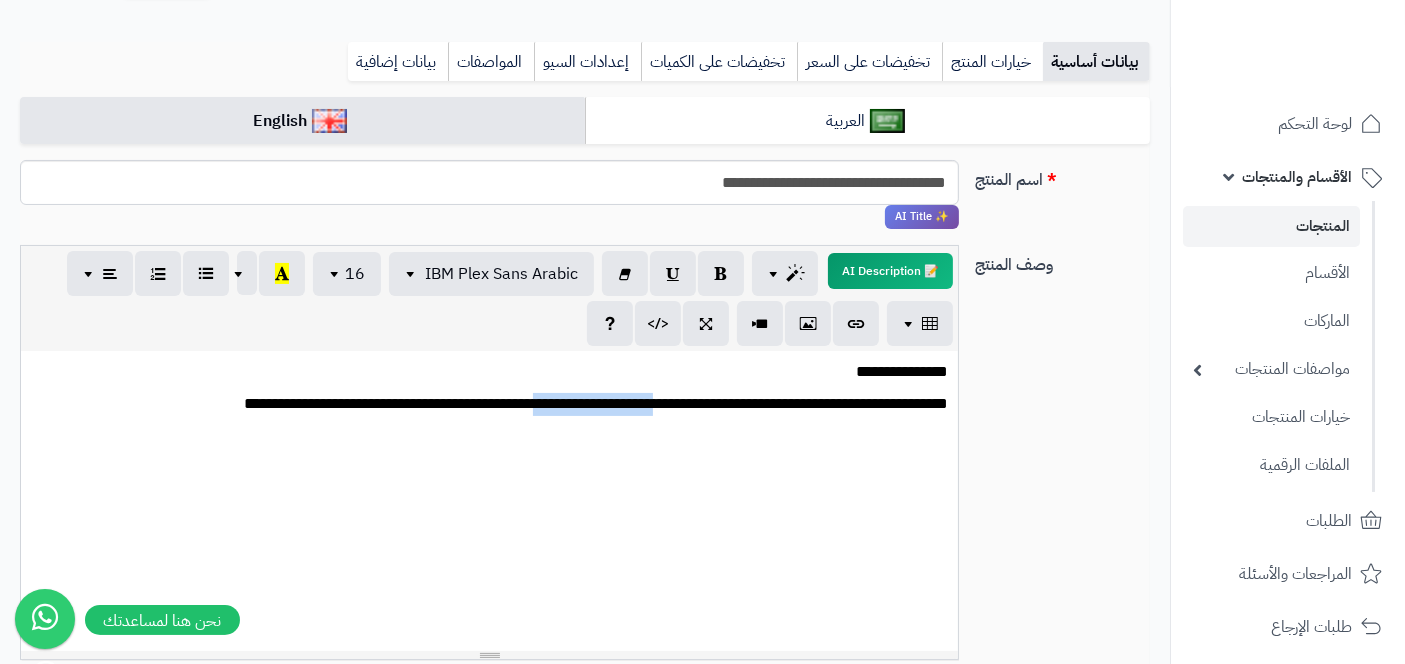 drag, startPoint x: 507, startPoint y: 405, endPoint x: 631, endPoint y: 398, distance: 124.197426 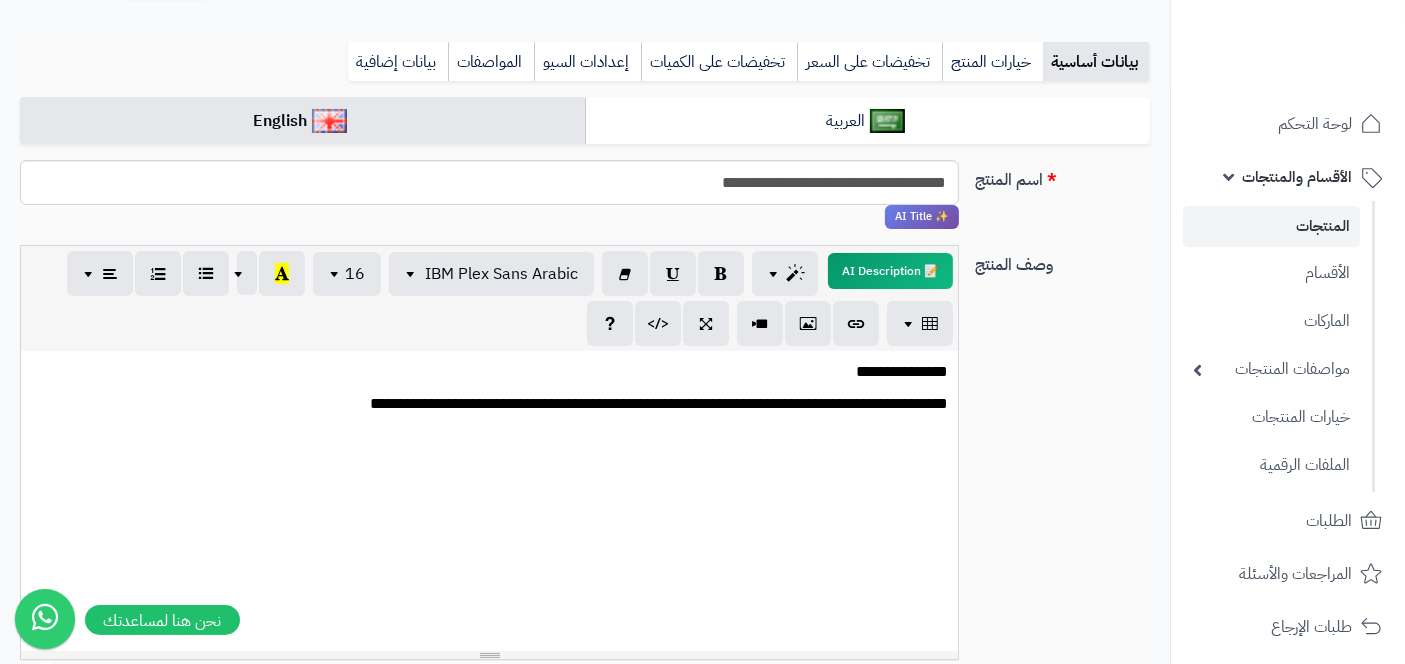 click on "**********" at bounding box center (489, 404) 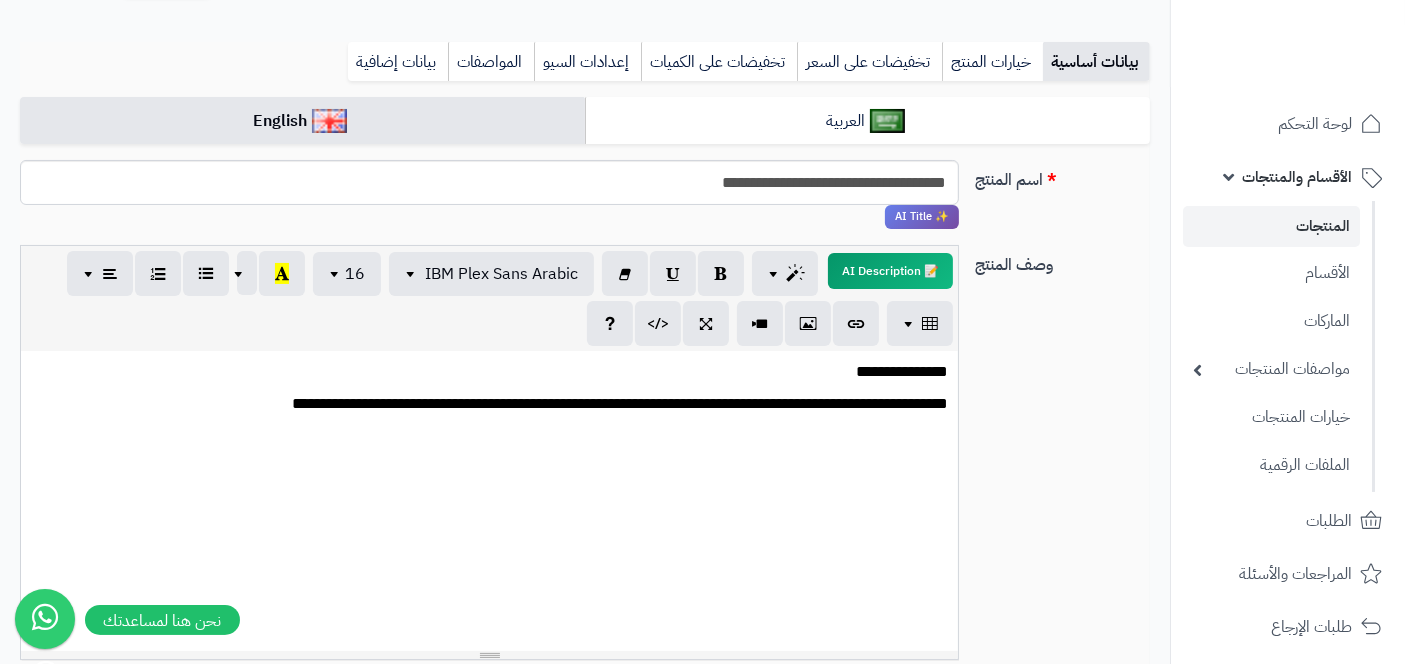 click on "**********" at bounding box center [489, 501] 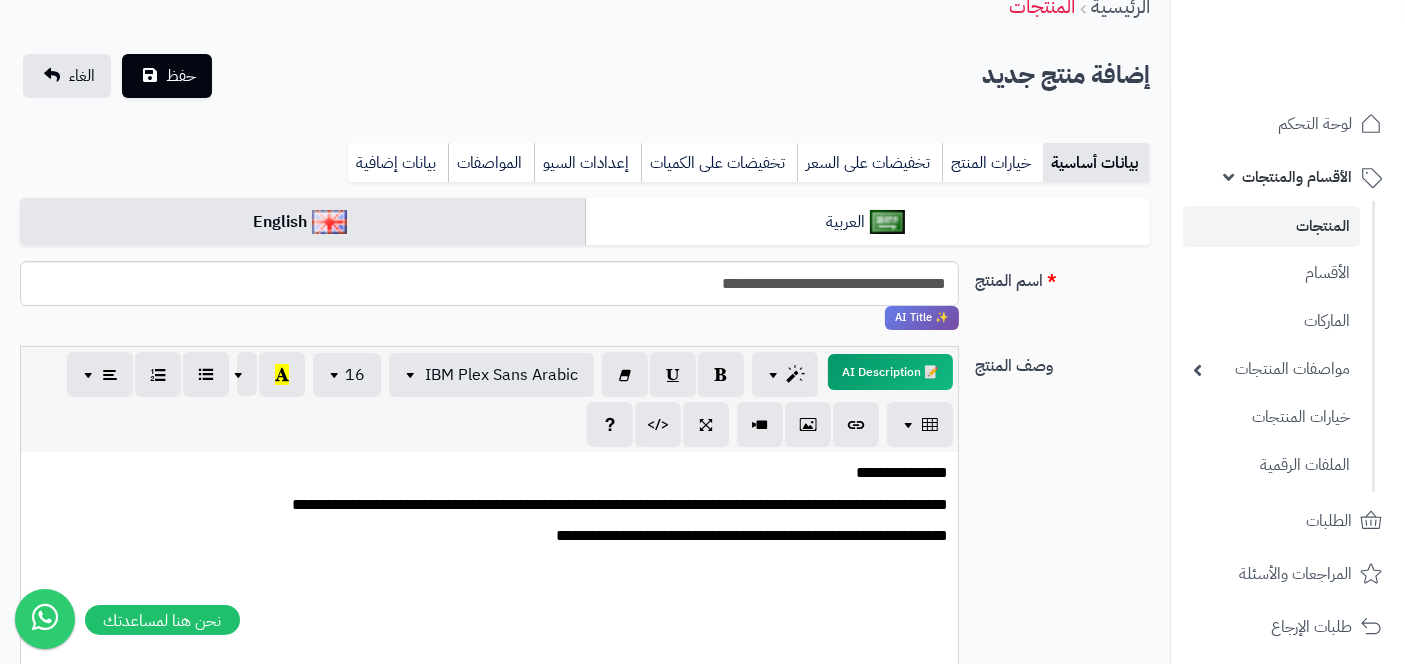 scroll, scrollTop: 0, scrollLeft: 0, axis: both 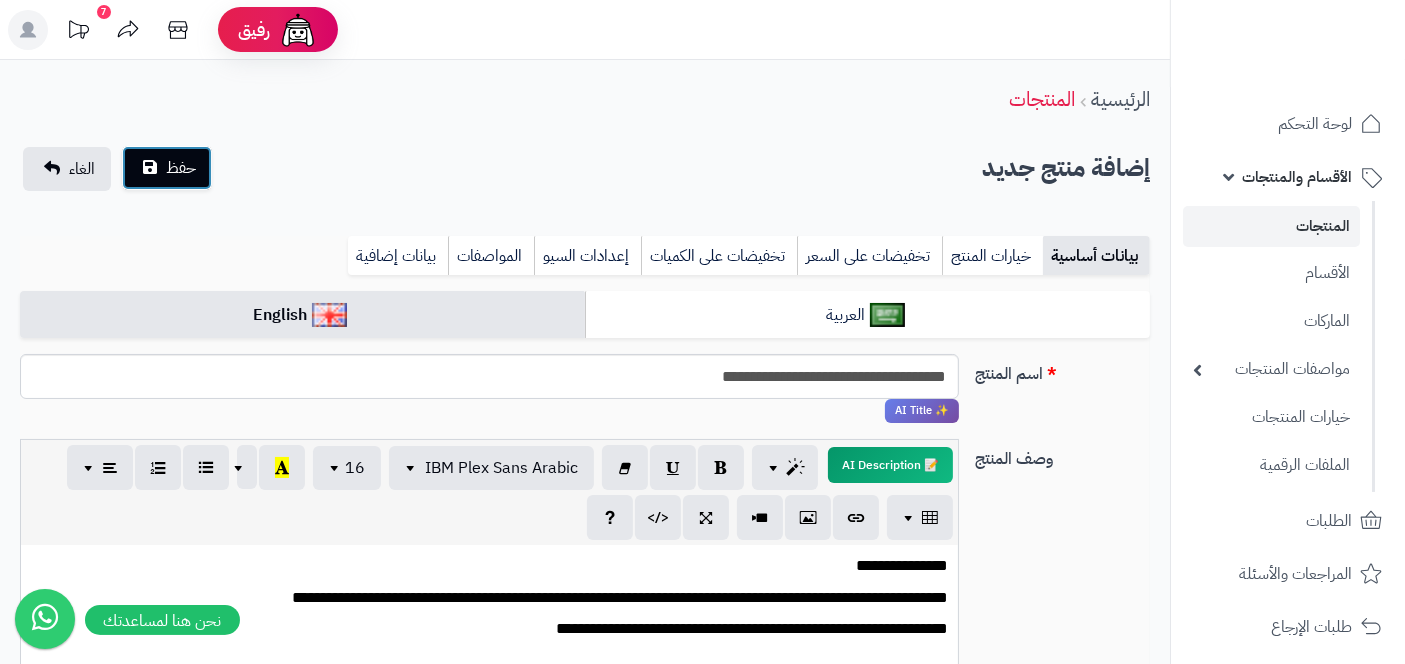 click on "حفظ" at bounding box center (181, 168) 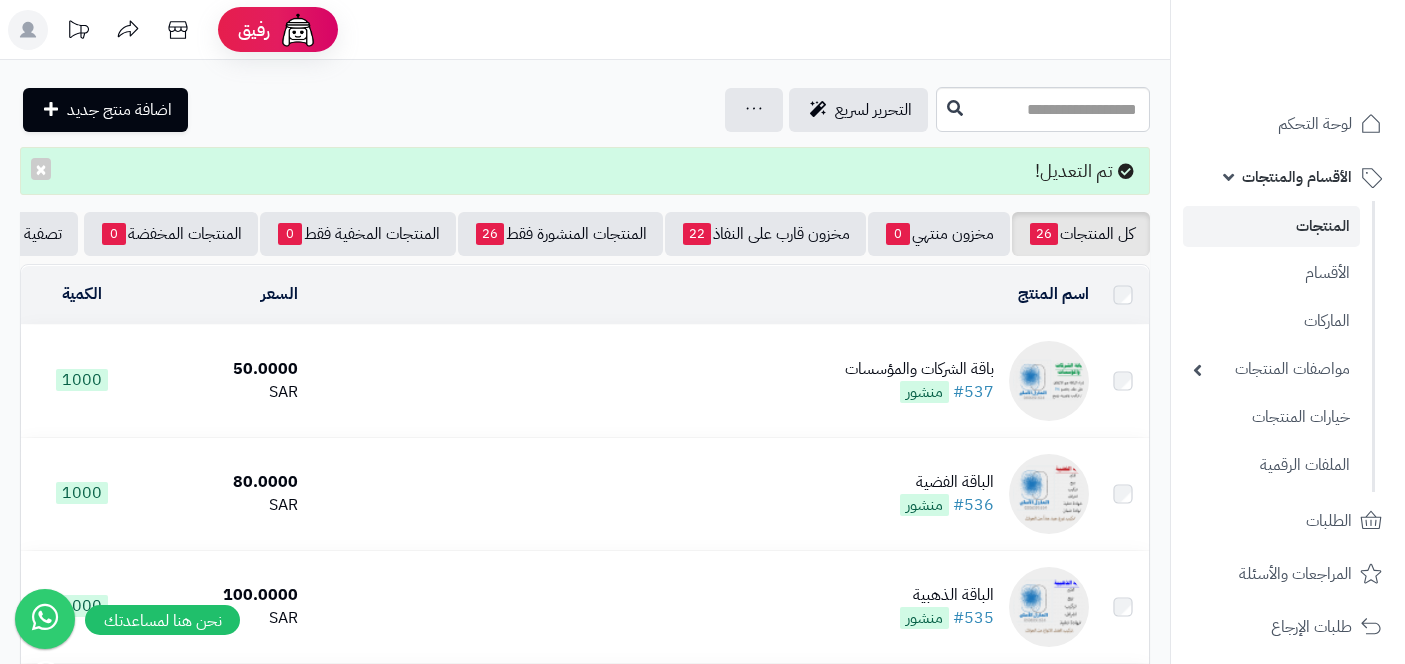 scroll, scrollTop: 0, scrollLeft: 0, axis: both 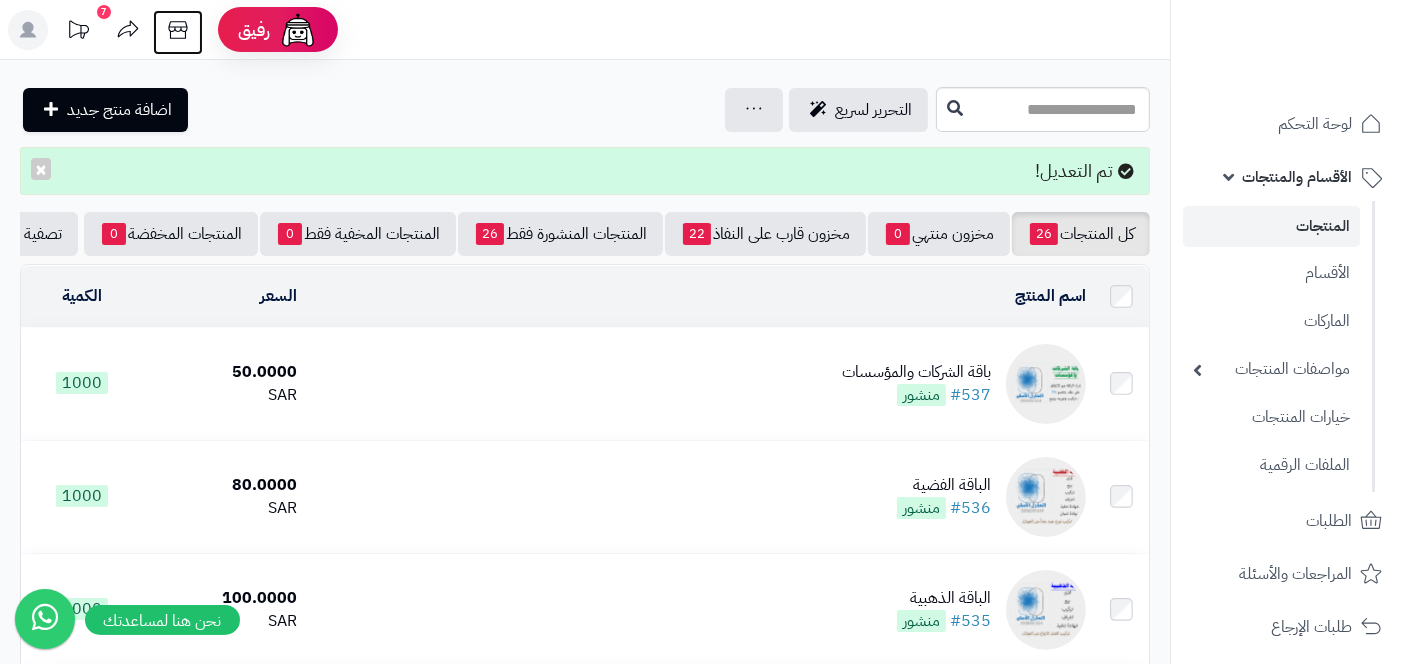 click 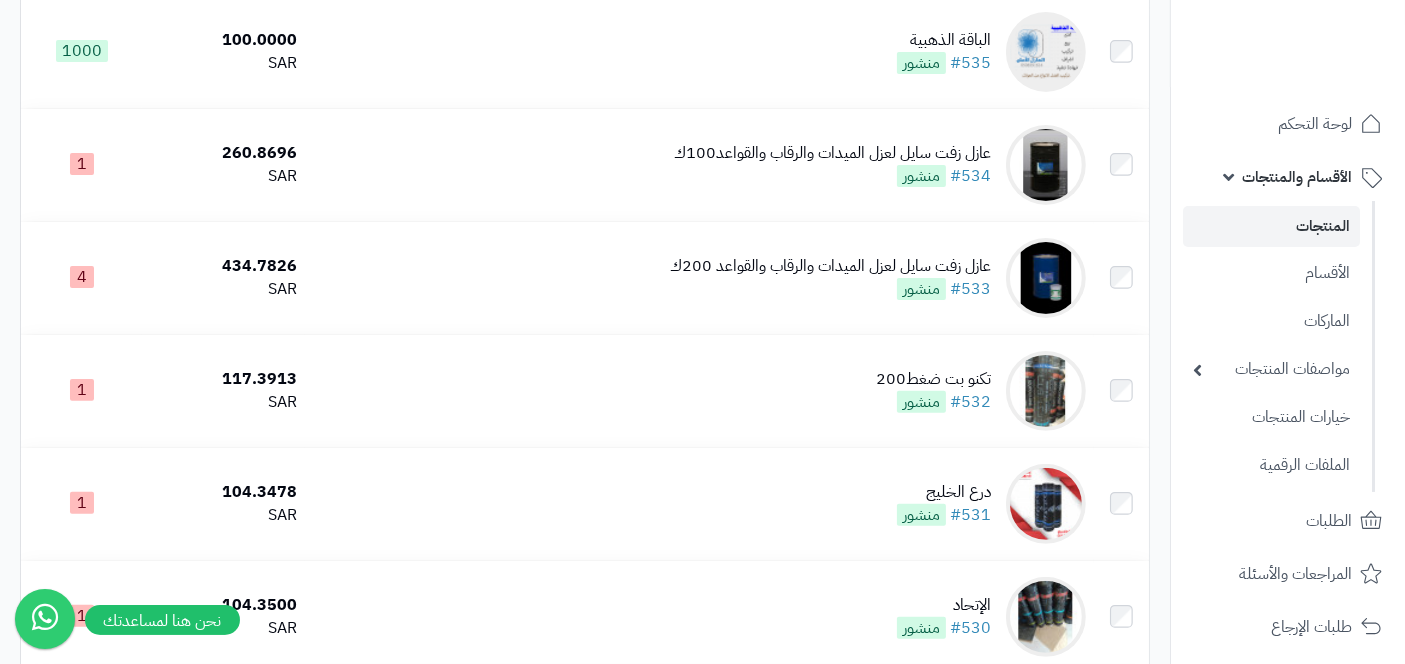 scroll, scrollTop: 537, scrollLeft: 0, axis: vertical 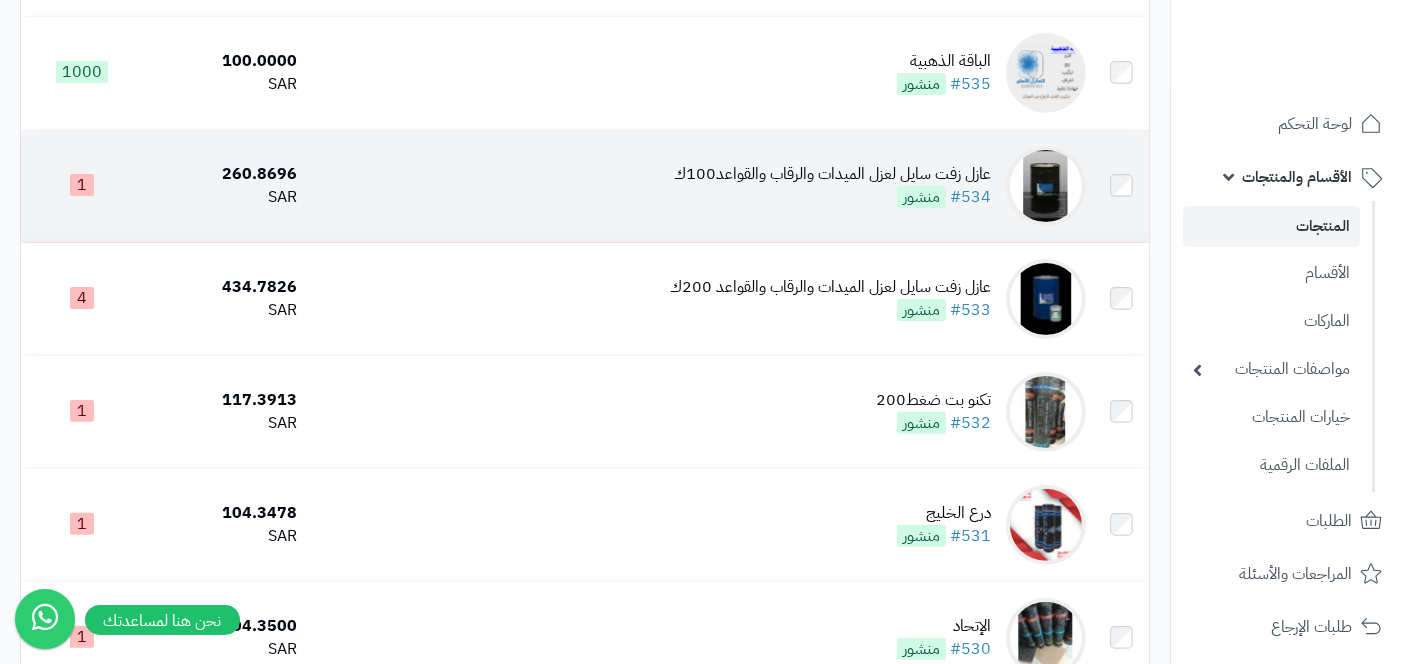 click on "عازل زفت سايل لعزل الميدات والرقاب والقواعد100ك" at bounding box center (832, 174) 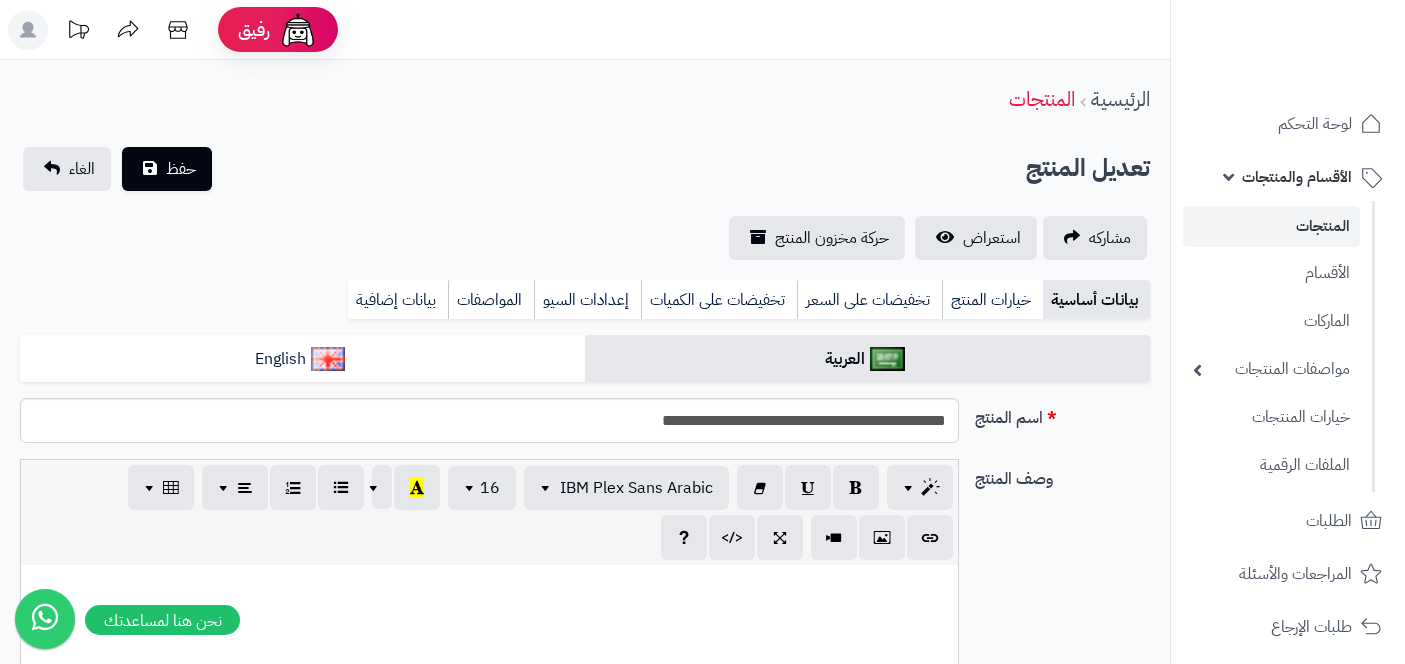 select 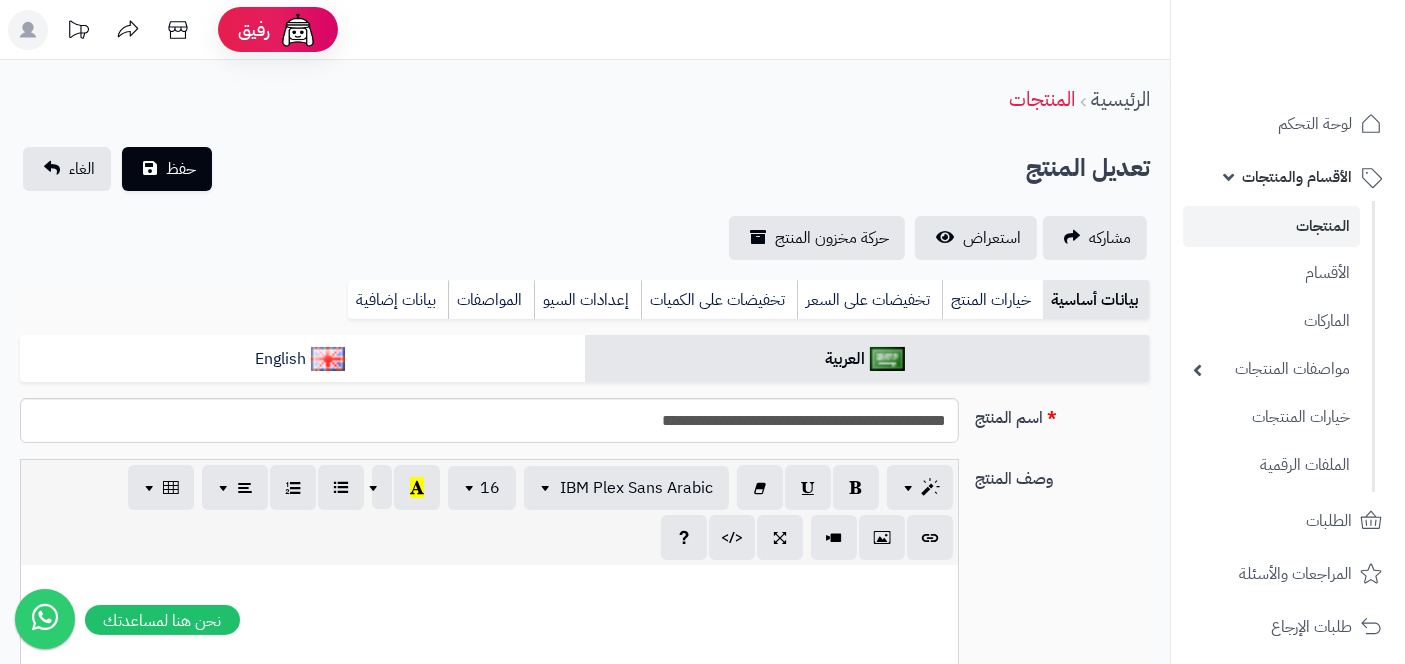 type on "******" 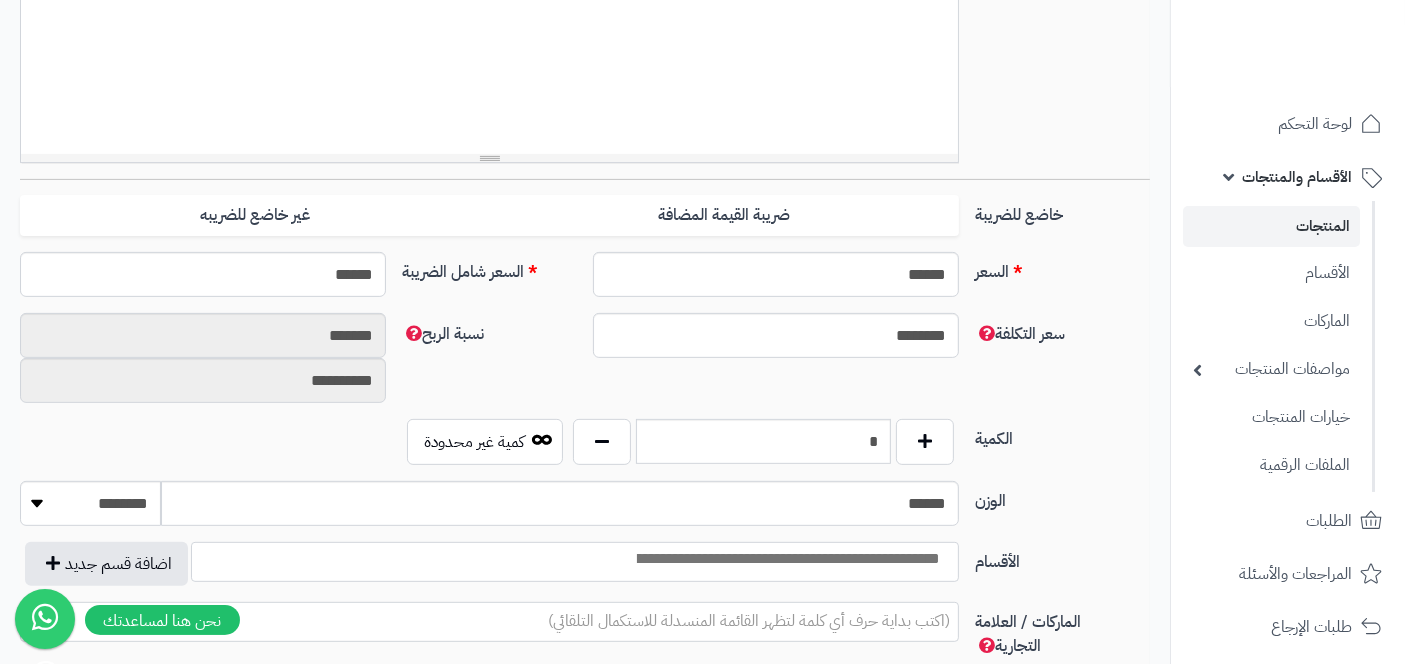scroll, scrollTop: 713, scrollLeft: 0, axis: vertical 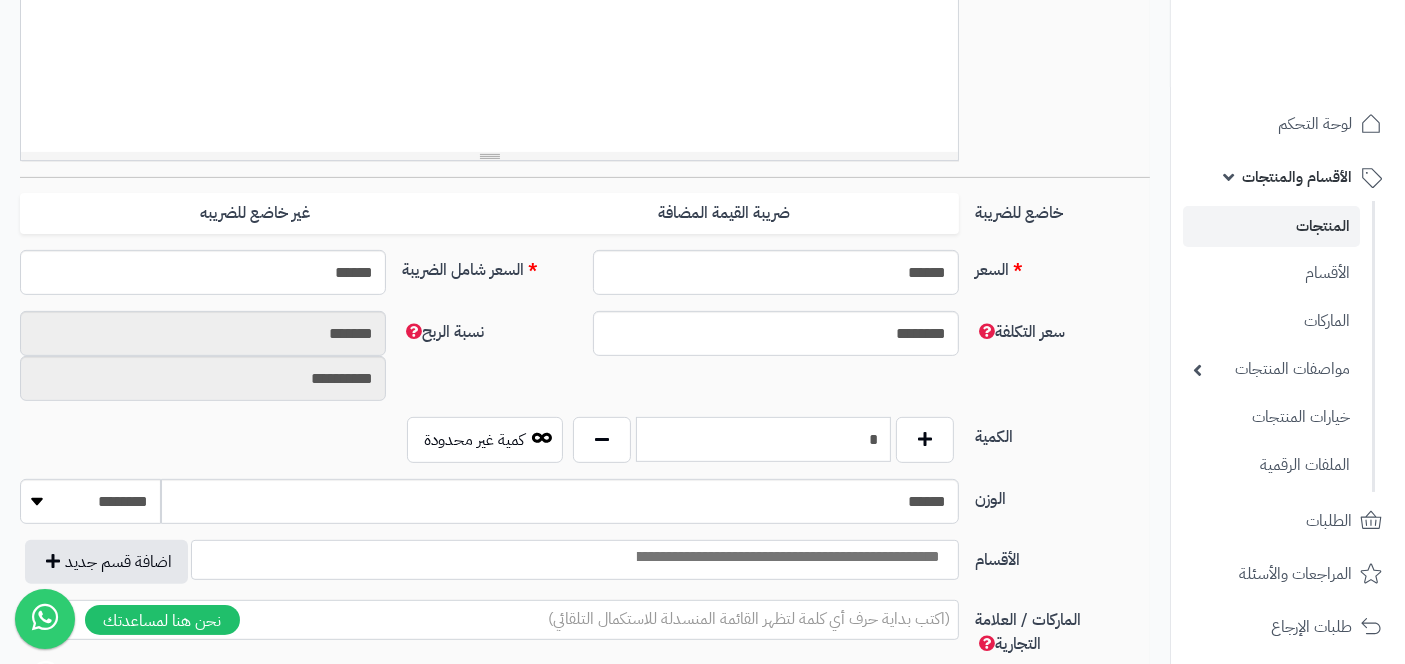 click on "*" at bounding box center [763, 439] 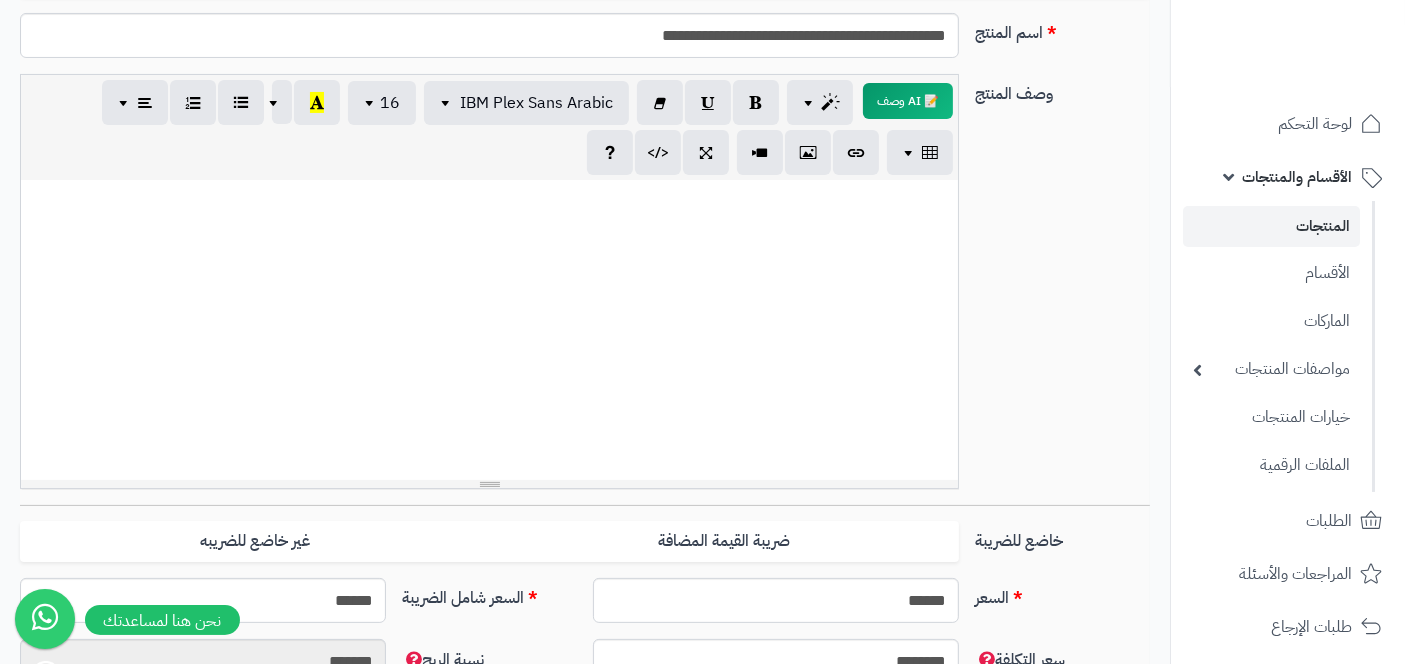 scroll, scrollTop: 0, scrollLeft: 0, axis: both 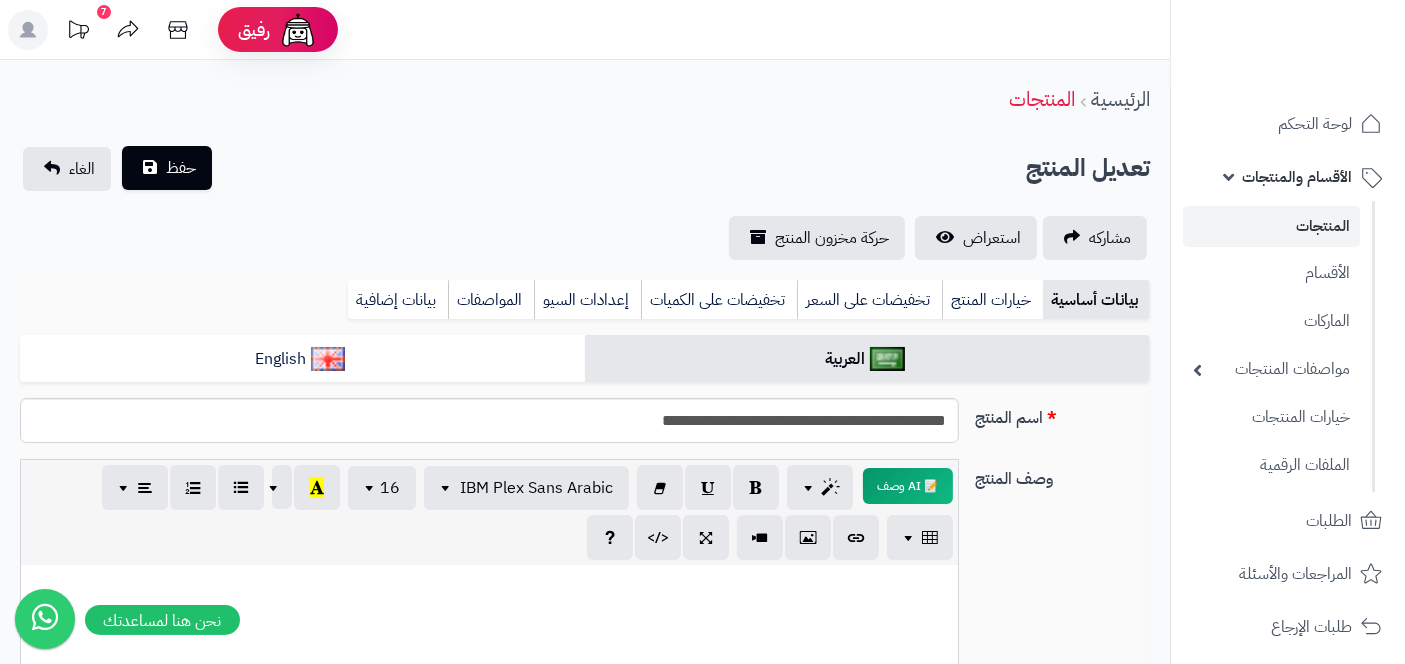 type on "**" 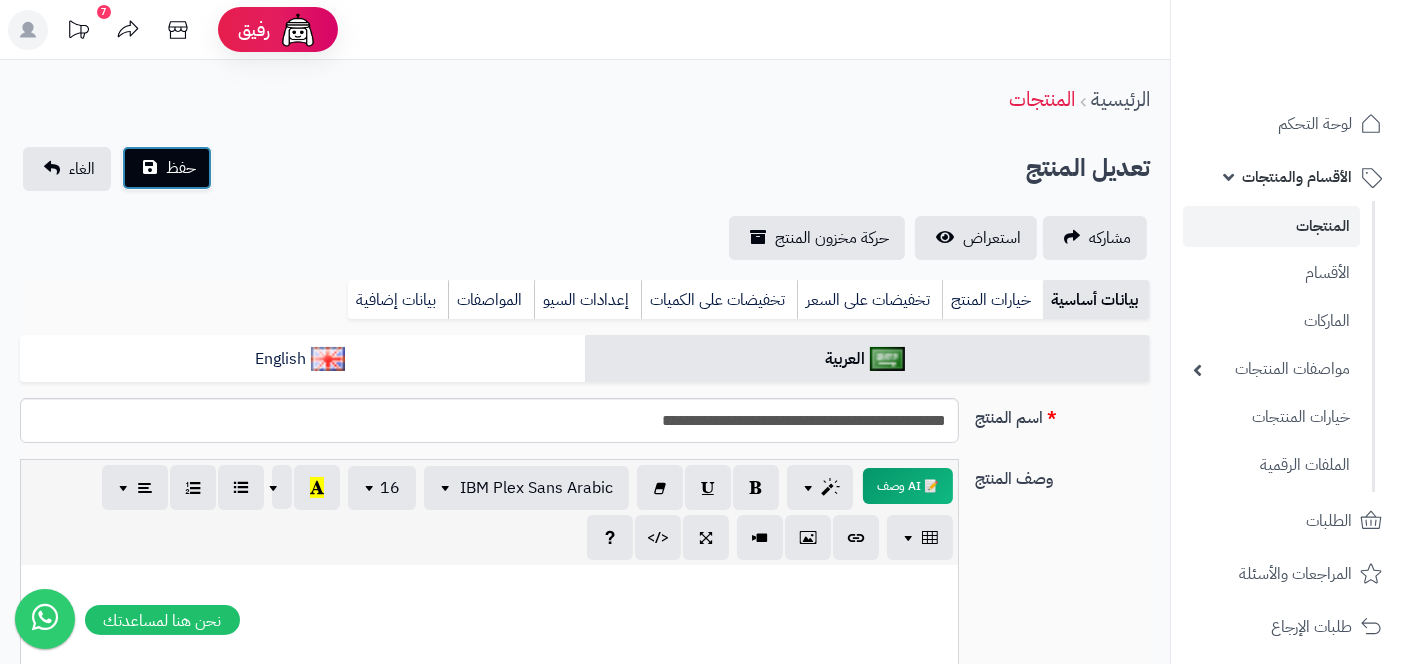 click on "حفظ" at bounding box center (181, 168) 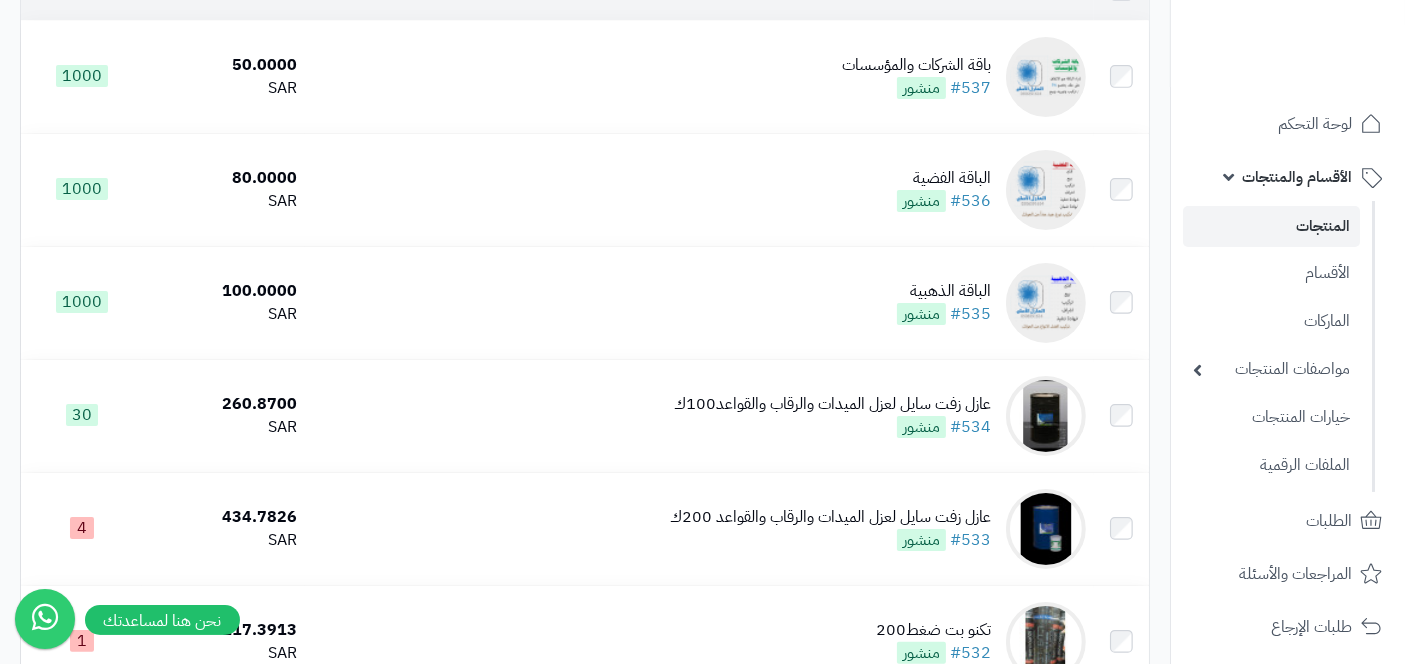 scroll, scrollTop: 309, scrollLeft: 0, axis: vertical 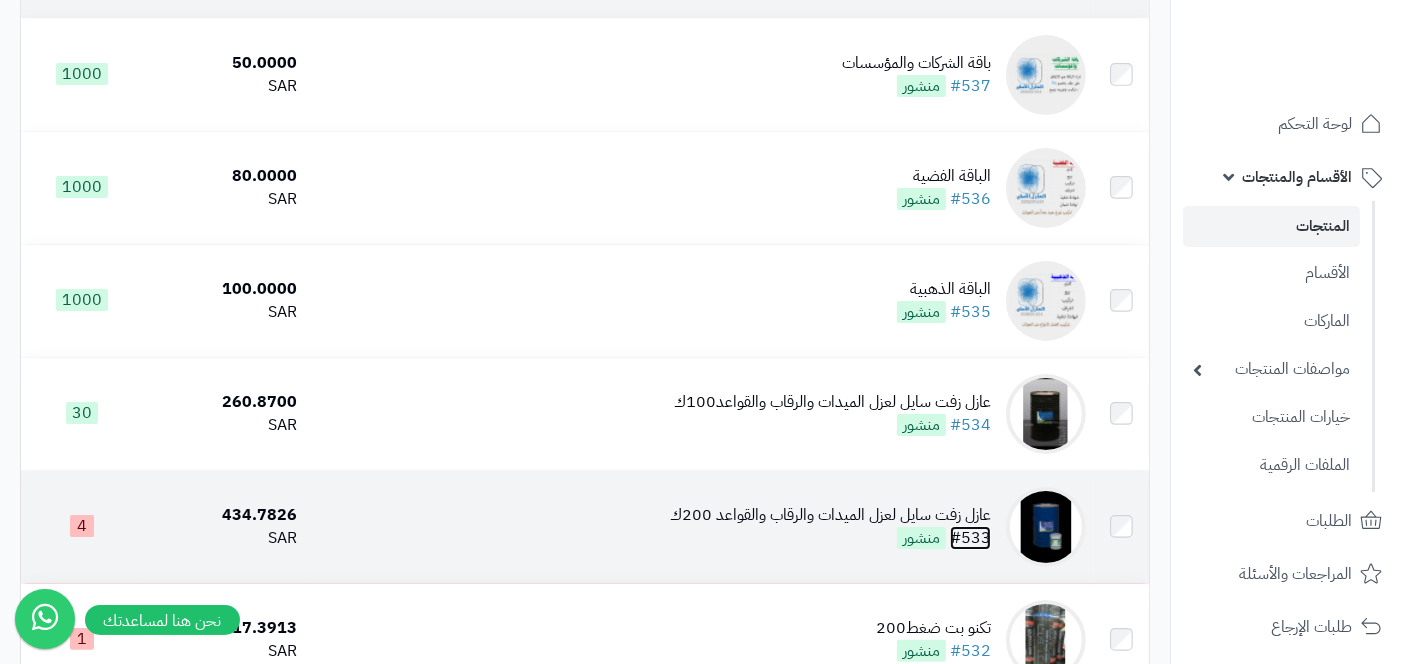 click on "#533" at bounding box center [970, 538] 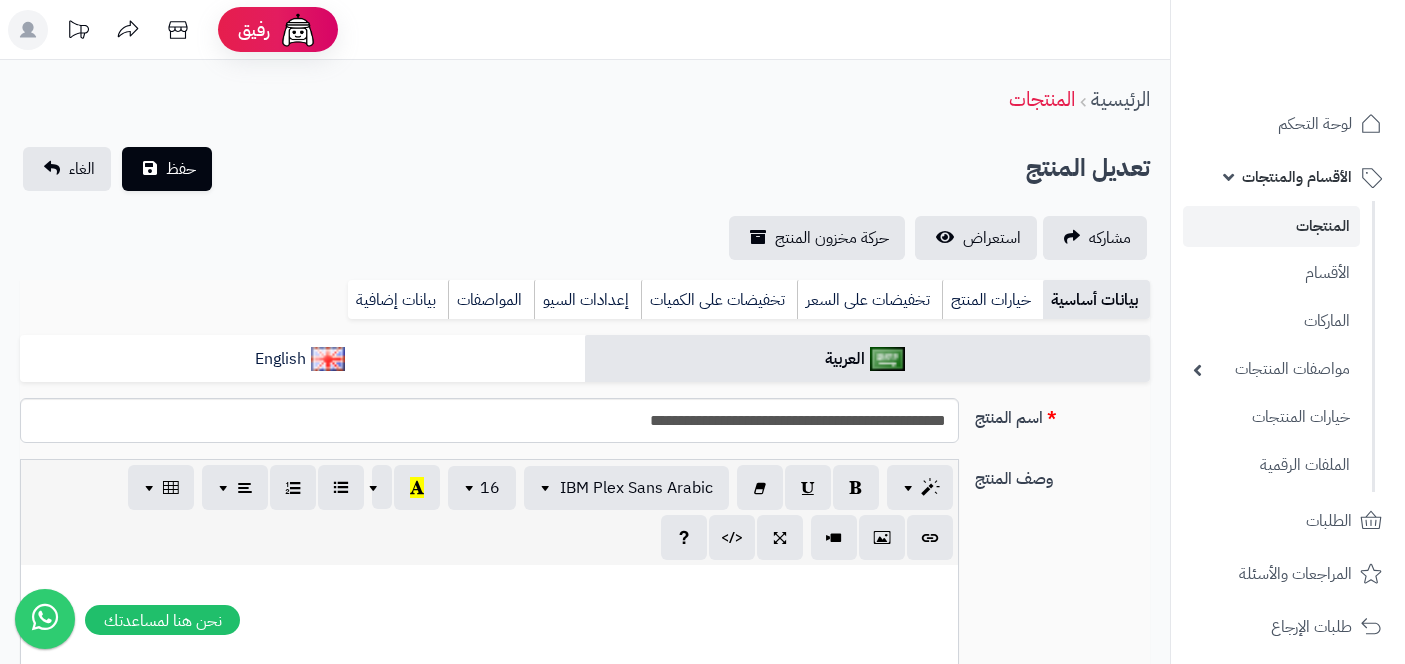 scroll, scrollTop: 0, scrollLeft: 0, axis: both 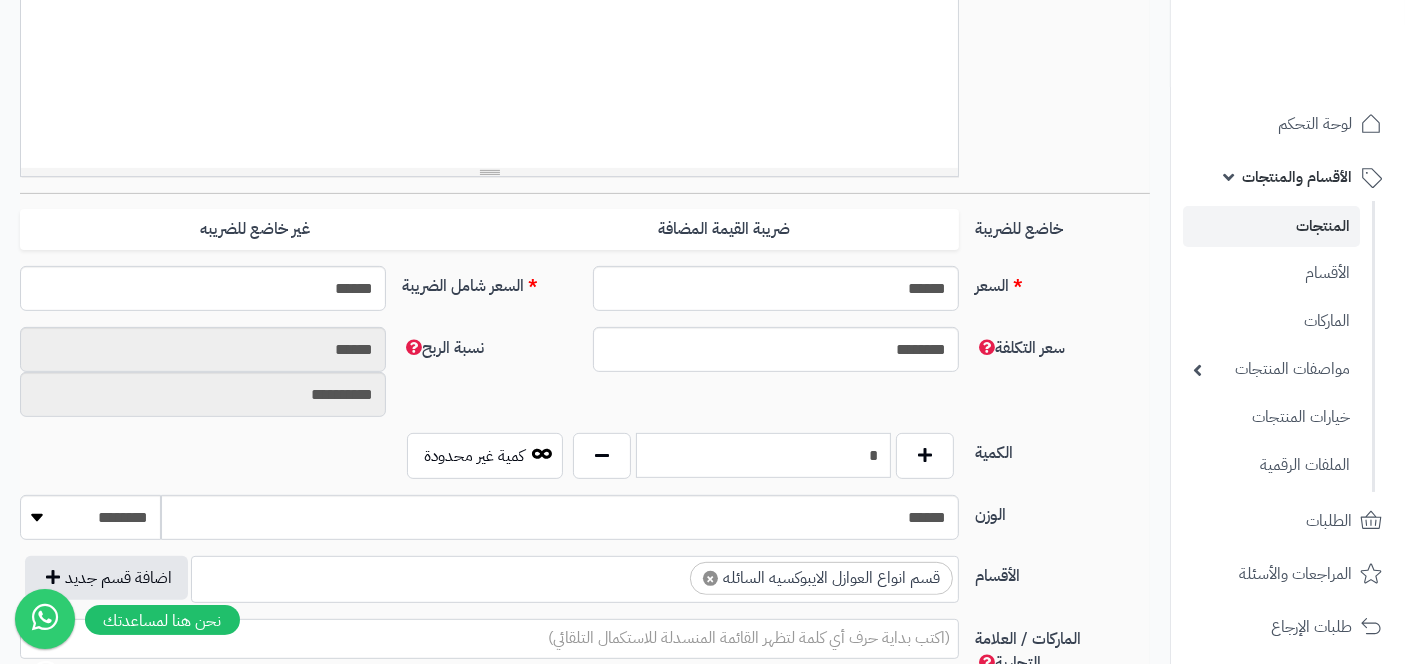 click on "*" at bounding box center (763, 455) 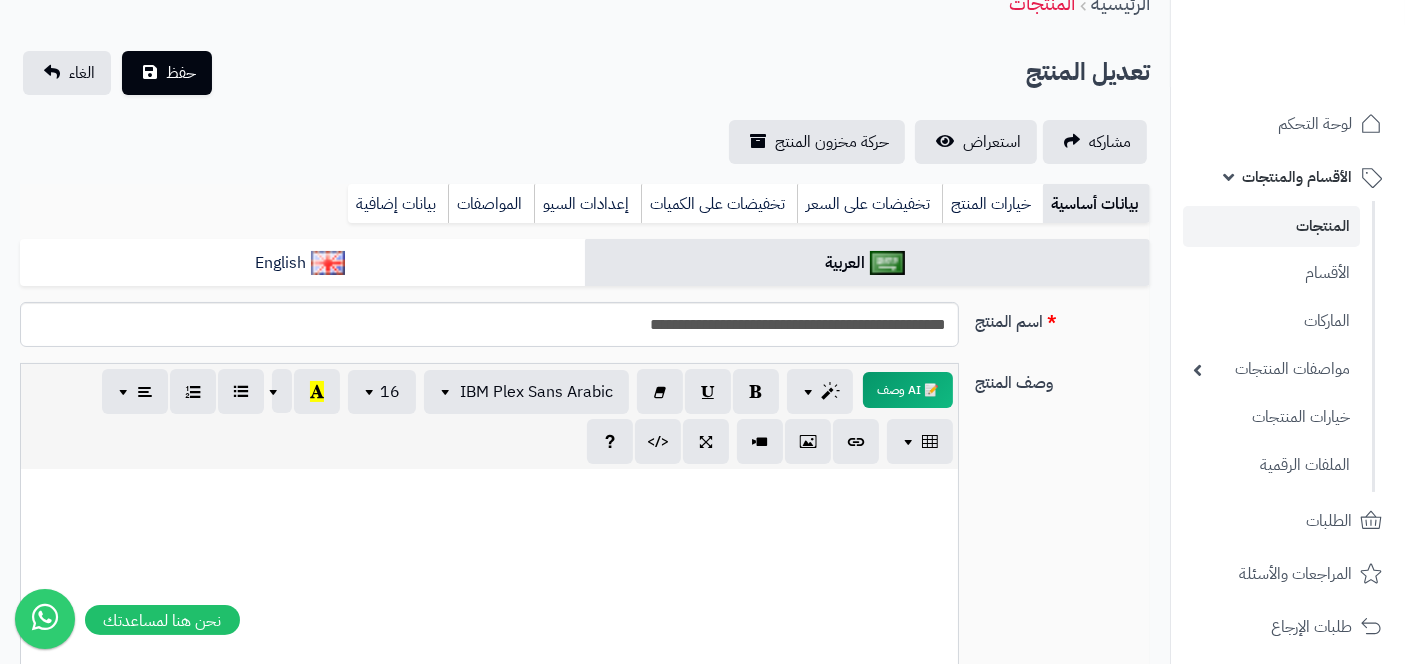 scroll, scrollTop: 0, scrollLeft: 0, axis: both 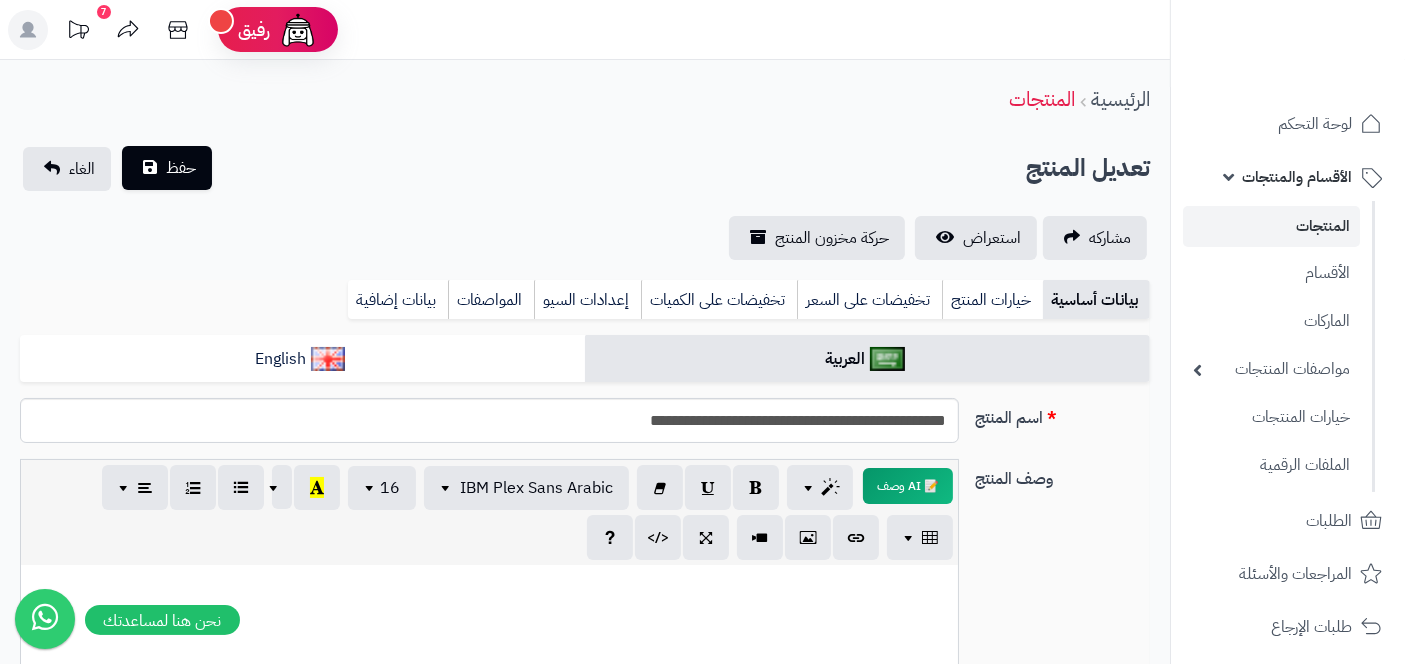 type on "**" 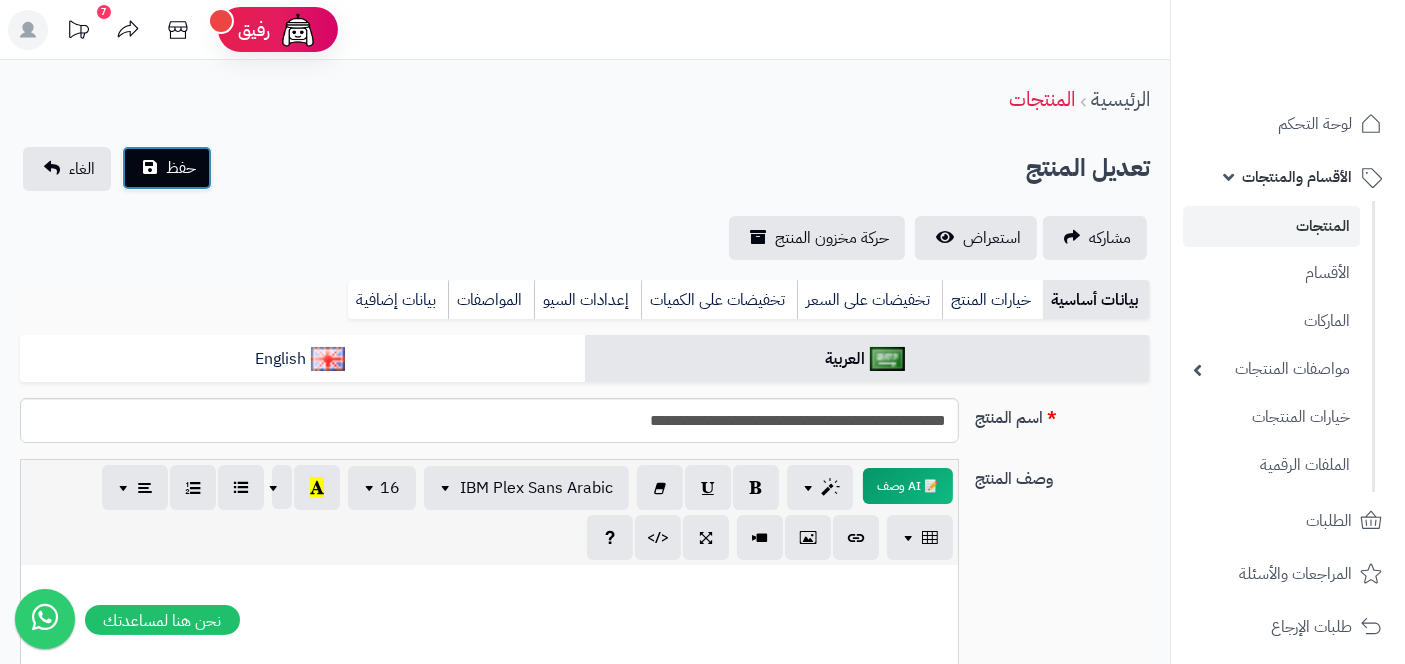 click on "حفظ" at bounding box center [181, 168] 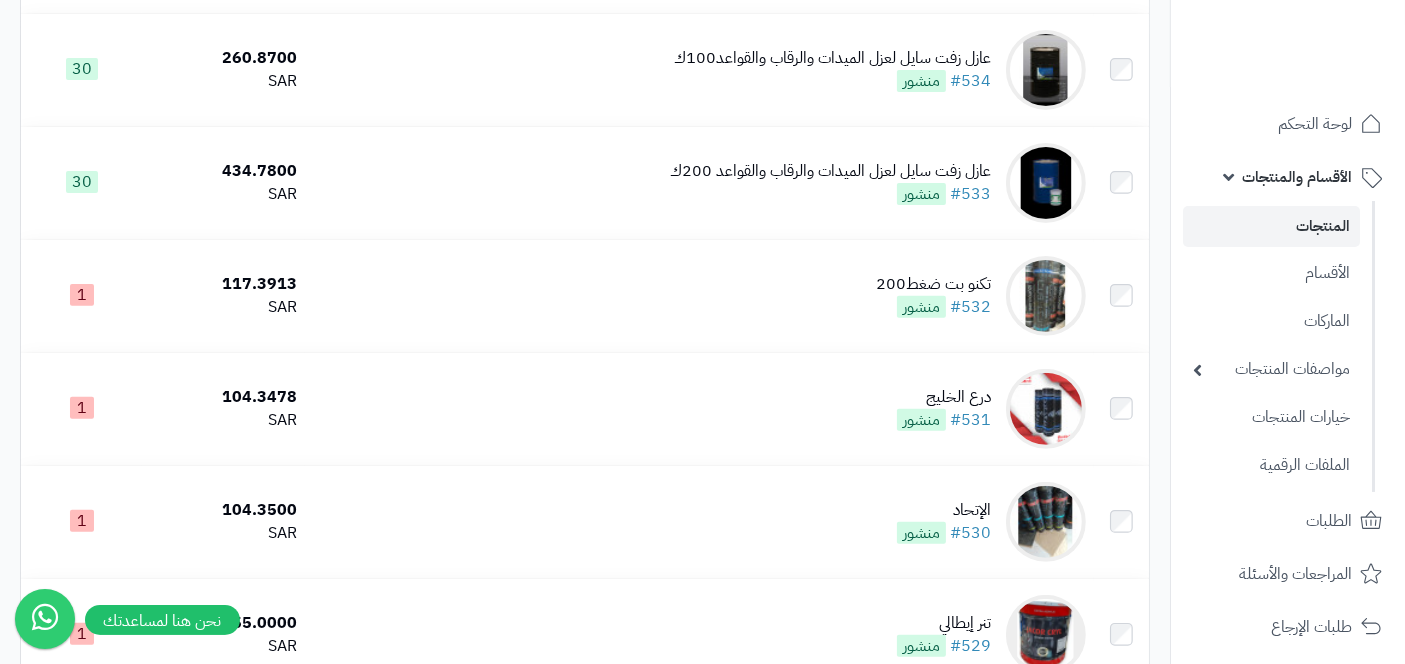 scroll, scrollTop: 654, scrollLeft: 0, axis: vertical 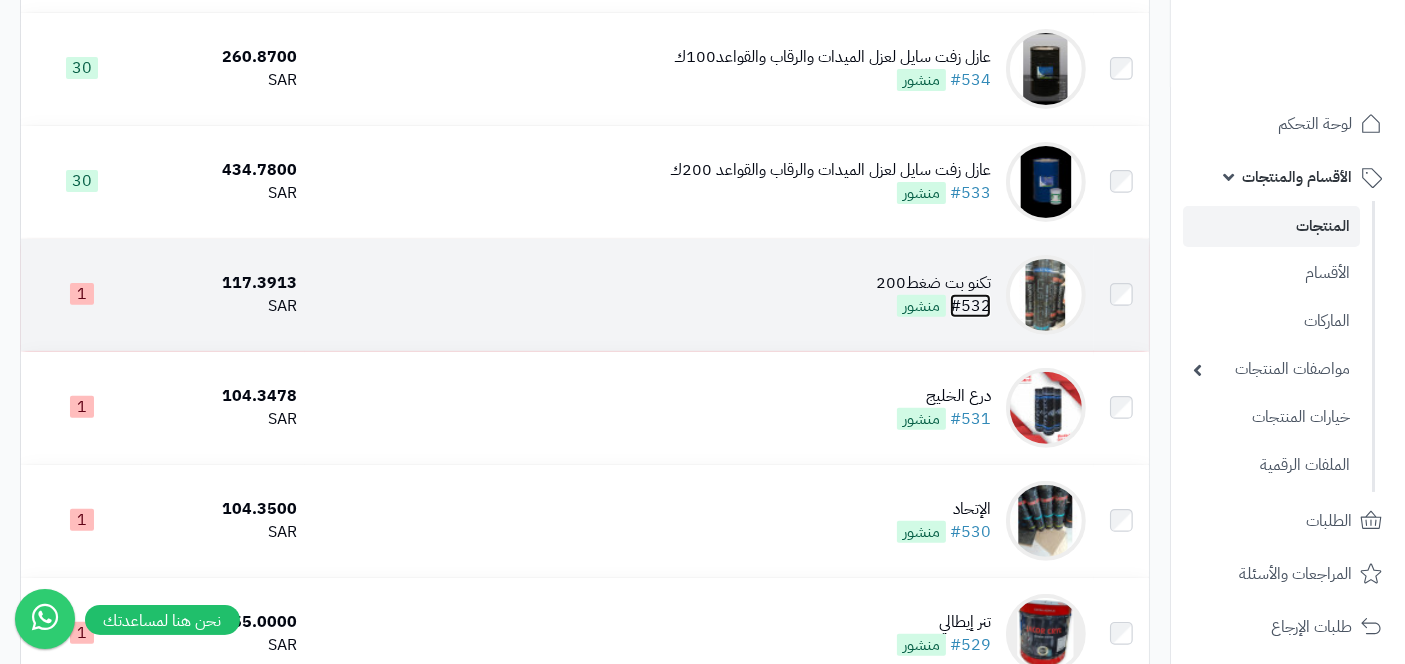 click on "#532" at bounding box center [970, 306] 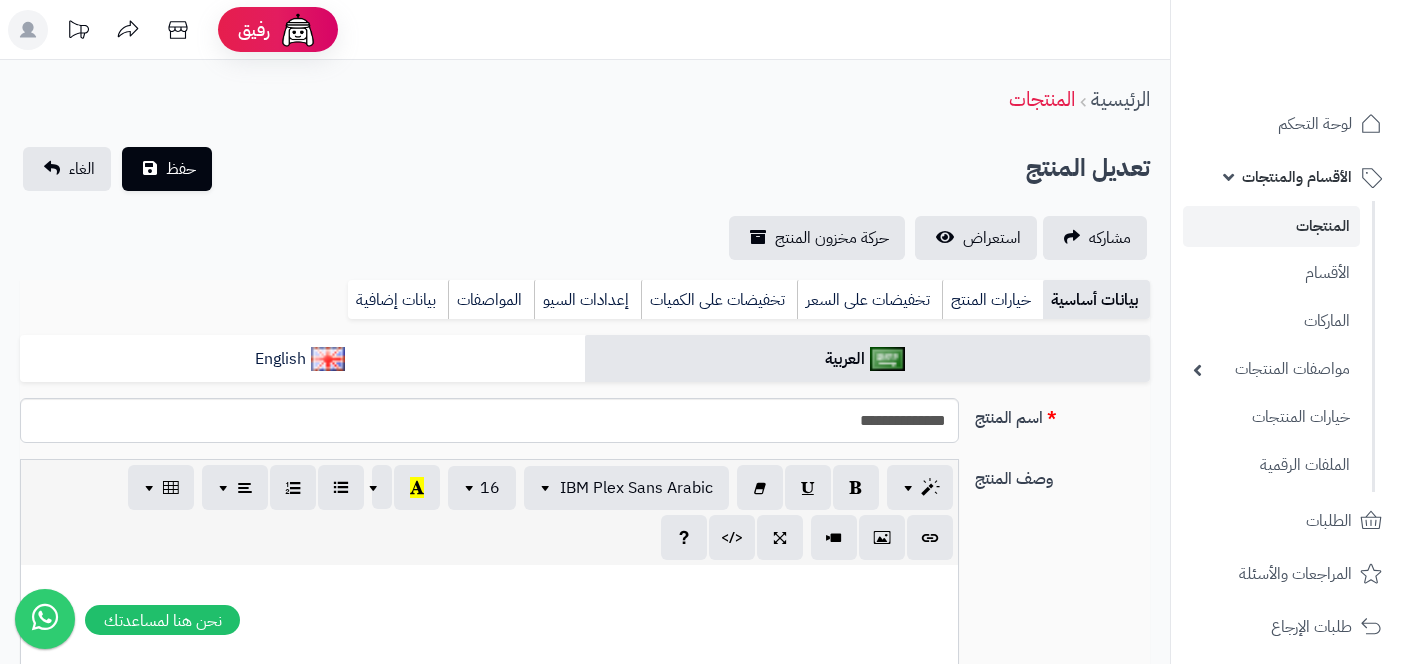 select 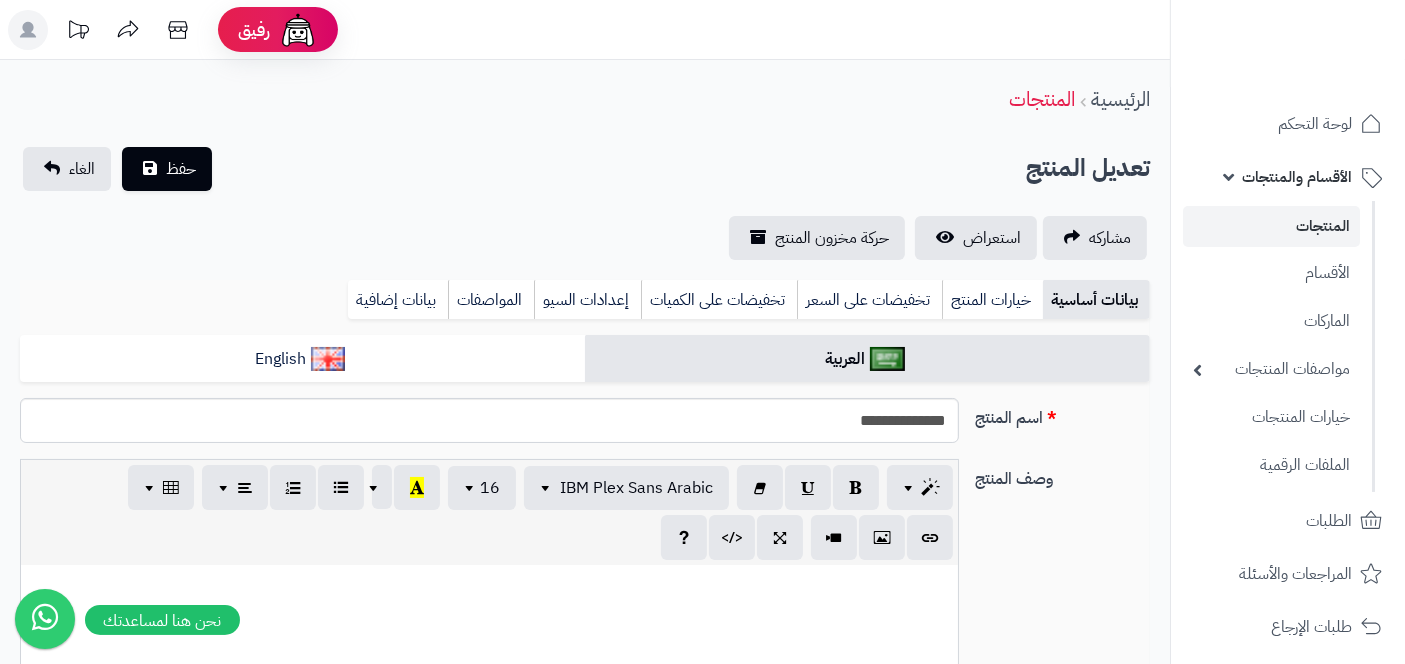 scroll, scrollTop: 0, scrollLeft: 17, axis: horizontal 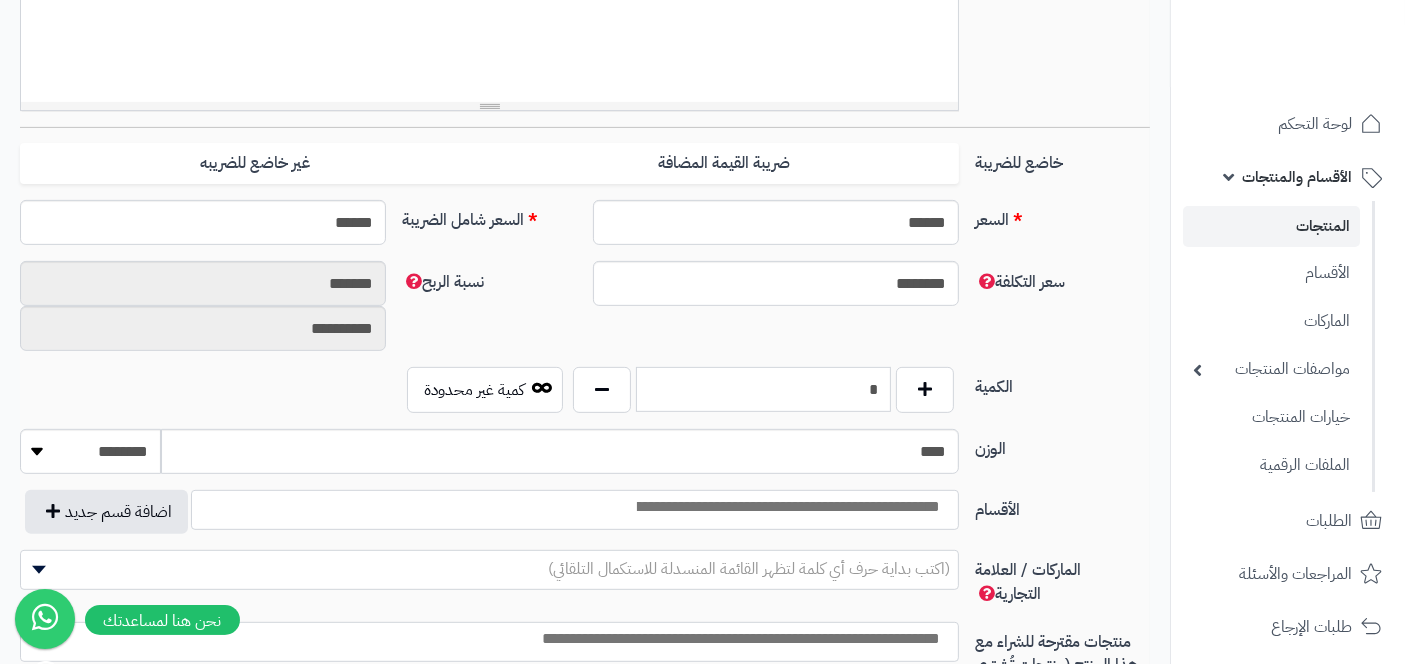 click on "*" at bounding box center (763, 389) 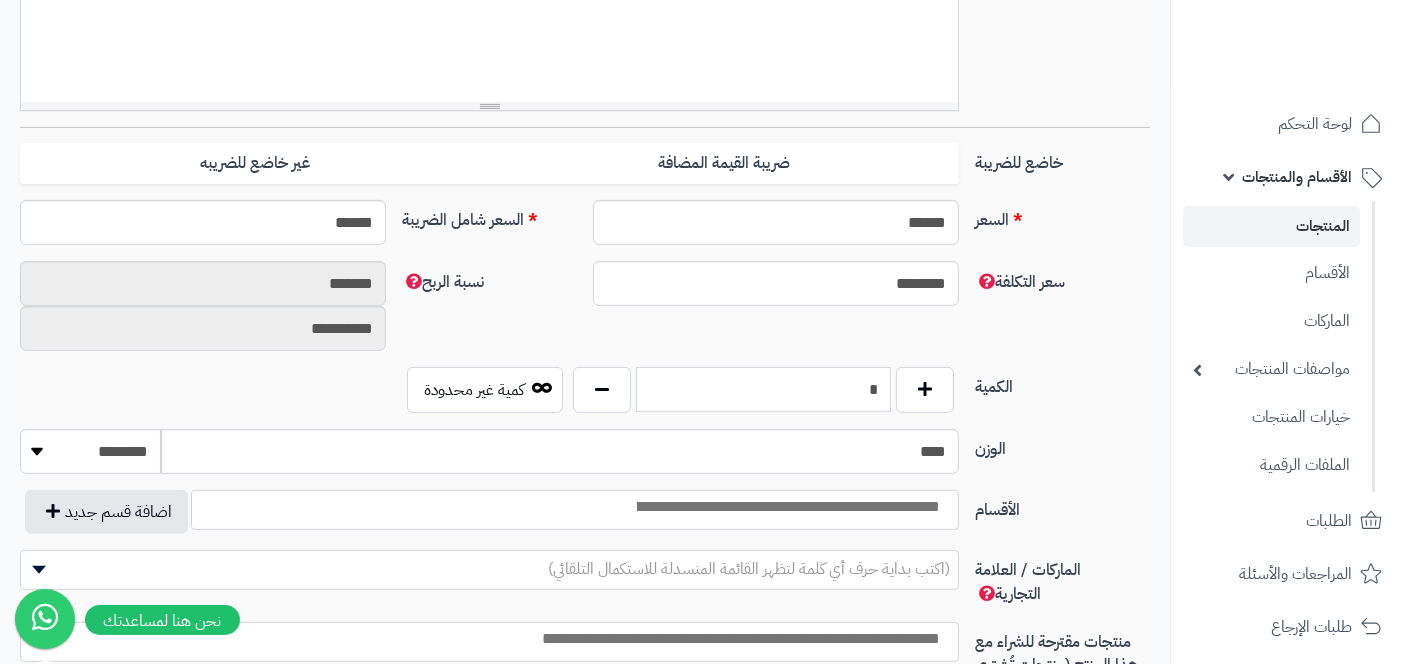 click on "*" at bounding box center (763, 389) 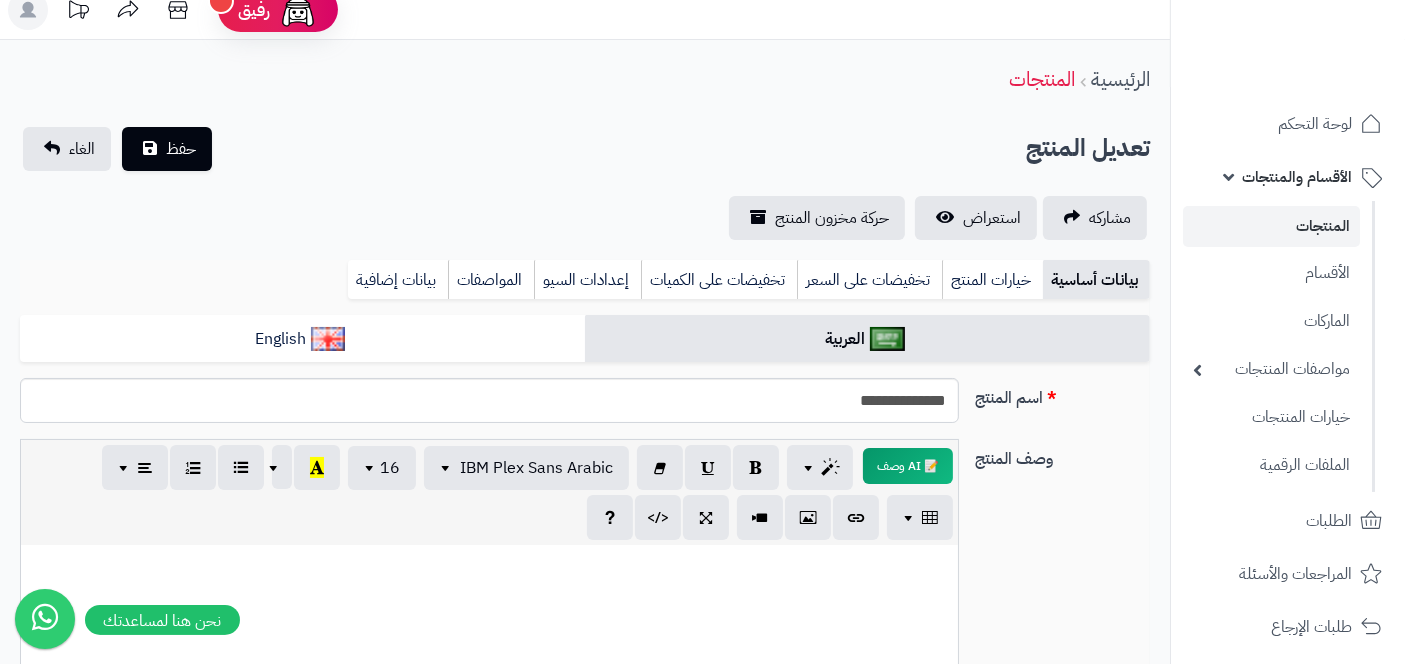 scroll, scrollTop: 0, scrollLeft: 0, axis: both 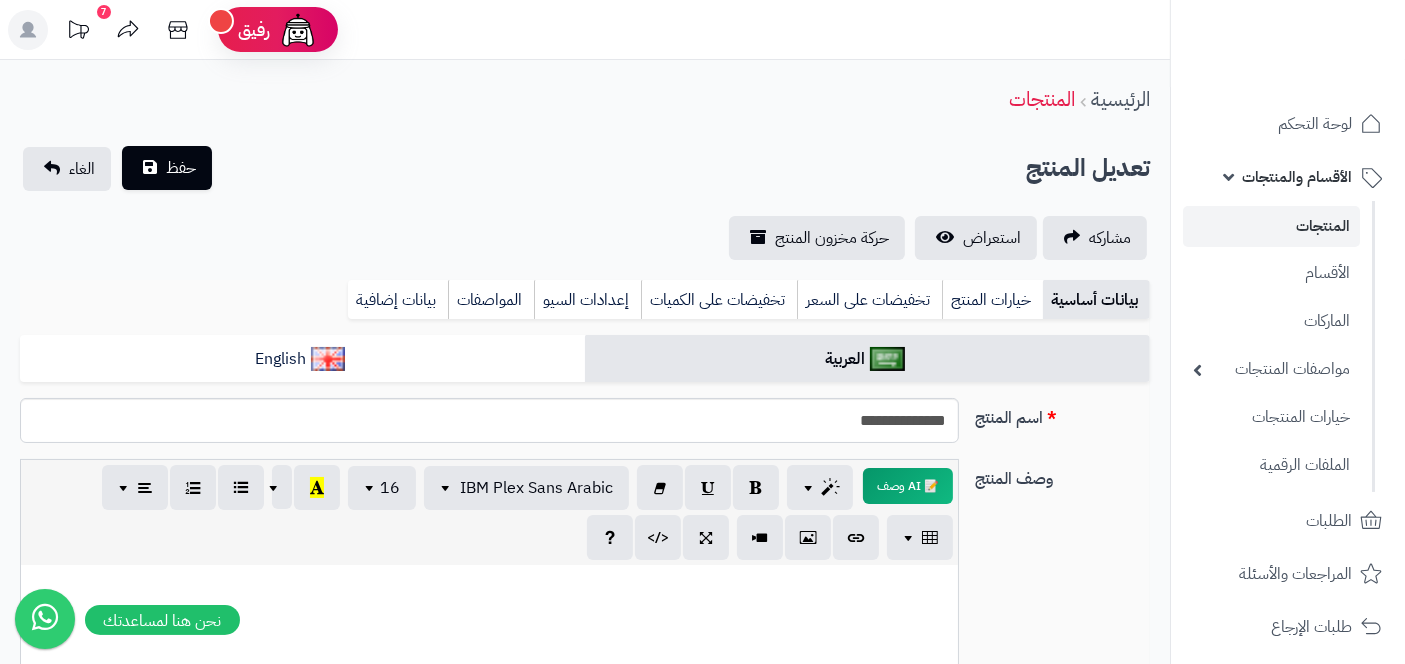 type on "**" 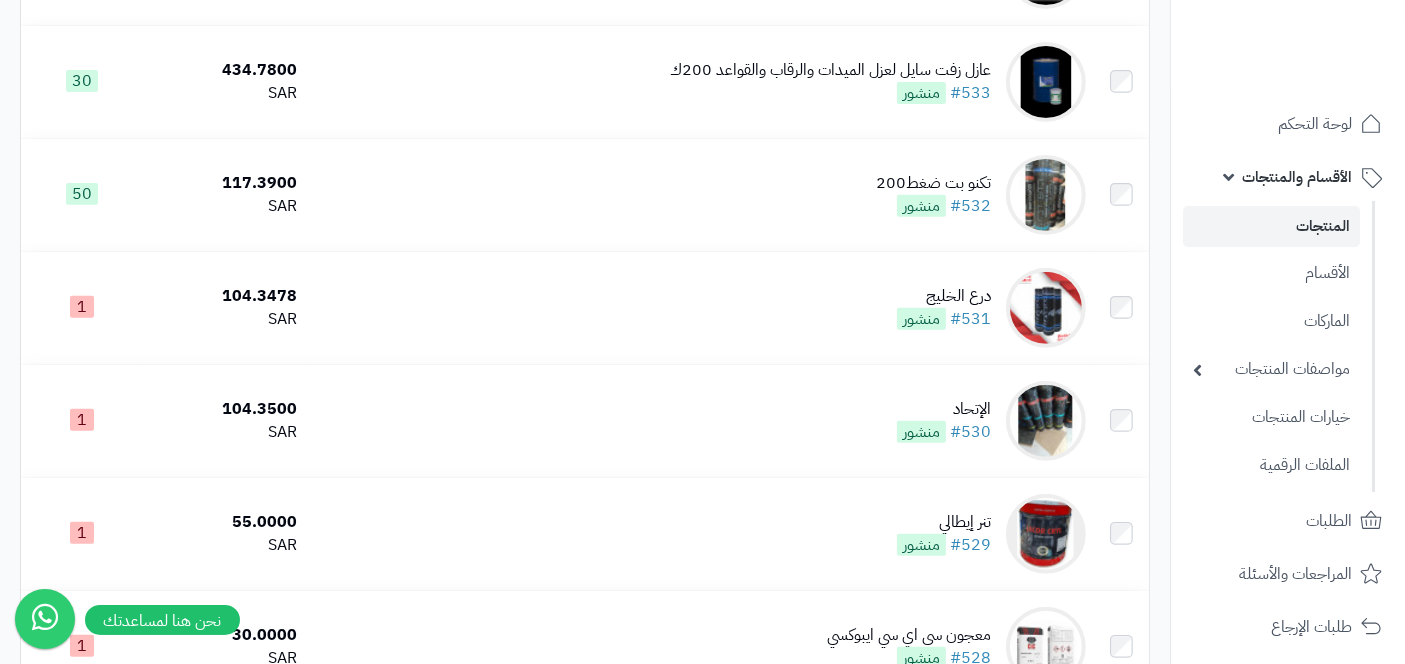 scroll, scrollTop: 756, scrollLeft: 0, axis: vertical 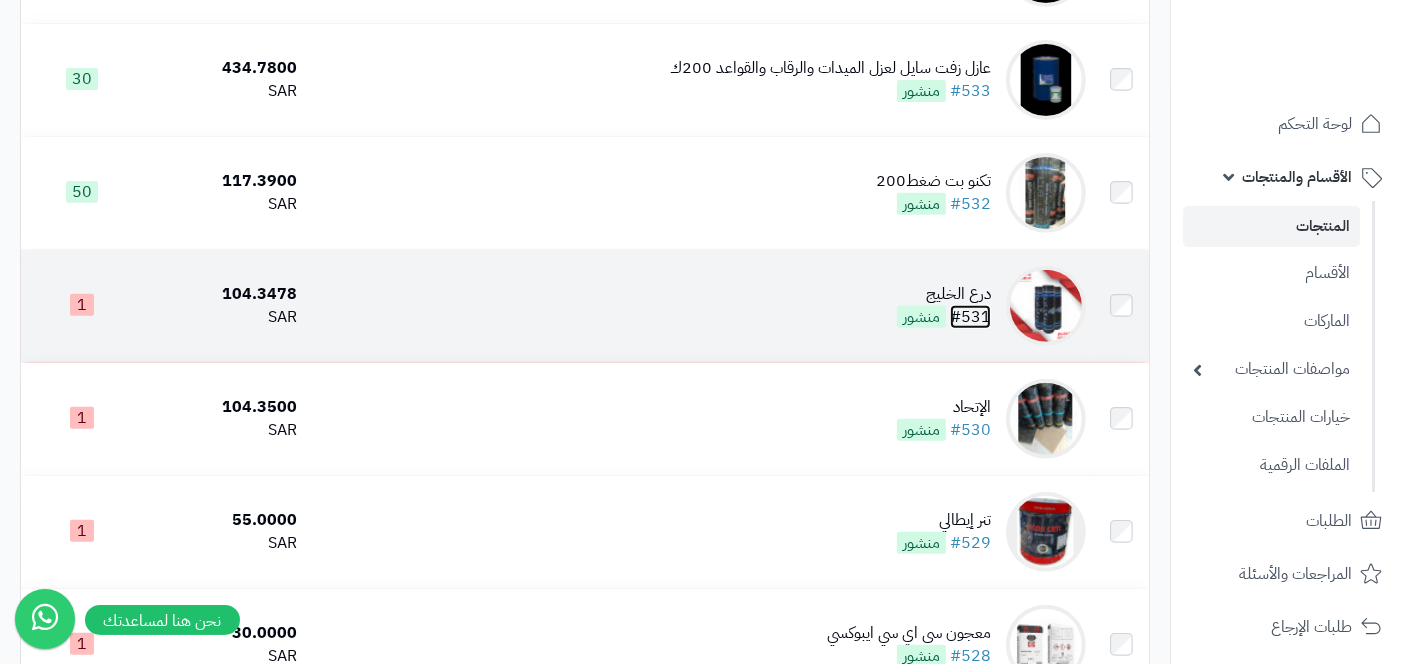 click on "#531" at bounding box center (970, 317) 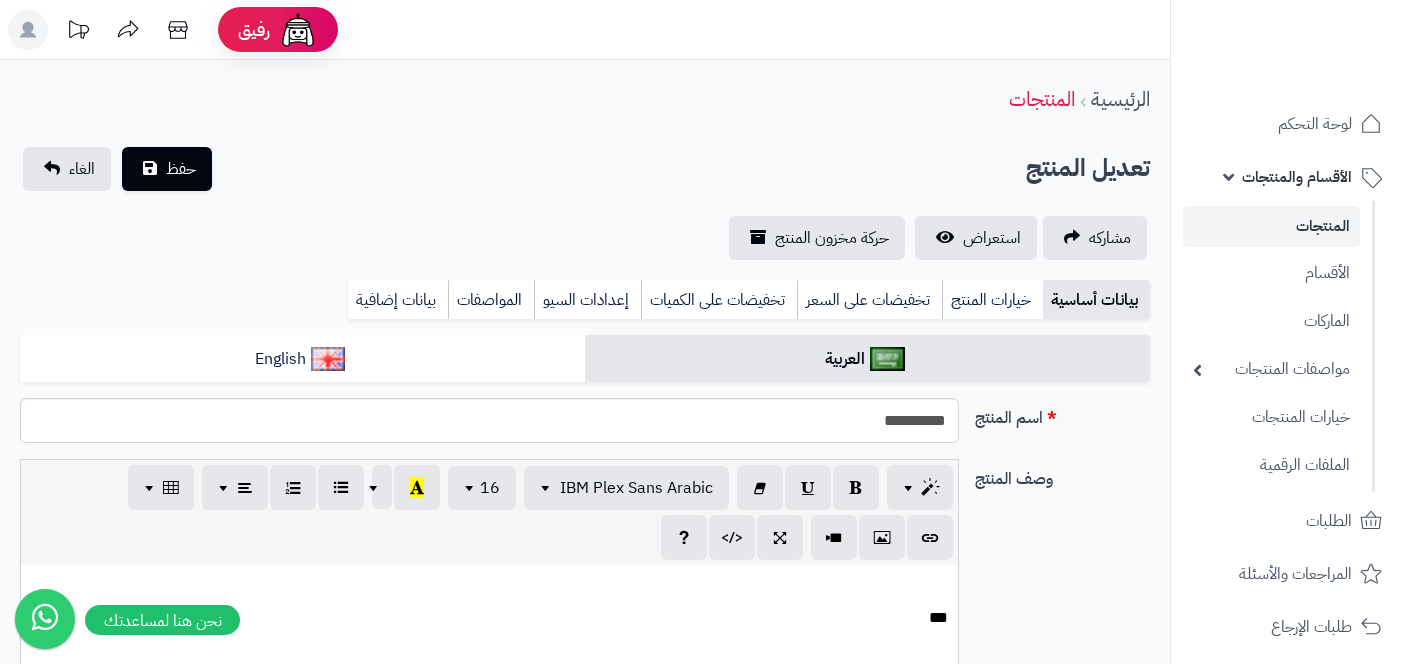 select 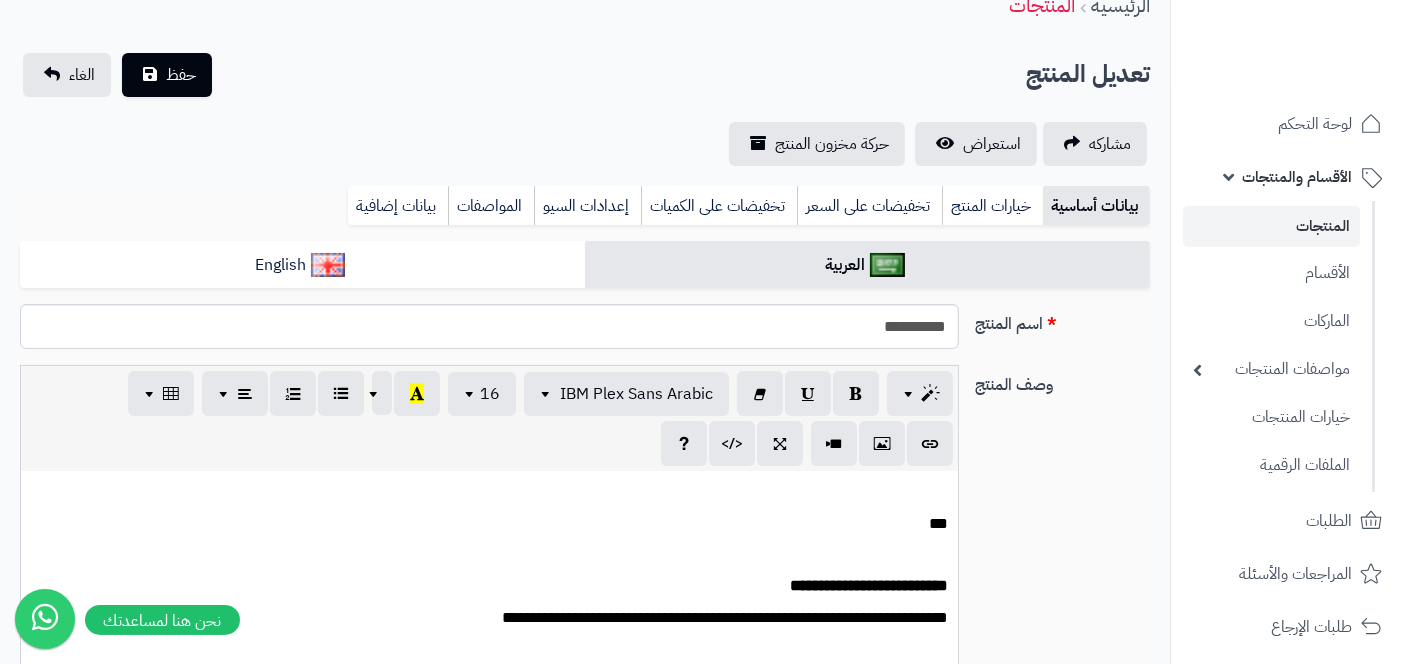scroll, scrollTop: 0, scrollLeft: 17, axis: horizontal 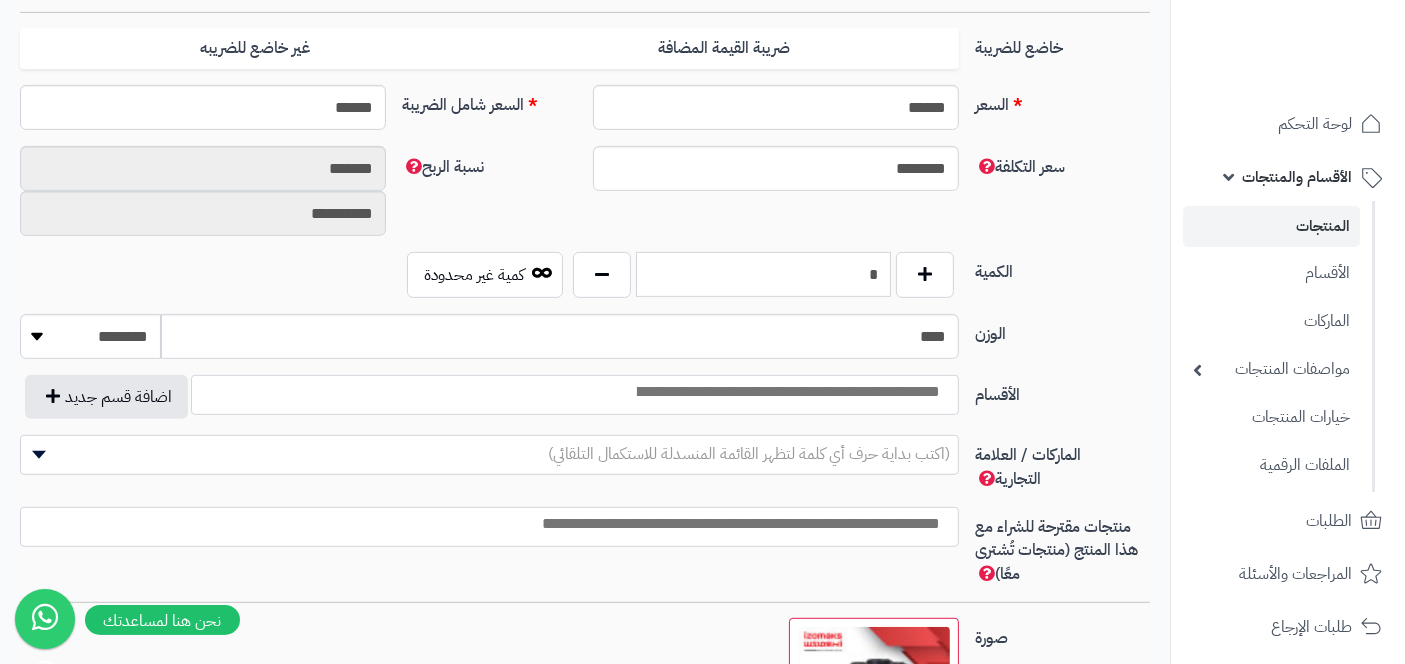 click on "*" at bounding box center [763, 274] 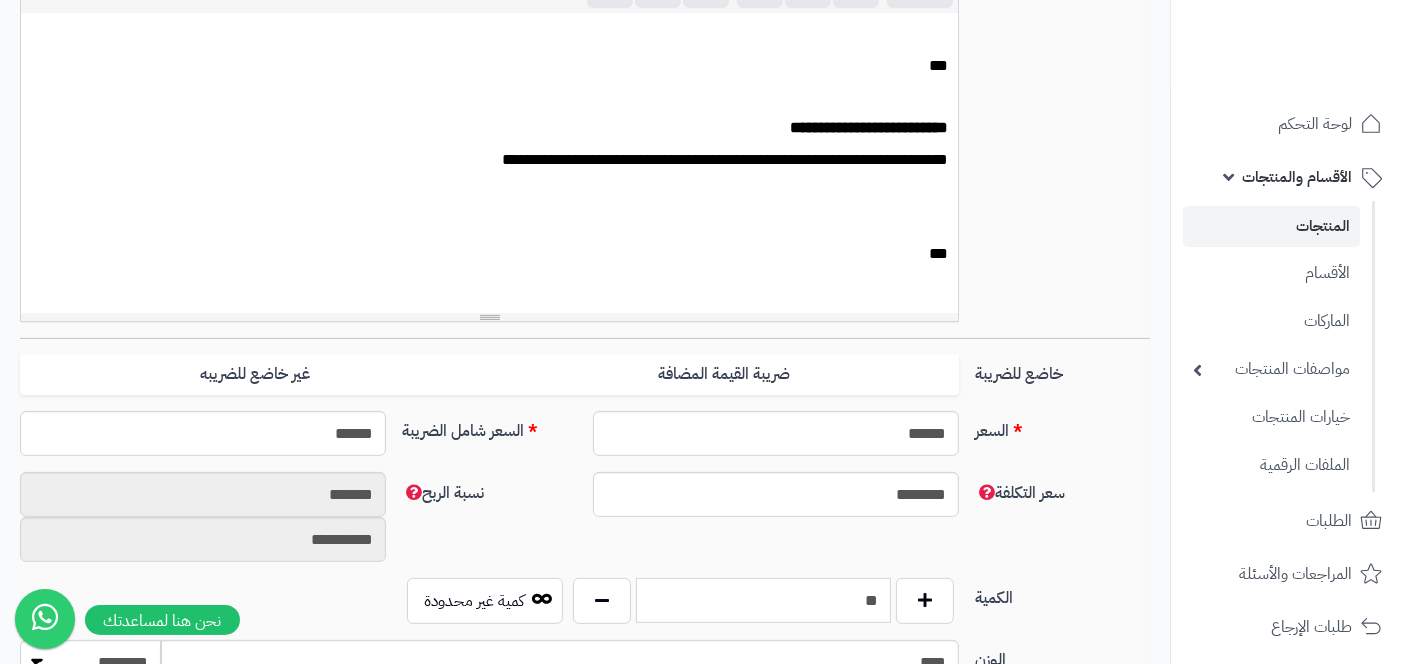 scroll, scrollTop: 0, scrollLeft: 0, axis: both 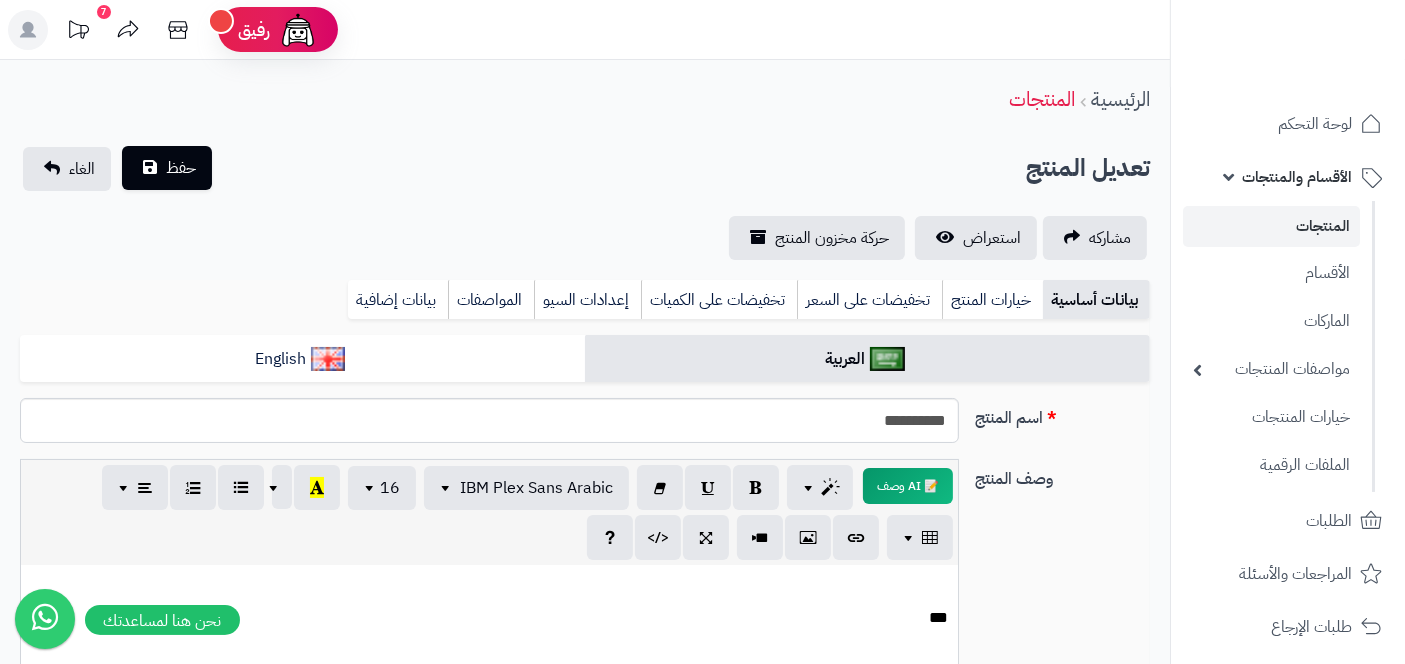 type on "**" 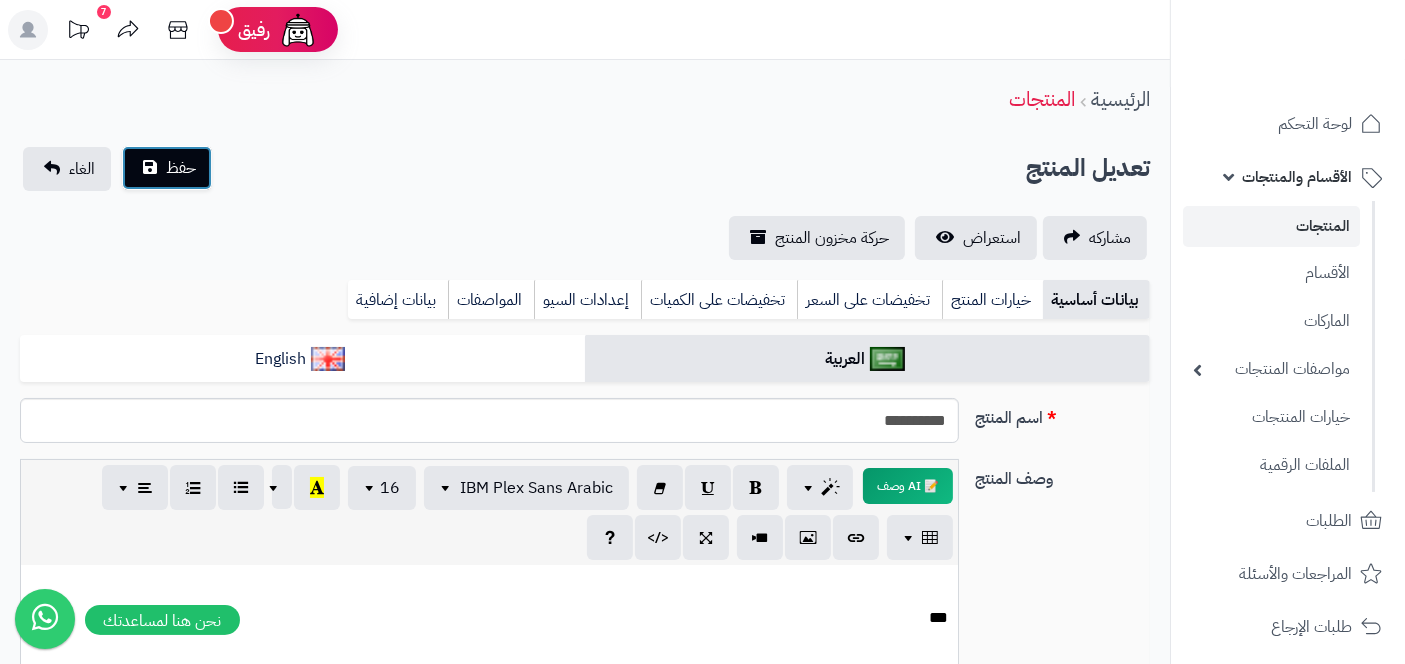 click on "حفظ" at bounding box center [181, 168] 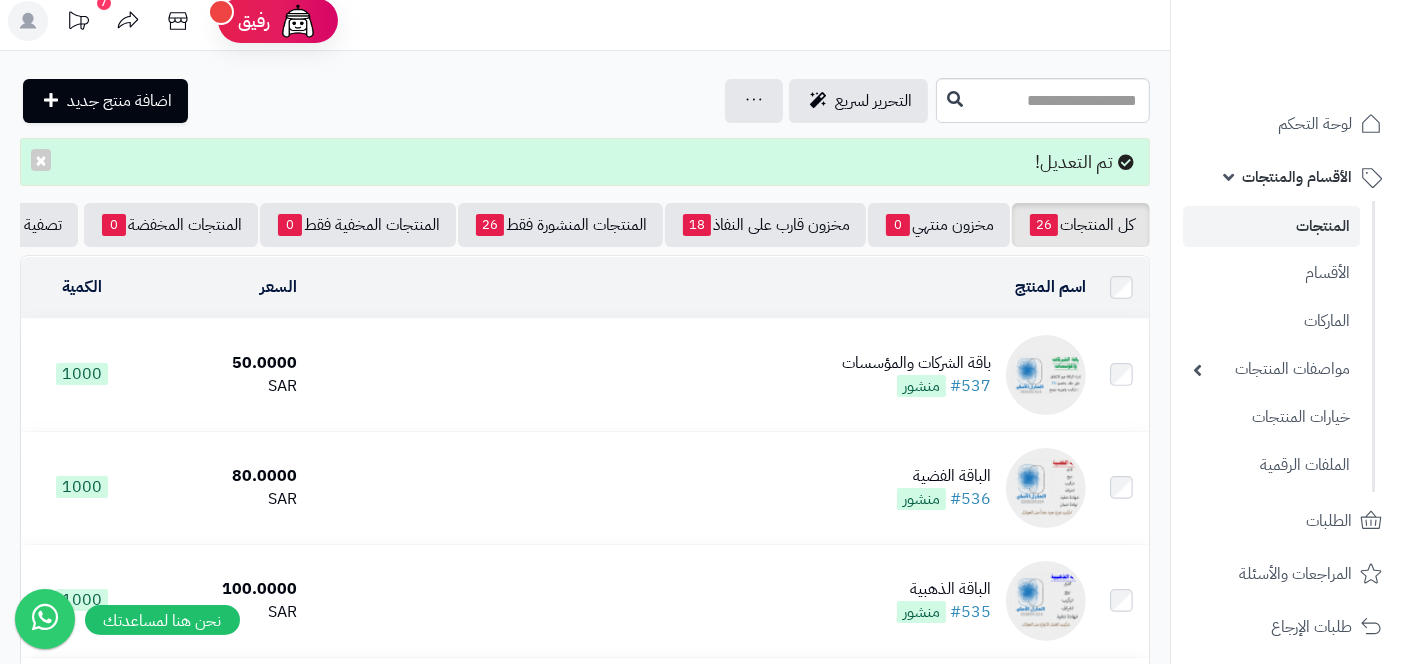 scroll, scrollTop: 0, scrollLeft: 0, axis: both 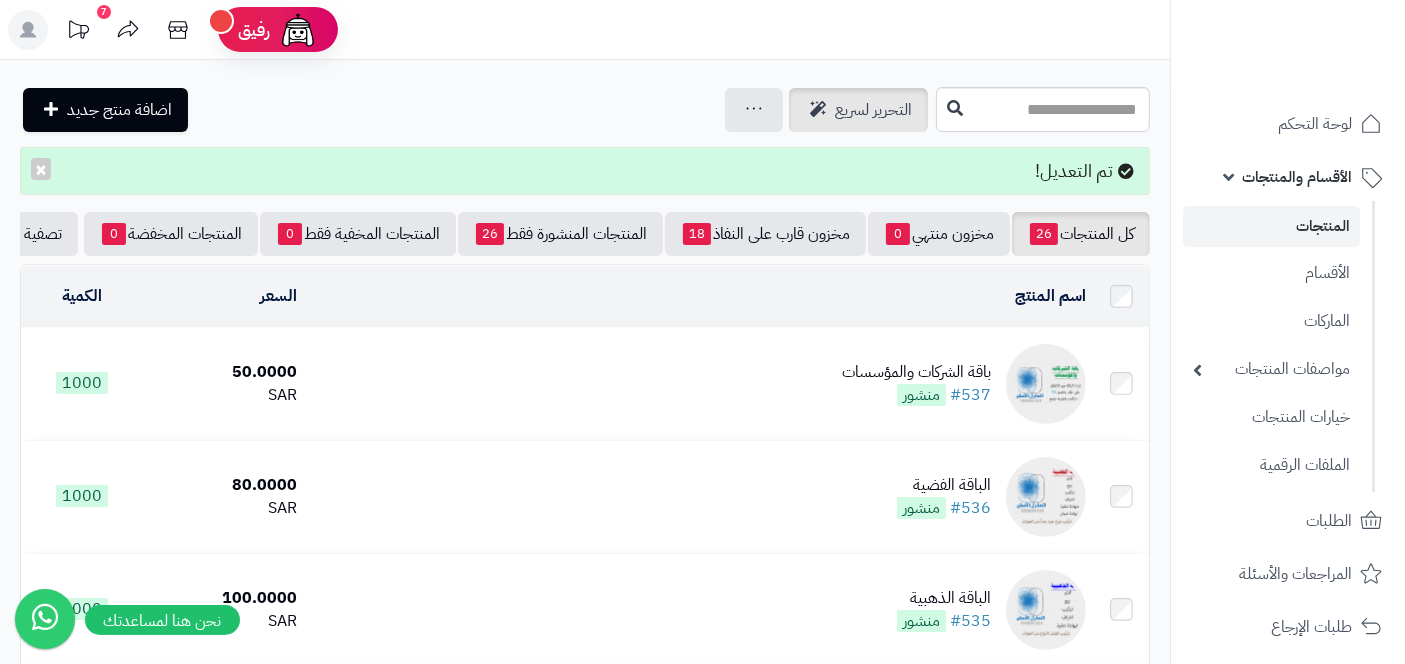 click on "التحرير لسريع" at bounding box center [873, 110] 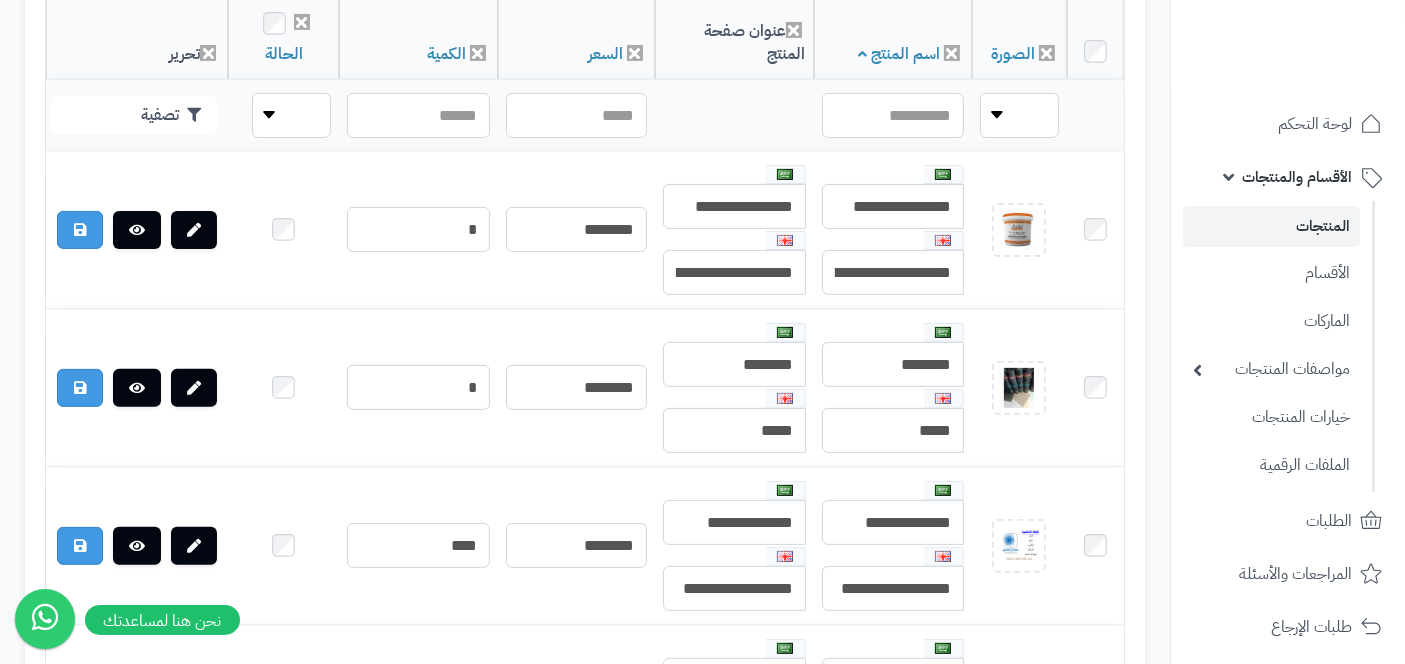 scroll, scrollTop: 614, scrollLeft: 0, axis: vertical 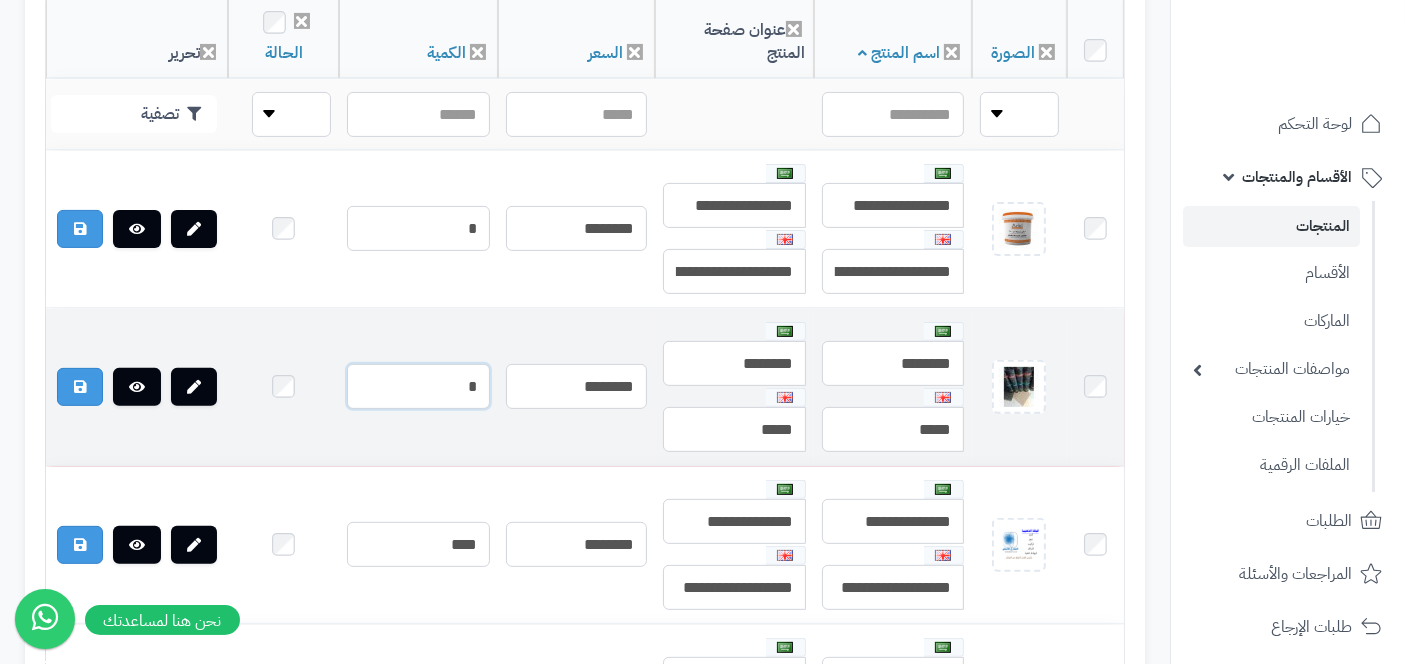 click on "*" at bounding box center (418, 386) 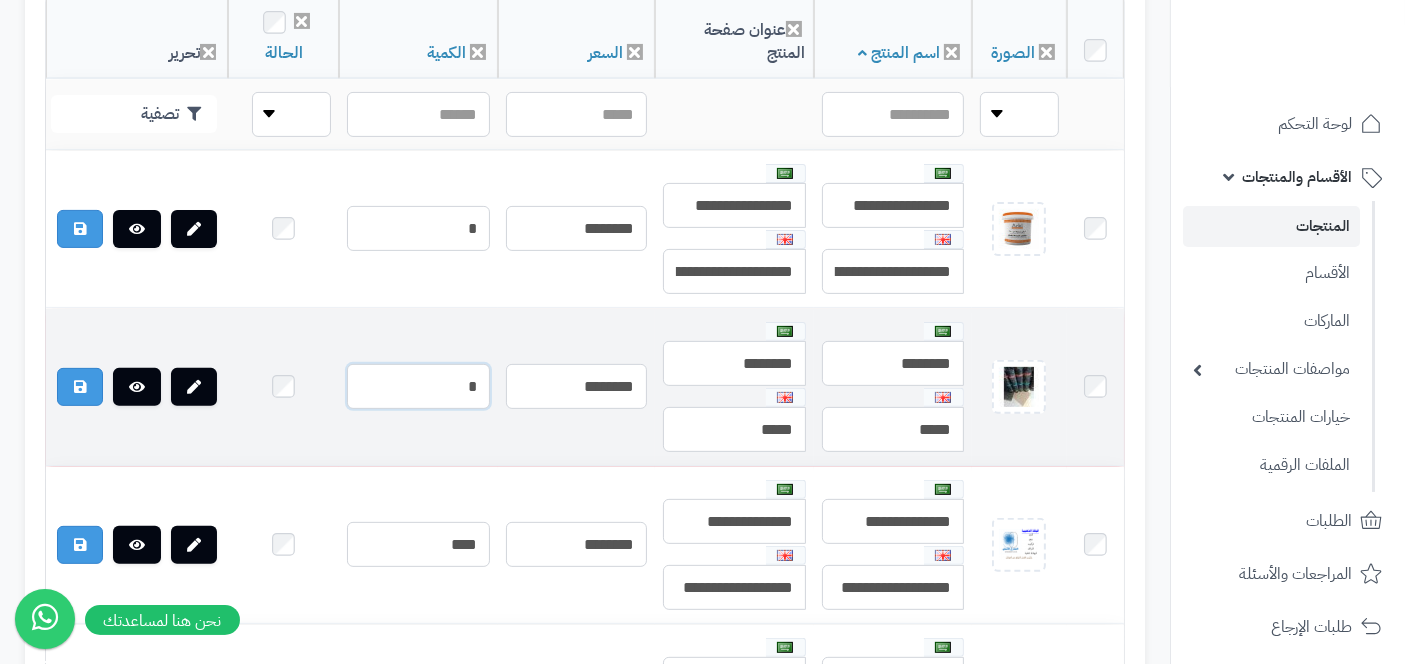 click on "*" at bounding box center (418, 386) 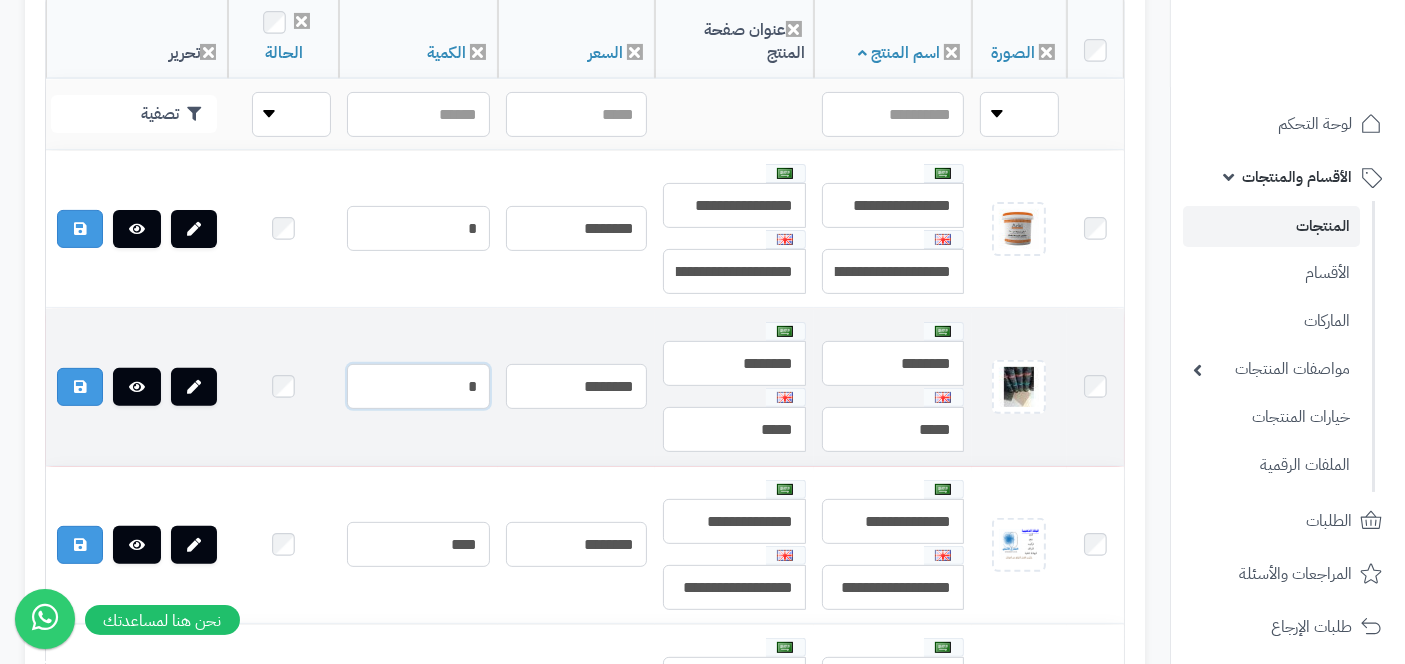 click on "*" at bounding box center (418, 386) 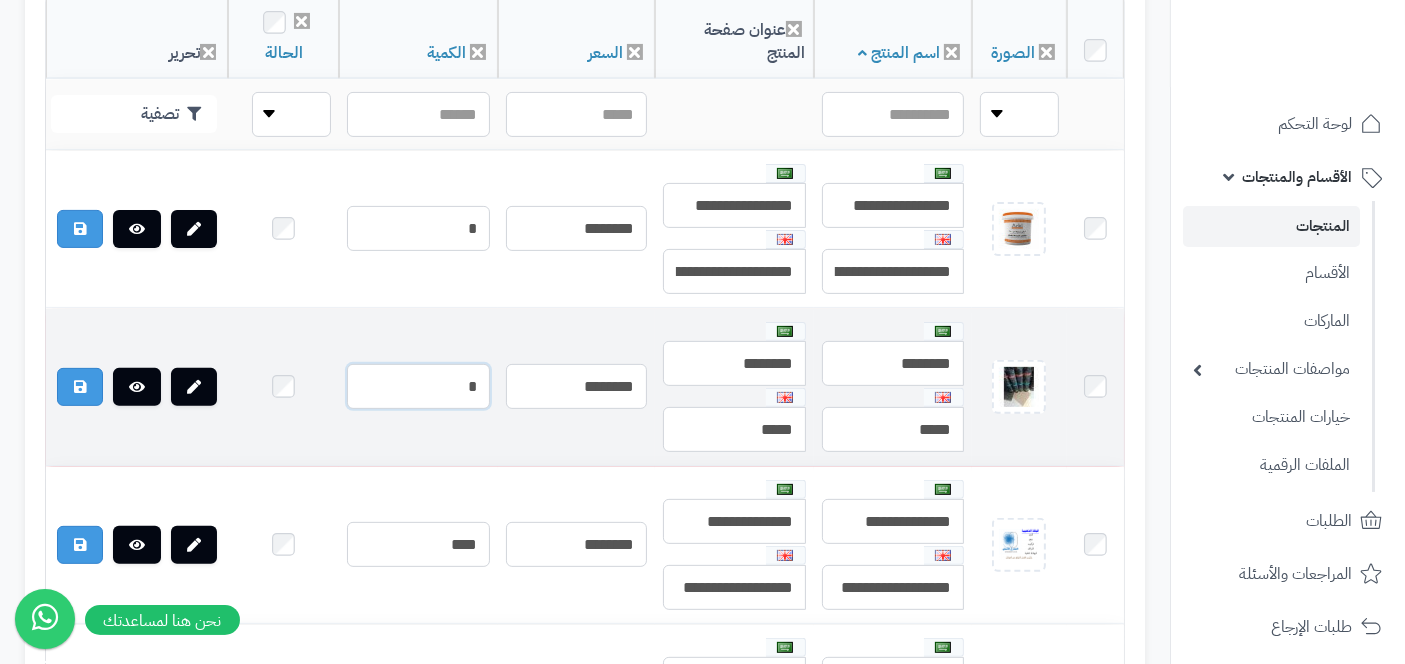 scroll, scrollTop: 645, scrollLeft: 0, axis: vertical 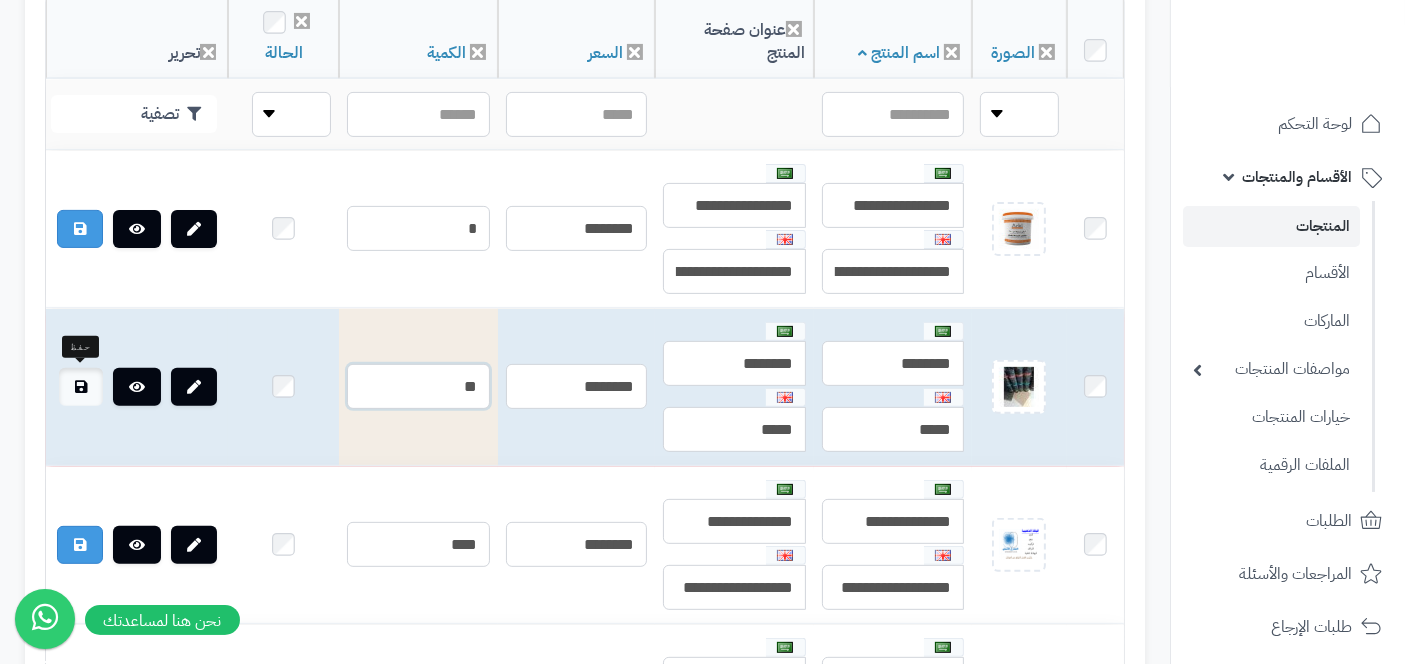 type on "**" 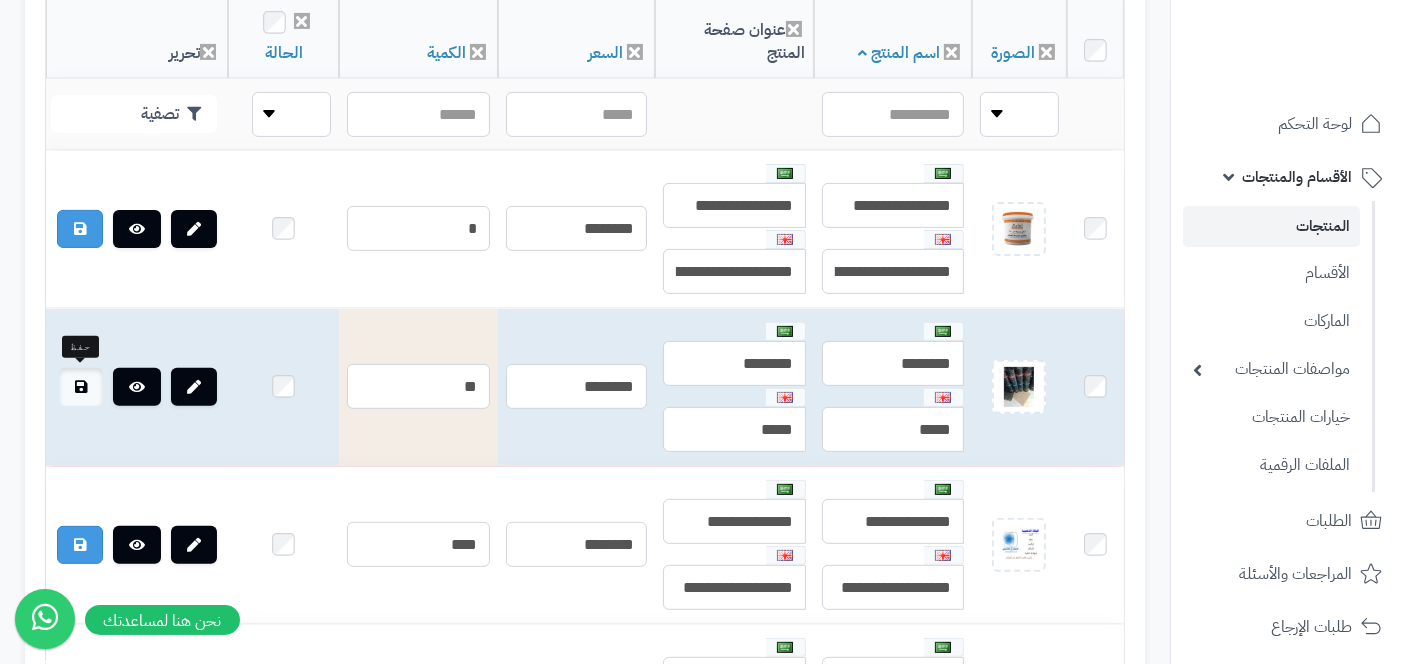 click at bounding box center [81, 387] 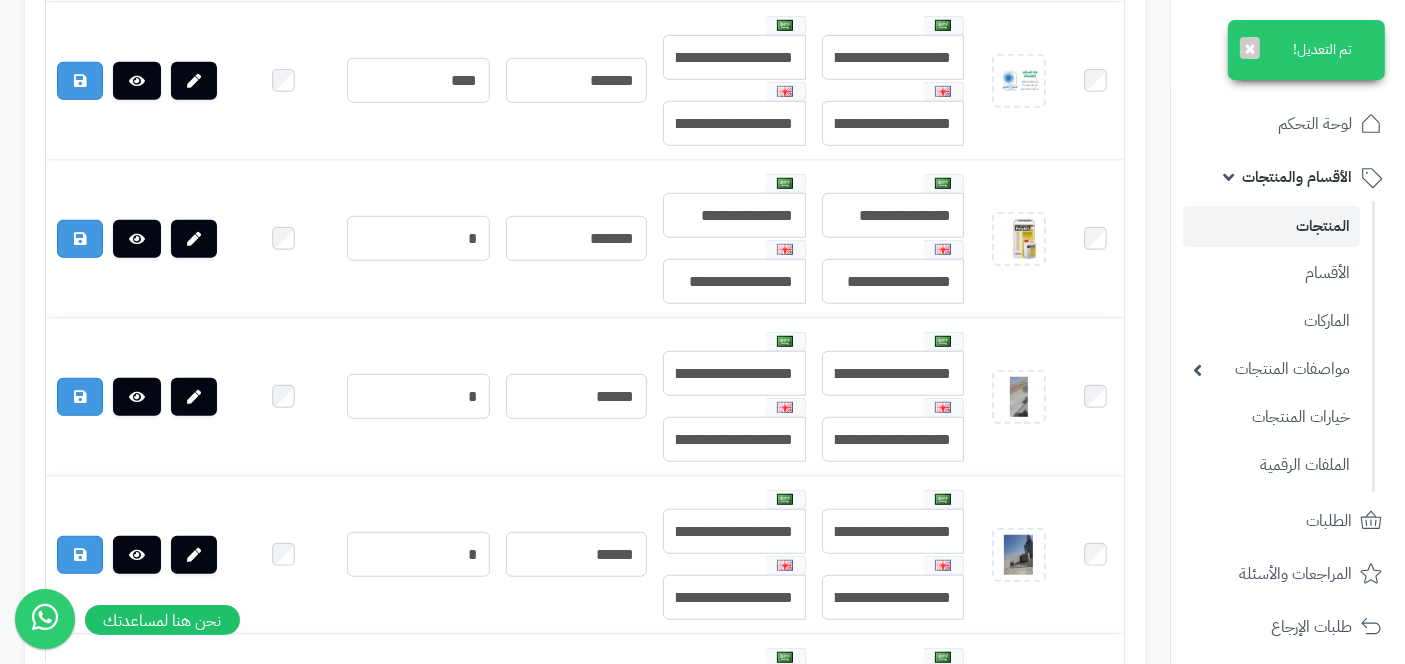 scroll, scrollTop: 1388, scrollLeft: 0, axis: vertical 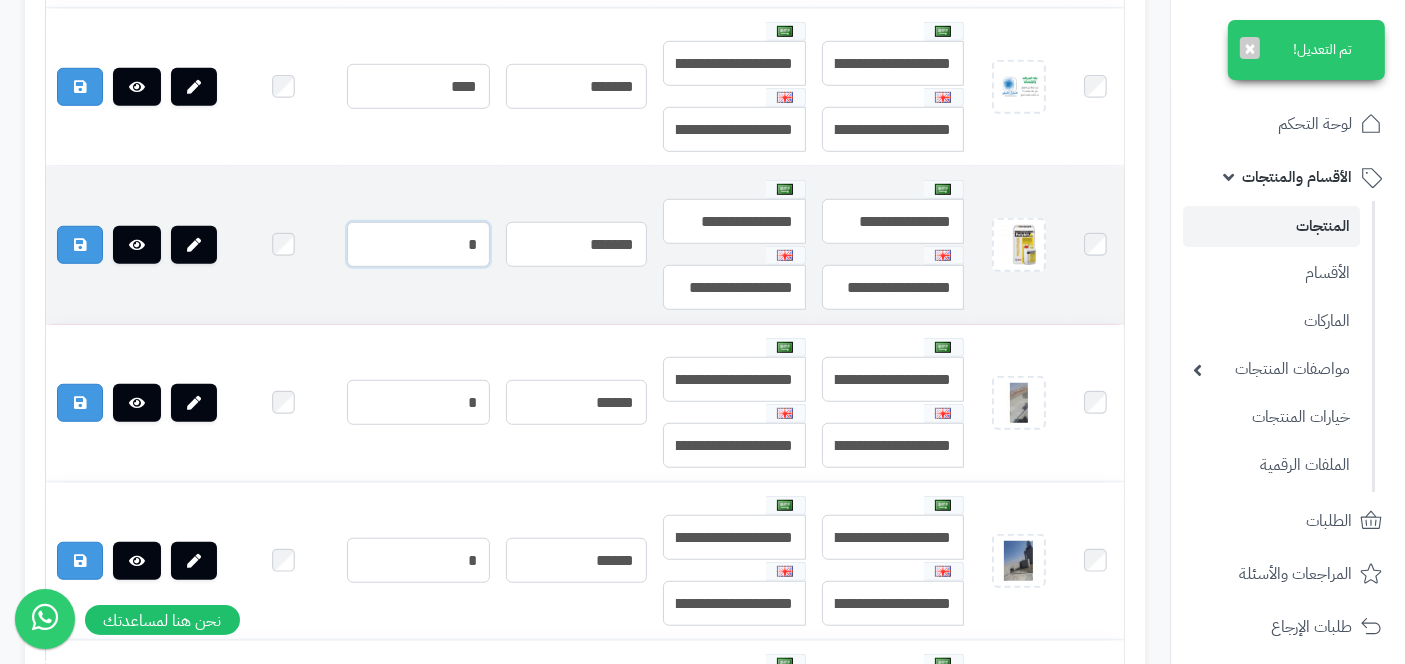 click on "*" at bounding box center (418, 244) 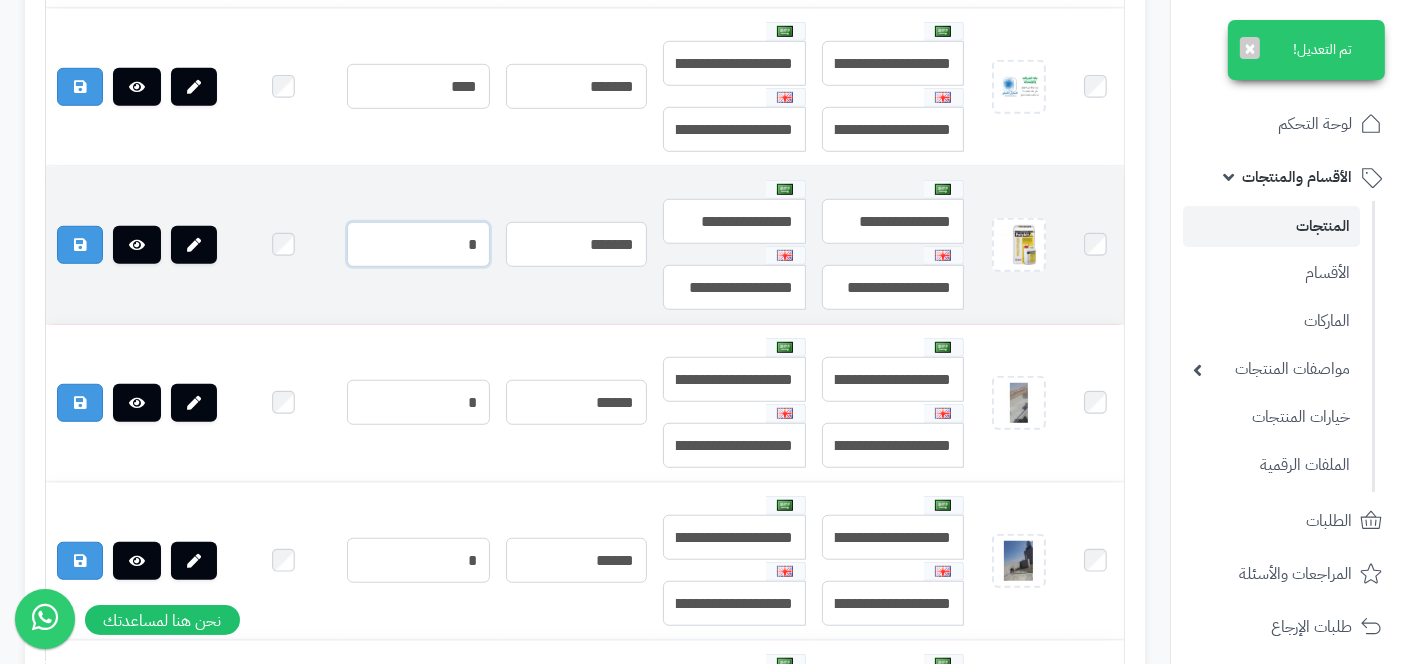 click on "*" at bounding box center [418, 244] 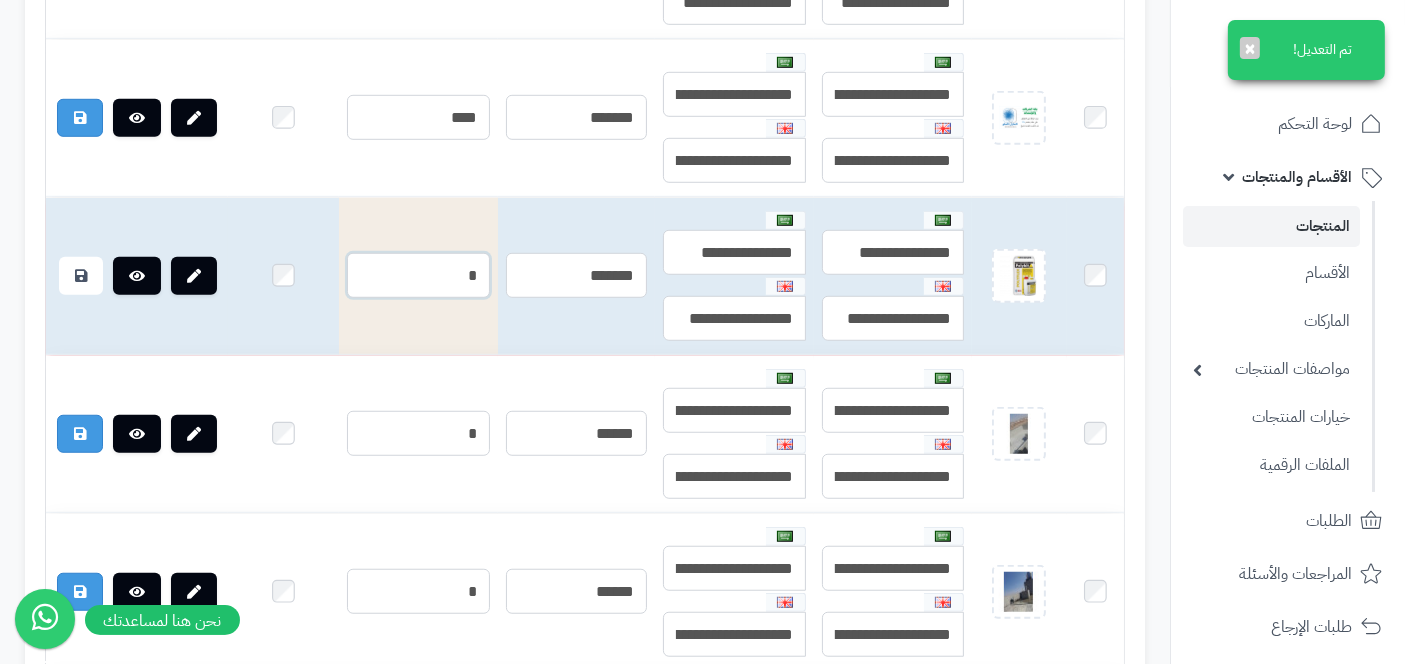 scroll, scrollTop: 1420, scrollLeft: 0, axis: vertical 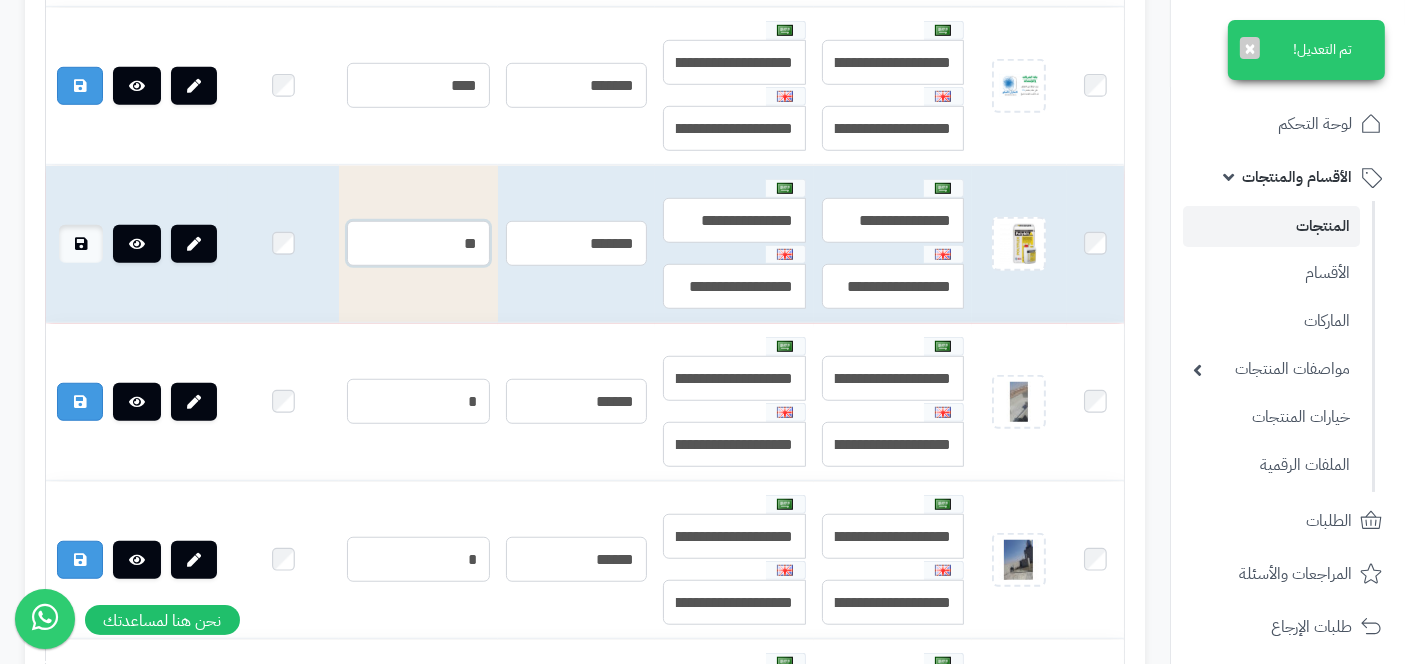 type on "**" 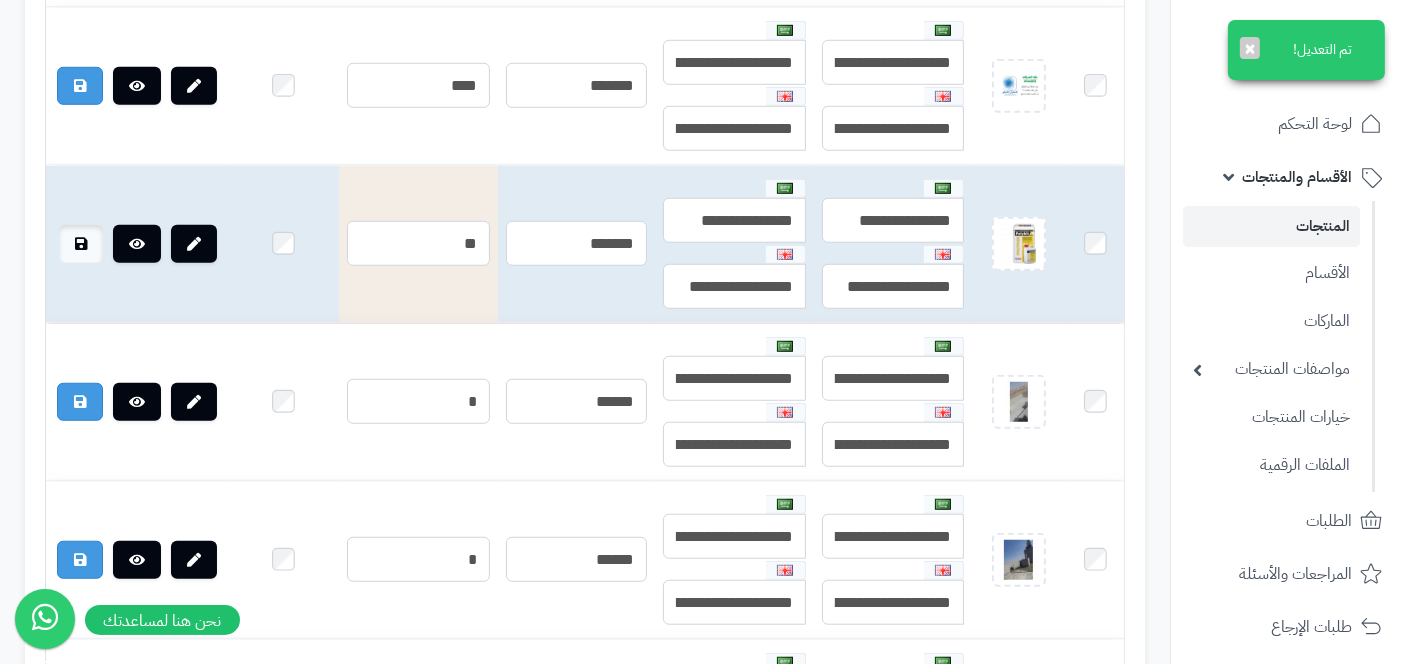 click at bounding box center (81, 244) 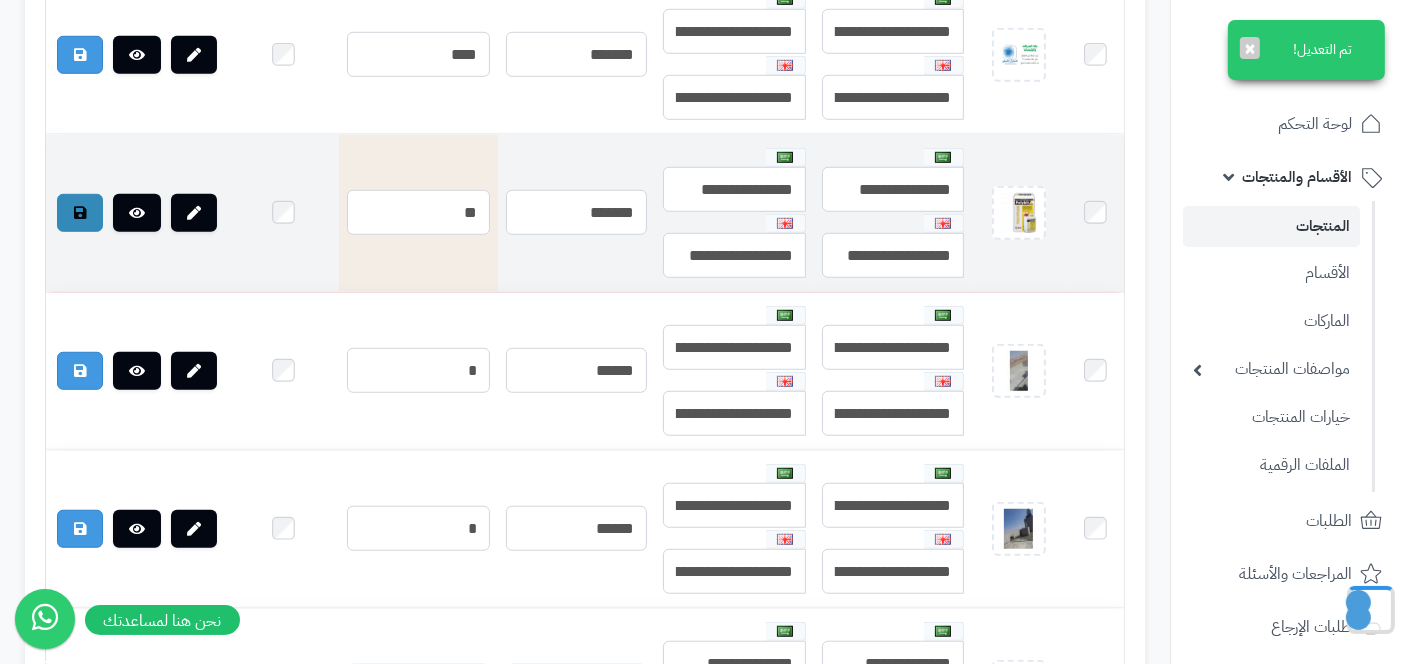 scroll, scrollTop: 1388, scrollLeft: 0, axis: vertical 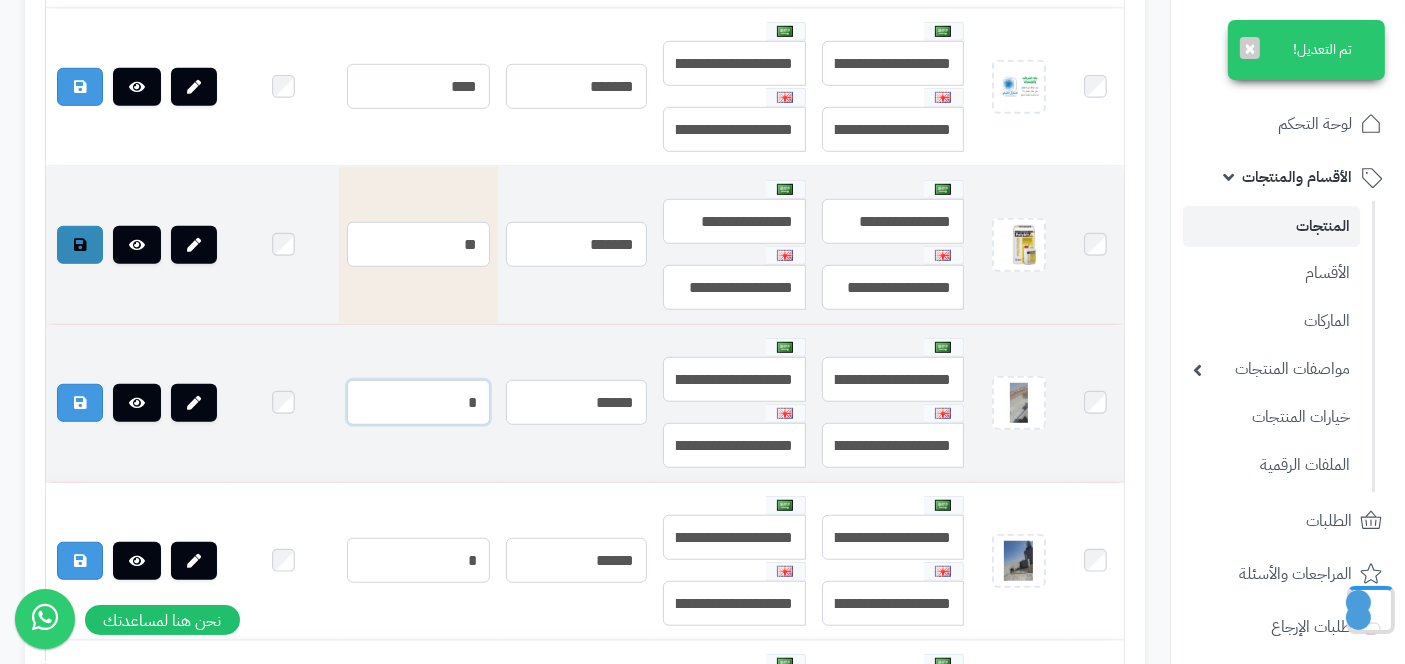 click on "*" at bounding box center (418, 402) 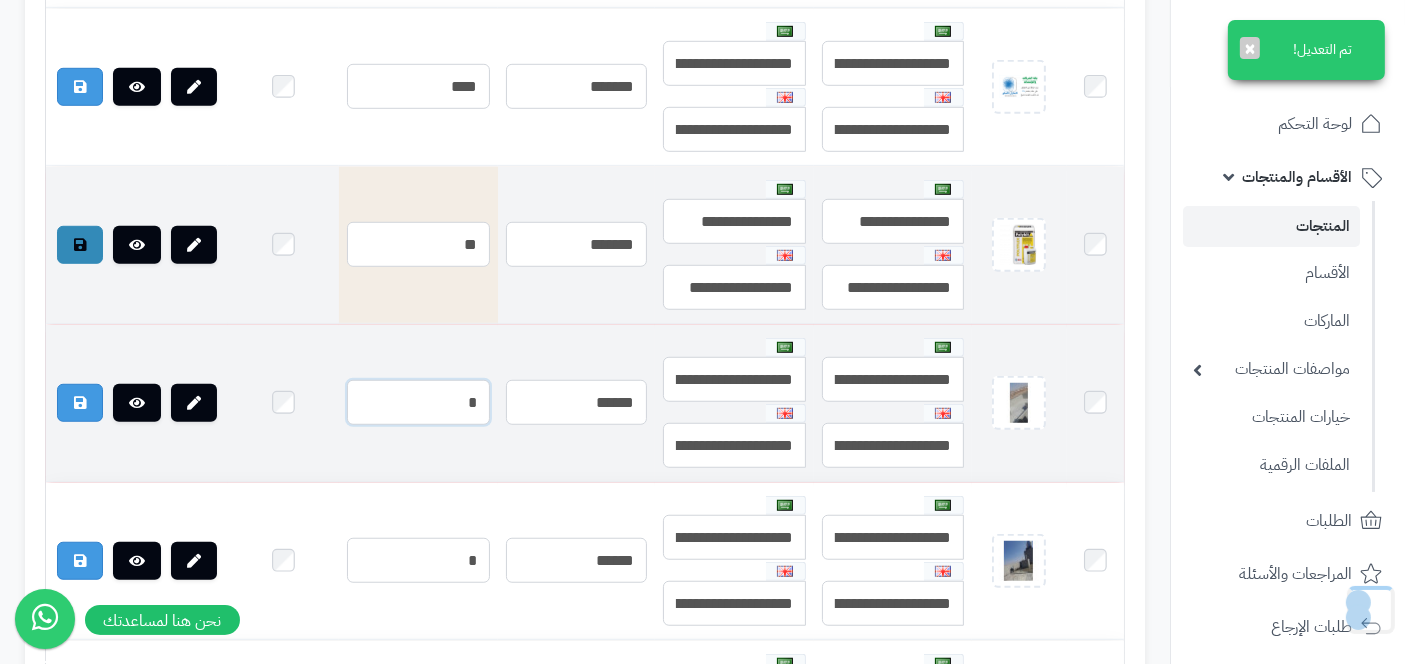 click on "*" at bounding box center (418, 402) 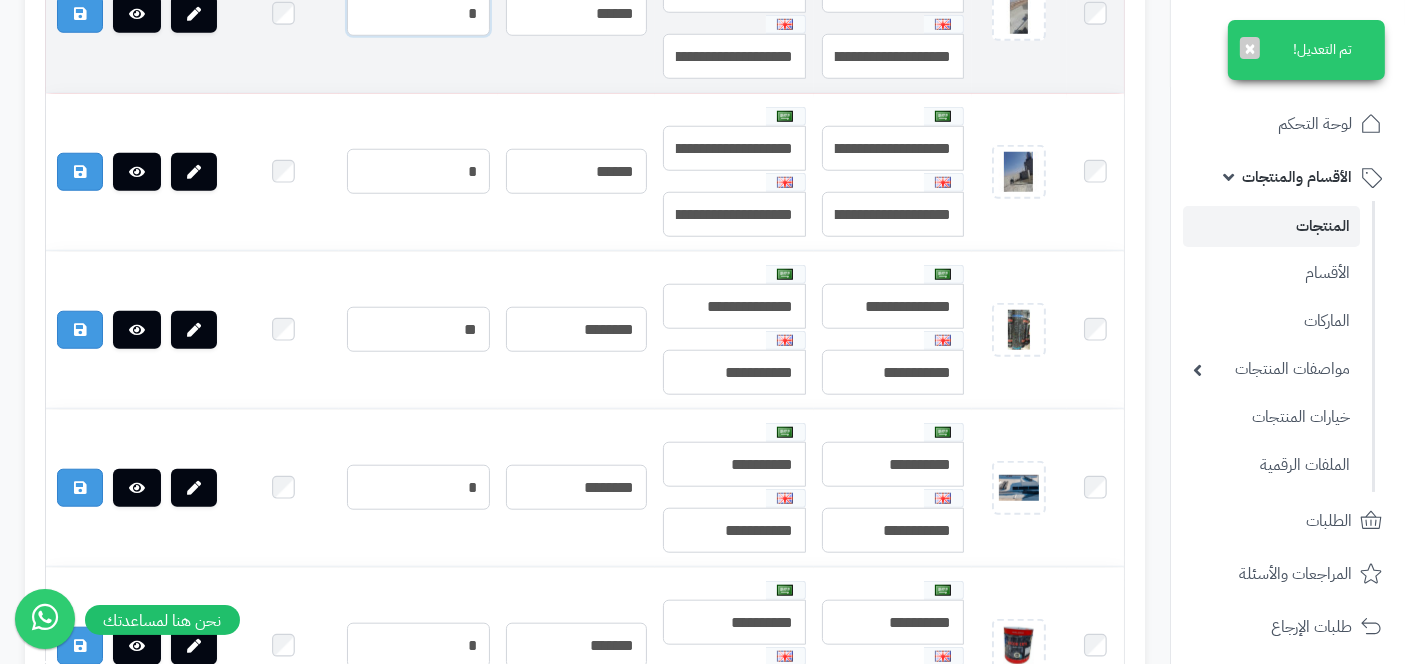 scroll, scrollTop: 1780, scrollLeft: 0, axis: vertical 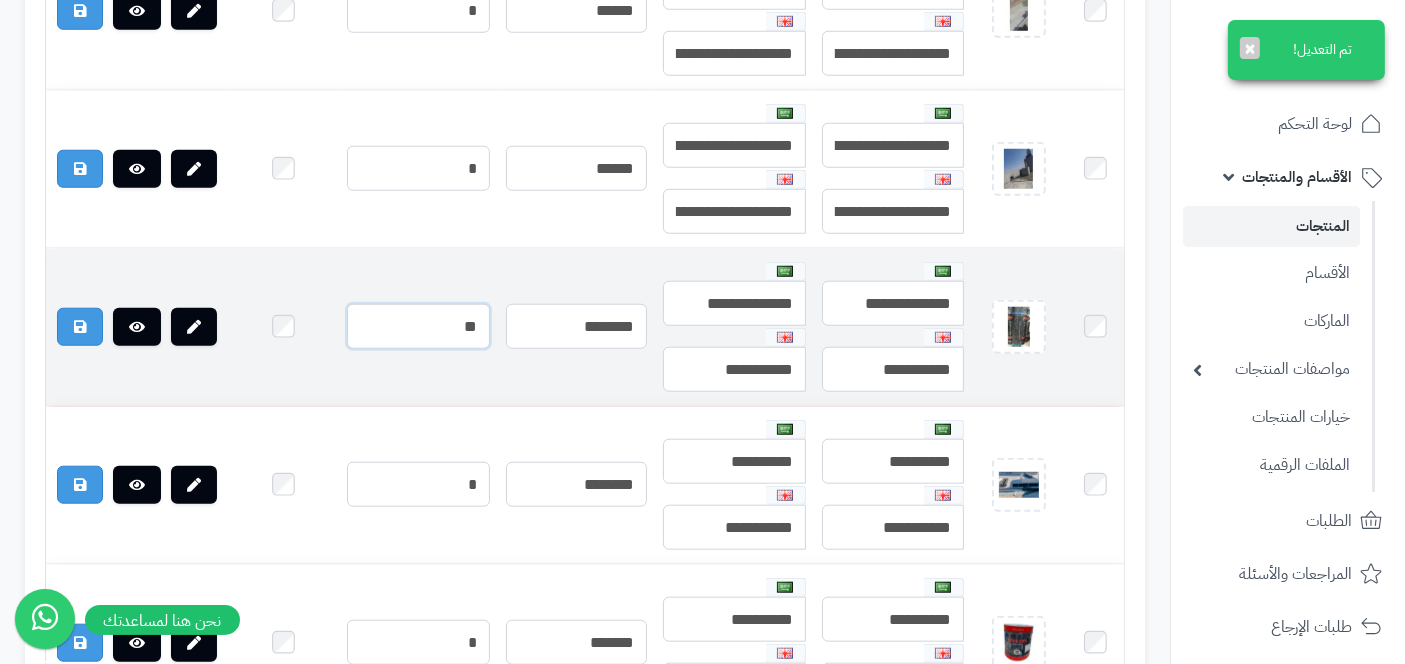 click on "**" at bounding box center (418, 326) 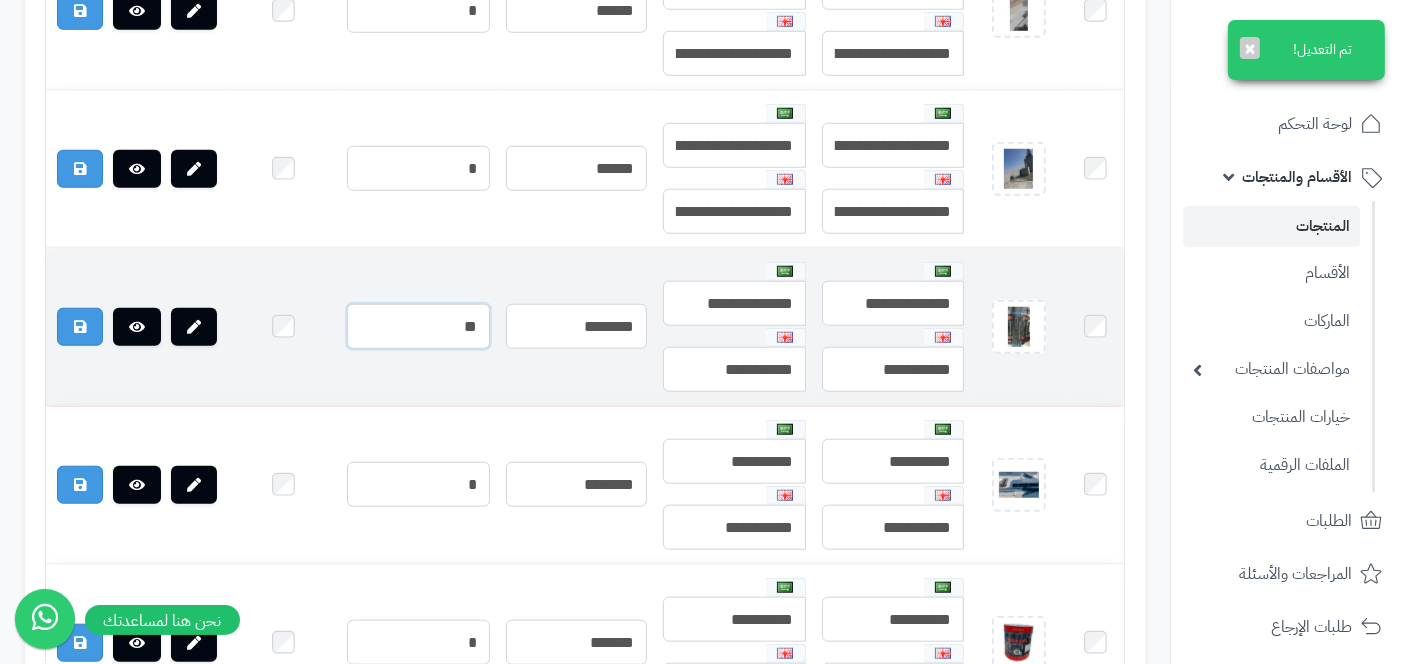 click on "**" at bounding box center [418, 326] 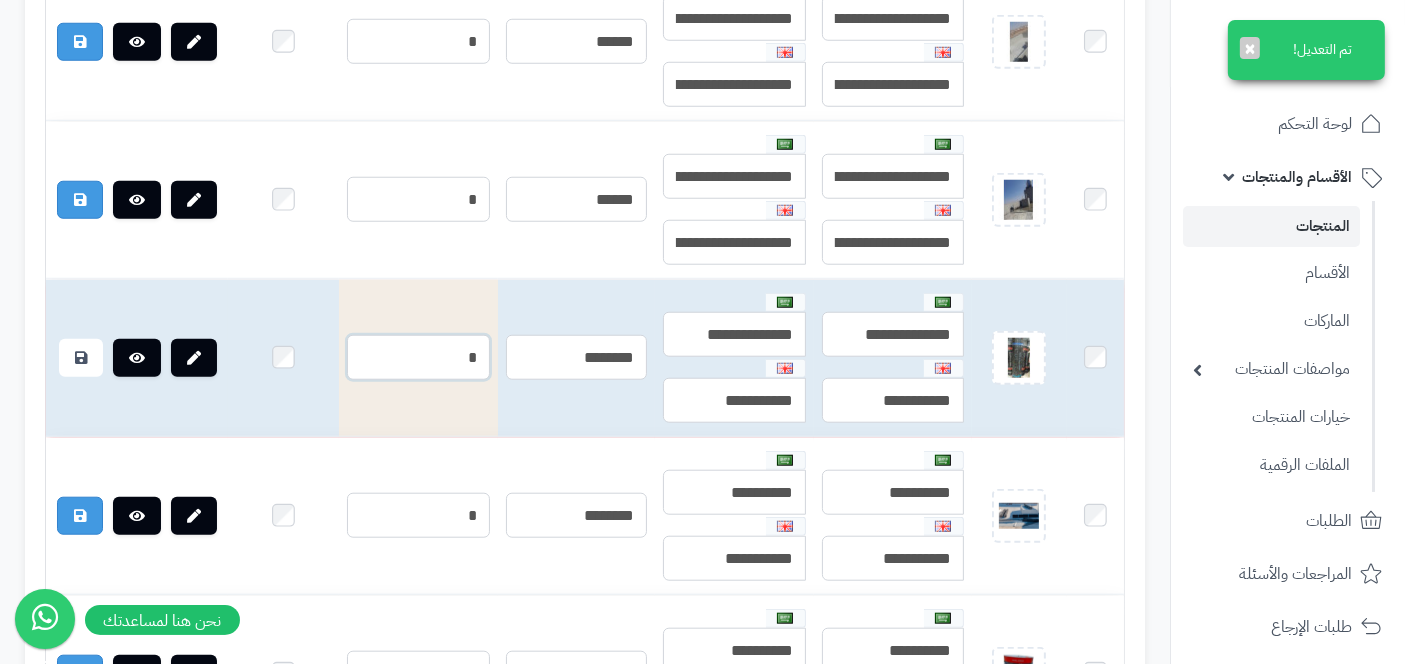 scroll, scrollTop: 1811, scrollLeft: 0, axis: vertical 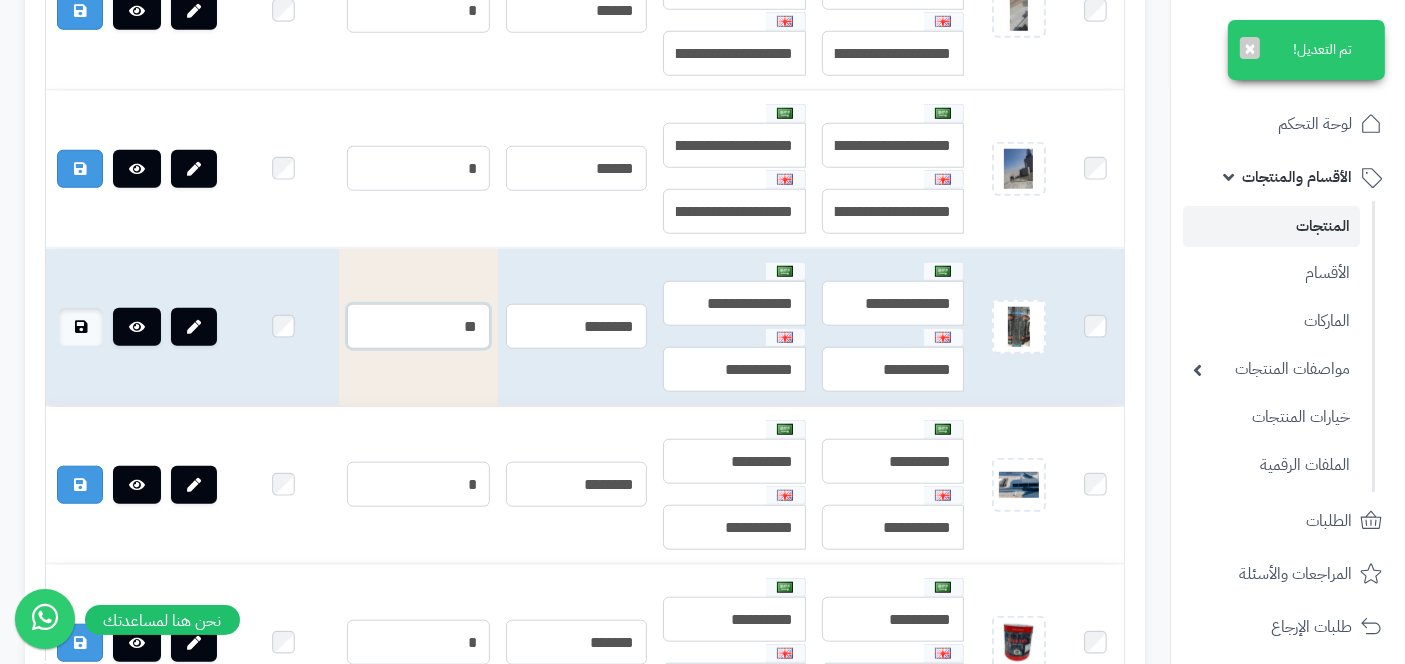 type on "**" 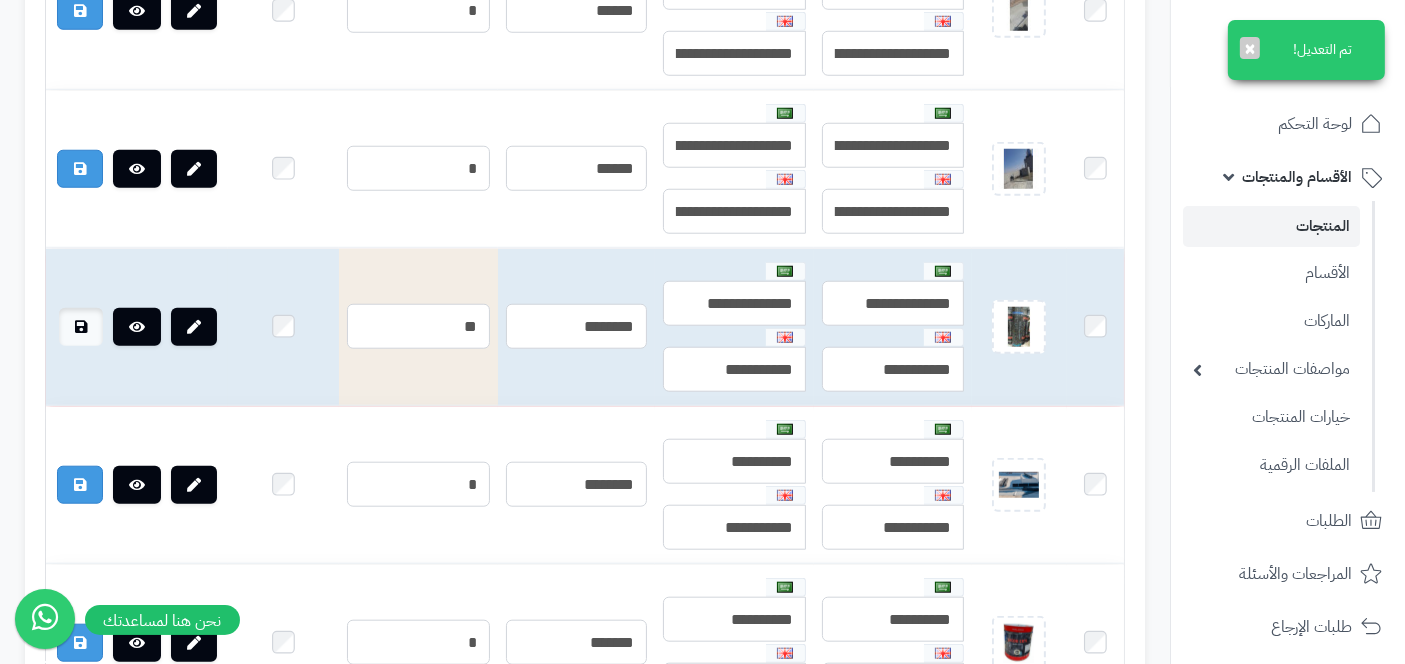click at bounding box center (81, 327) 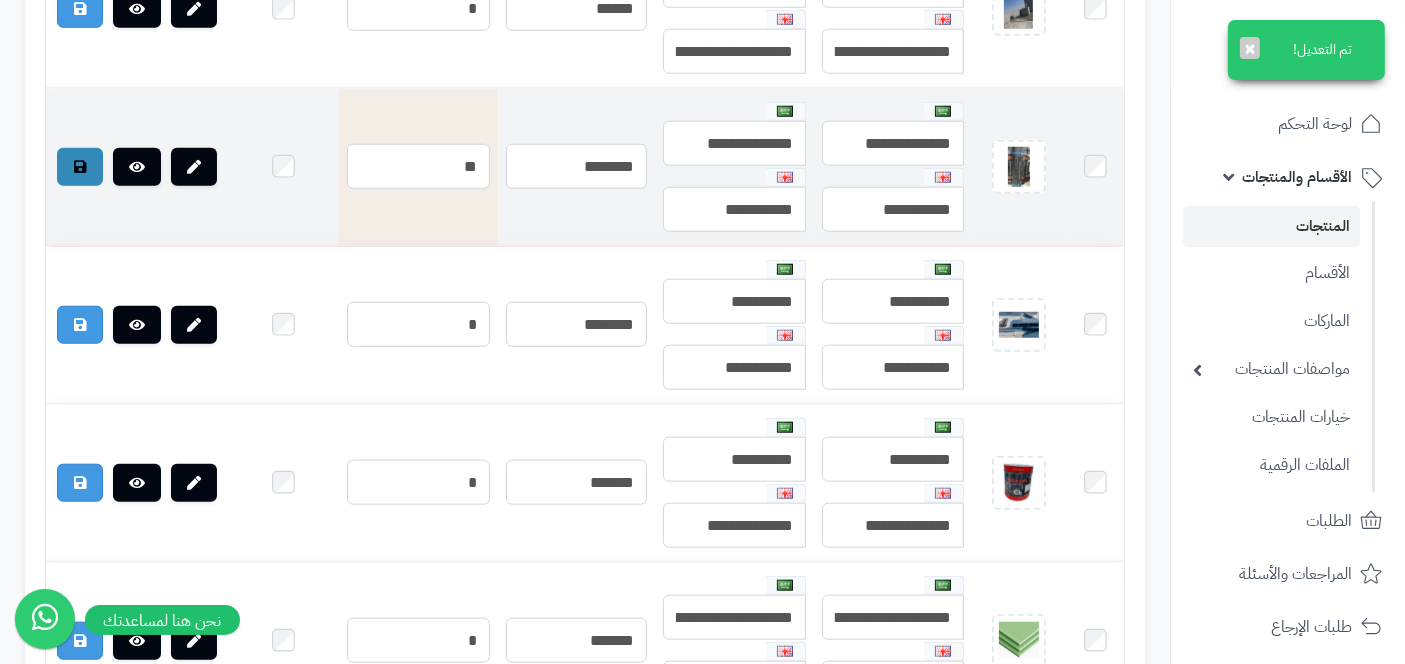 scroll, scrollTop: 1944, scrollLeft: 0, axis: vertical 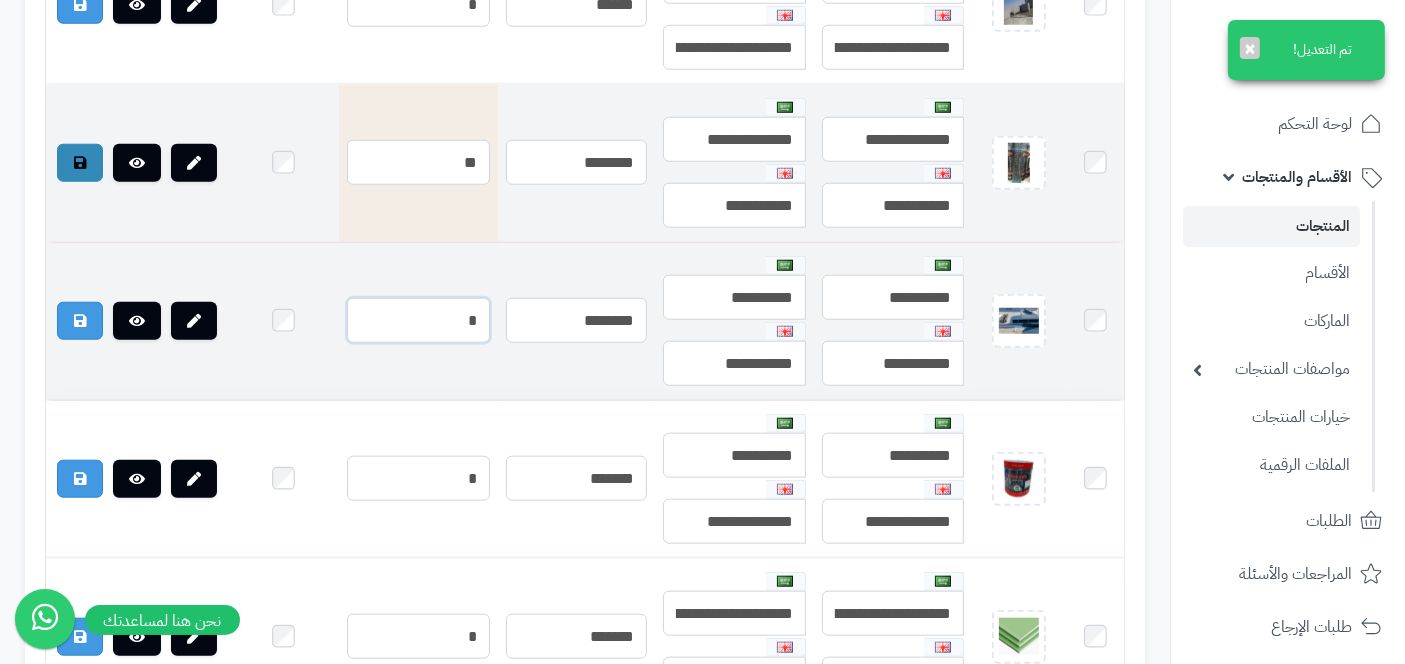 click on "*" at bounding box center [418, 320] 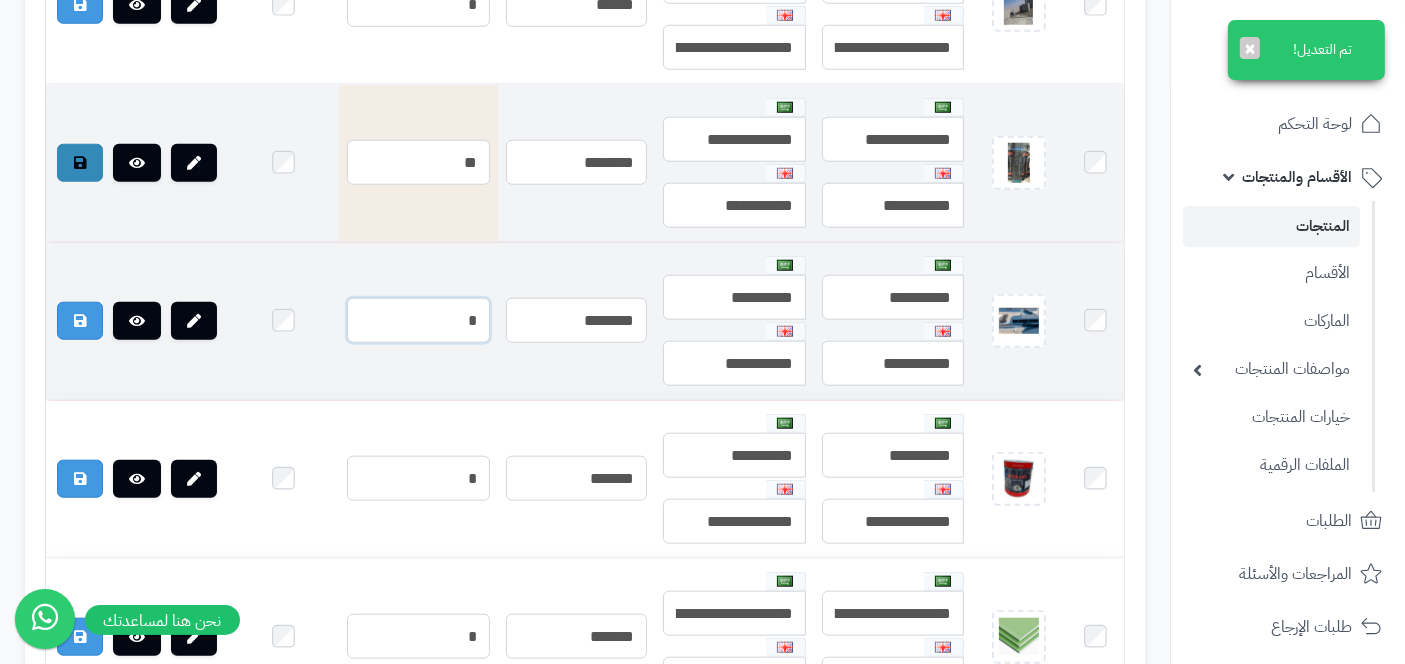 click on "*" at bounding box center (418, 320) 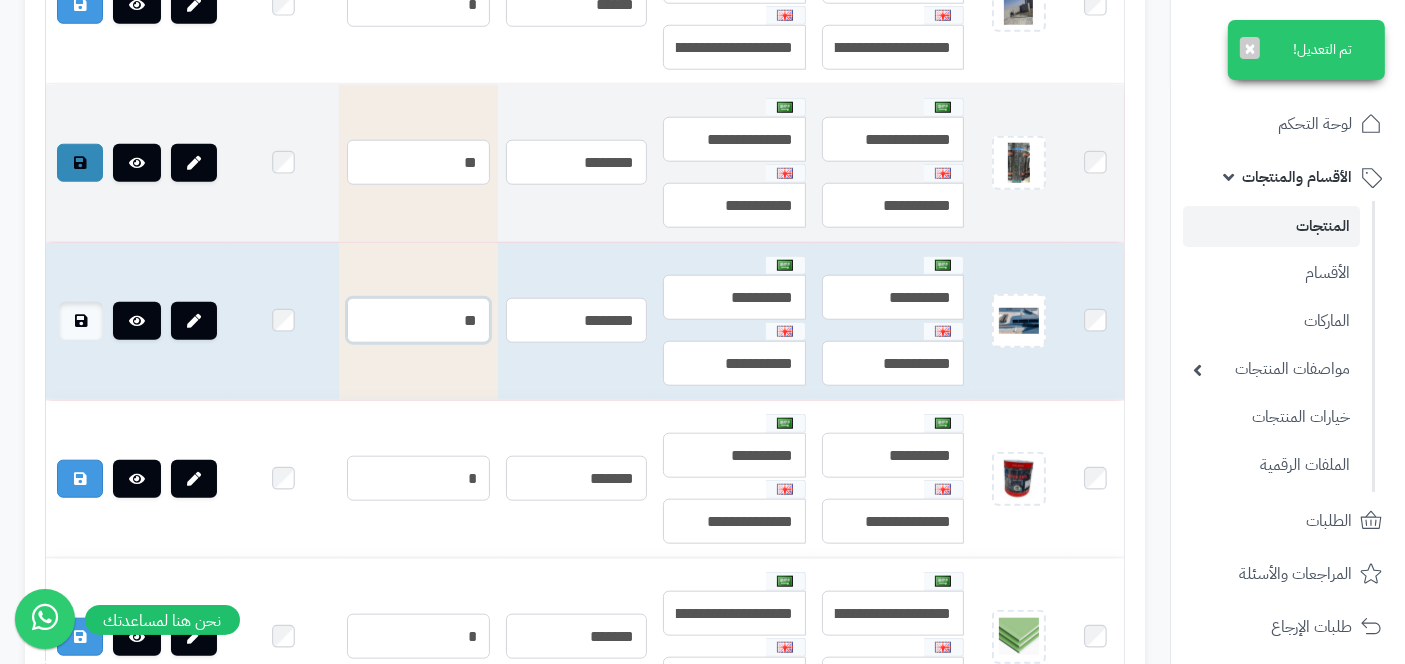 type on "**" 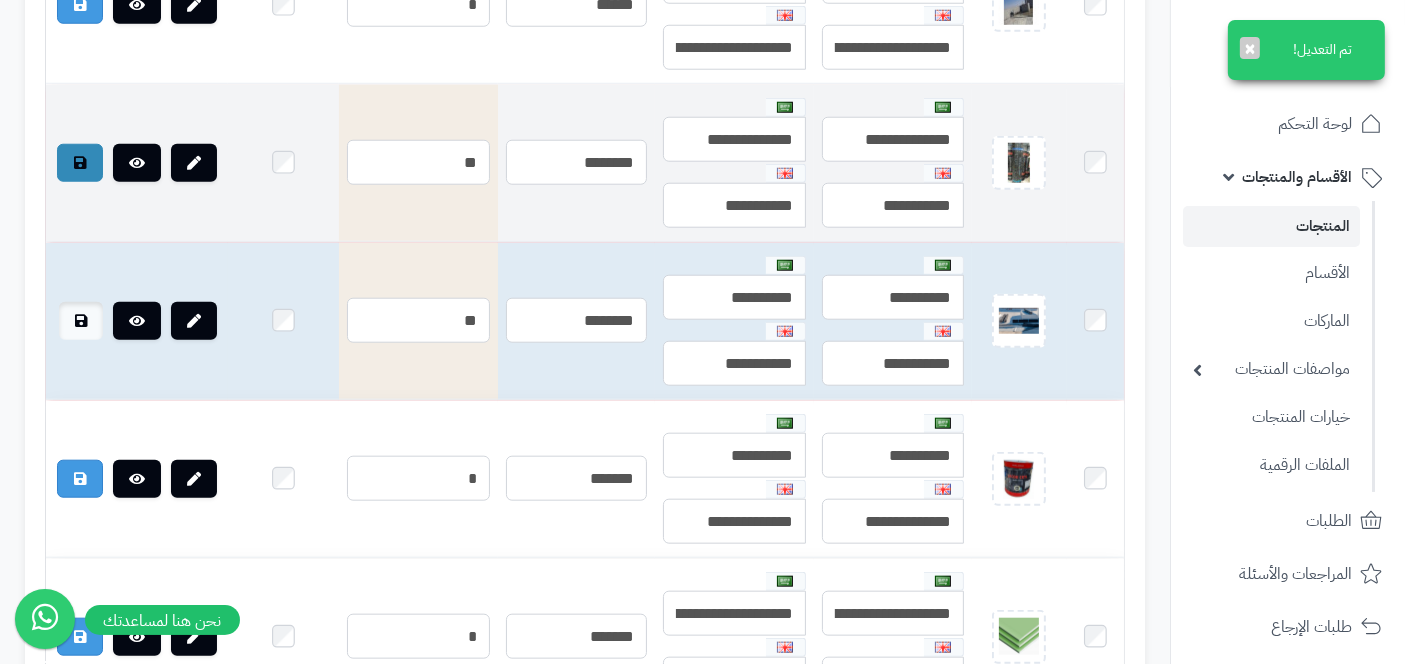 click at bounding box center [81, 321] 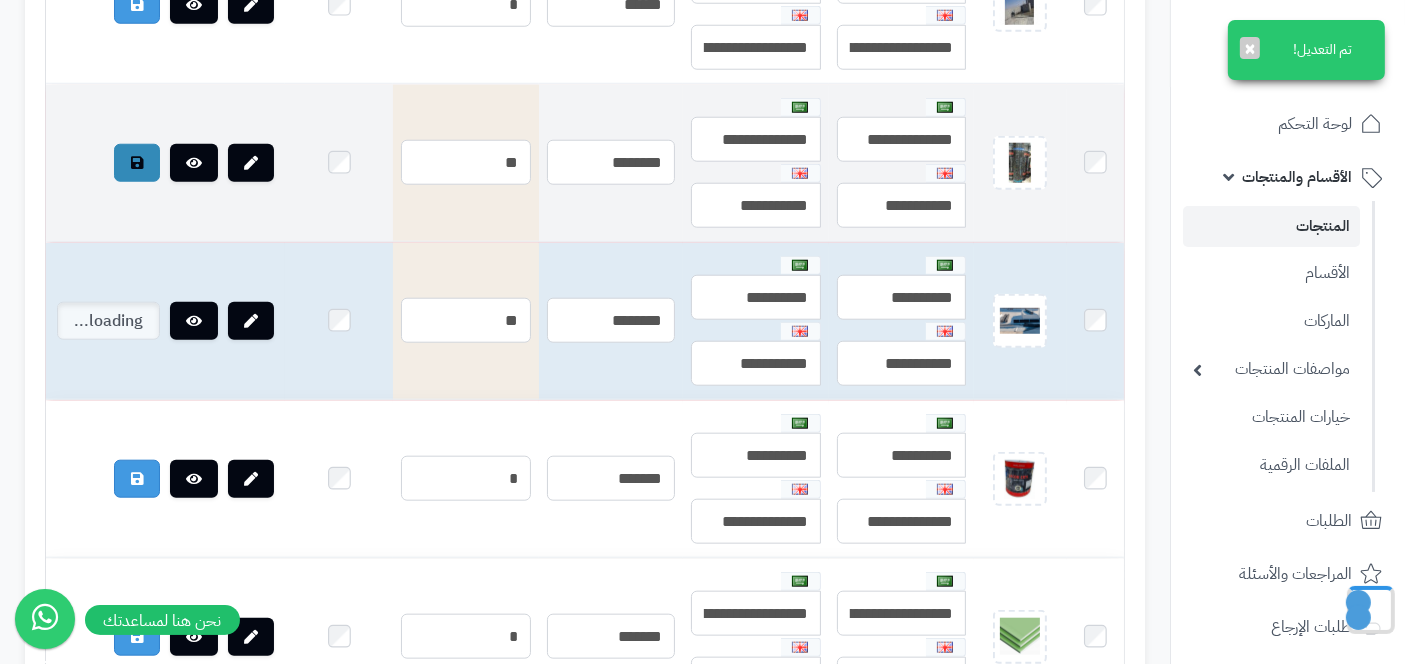 scroll, scrollTop: 1944, scrollLeft: 0, axis: vertical 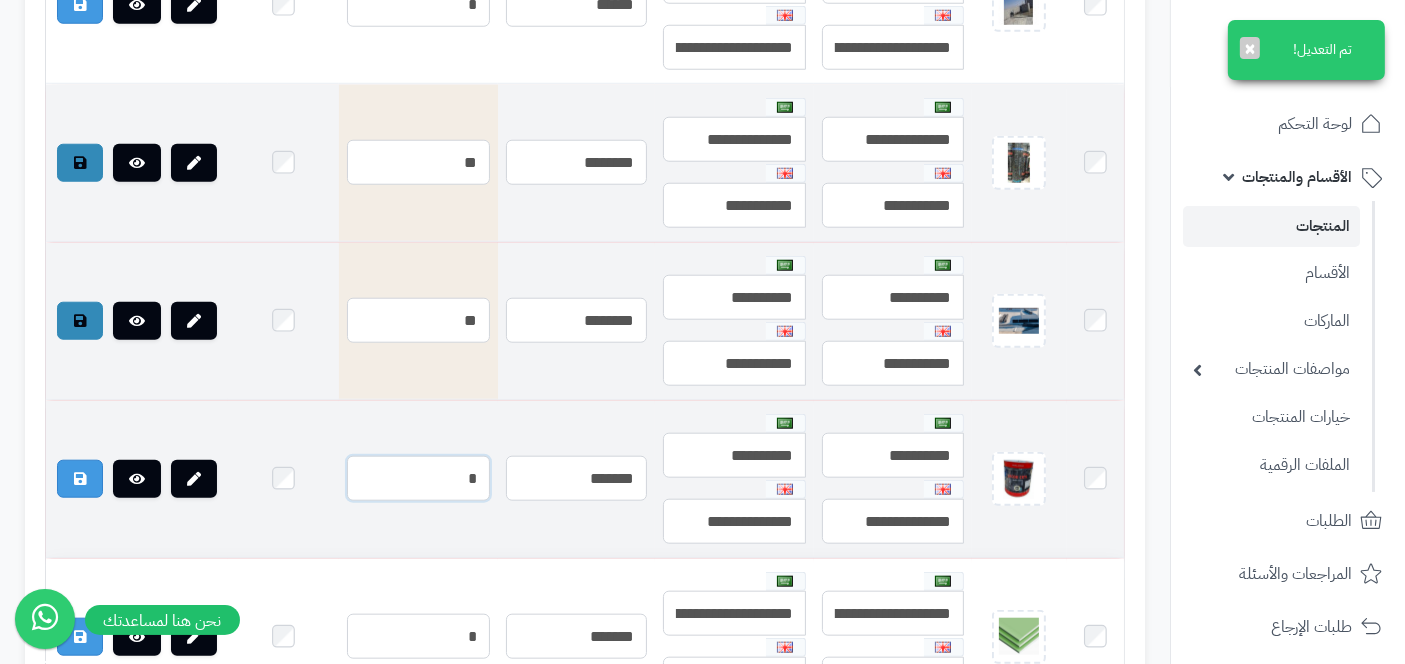 click on "*" at bounding box center [418, 478] 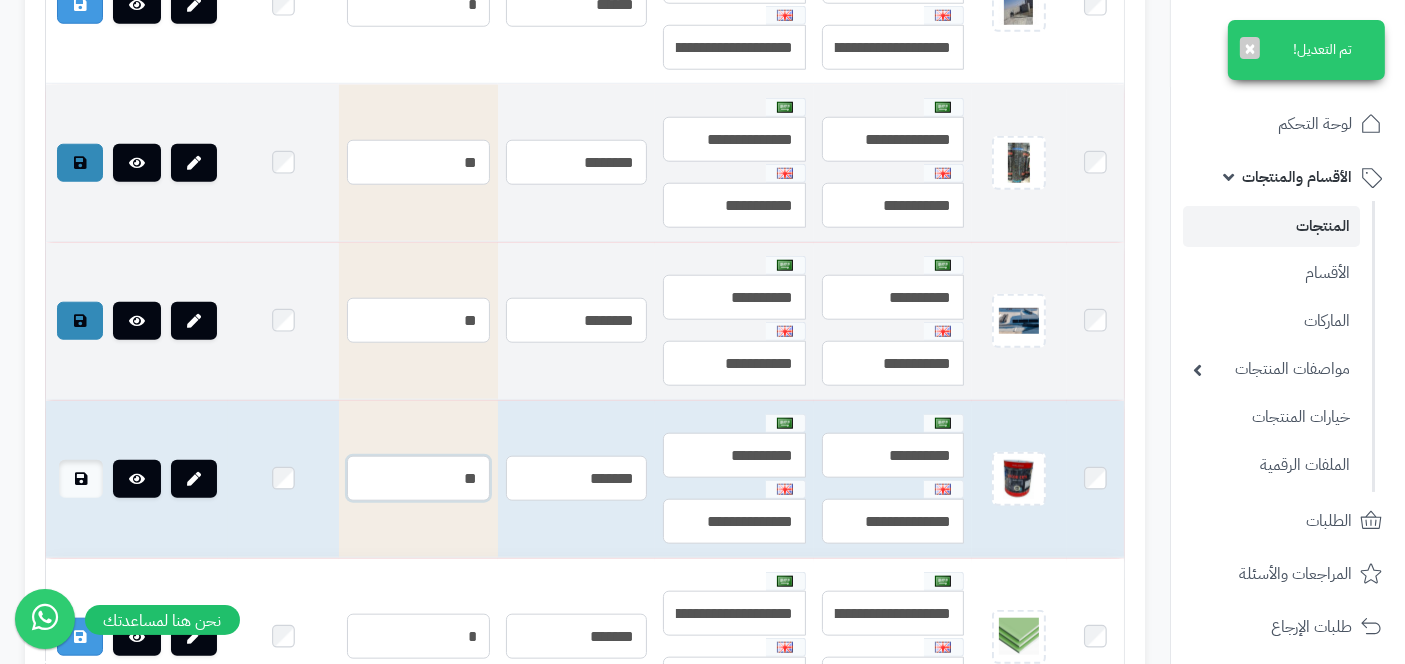 type on "**" 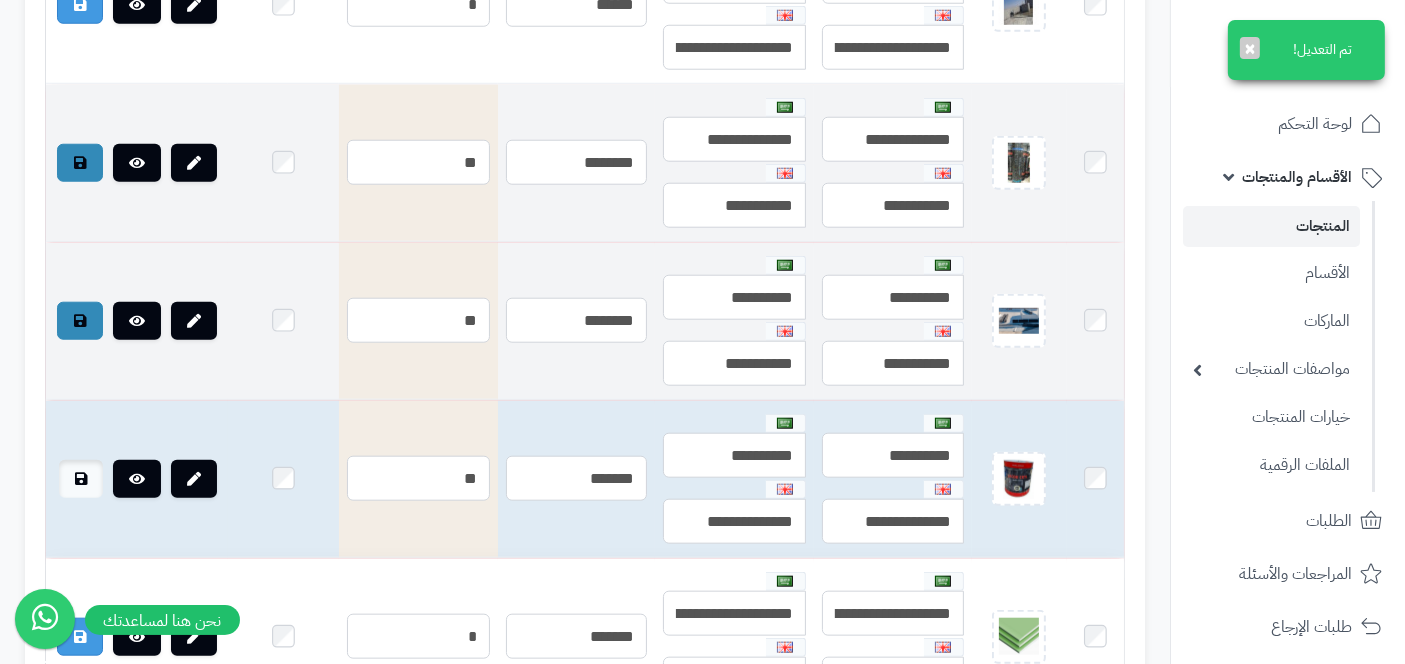 click at bounding box center (81, 479) 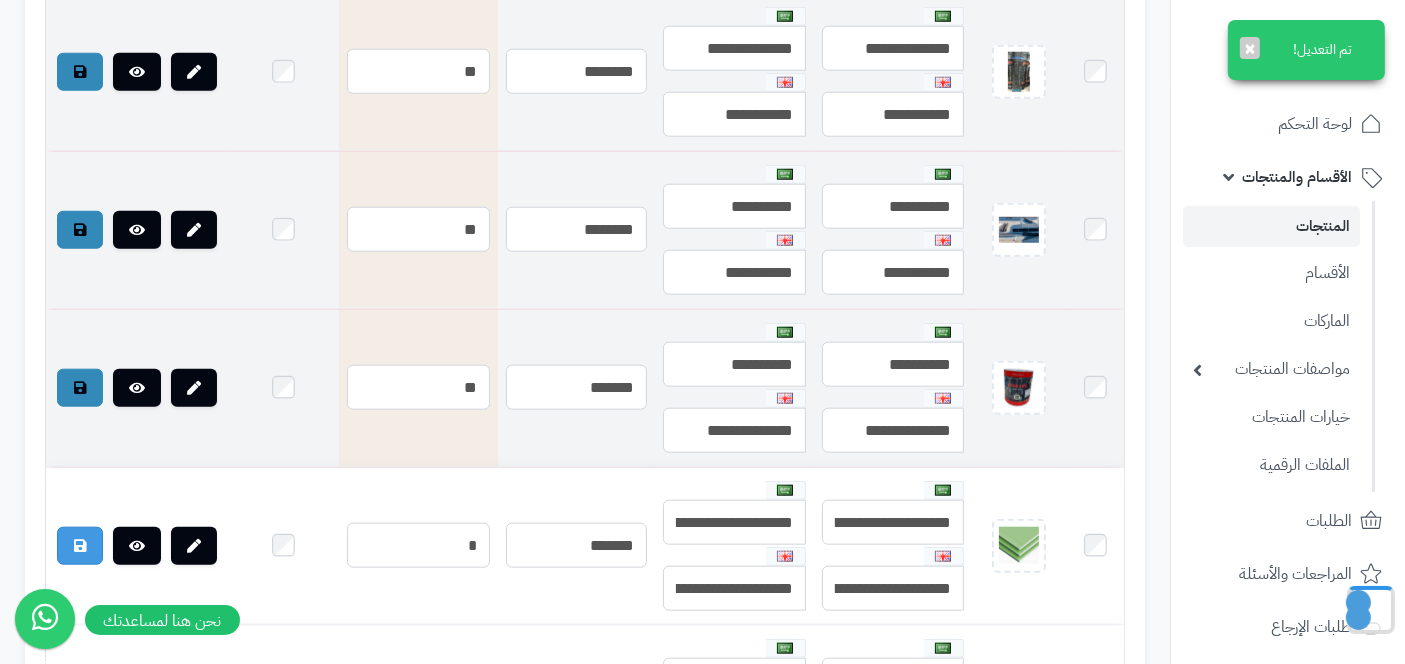 scroll, scrollTop: 2177, scrollLeft: 0, axis: vertical 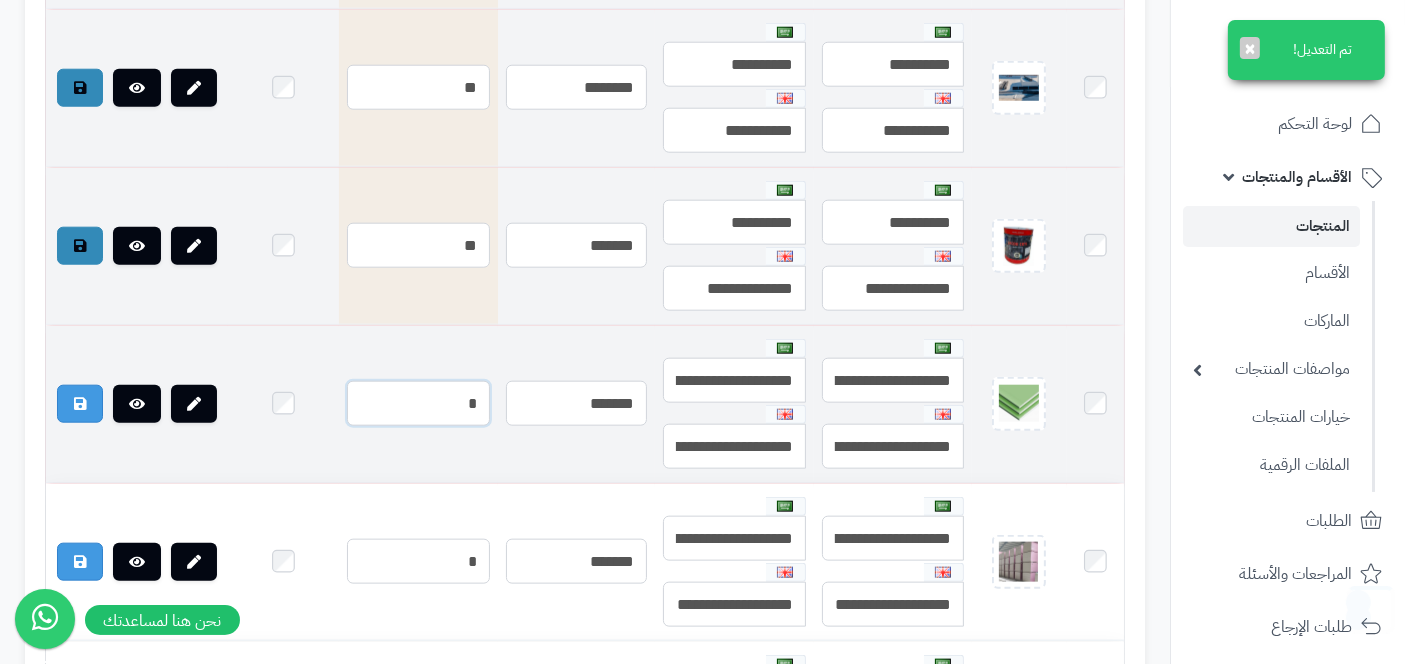 click on "*" at bounding box center [418, 403] 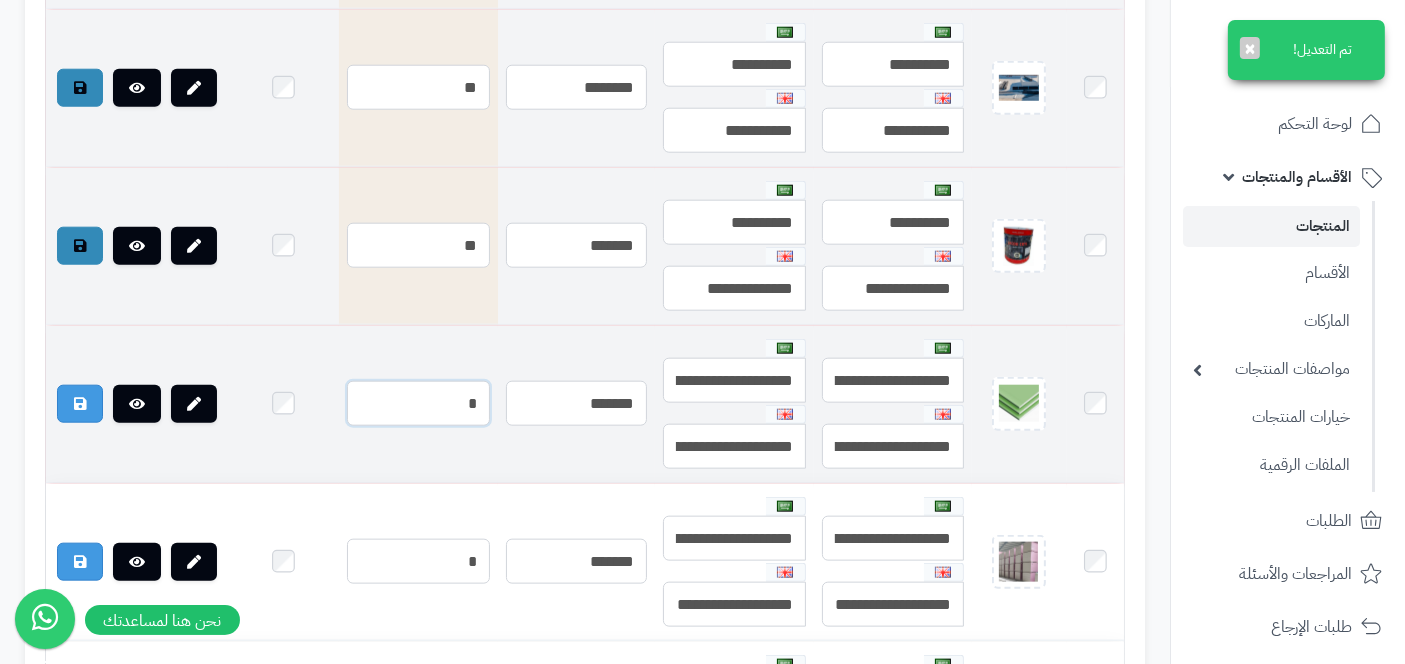 click on "*" at bounding box center (418, 403) 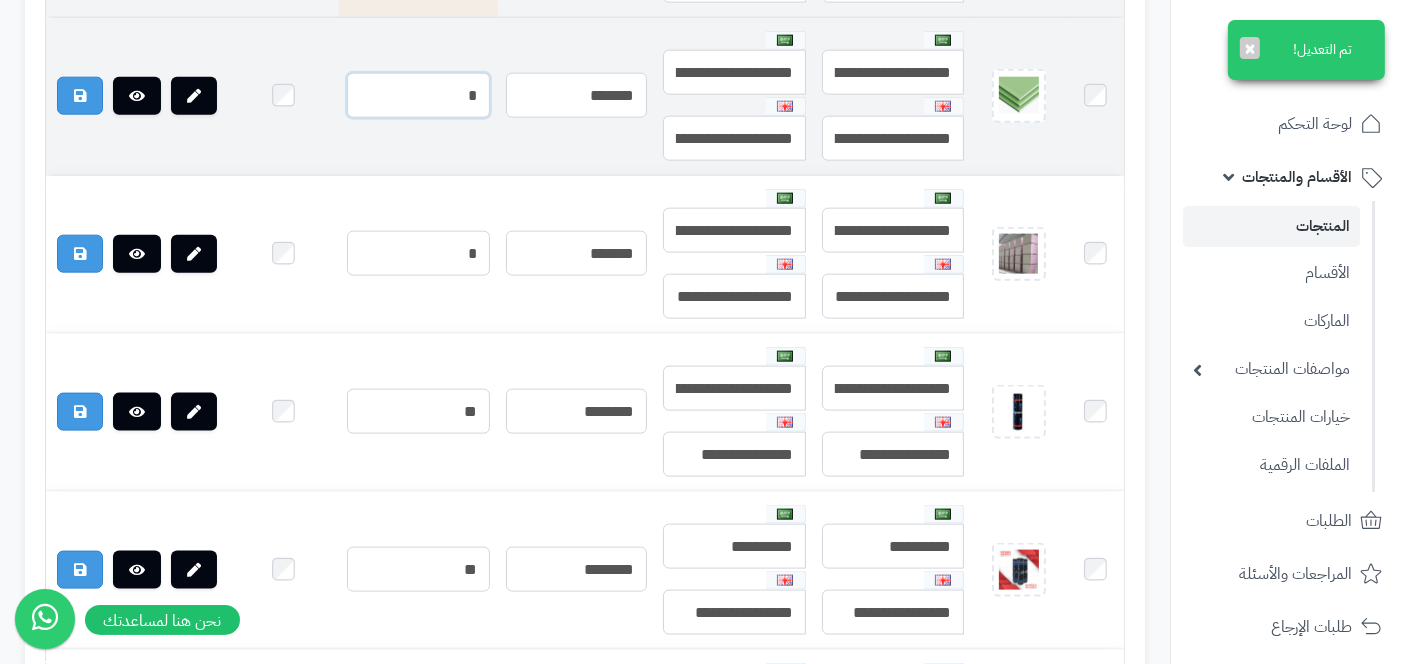 scroll, scrollTop: 2495, scrollLeft: 0, axis: vertical 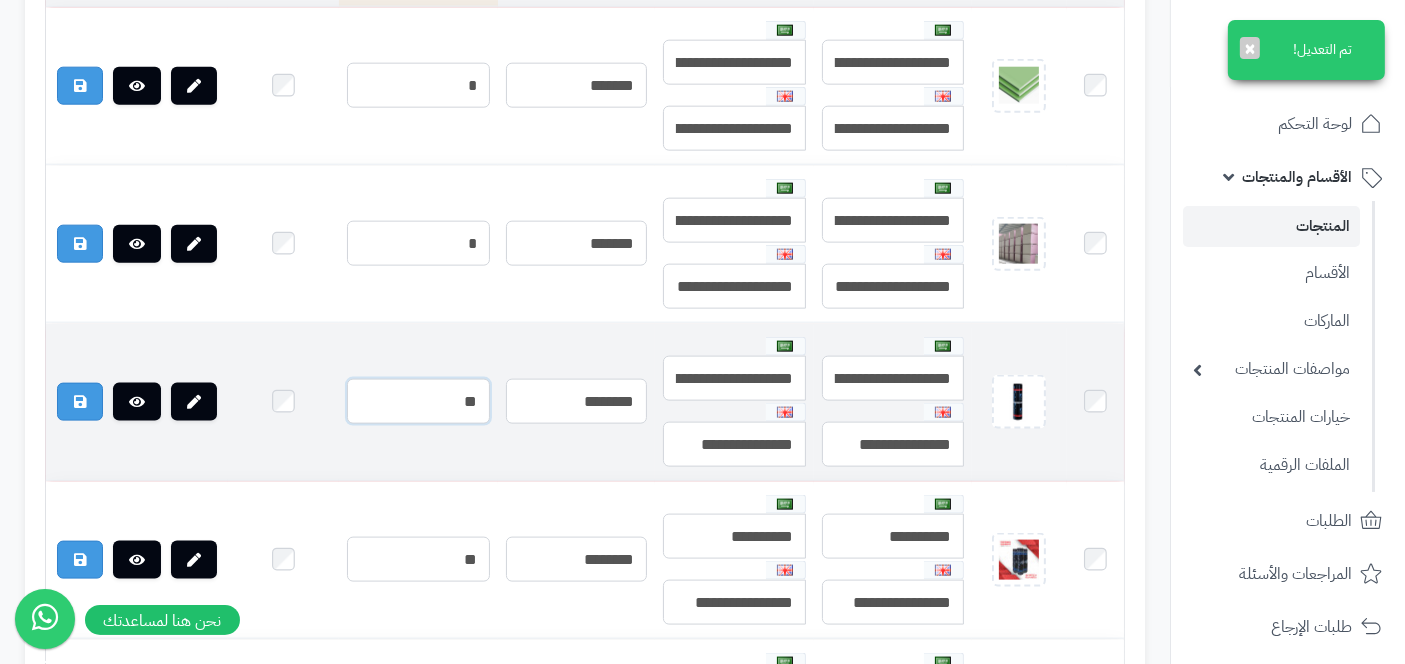 click on "**" at bounding box center (418, 401) 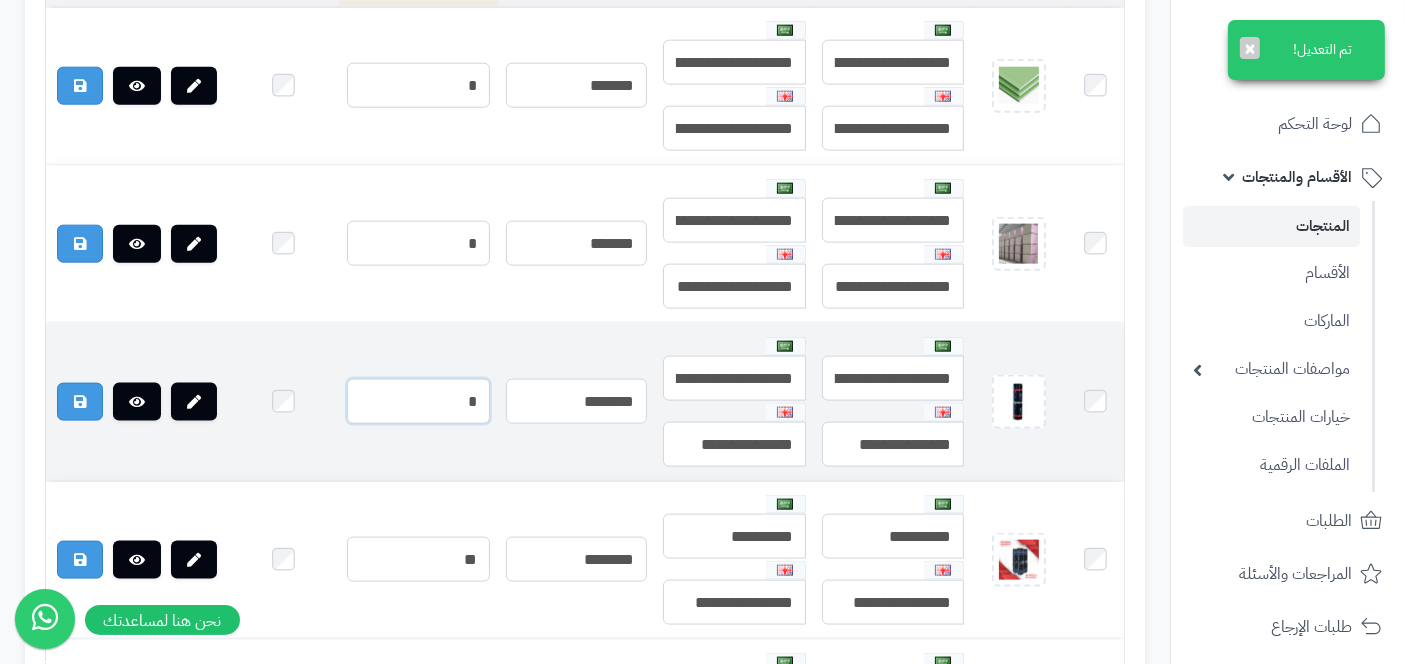 scroll, scrollTop: 2526, scrollLeft: 0, axis: vertical 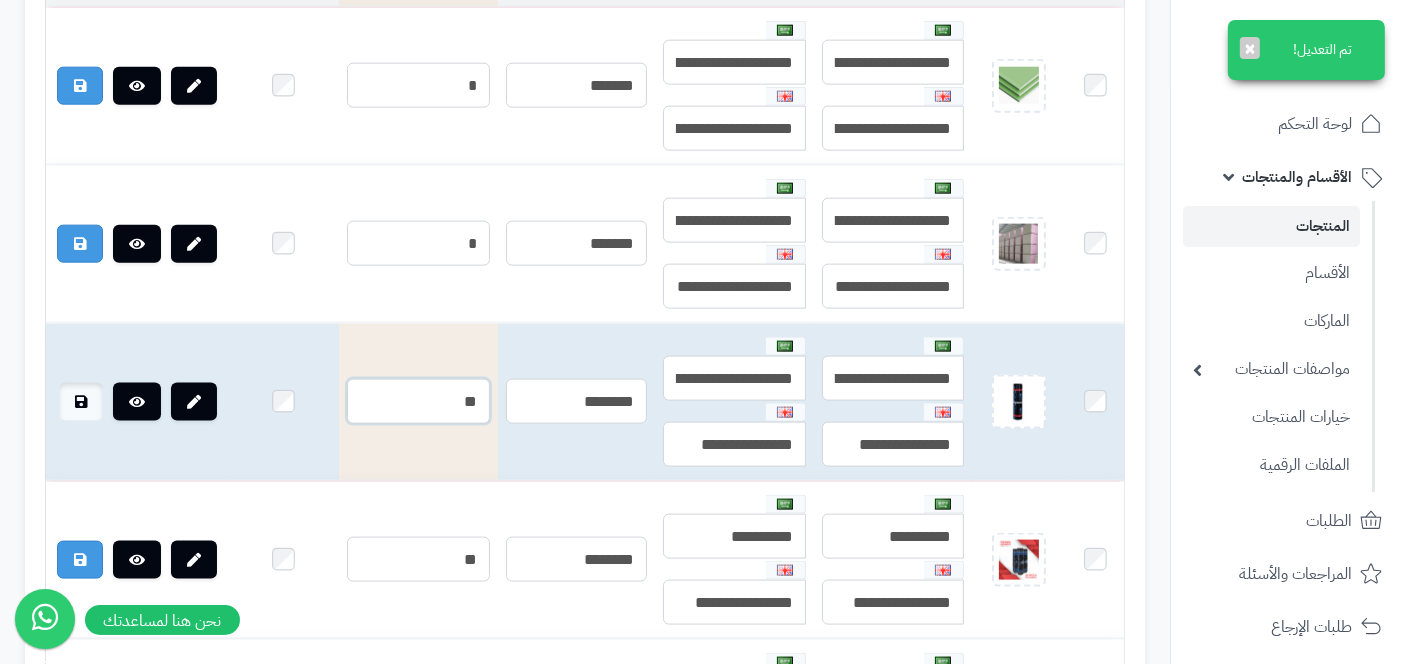 type on "**" 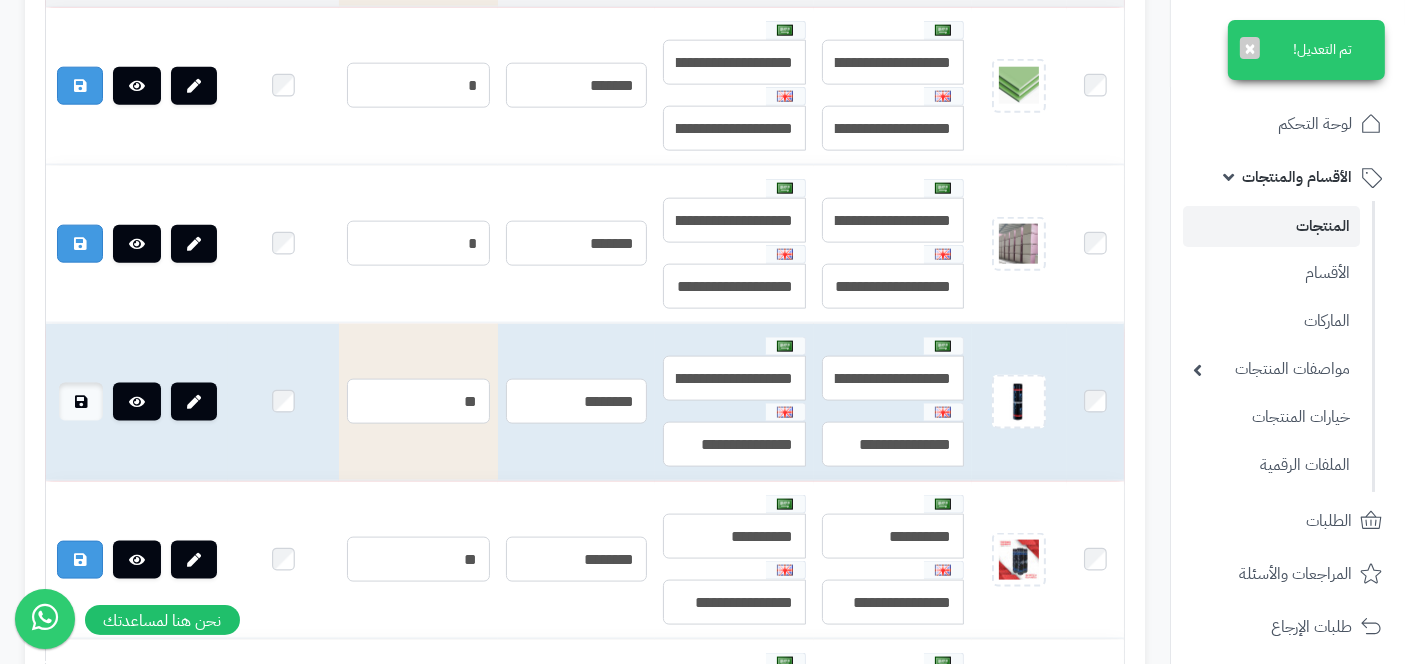 click at bounding box center [81, 402] 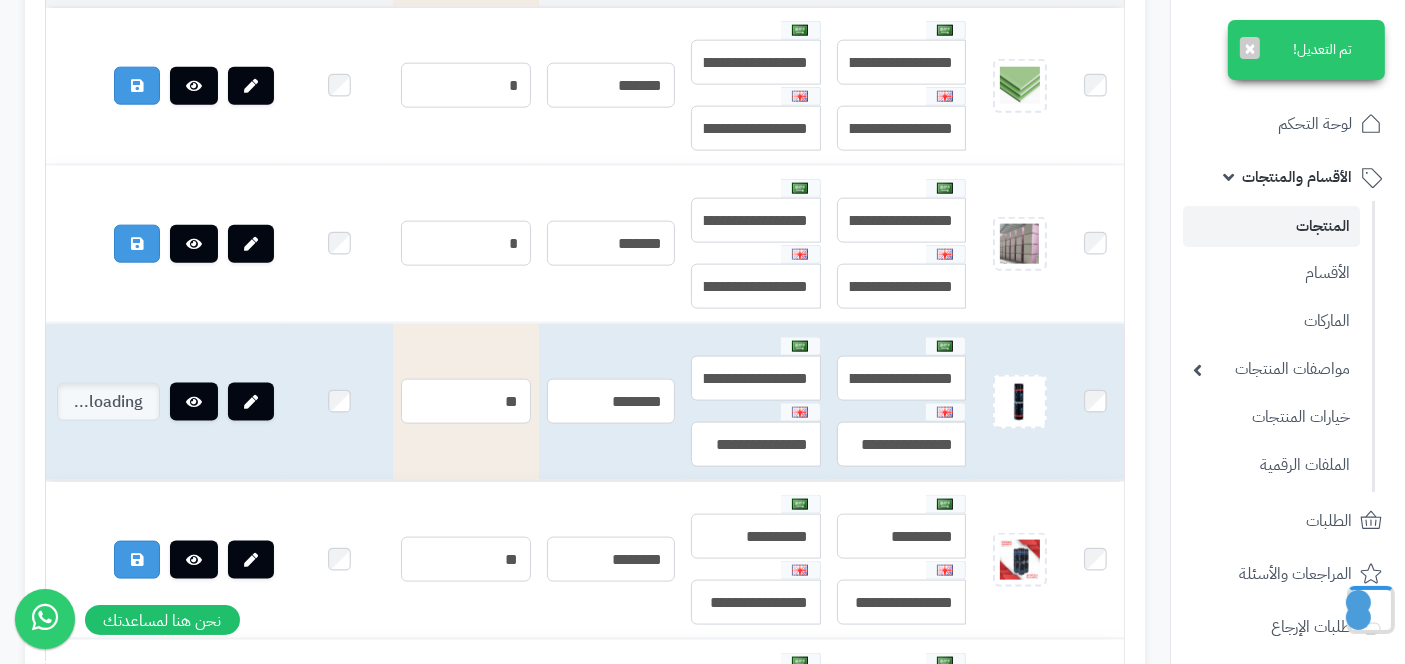 scroll, scrollTop: 2495, scrollLeft: 0, axis: vertical 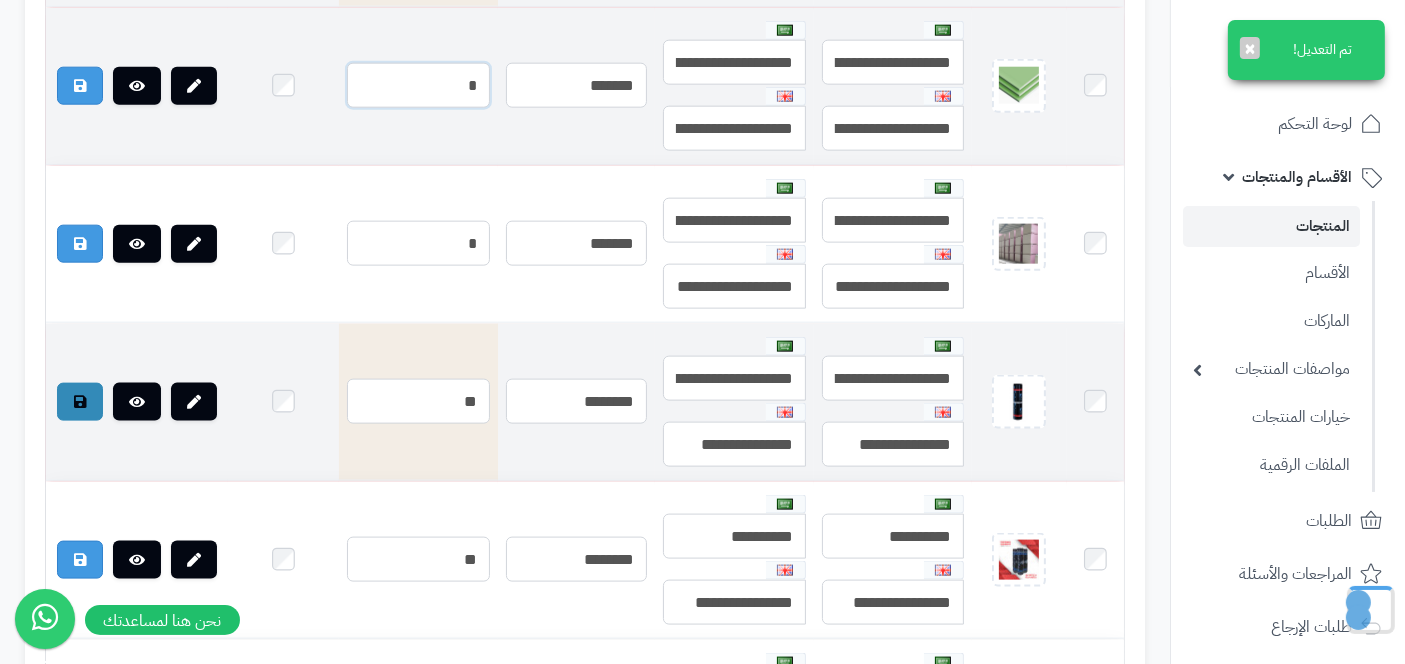 click on "*" at bounding box center [418, 85] 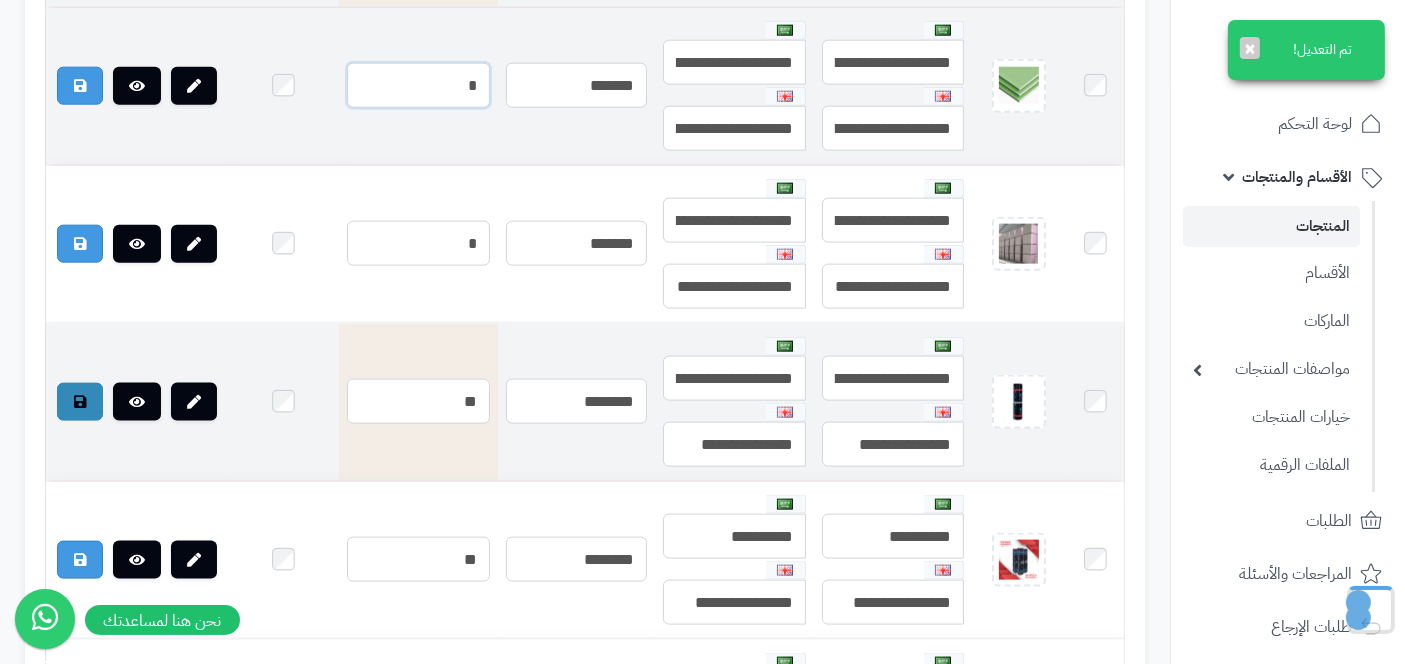 click on "*" at bounding box center [418, 85] 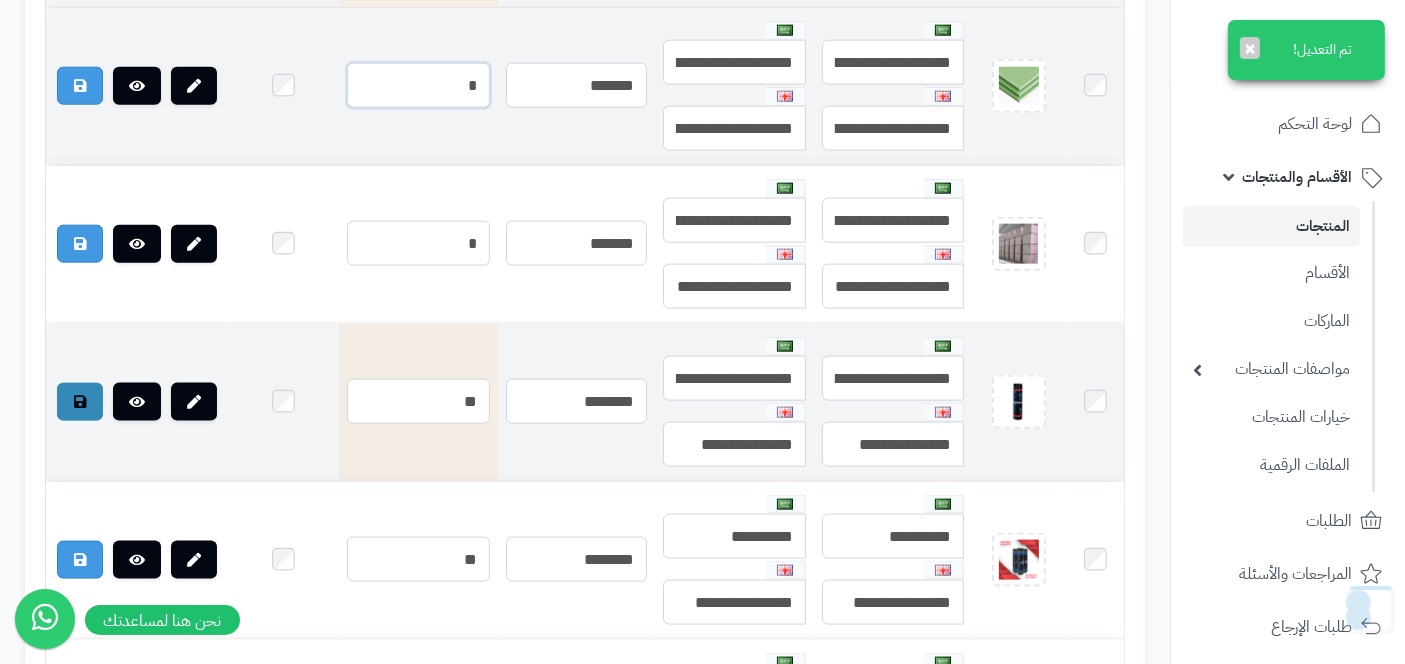 click on "*" at bounding box center (418, 85) 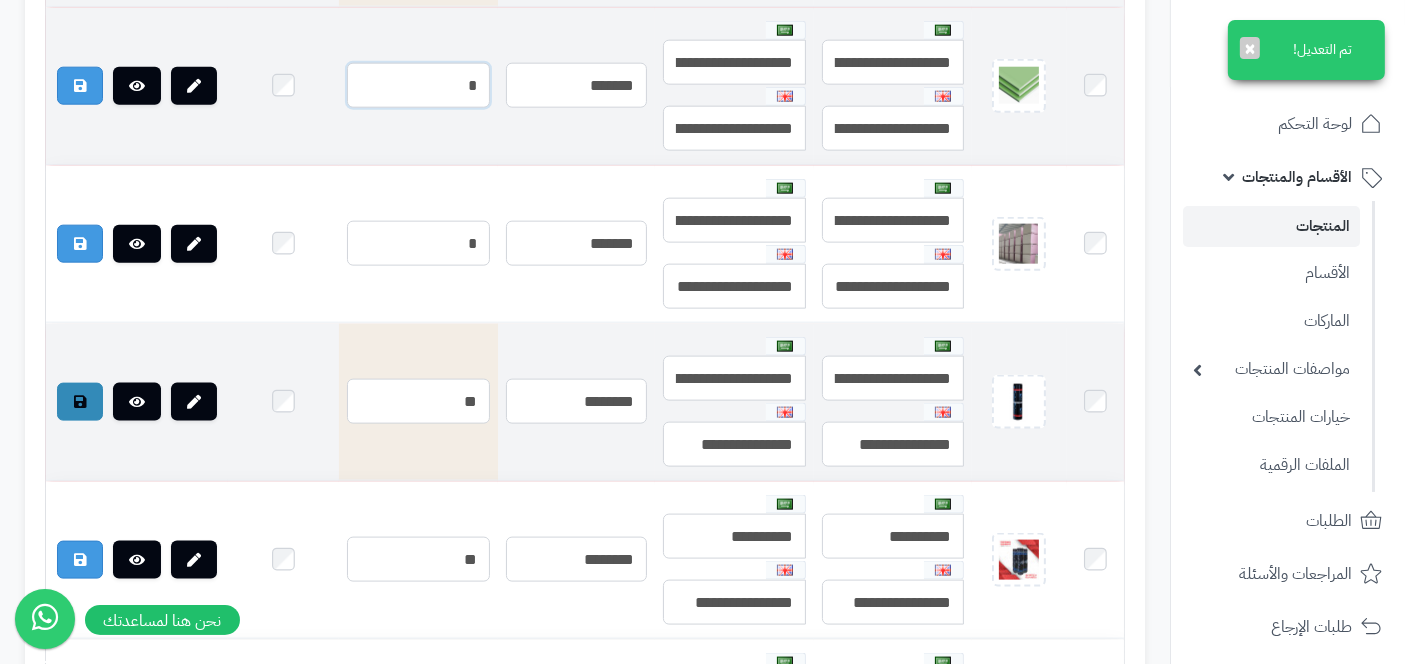 click on "*" at bounding box center [418, 85] 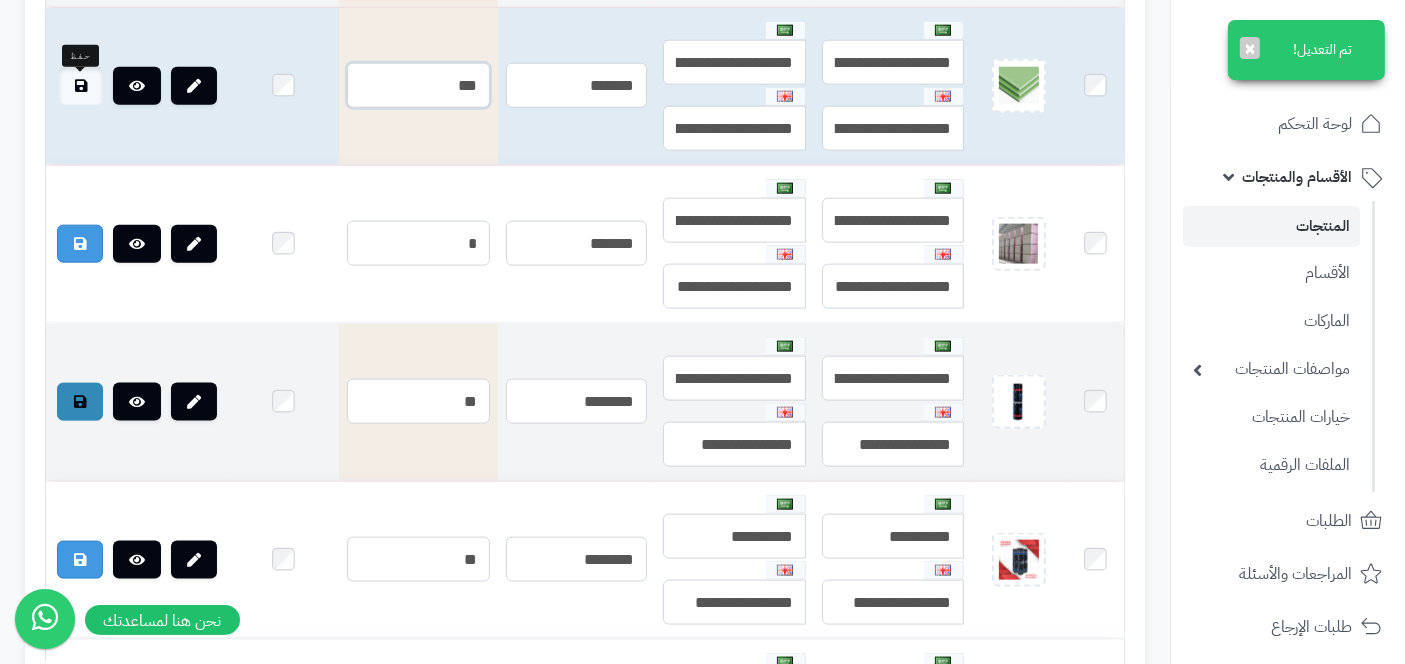 type on "***" 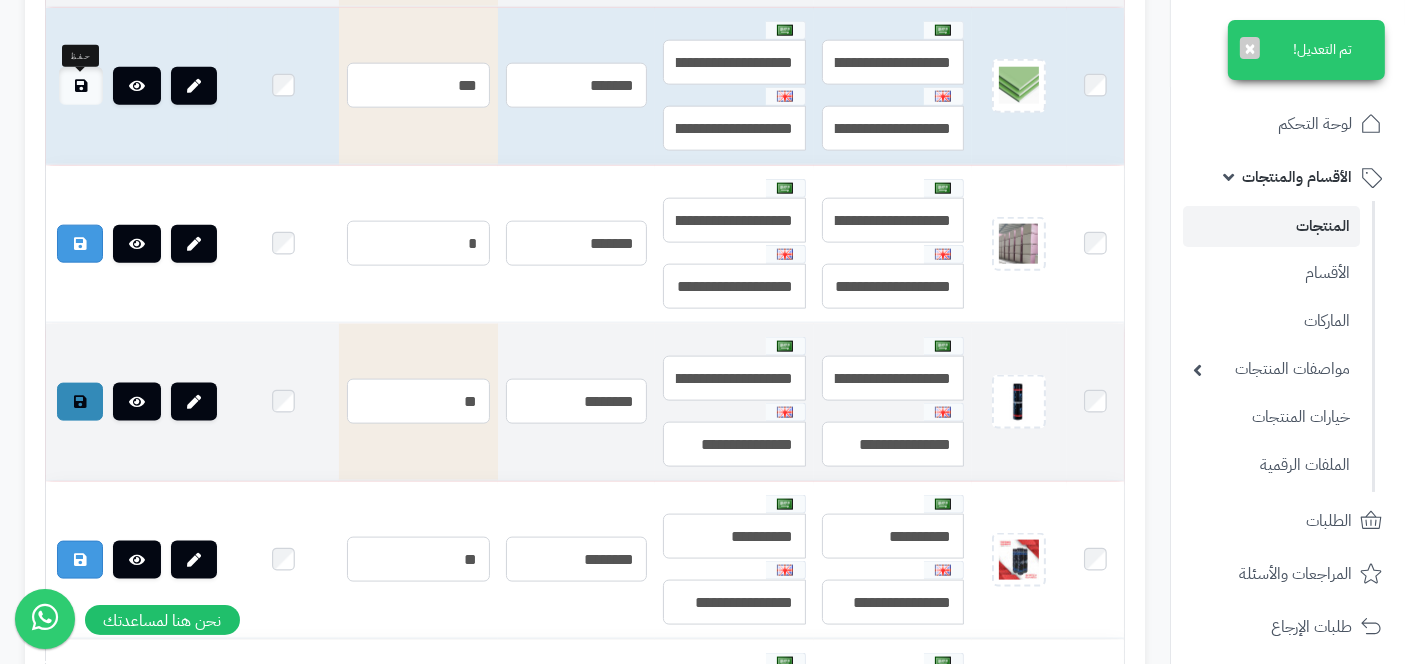 click at bounding box center (81, 86) 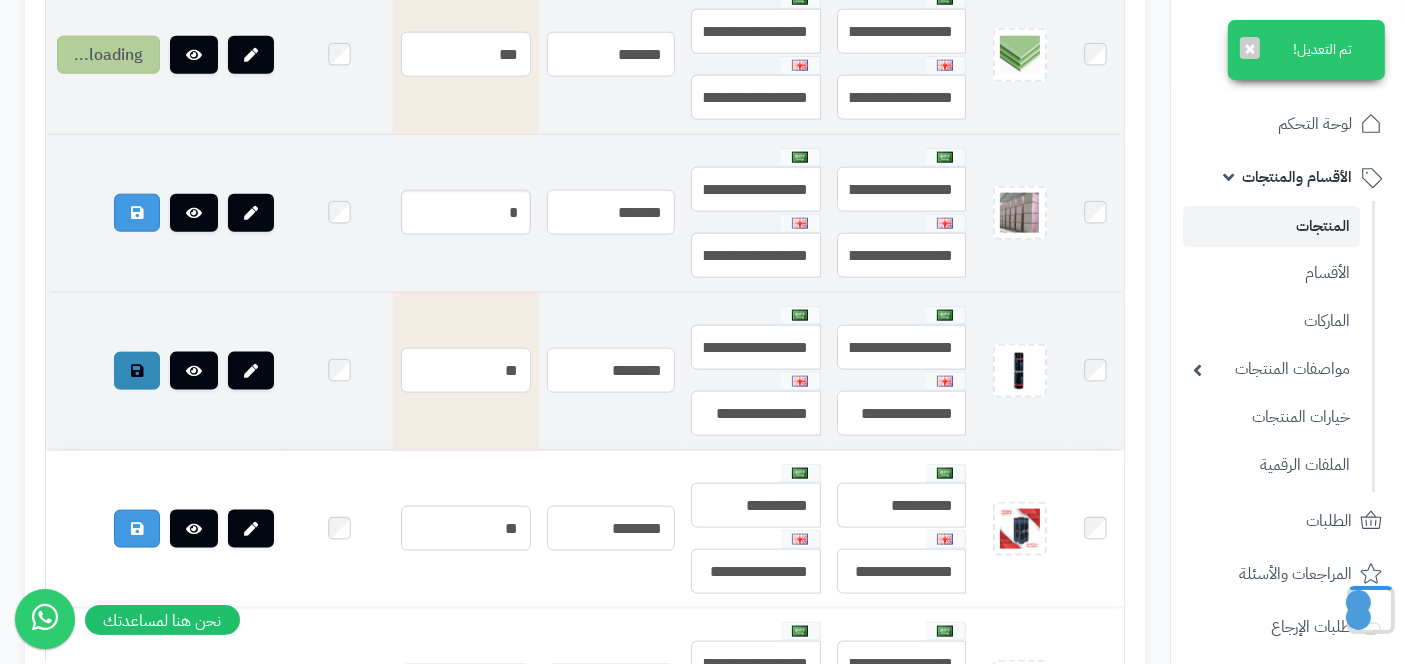 scroll, scrollTop: 2495, scrollLeft: 0, axis: vertical 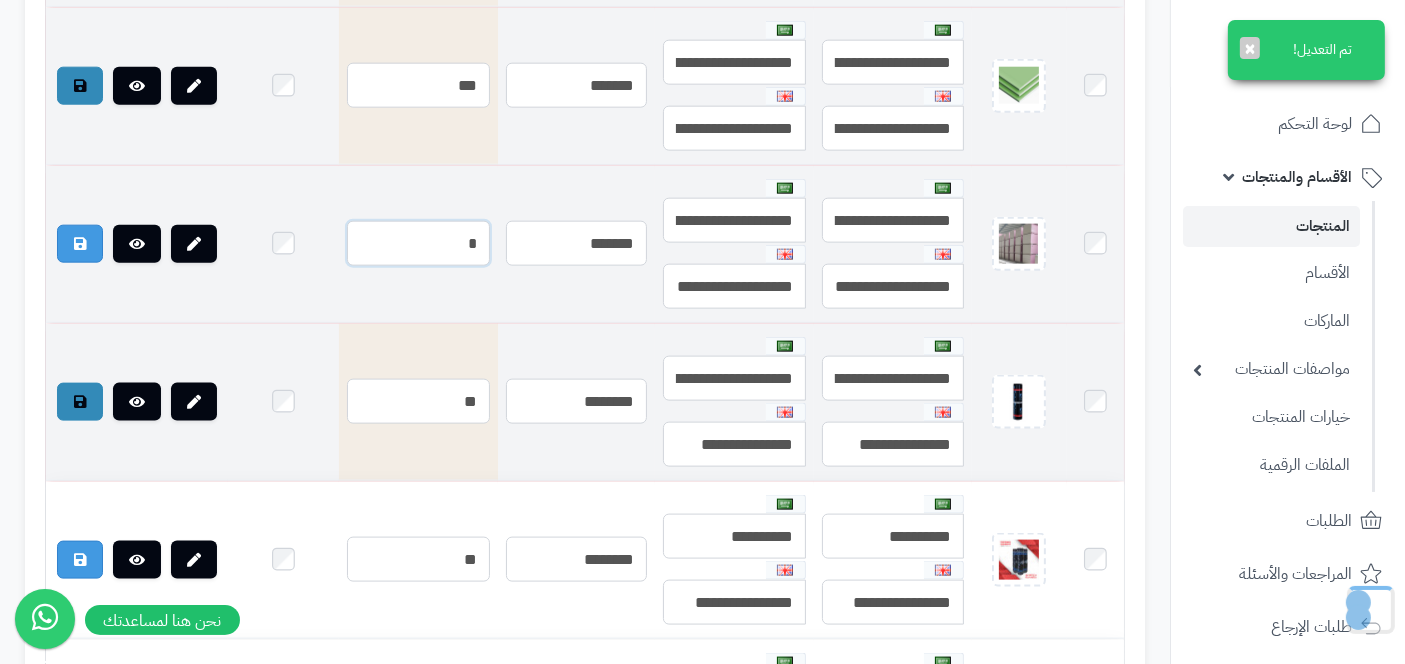 click on "*" at bounding box center (418, 243) 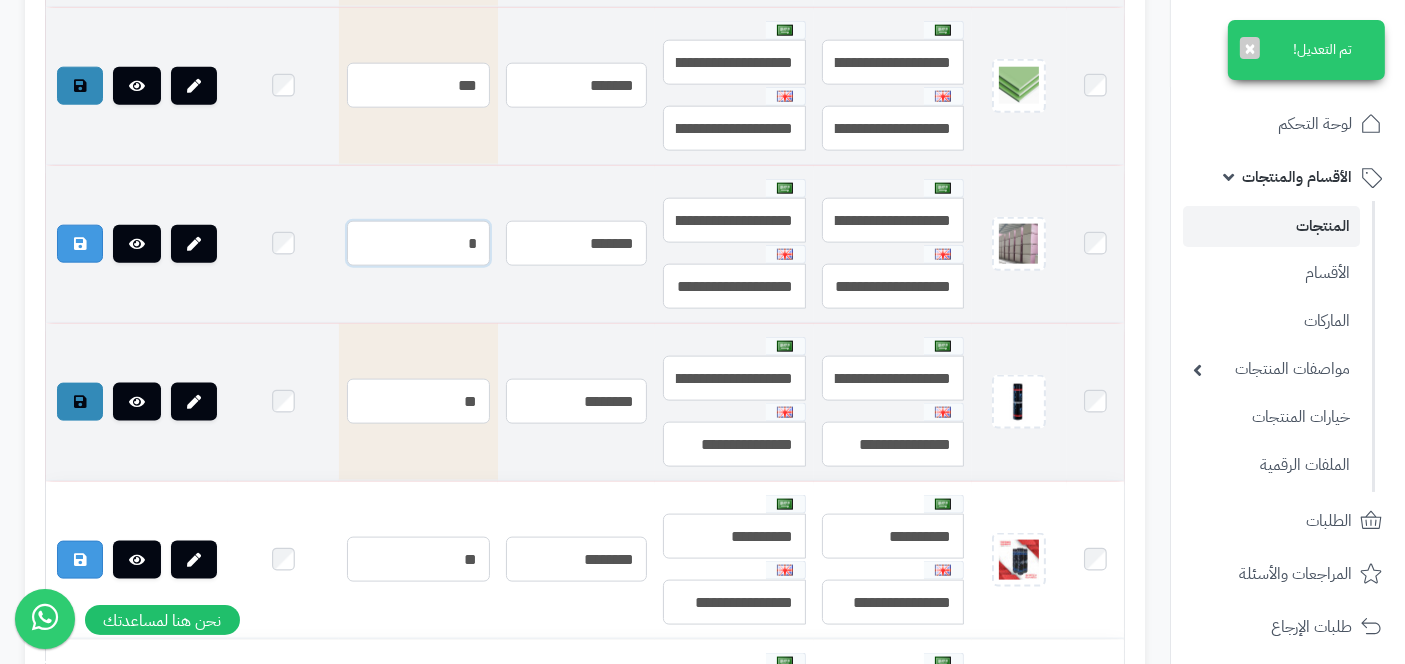 click on "*" at bounding box center [418, 243] 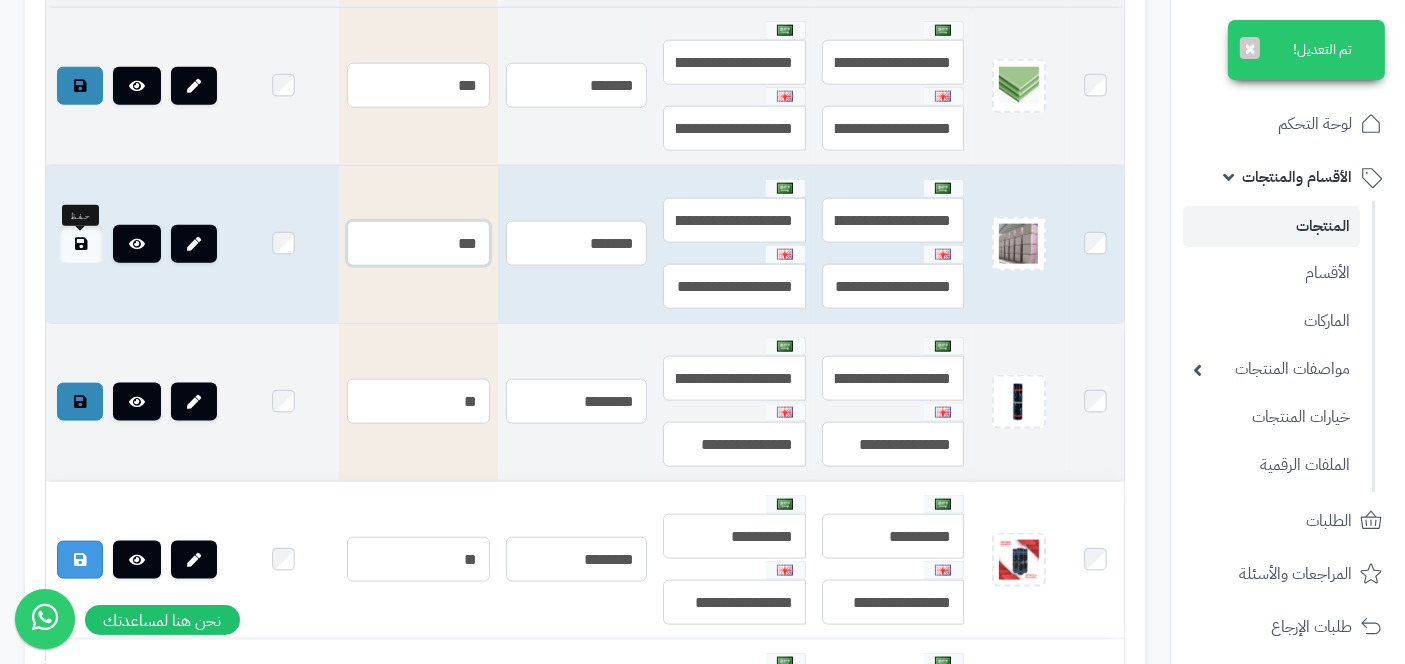 type on "***" 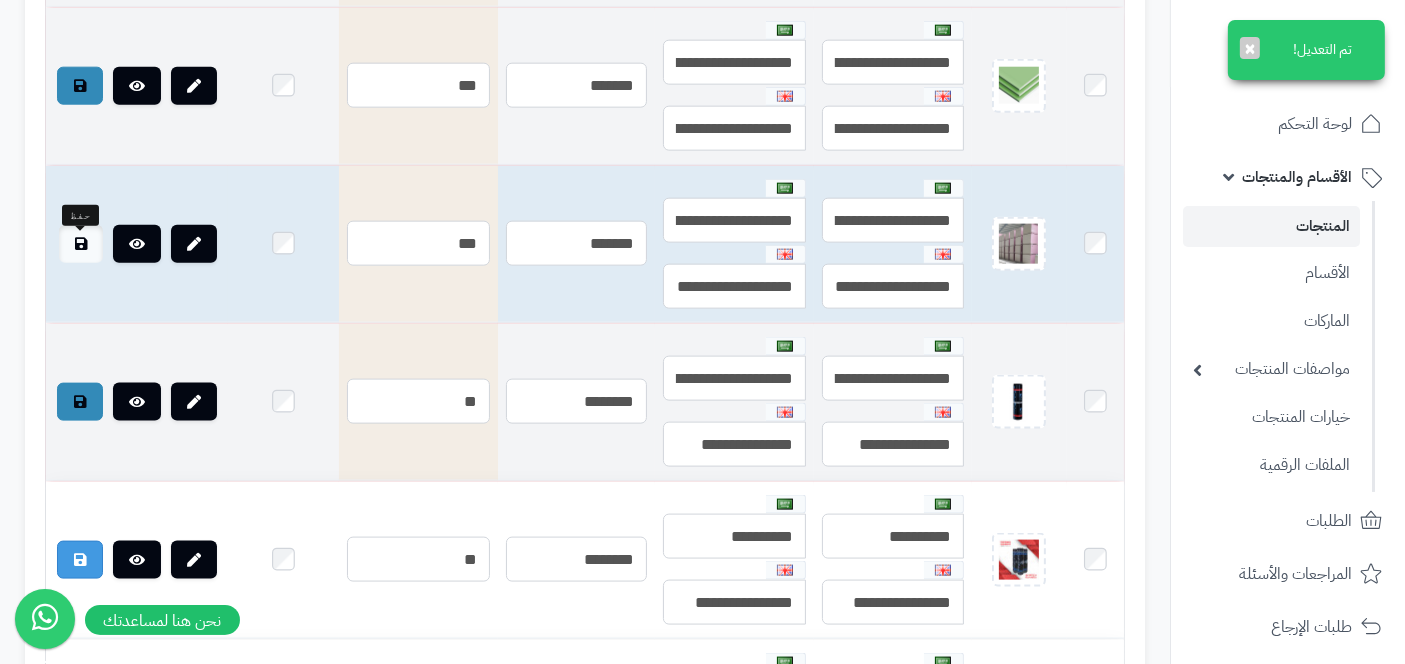click at bounding box center [81, 244] 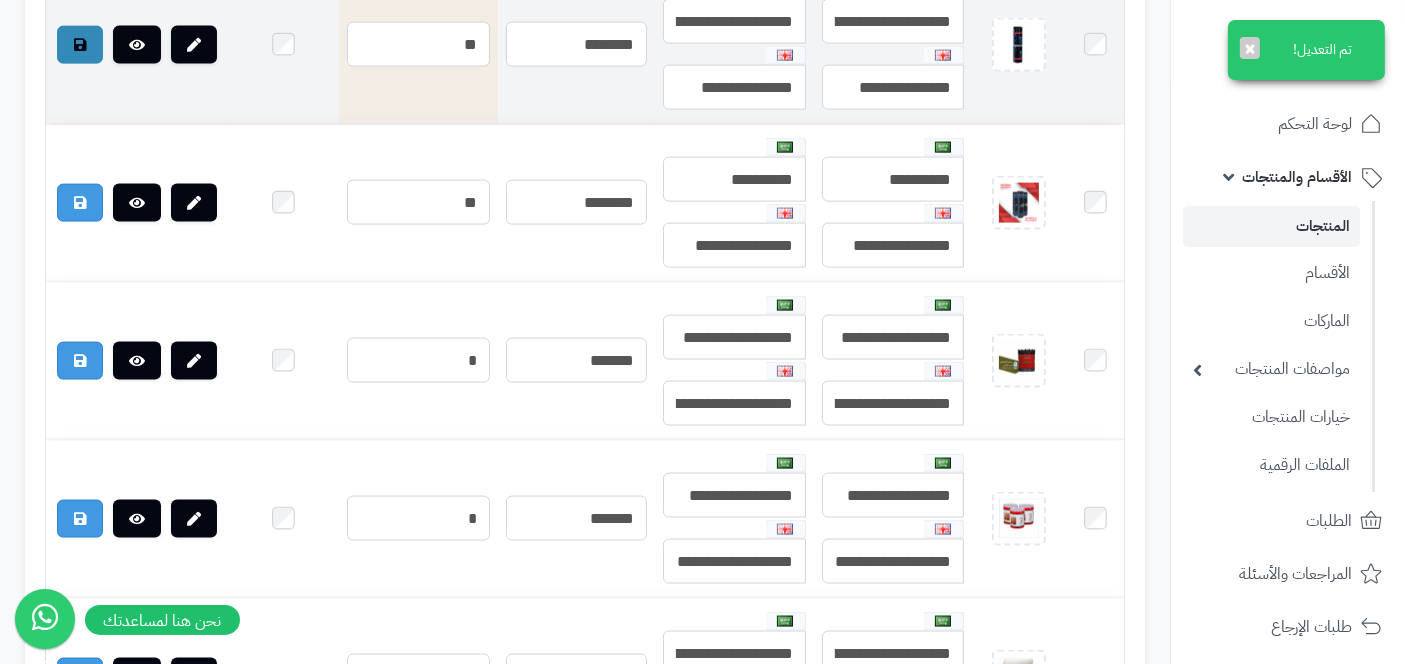scroll, scrollTop: 2854, scrollLeft: 0, axis: vertical 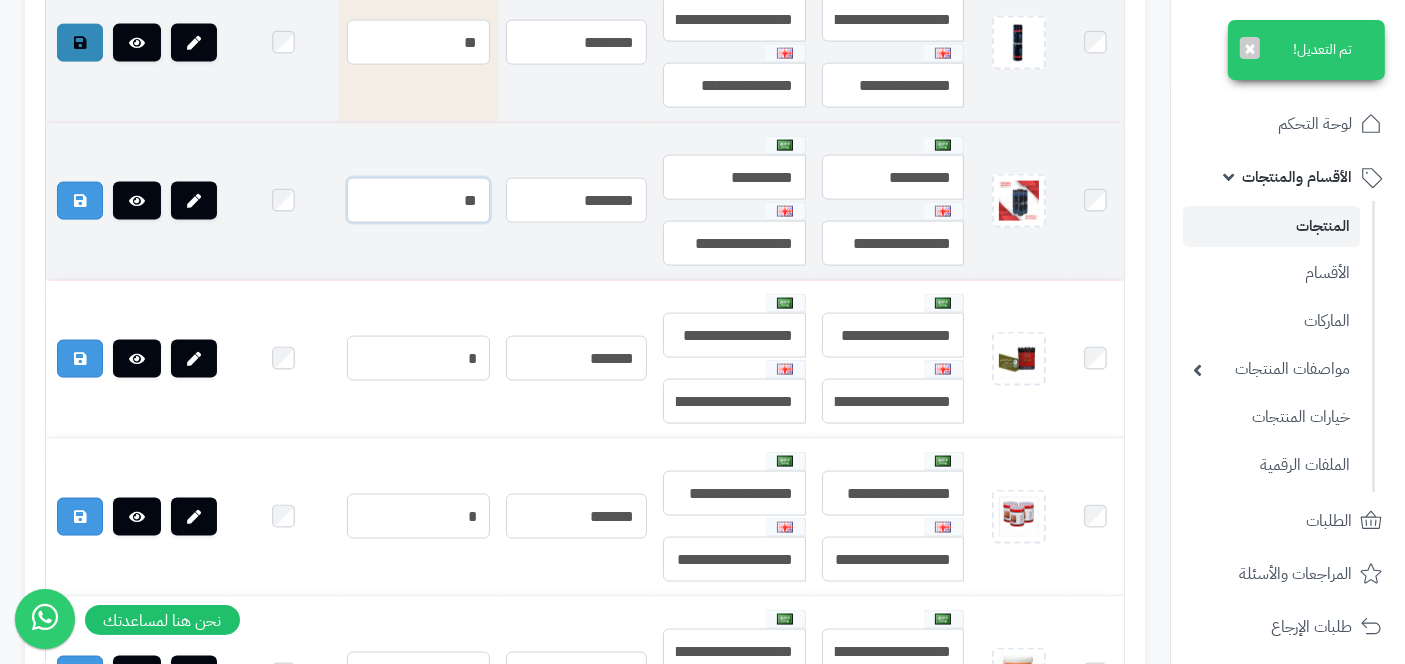click on "**" at bounding box center (418, 200) 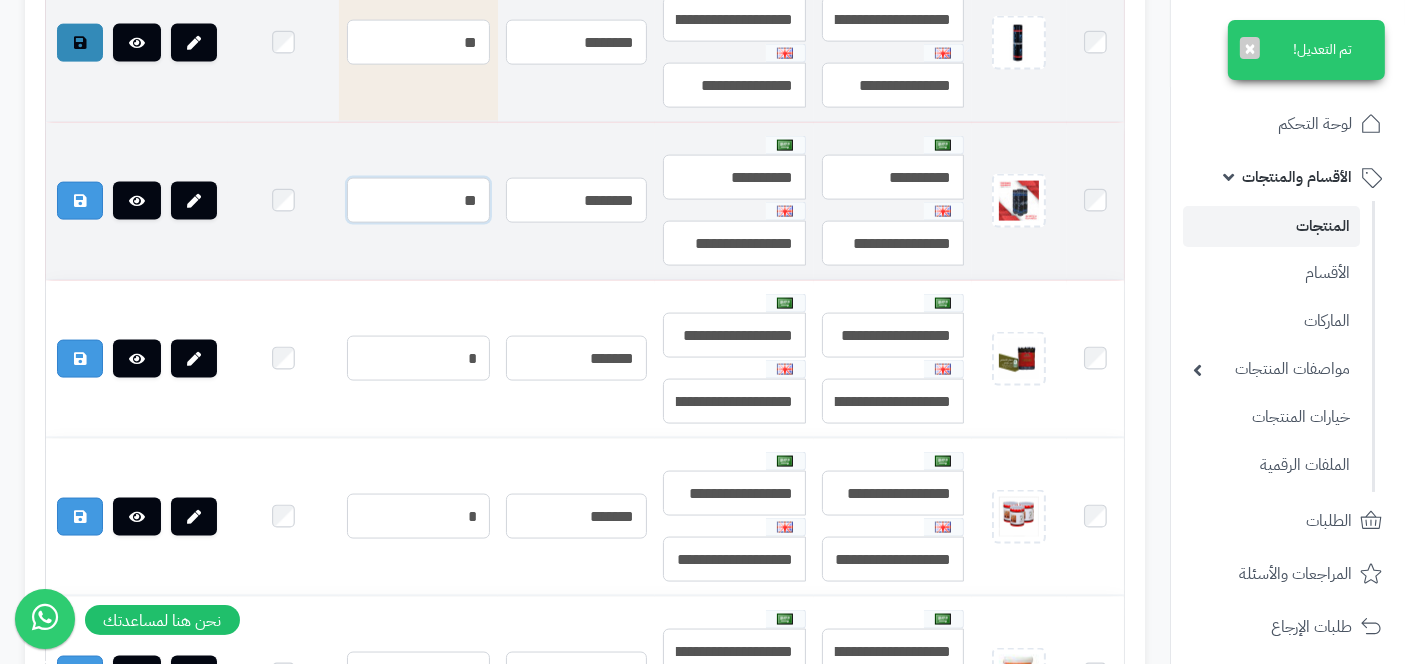 click on "**" at bounding box center (418, 200) 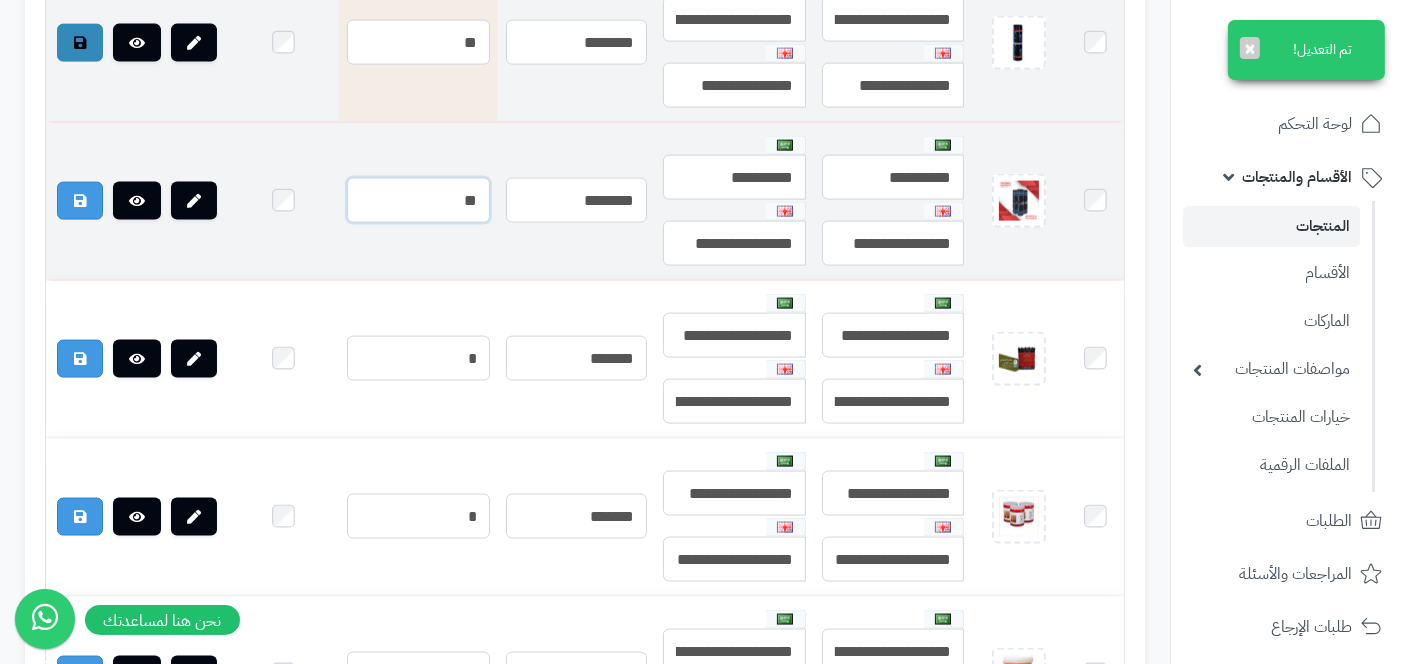 click on "**" at bounding box center [418, 200] 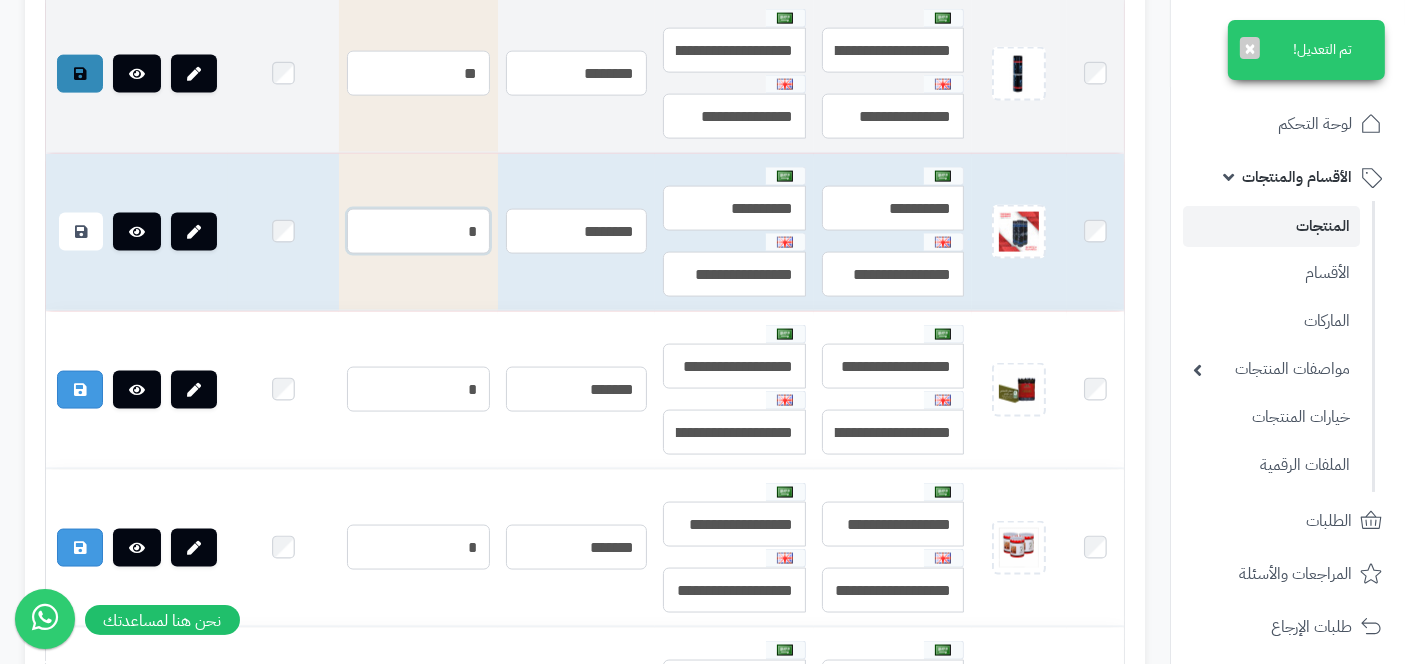 scroll, scrollTop: 2885, scrollLeft: 0, axis: vertical 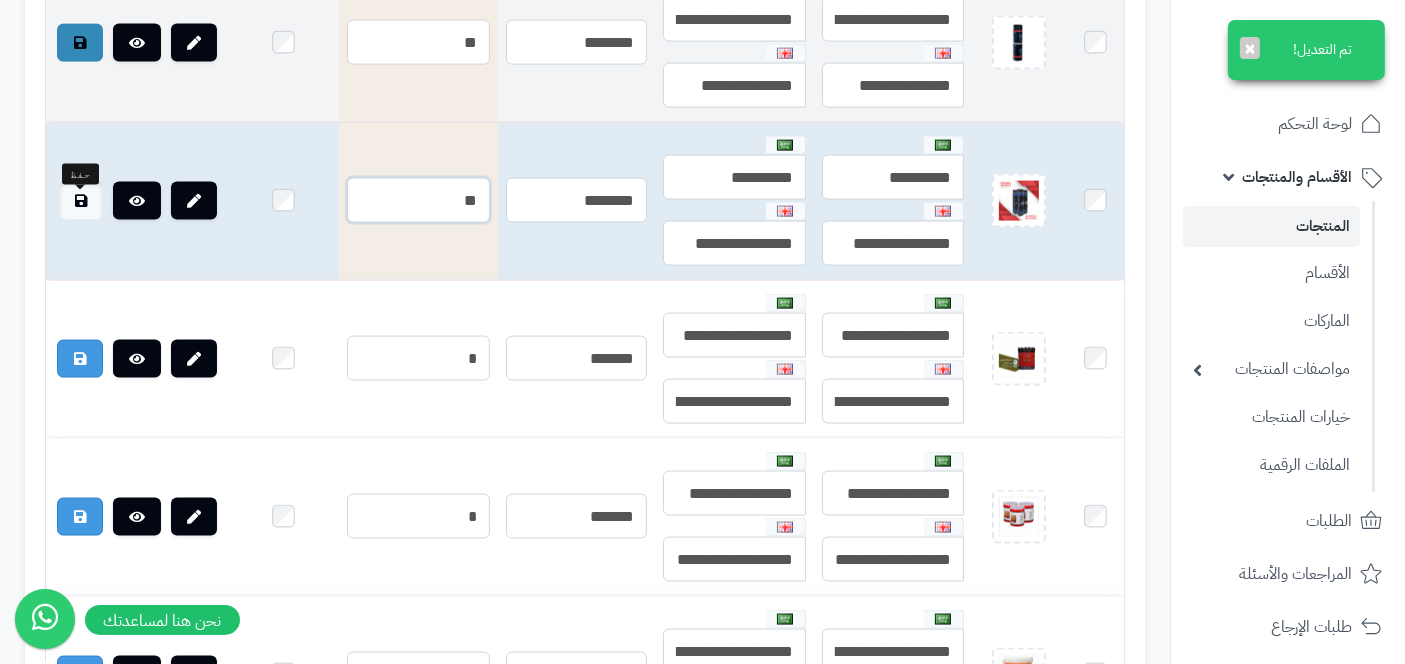 type on "**" 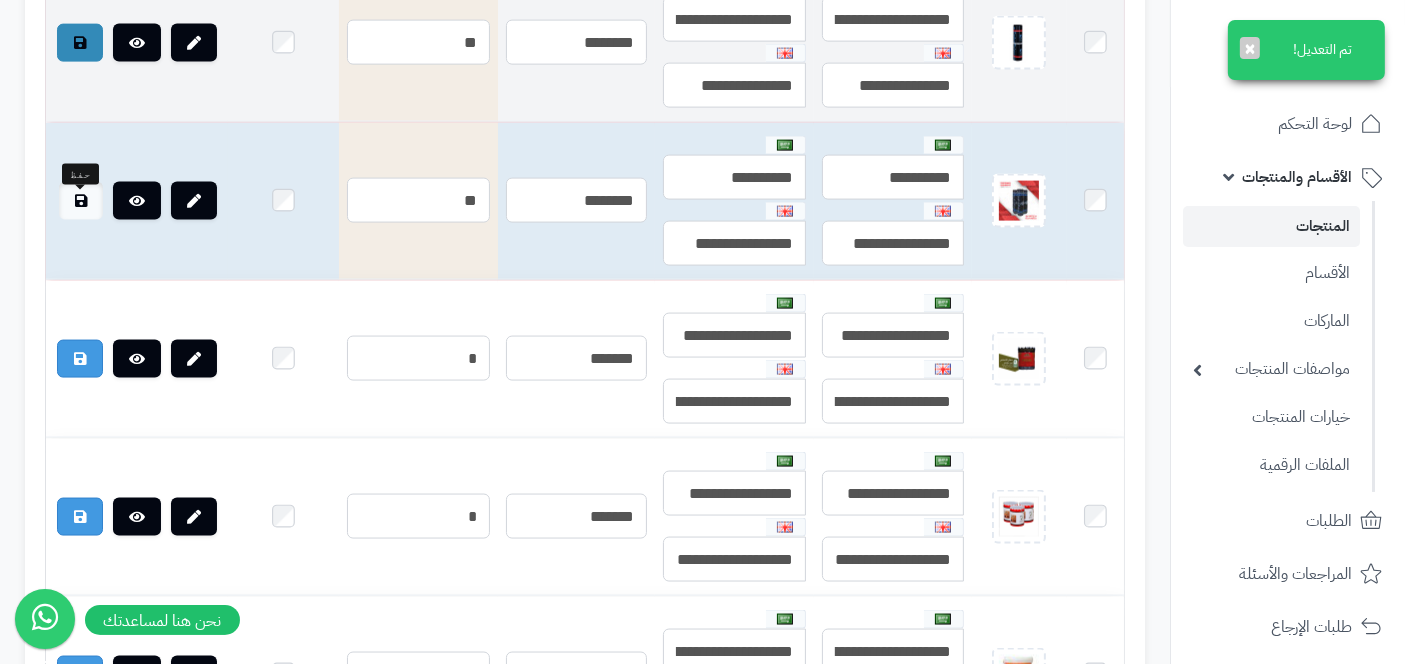 click at bounding box center [81, 201] 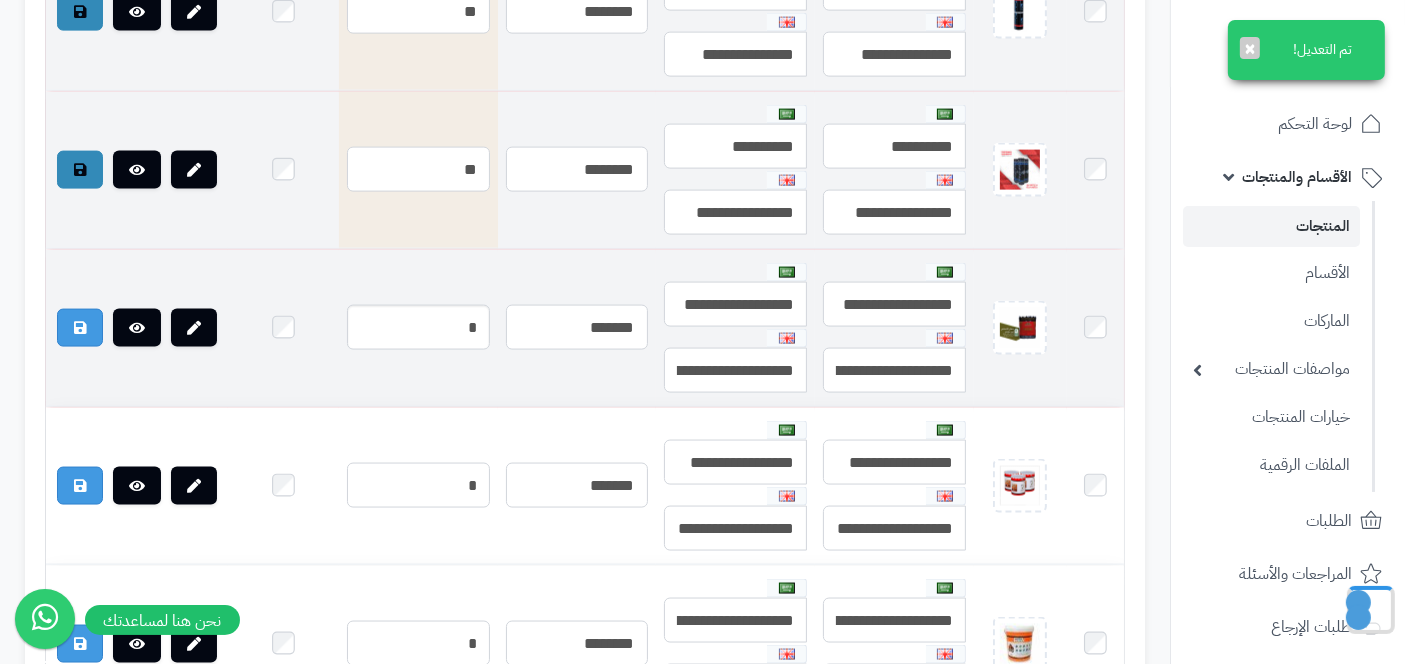 scroll, scrollTop: 2854, scrollLeft: 0, axis: vertical 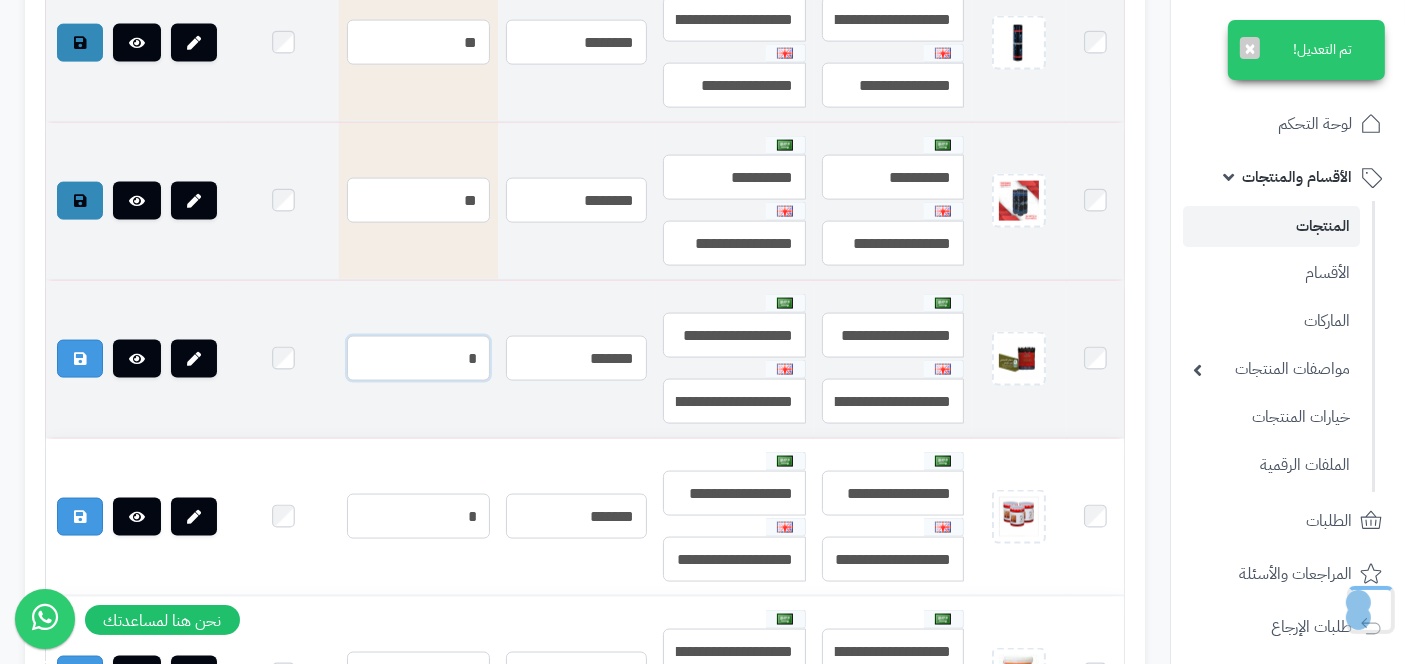 click on "*" at bounding box center [418, 358] 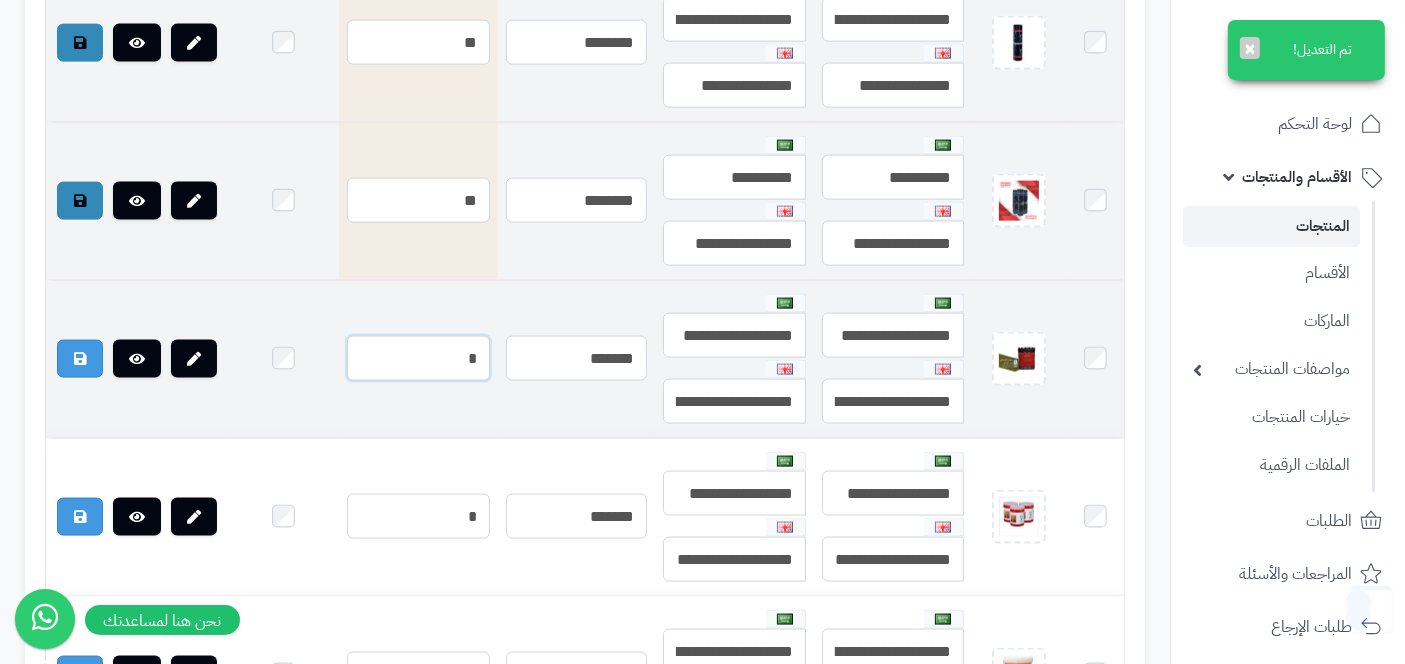 click on "*" at bounding box center (418, 358) 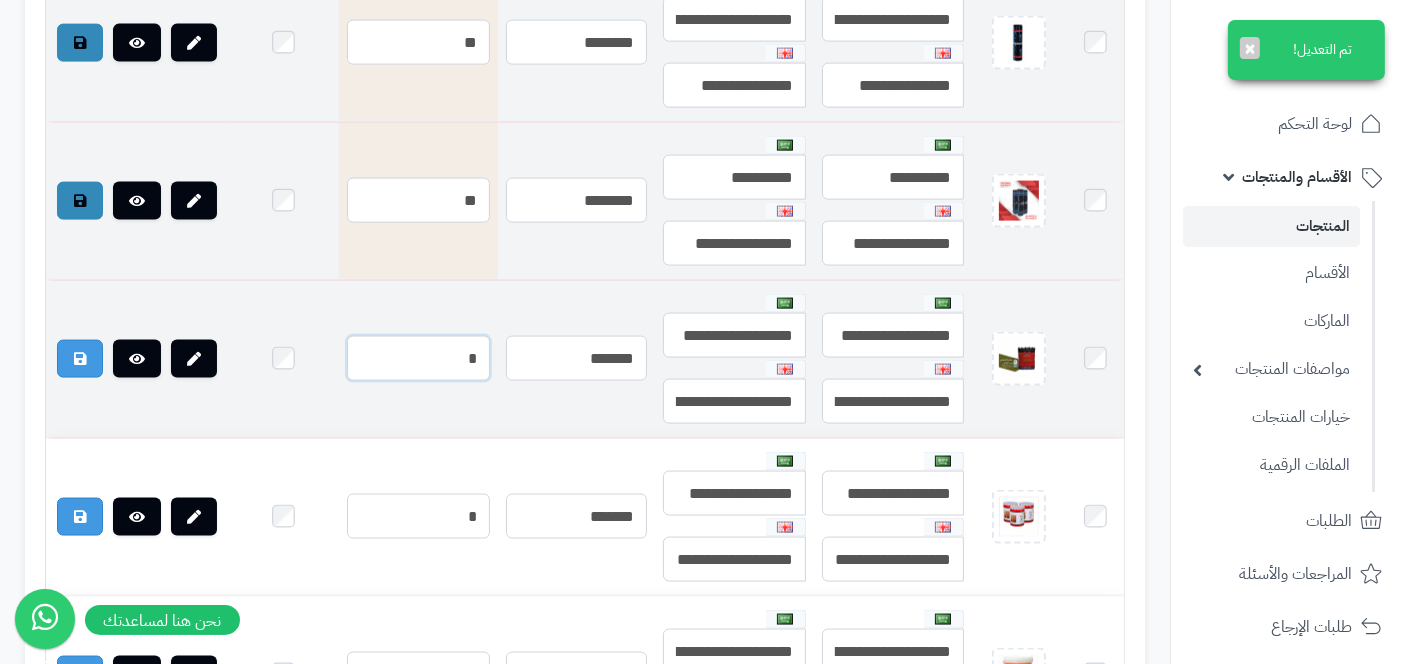 scroll, scrollTop: 2885, scrollLeft: 0, axis: vertical 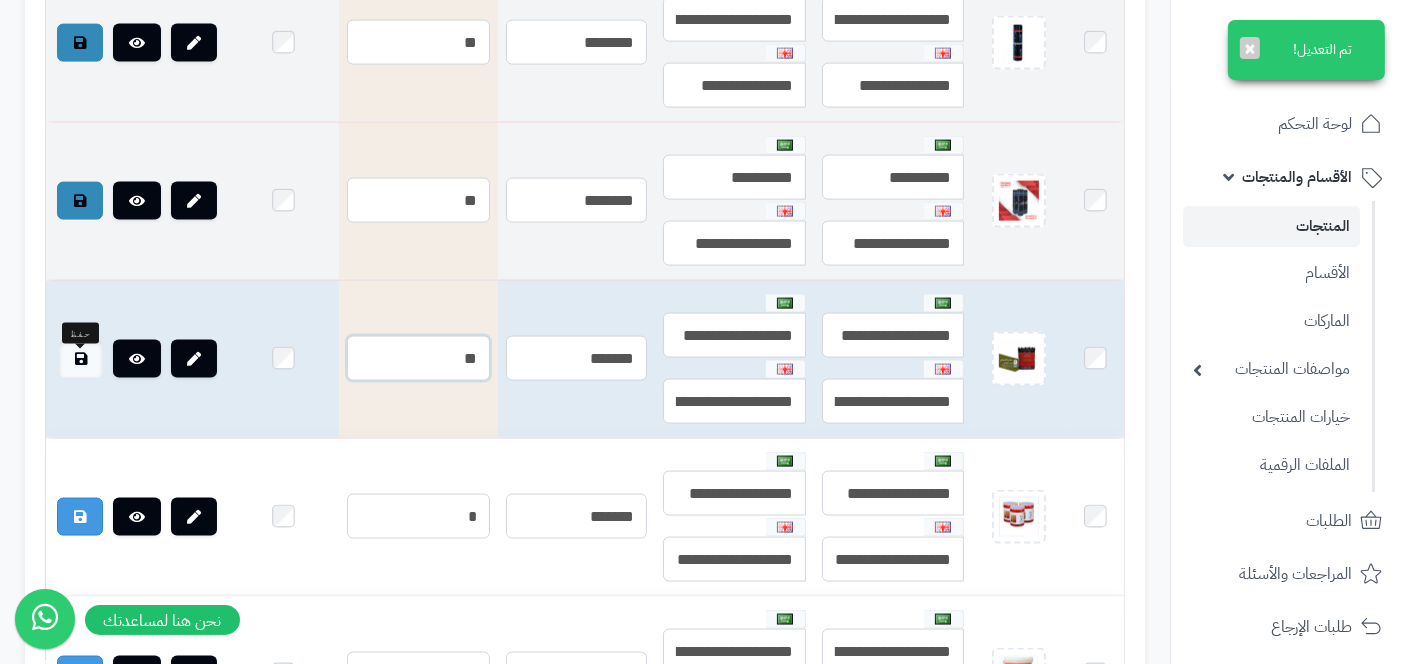 type on "**" 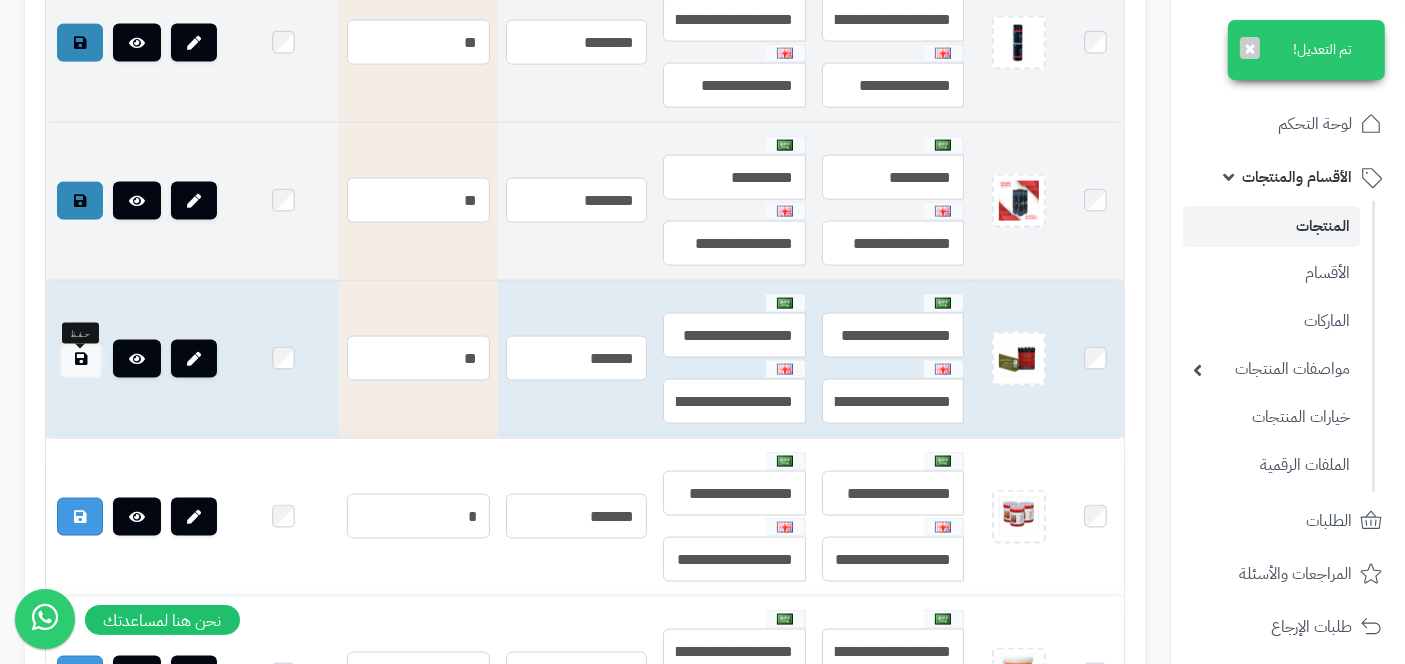 click at bounding box center [81, 359] 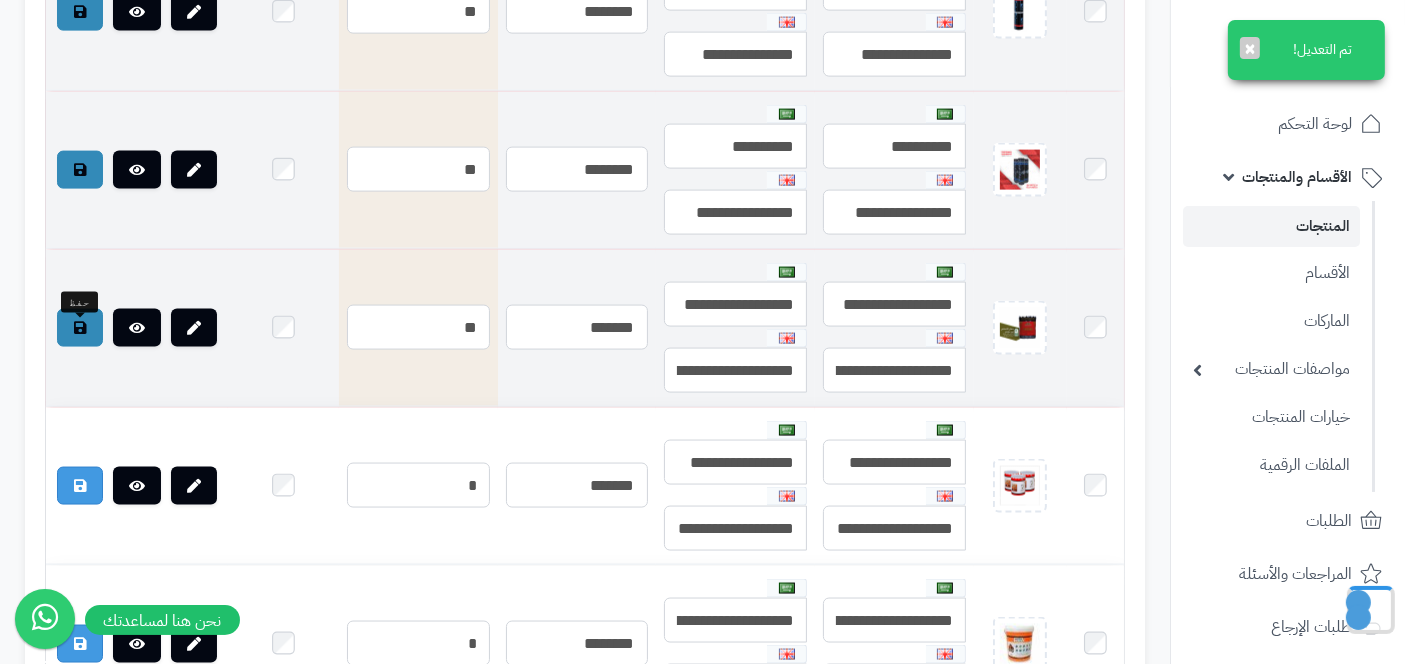 scroll, scrollTop: 2854, scrollLeft: 0, axis: vertical 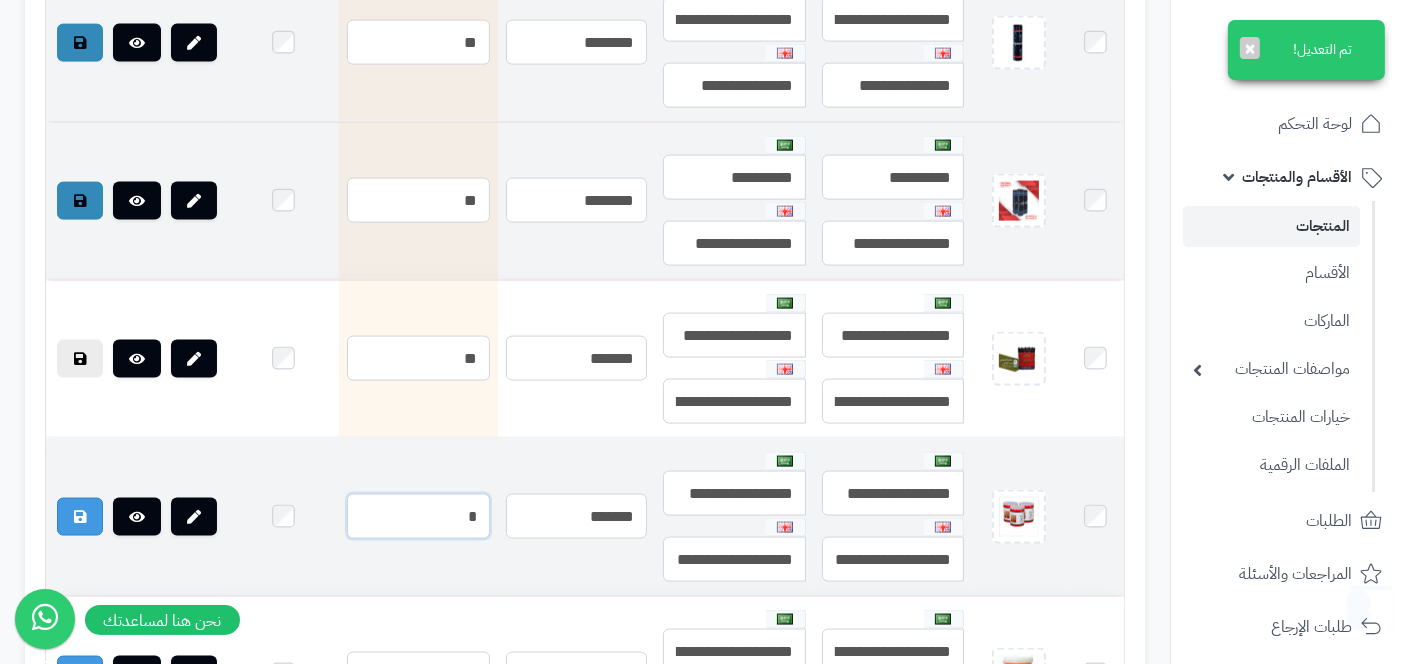 click on "*" at bounding box center (418, 516) 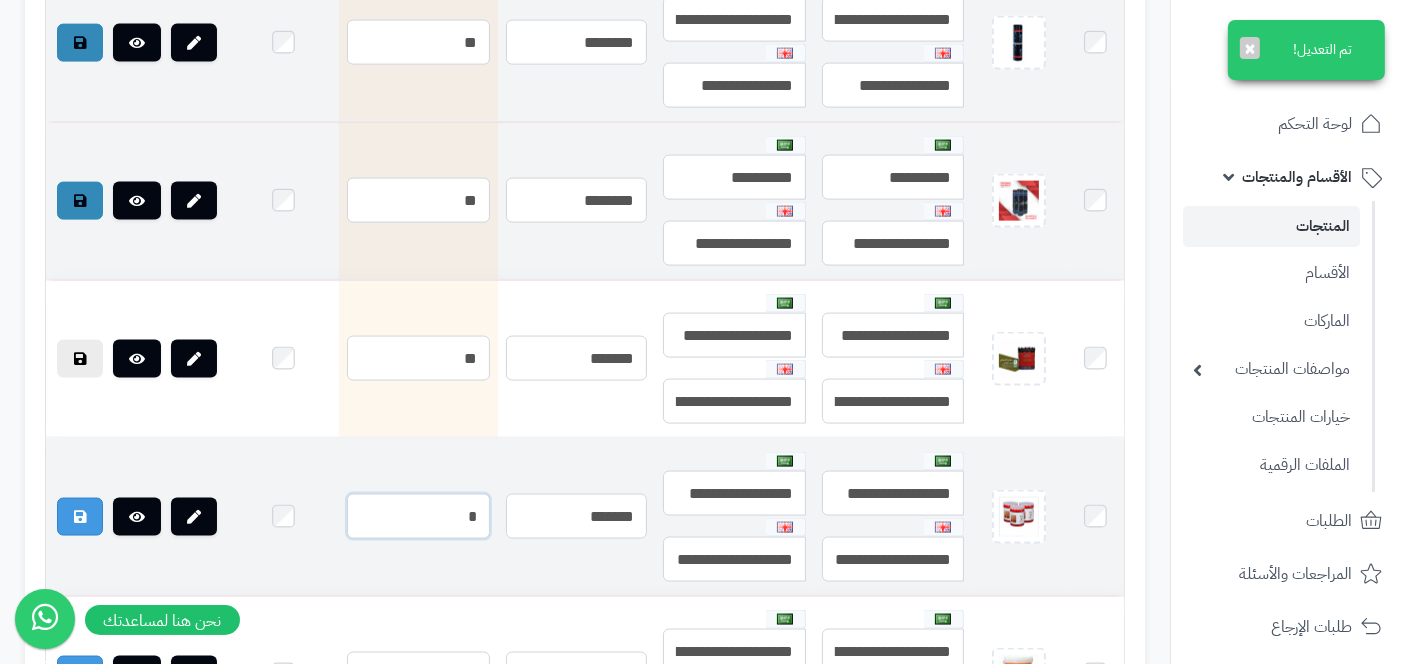 click on "*" at bounding box center (418, 516) 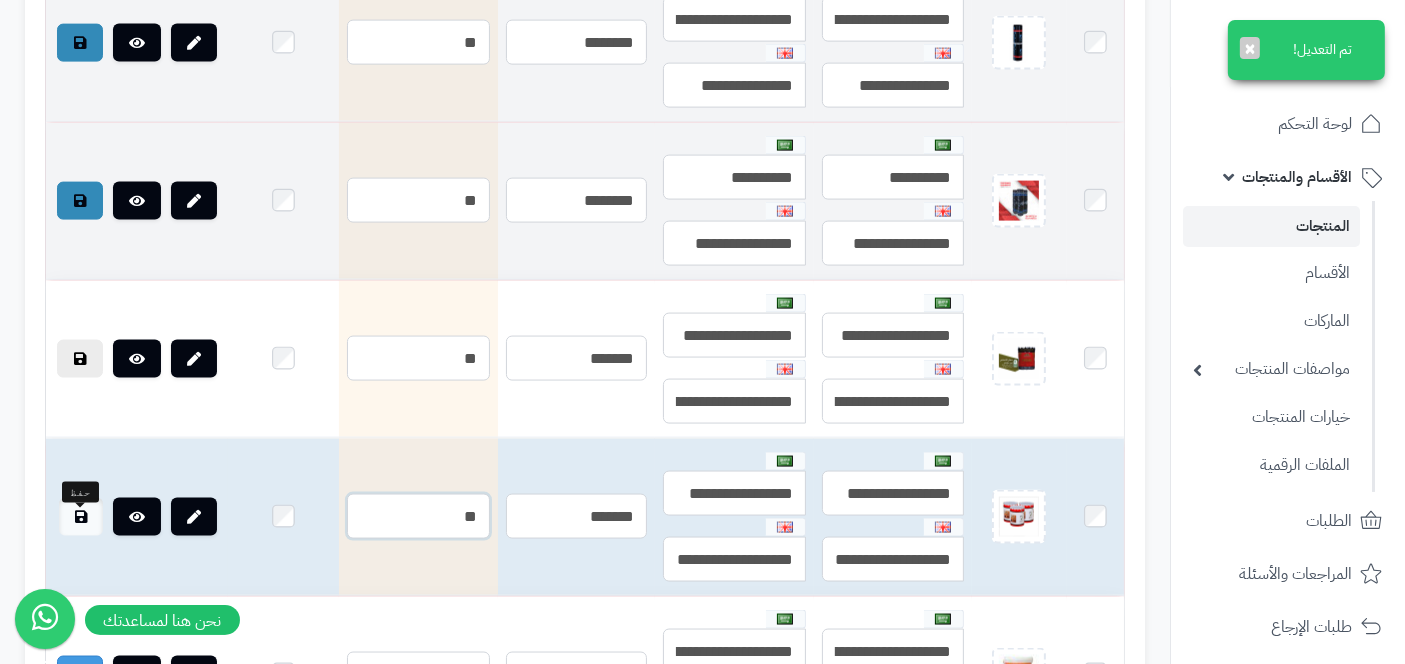 type on "**" 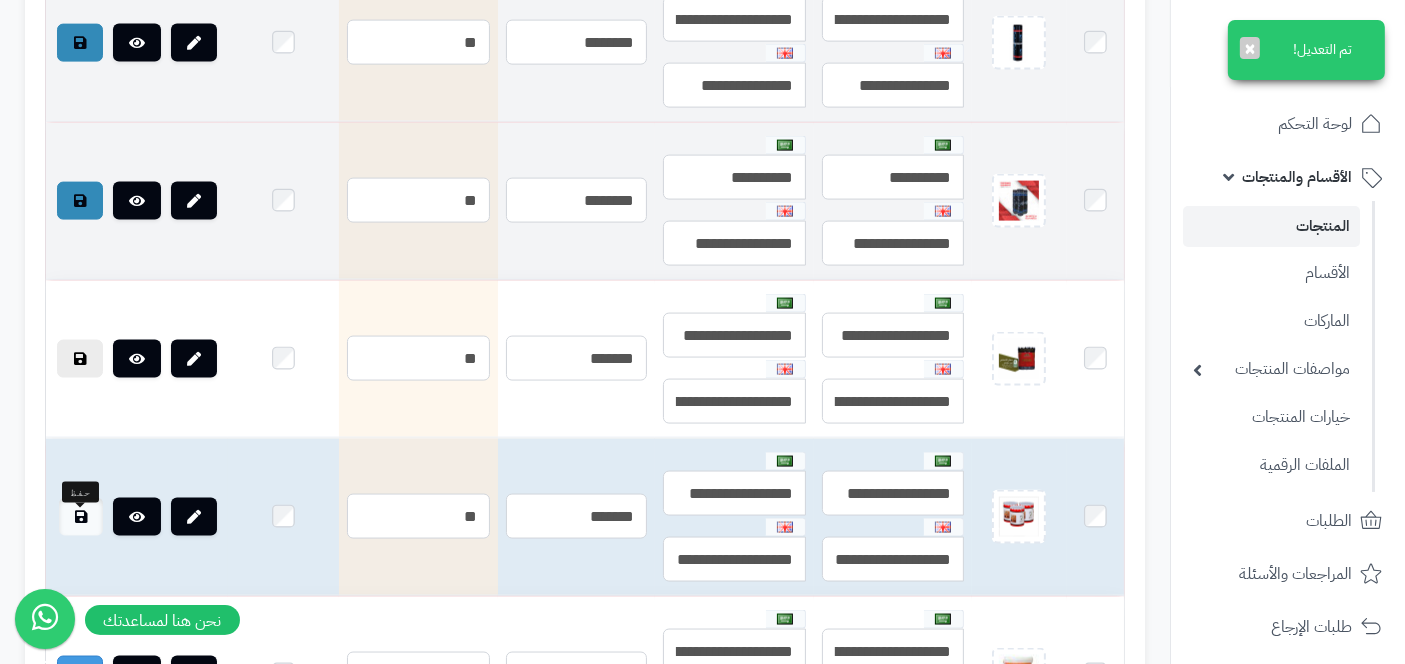 click at bounding box center (81, 517) 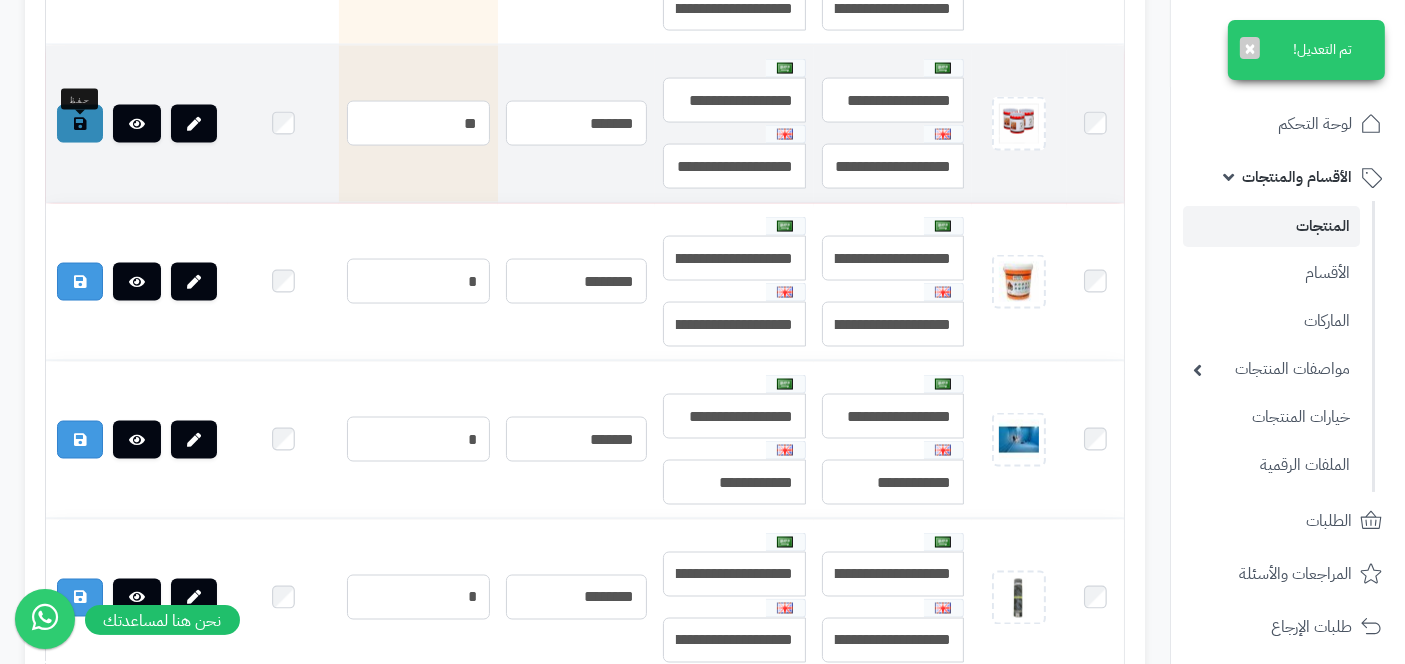 scroll, scrollTop: 3253, scrollLeft: 0, axis: vertical 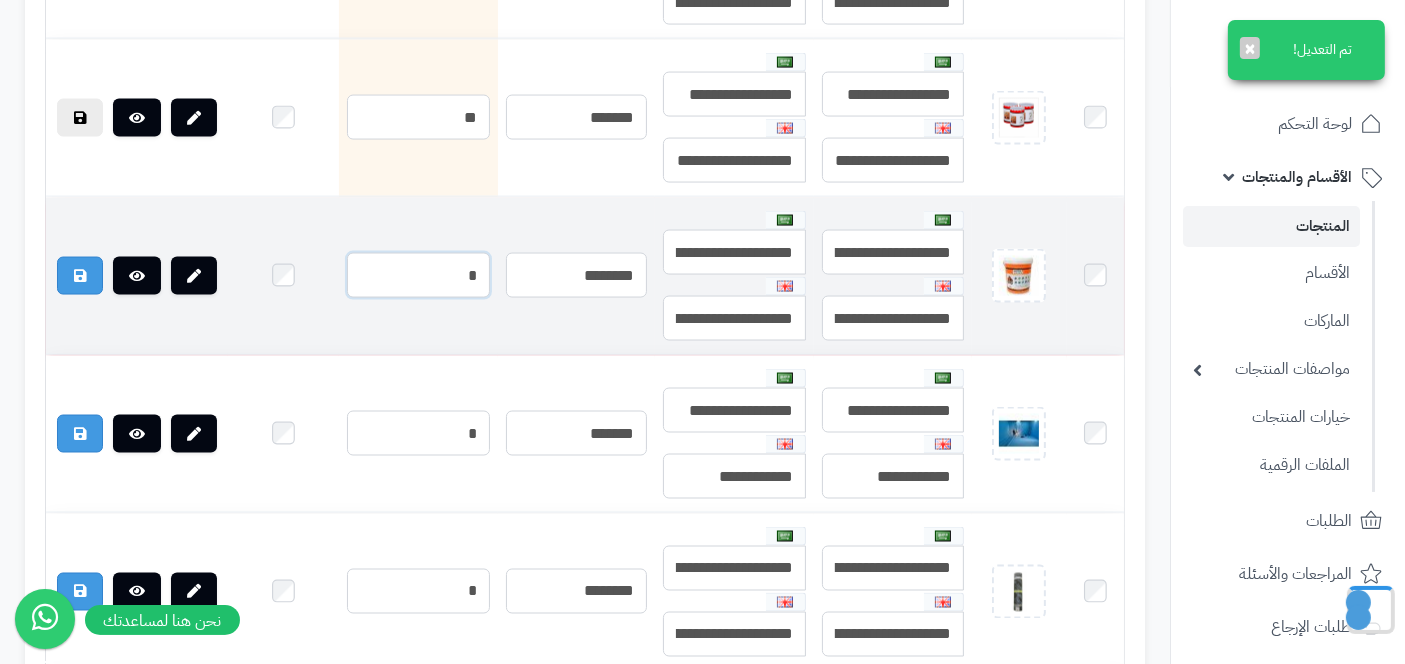 click on "*" at bounding box center (418, 275) 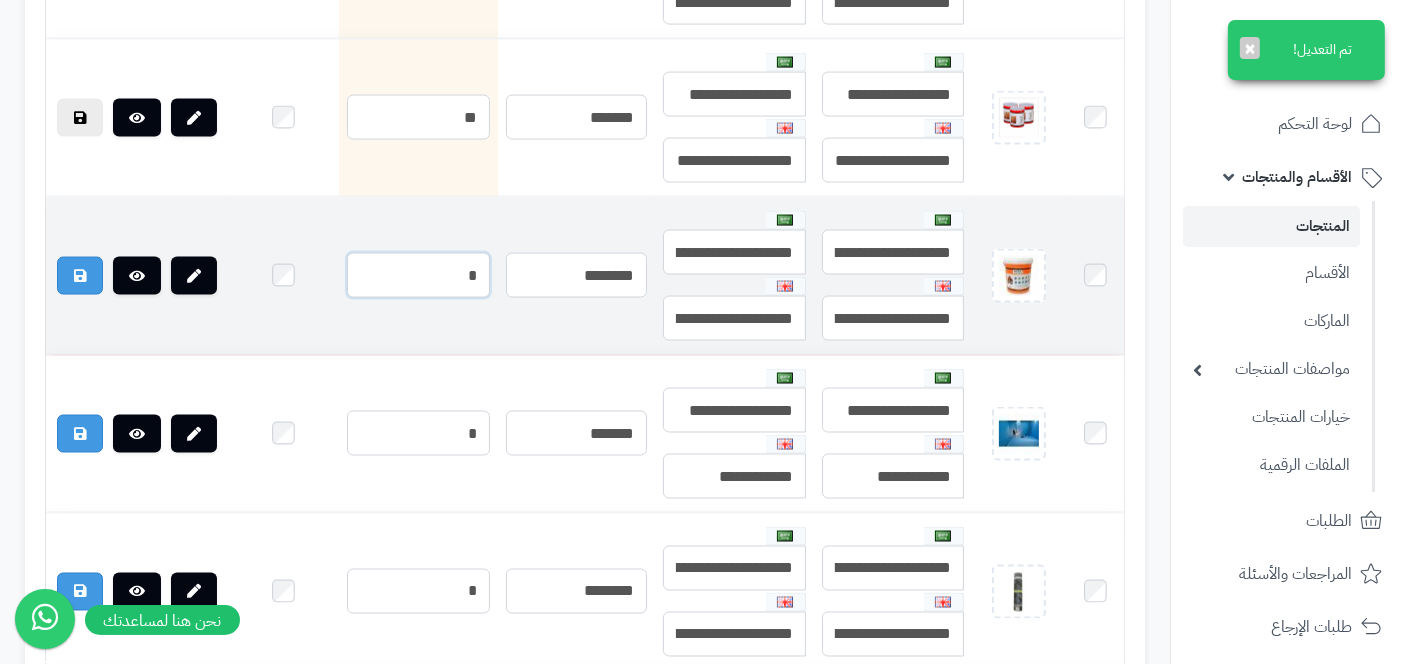 scroll, scrollTop: 3284, scrollLeft: 0, axis: vertical 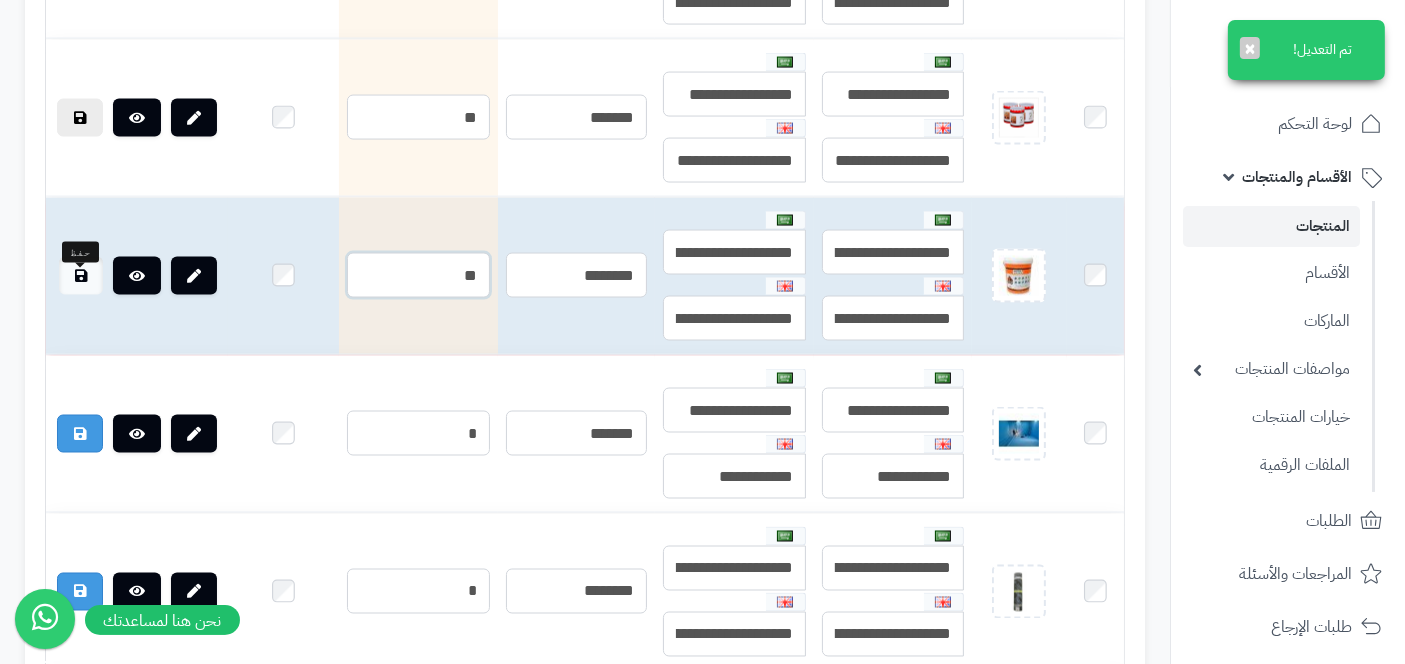 type on "**" 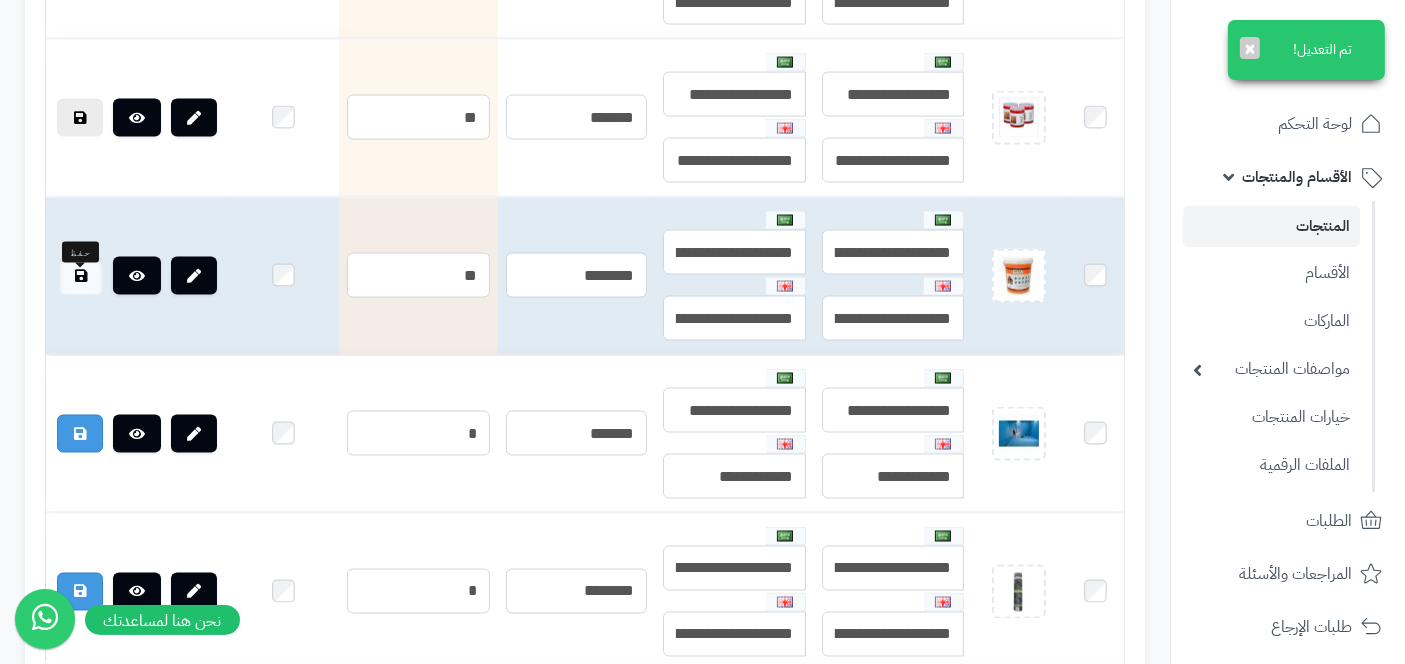 click at bounding box center (81, 276) 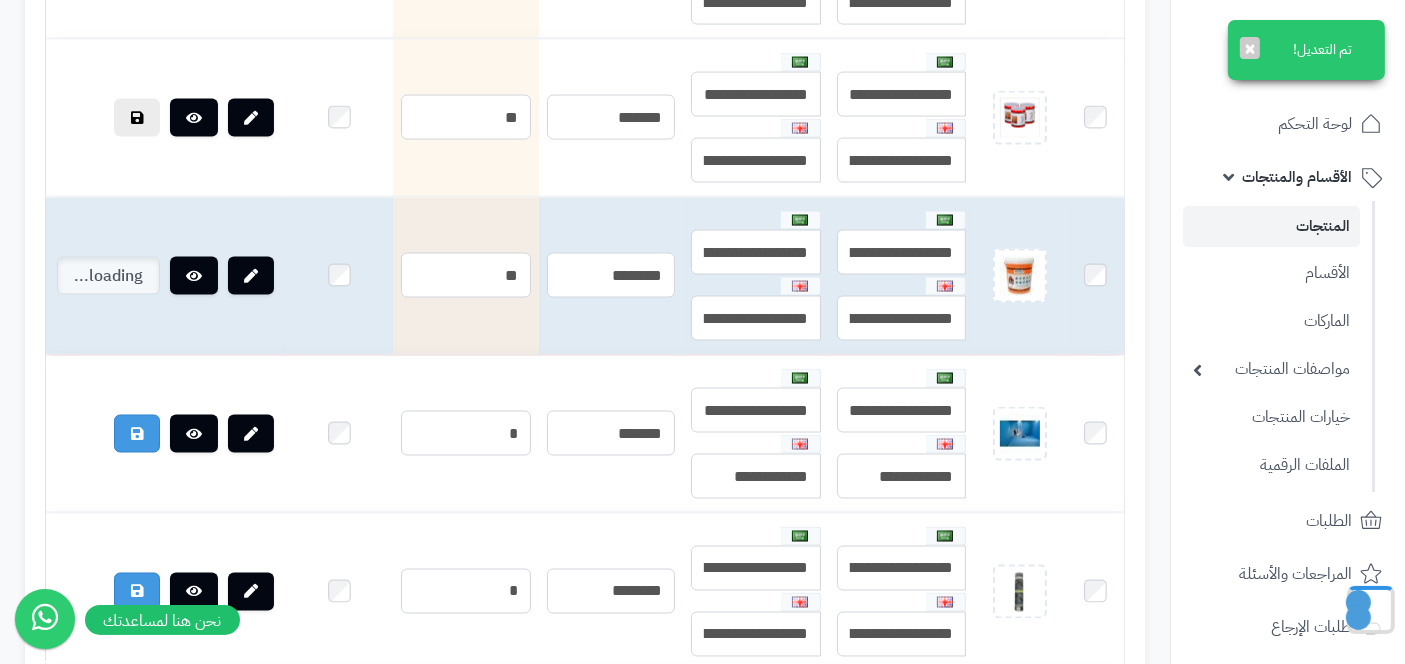 scroll, scrollTop: 3253, scrollLeft: 0, axis: vertical 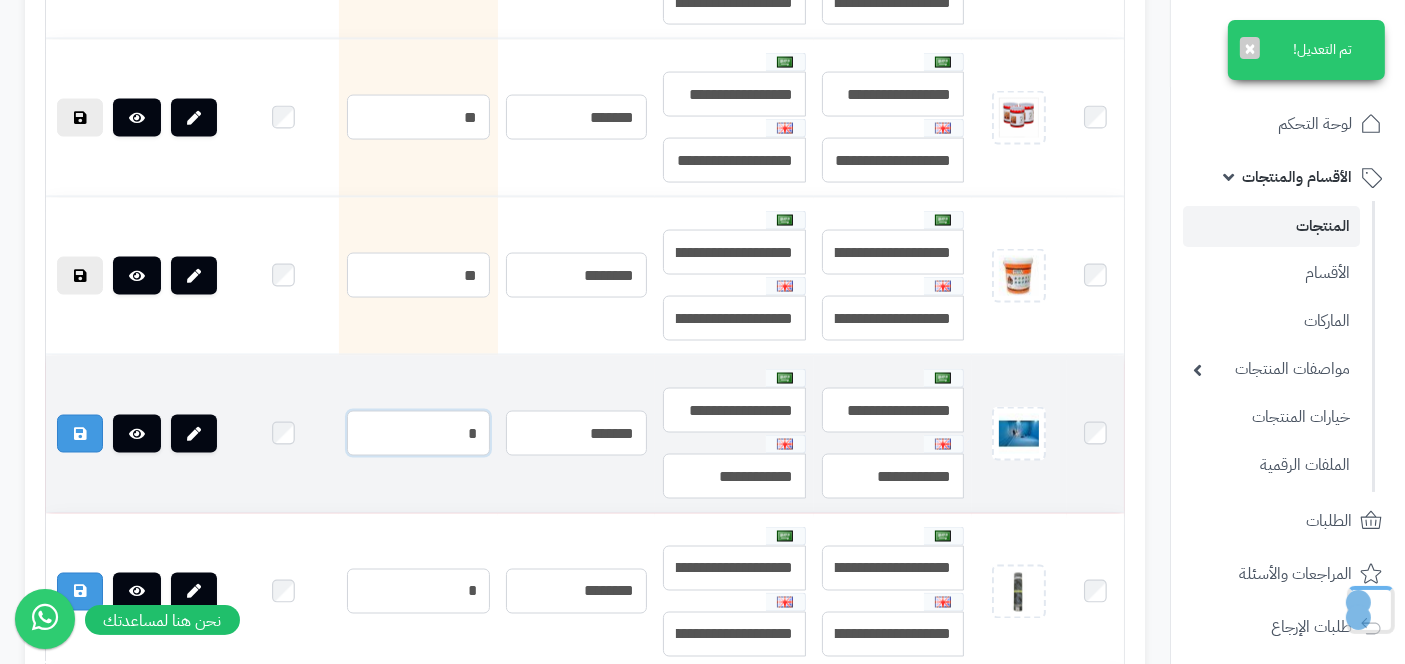 click on "*" at bounding box center (418, 433) 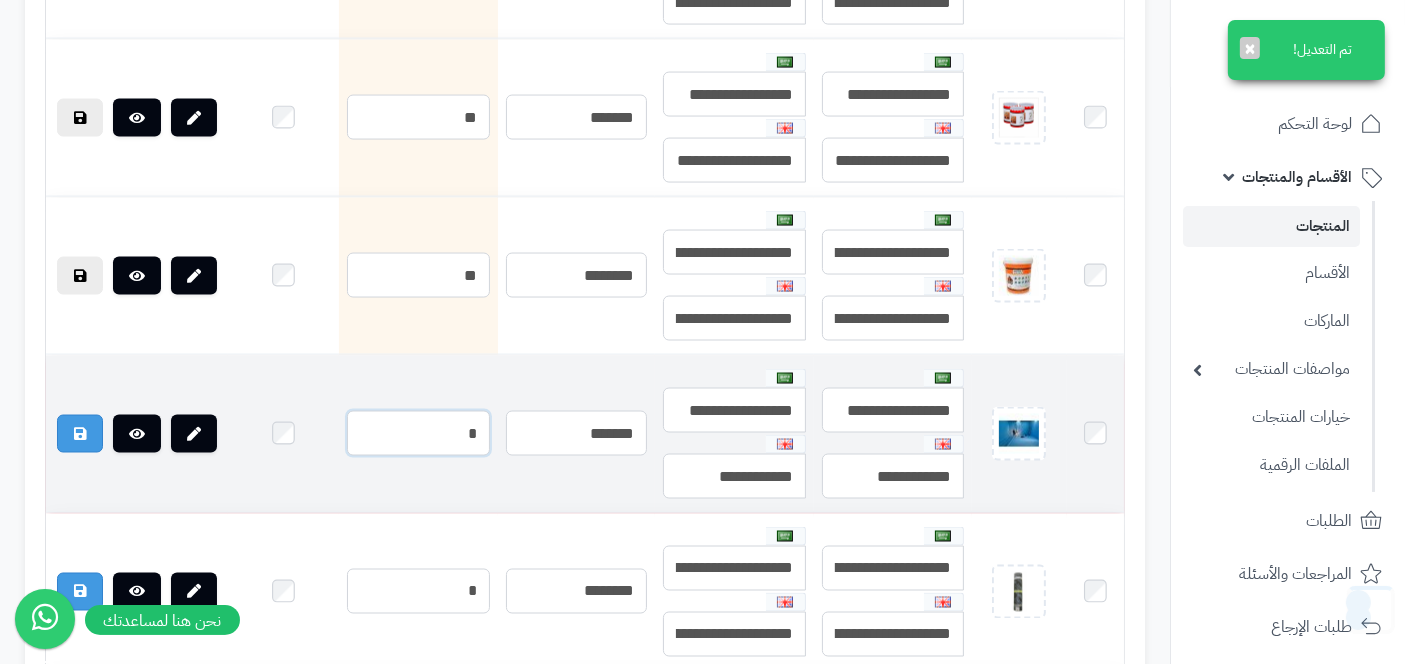 click on "*" at bounding box center (418, 433) 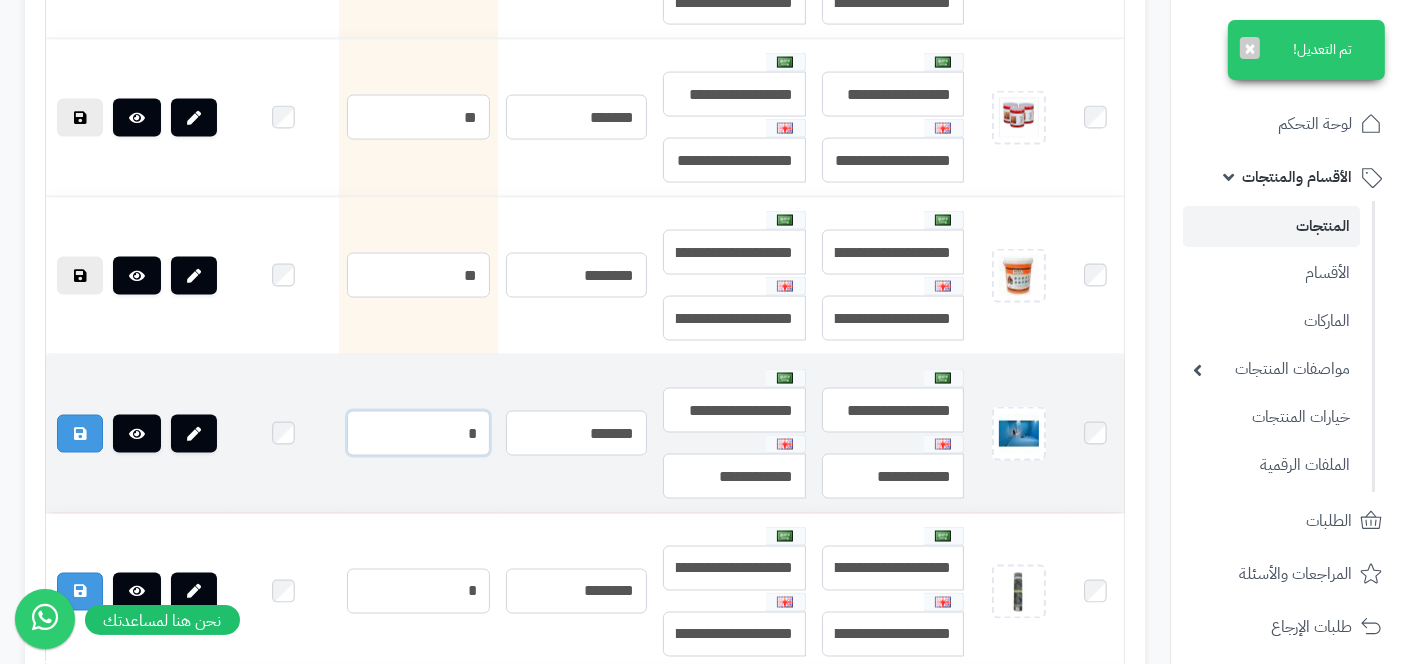 click on "*" at bounding box center [418, 433] 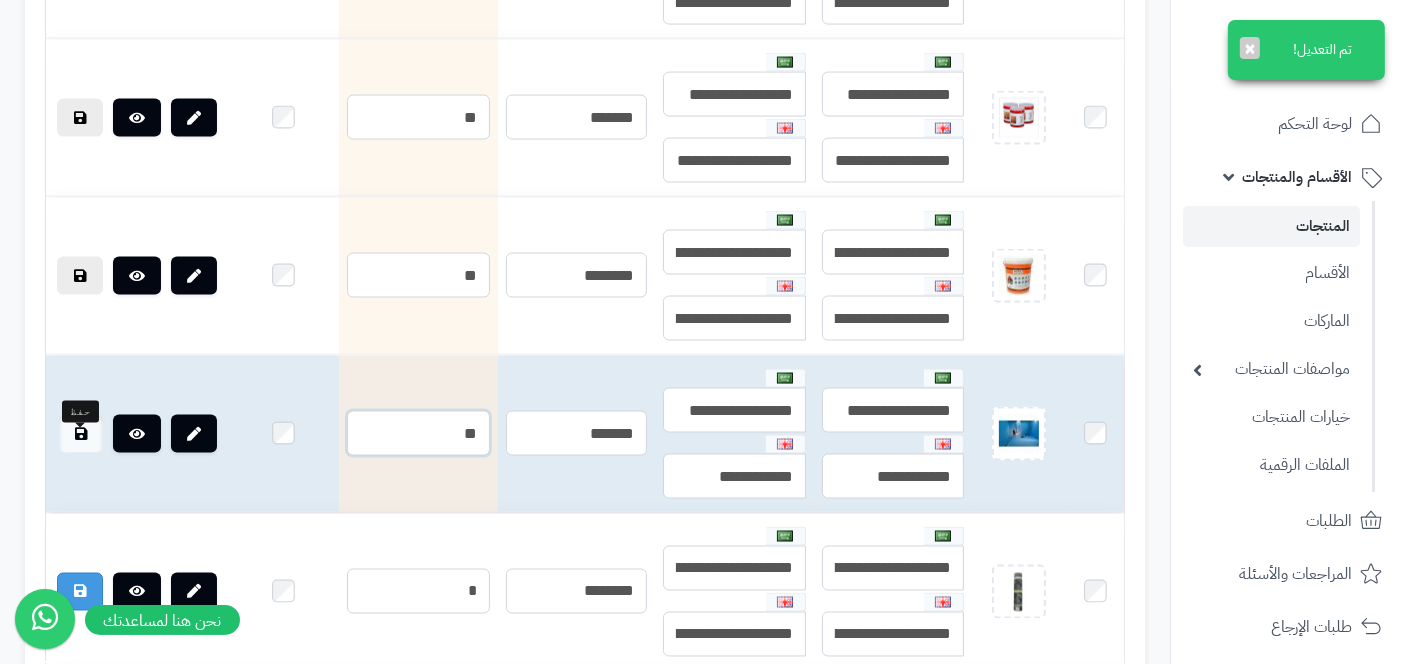 type on "**" 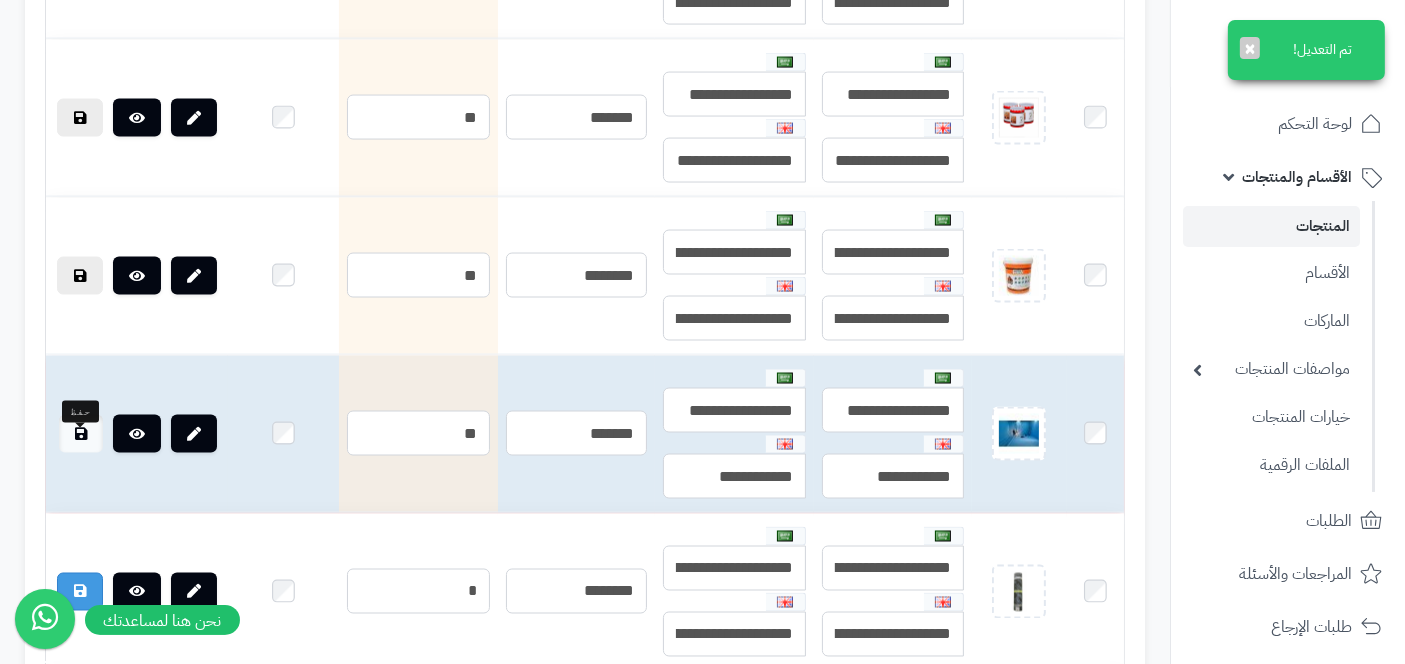 click at bounding box center (81, 434) 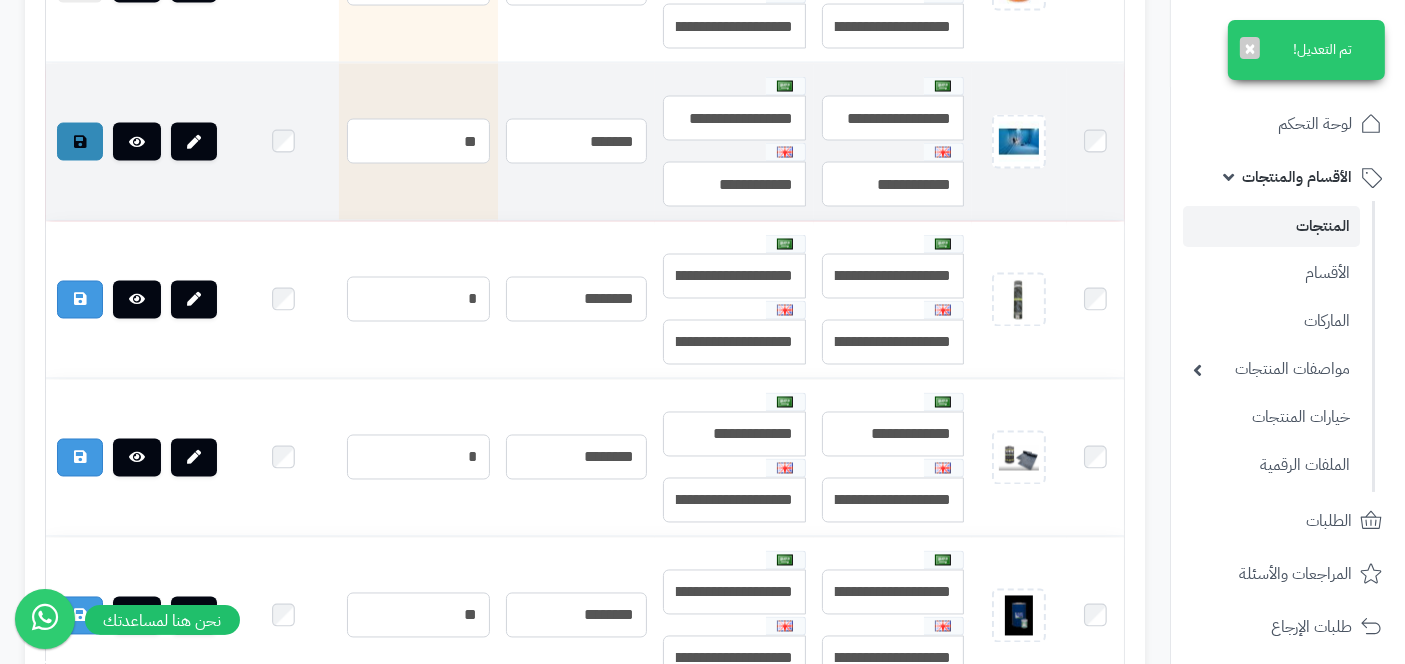 scroll, scrollTop: 3549, scrollLeft: 0, axis: vertical 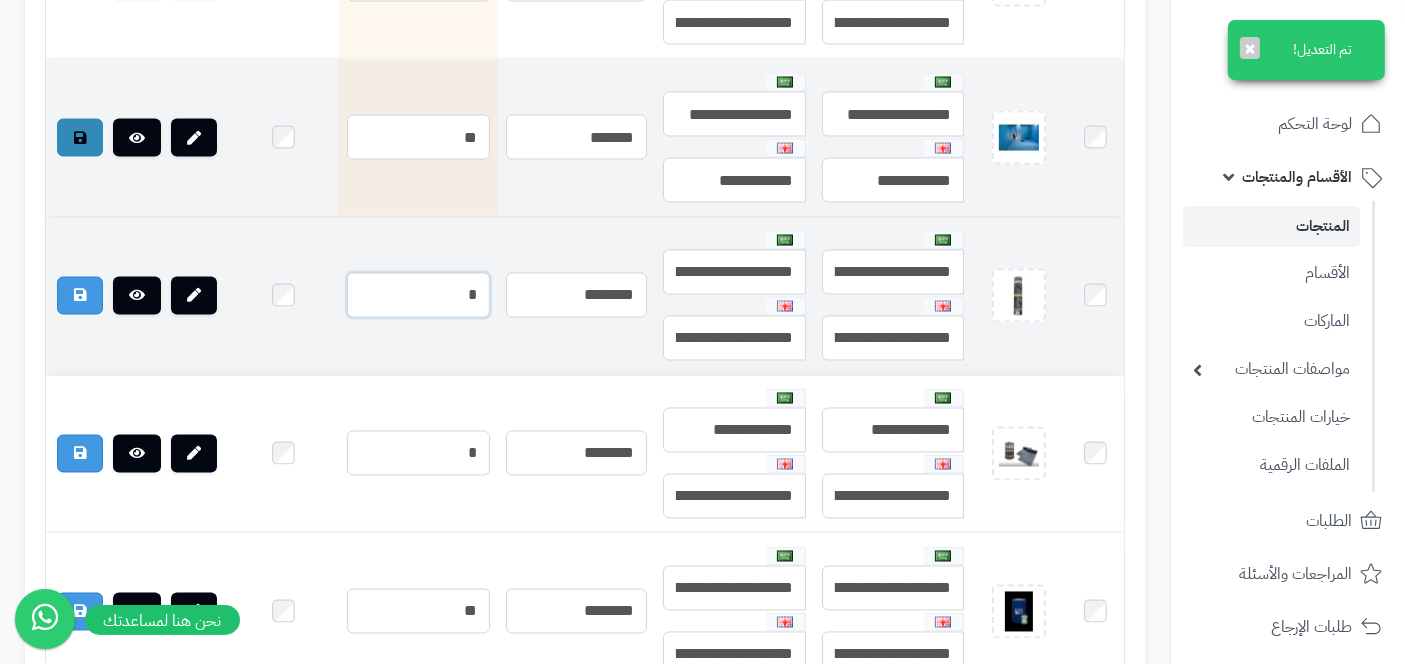 click on "*" at bounding box center (418, 295) 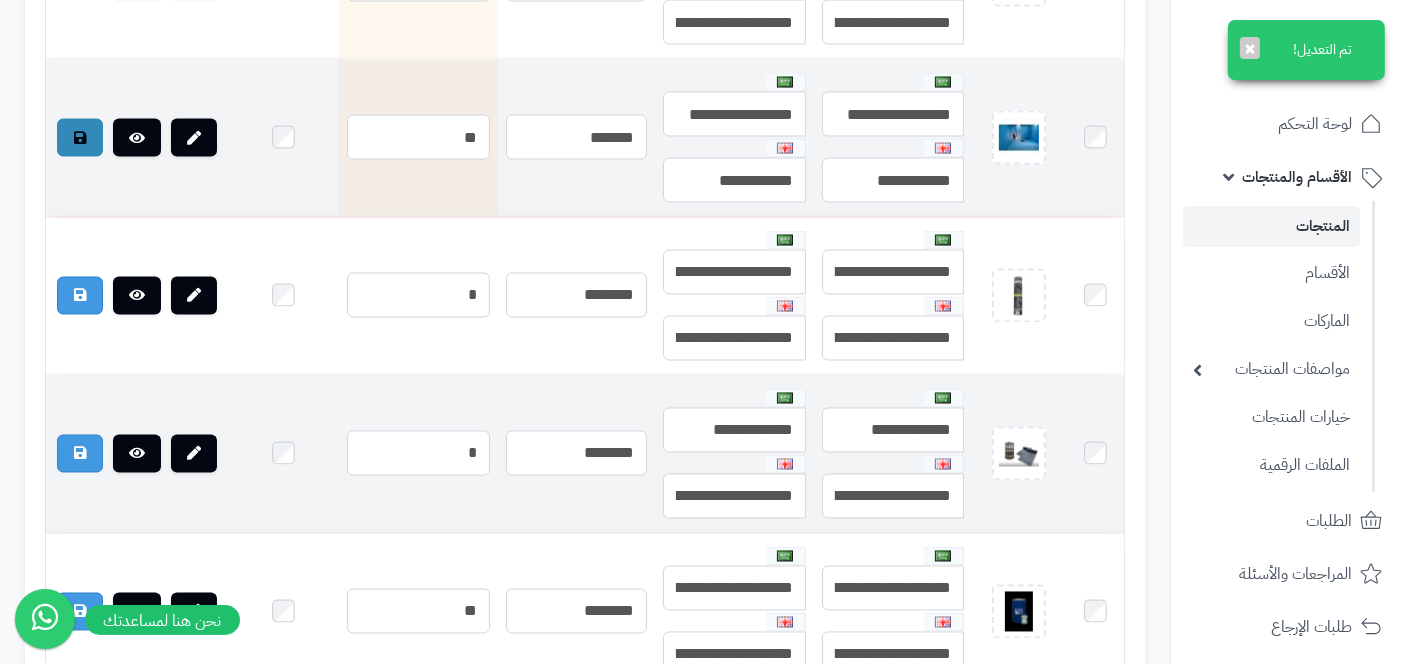 drag, startPoint x: 455, startPoint y: 313, endPoint x: 84, endPoint y: 447, distance: 394.45786 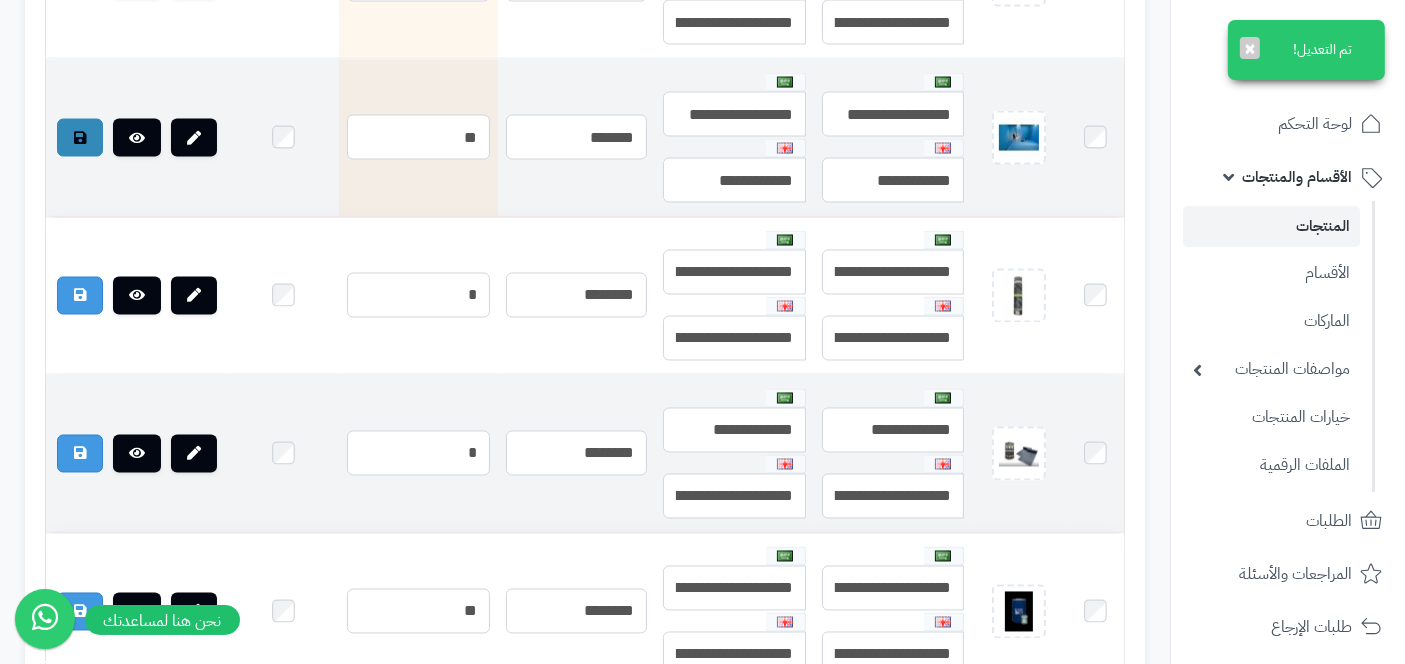 click at bounding box center (137, 454) 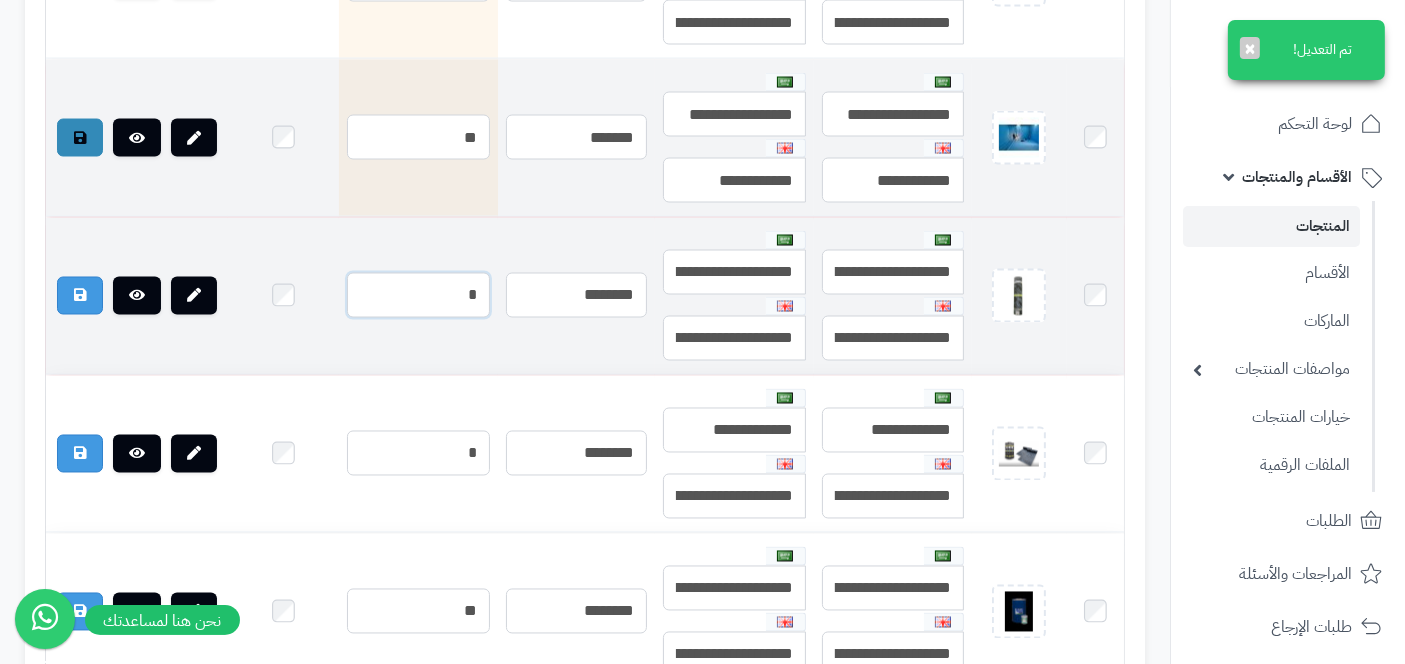 click on "*" at bounding box center (418, 295) 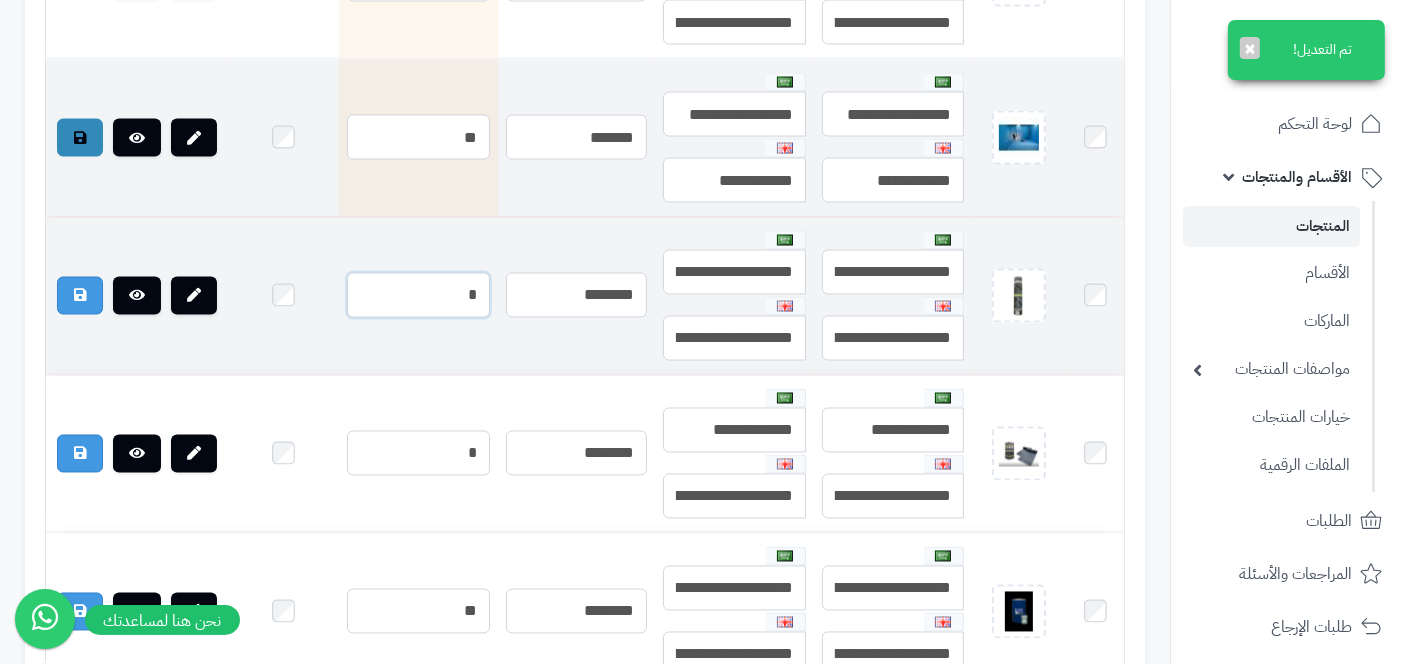 click on "*" at bounding box center (418, 295) 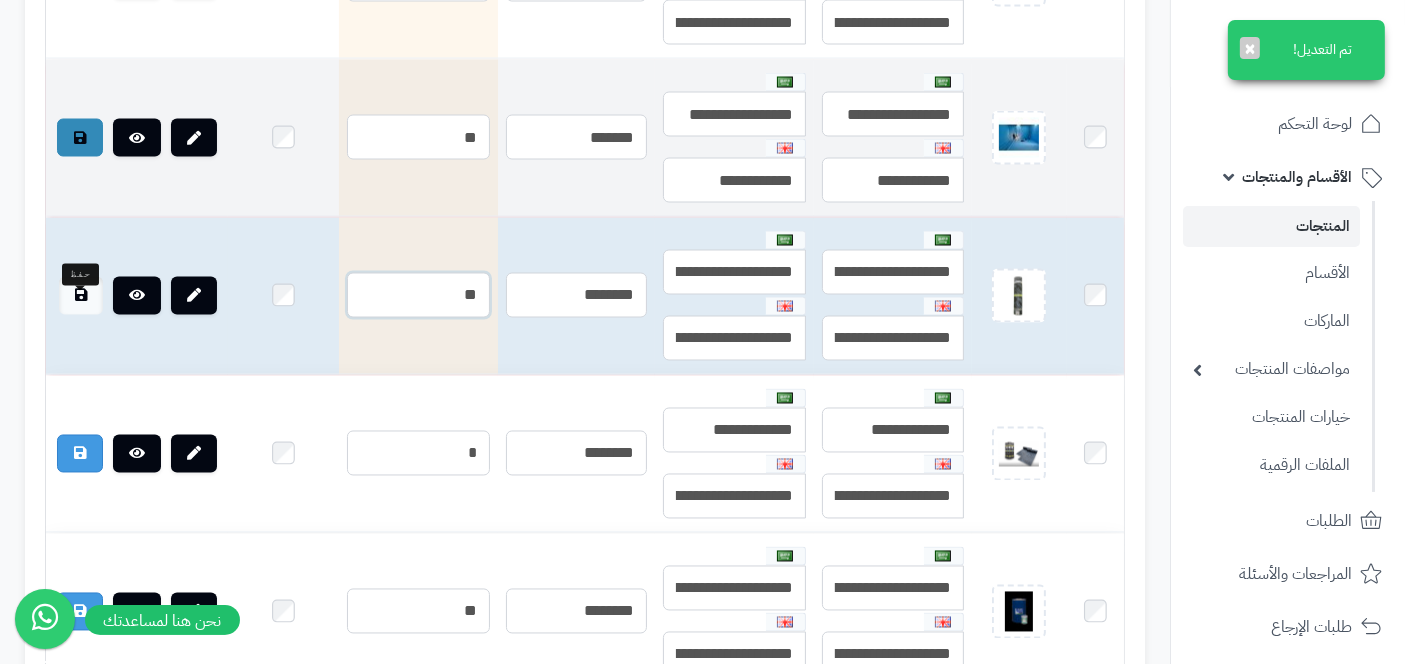 type on "**" 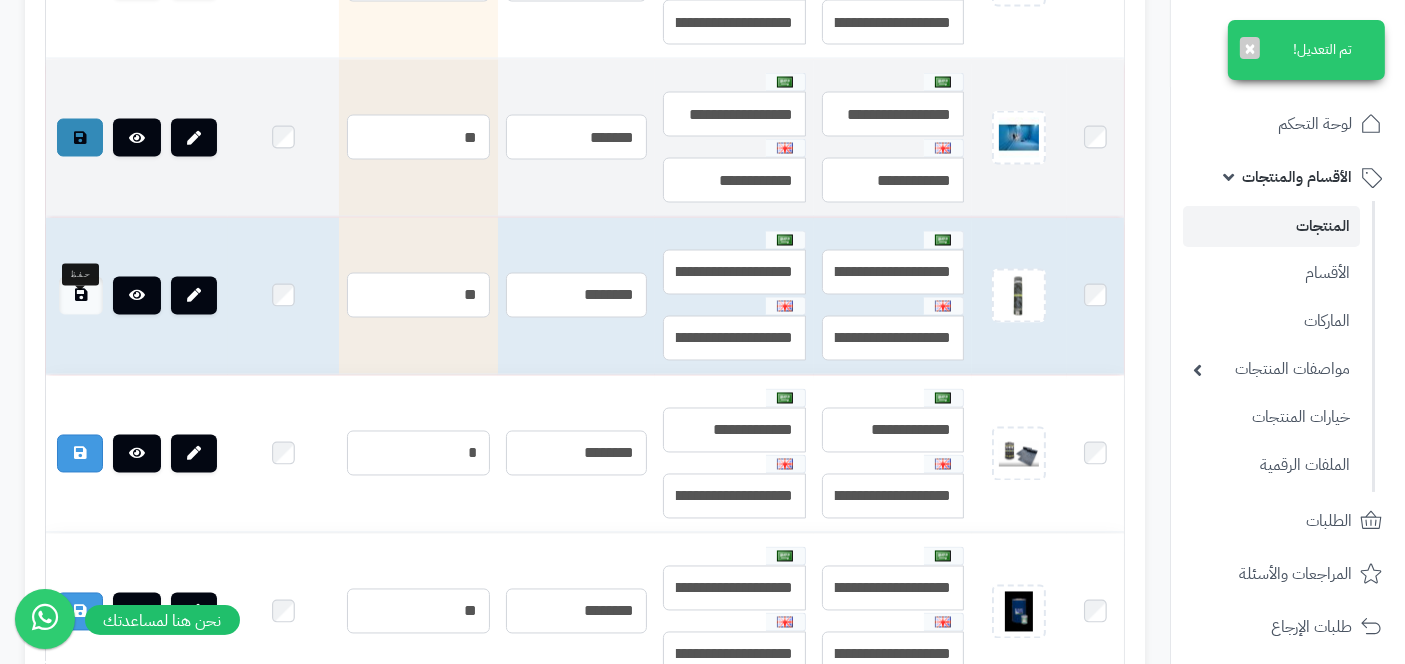 click at bounding box center [81, 296] 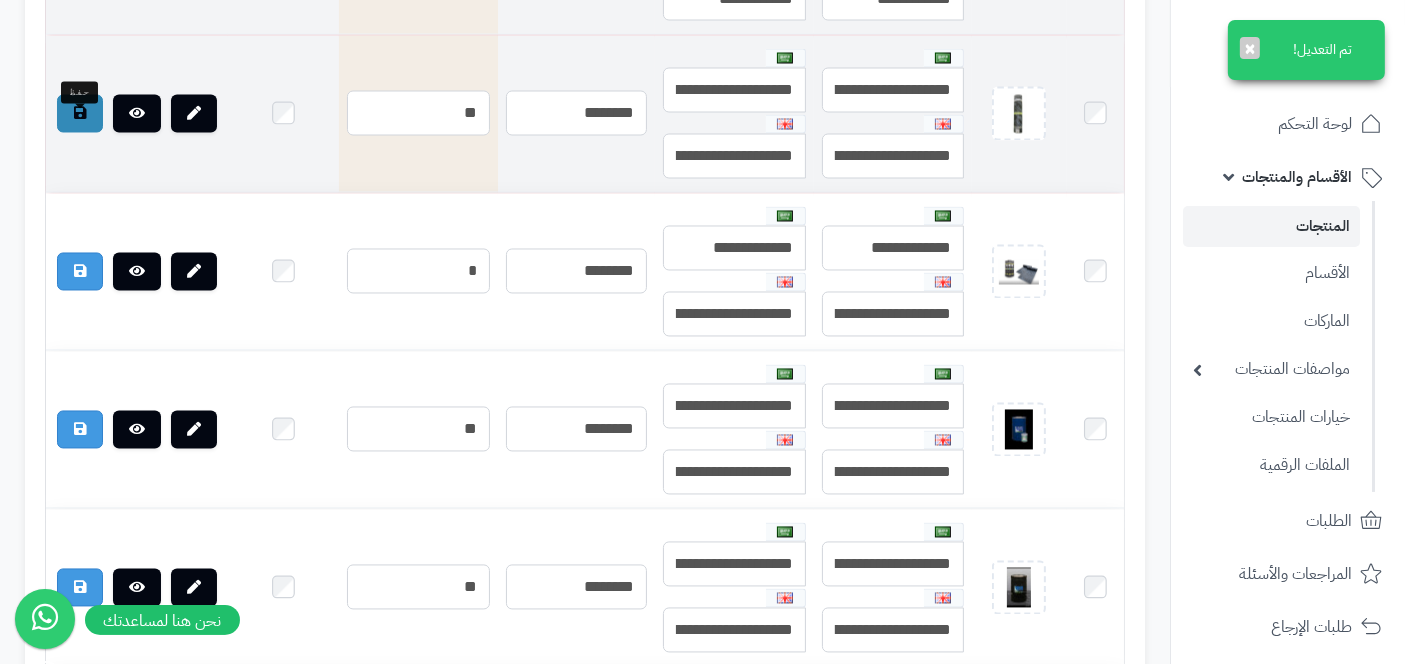 scroll, scrollTop: 3746, scrollLeft: 0, axis: vertical 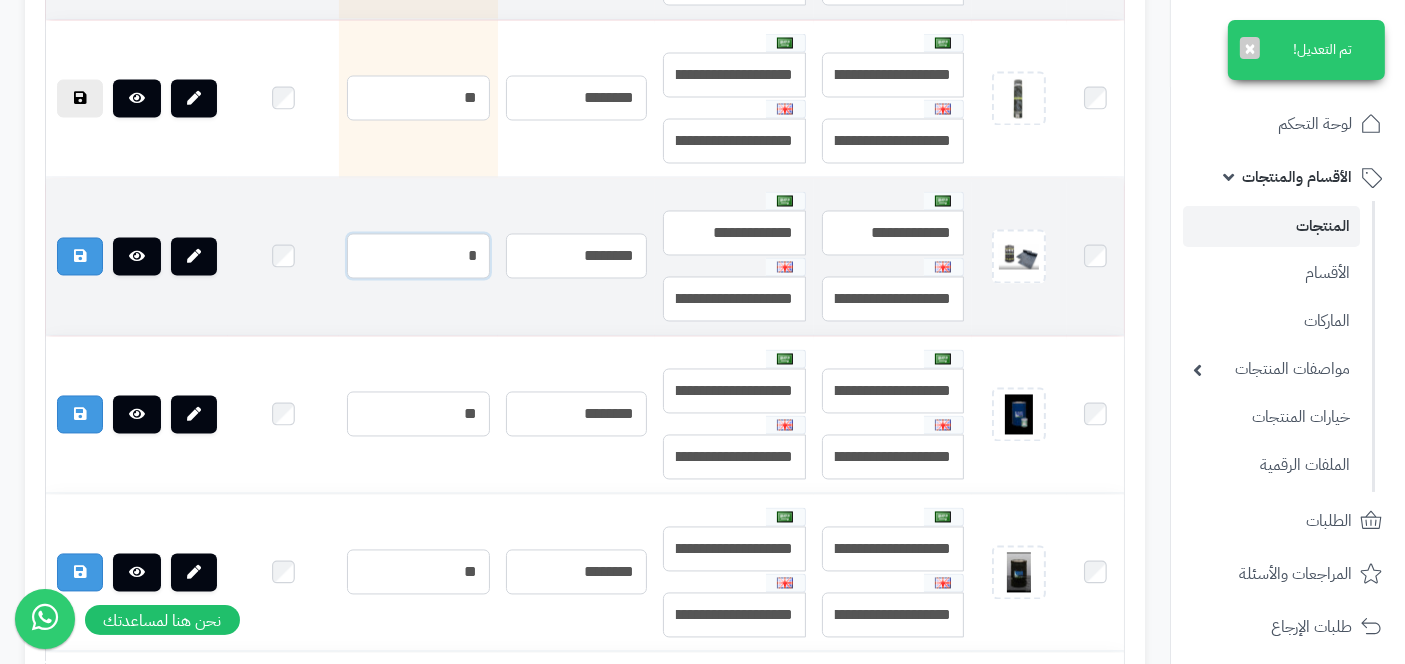 click on "*" at bounding box center (418, 256) 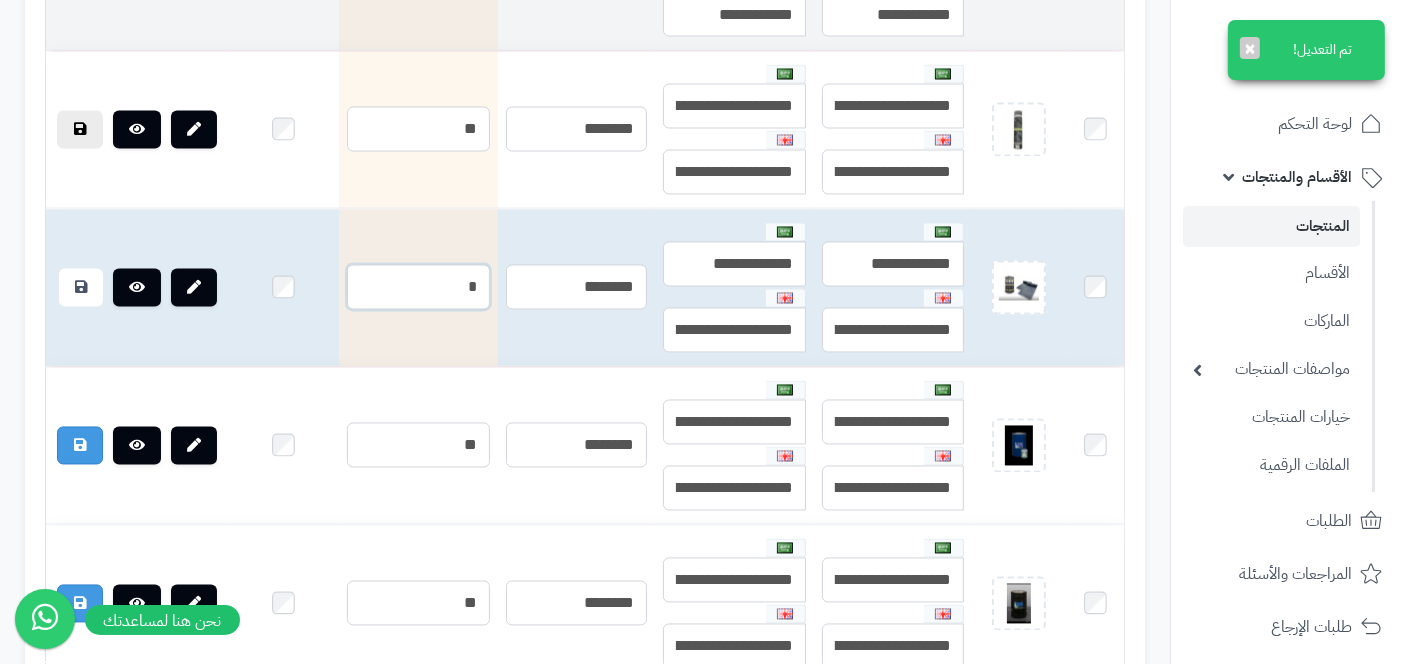 scroll, scrollTop: 3777, scrollLeft: 0, axis: vertical 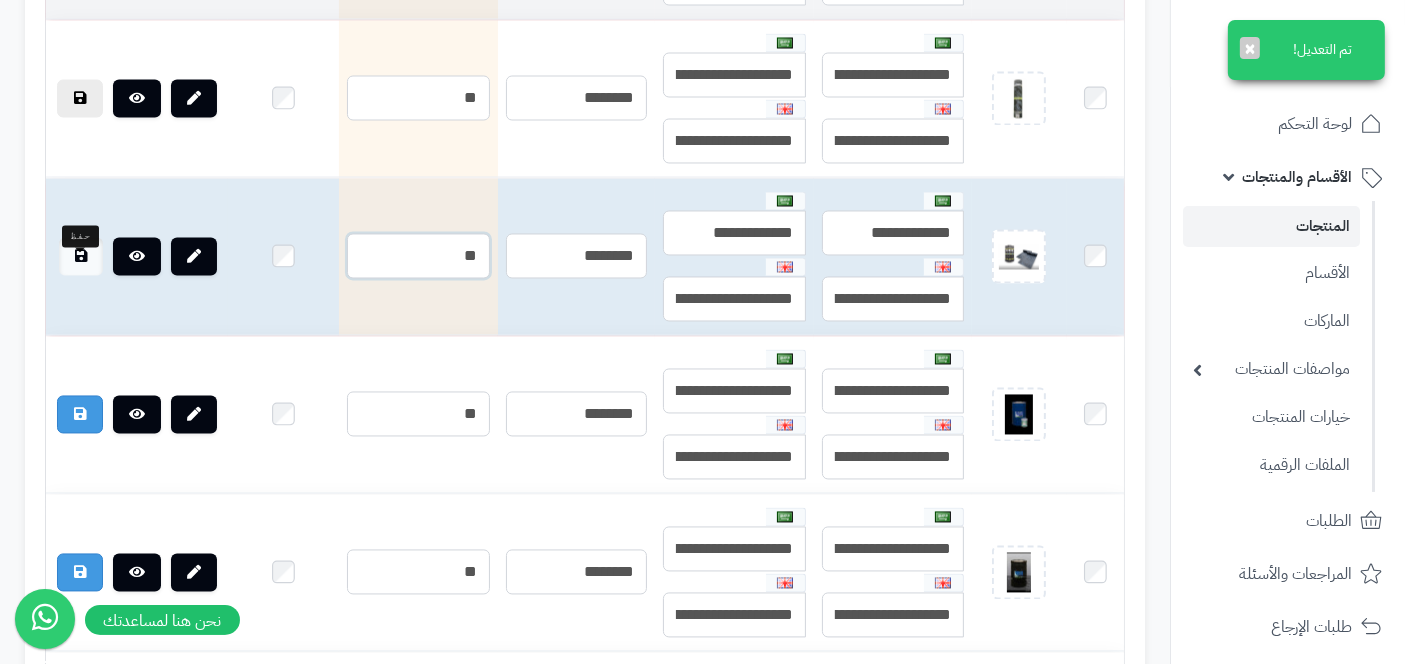 type on "**" 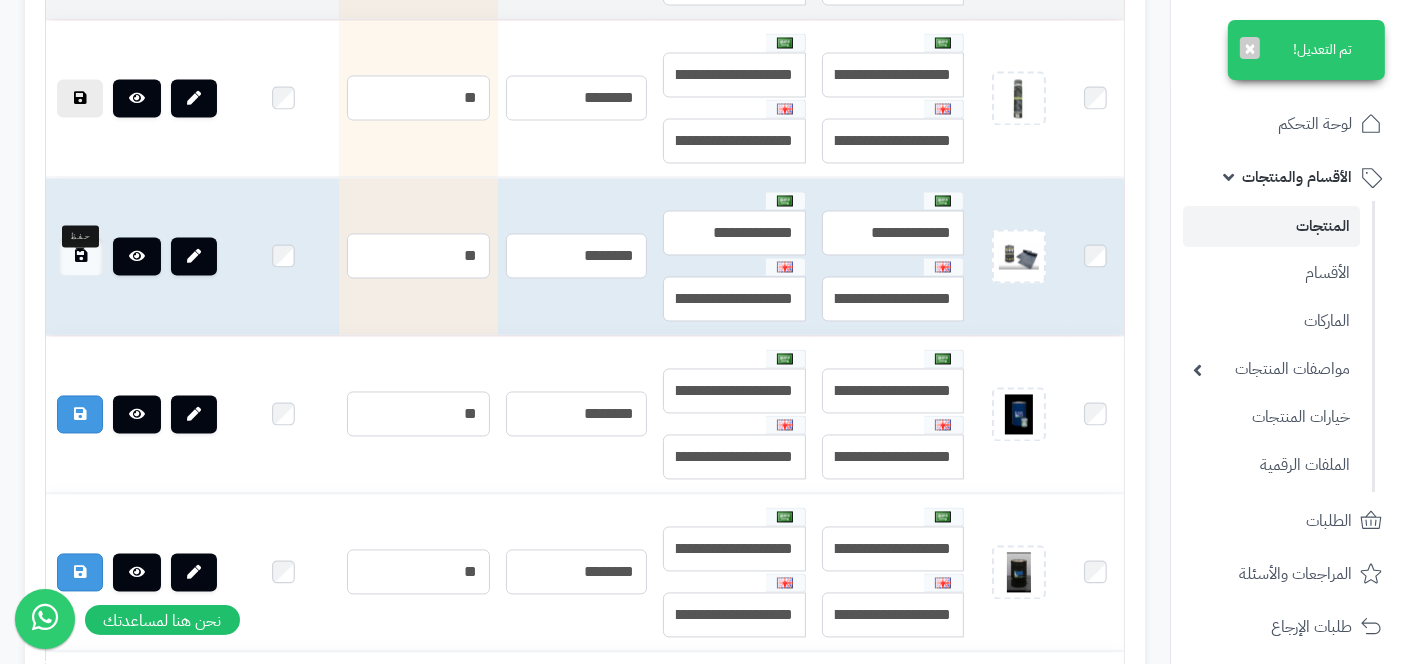 click at bounding box center [81, 257] 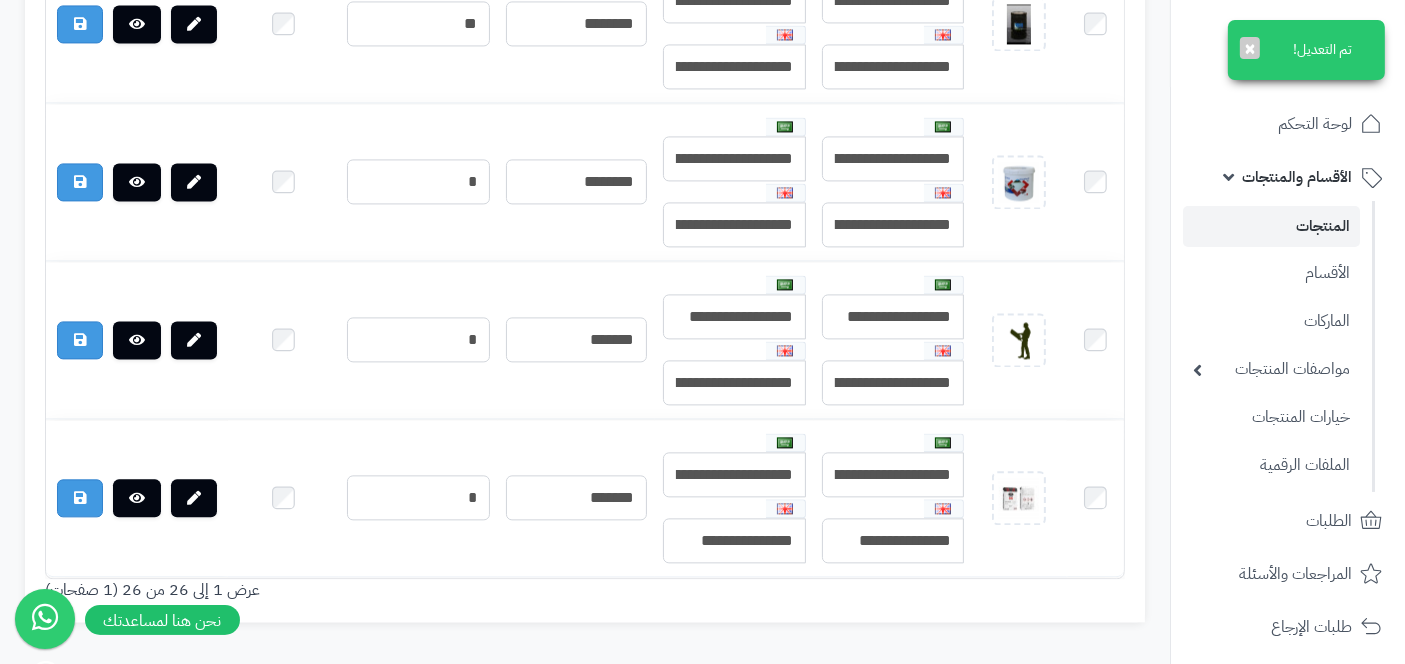 scroll, scrollTop: 4297, scrollLeft: 0, axis: vertical 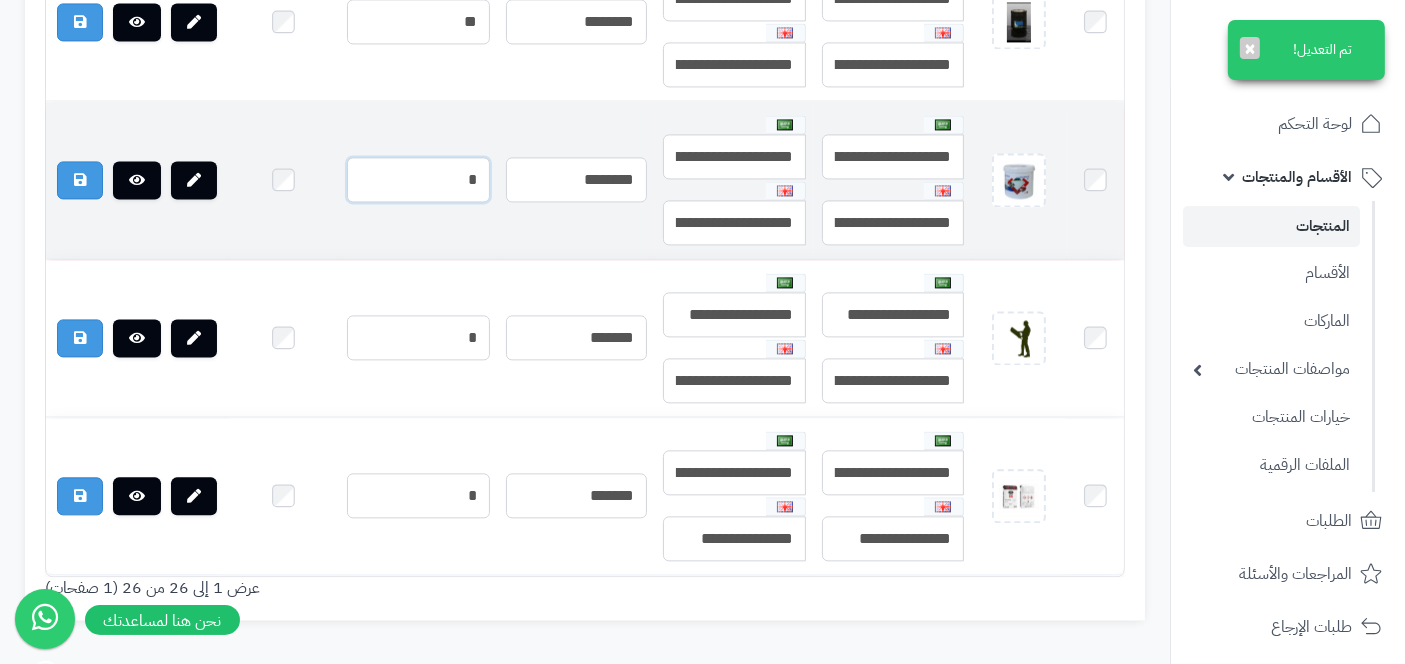 click on "*" at bounding box center (418, 179) 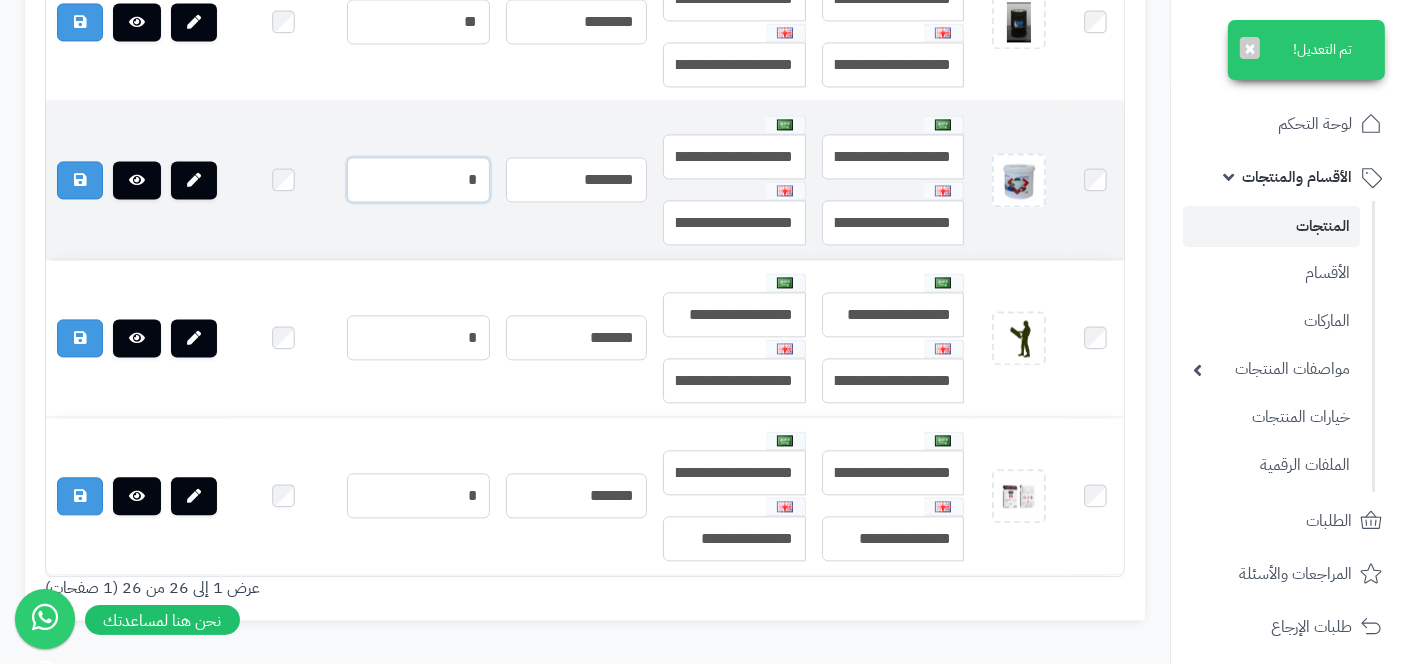 click on "*" at bounding box center (418, 179) 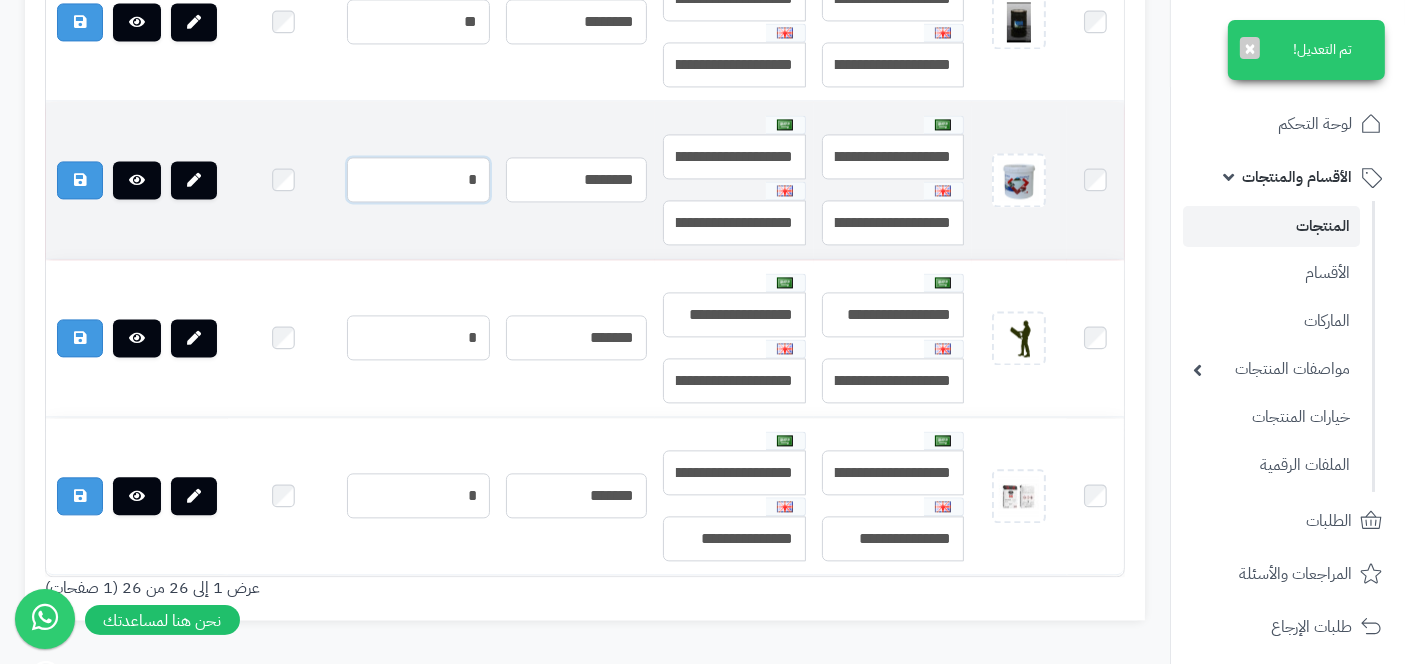 scroll, scrollTop: 4328, scrollLeft: 0, axis: vertical 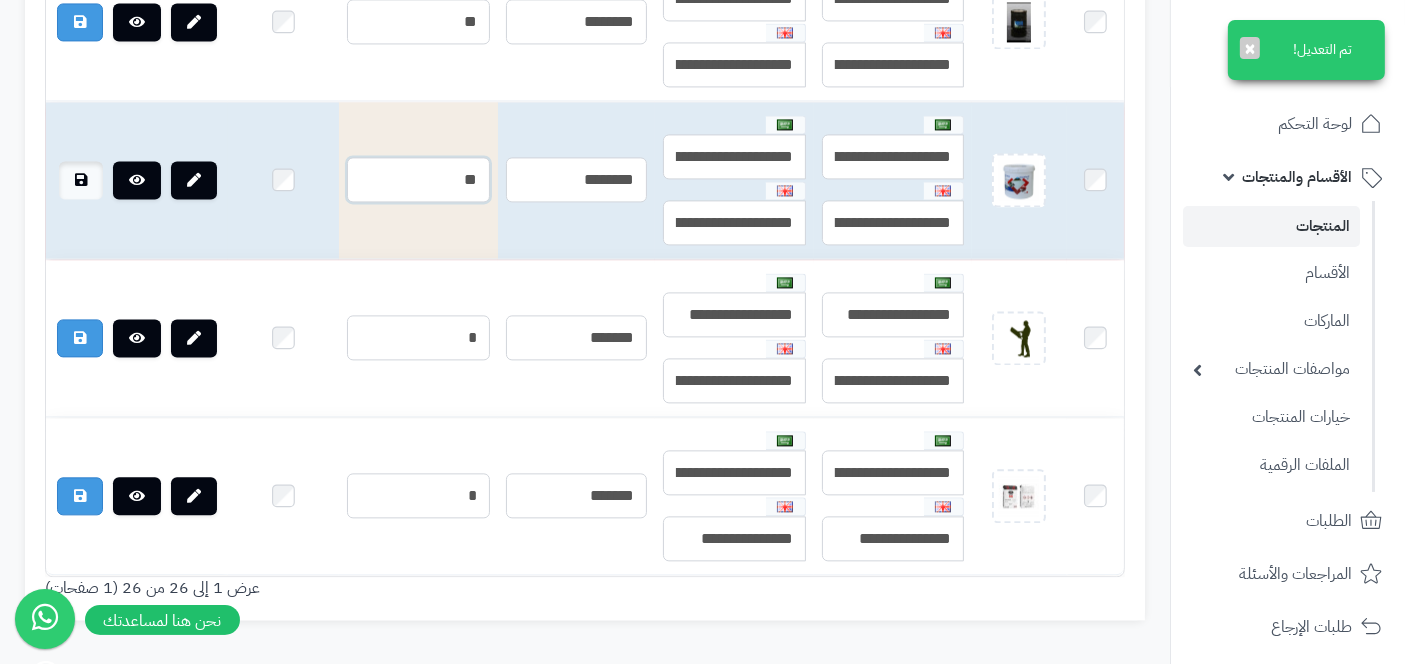 type on "**" 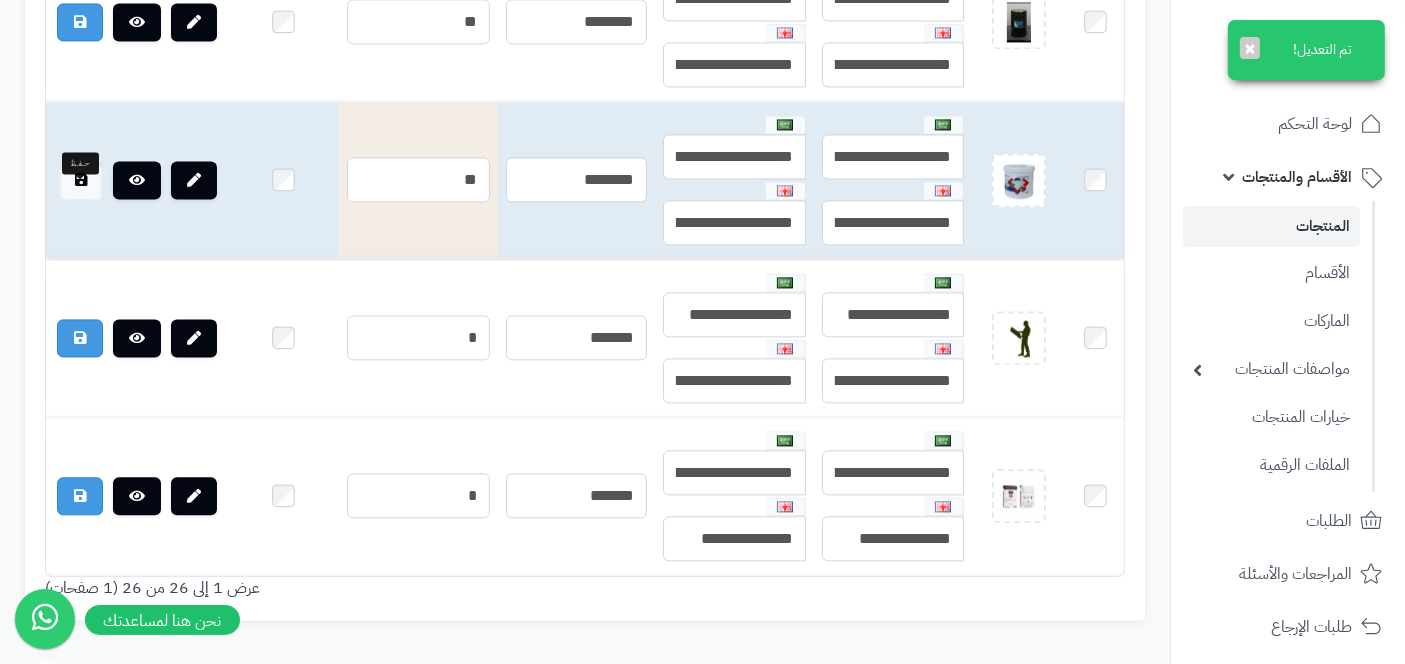 click at bounding box center [81, 180] 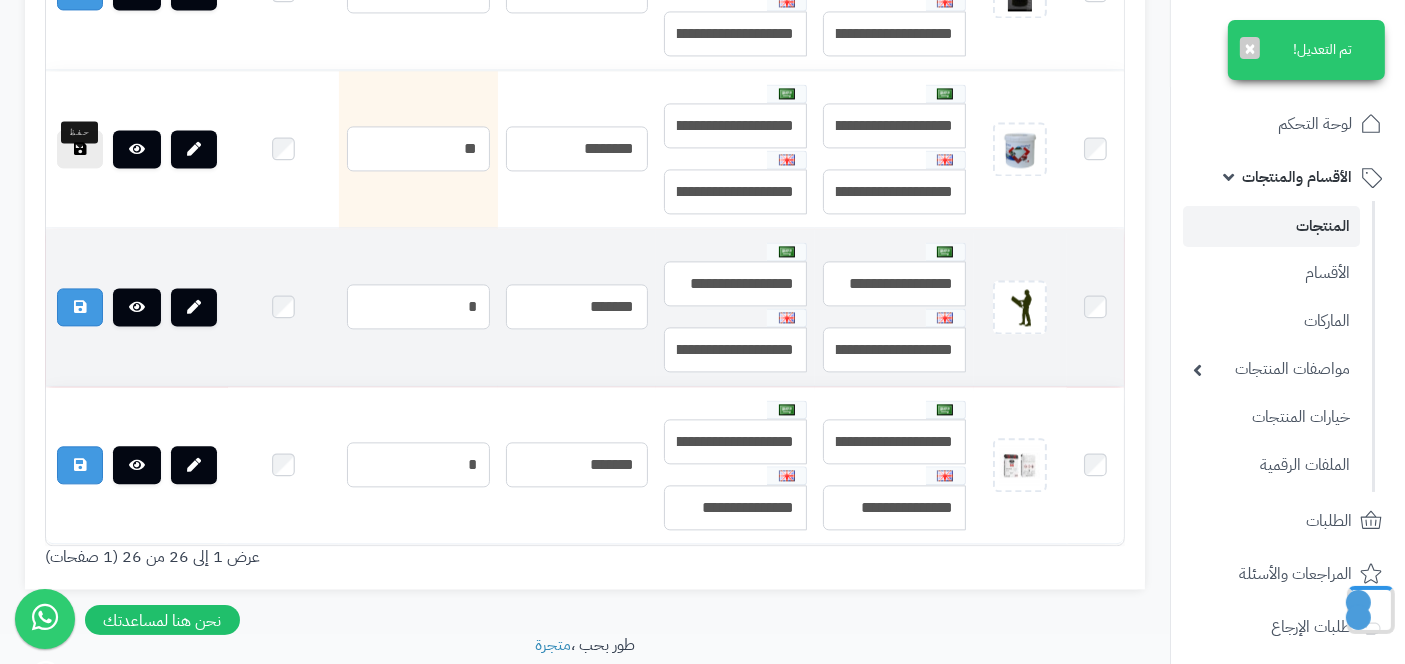 scroll, scrollTop: 4297, scrollLeft: 0, axis: vertical 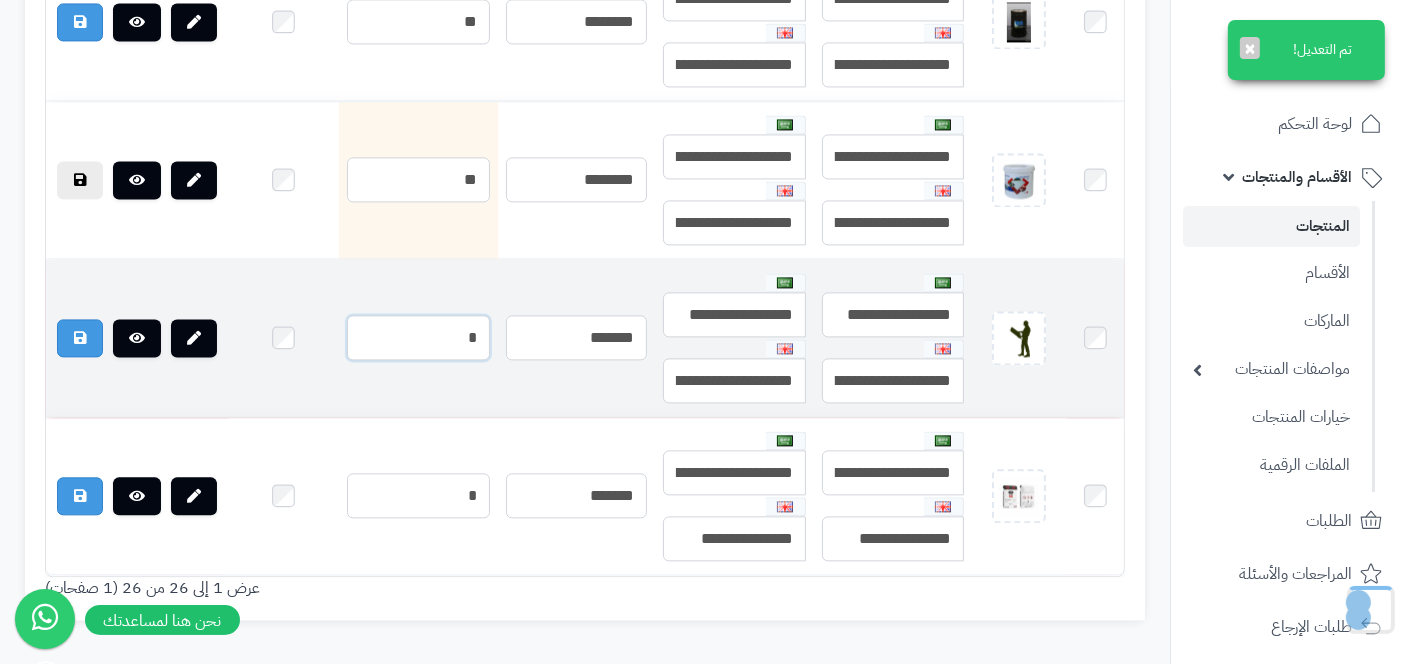 click on "*" at bounding box center (418, 337) 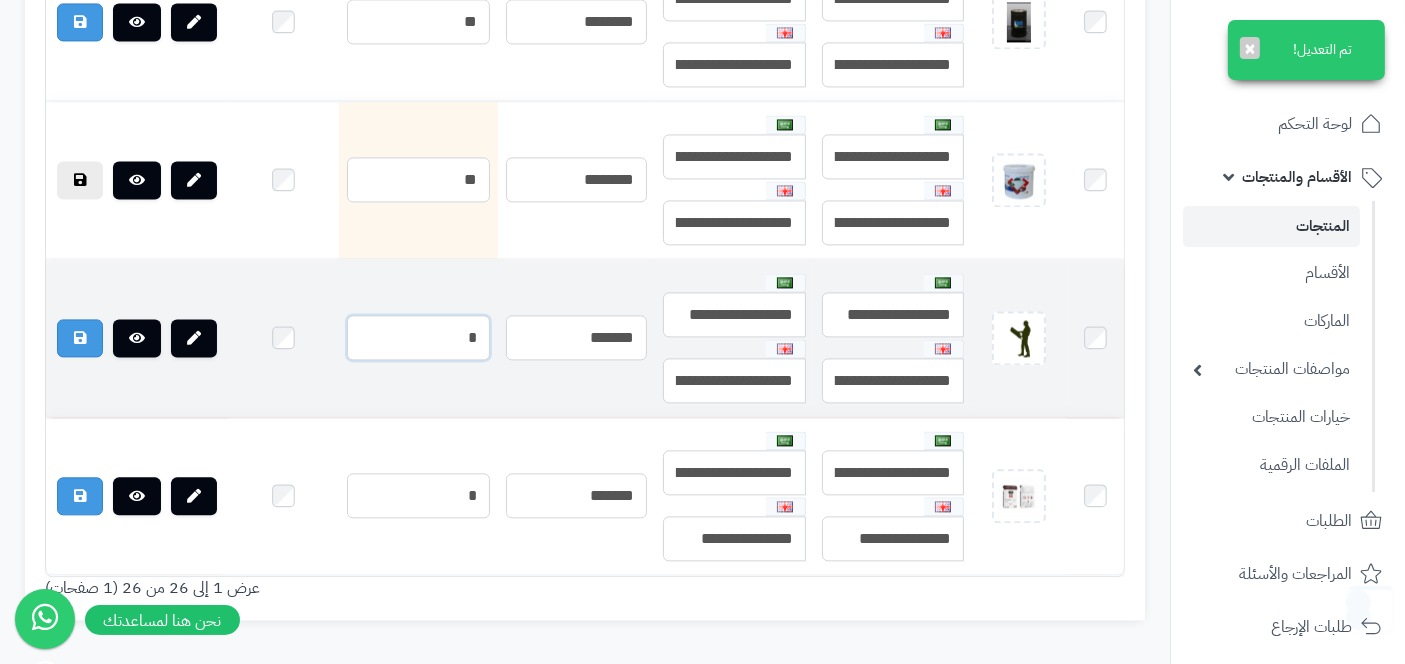 click on "*" at bounding box center (418, 337) 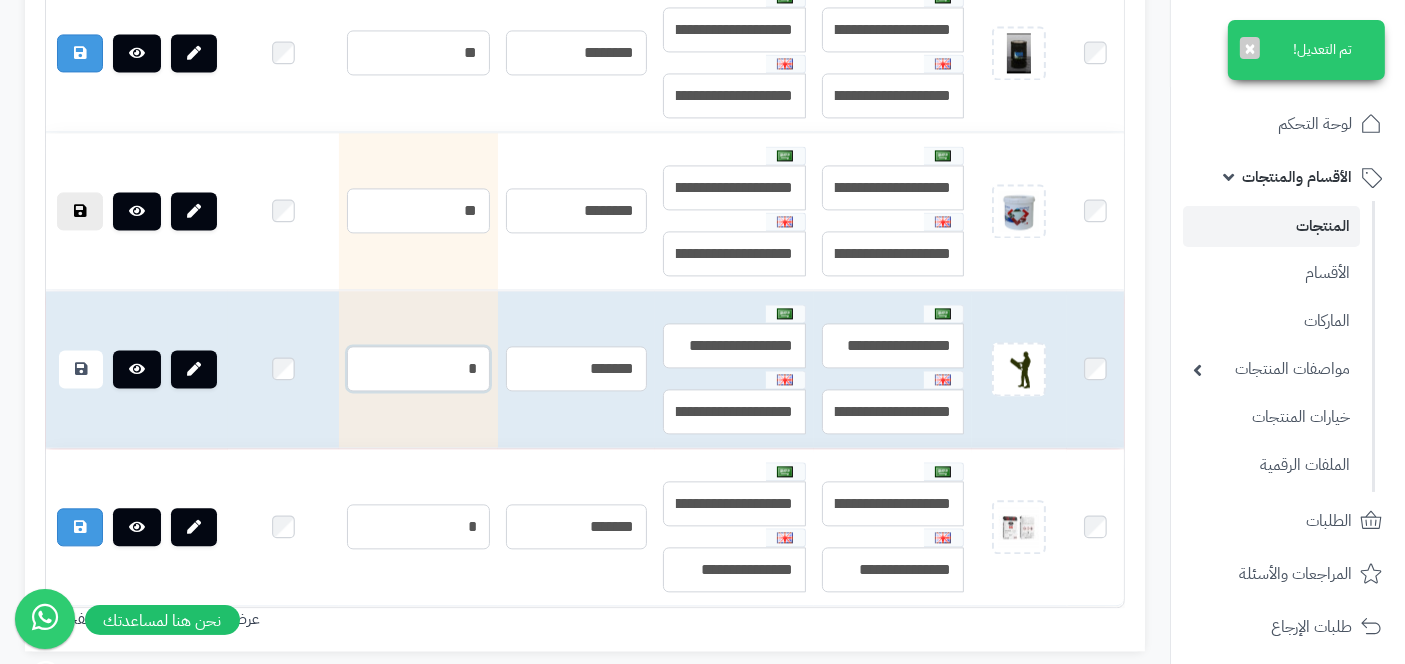 scroll, scrollTop: 4328, scrollLeft: 0, axis: vertical 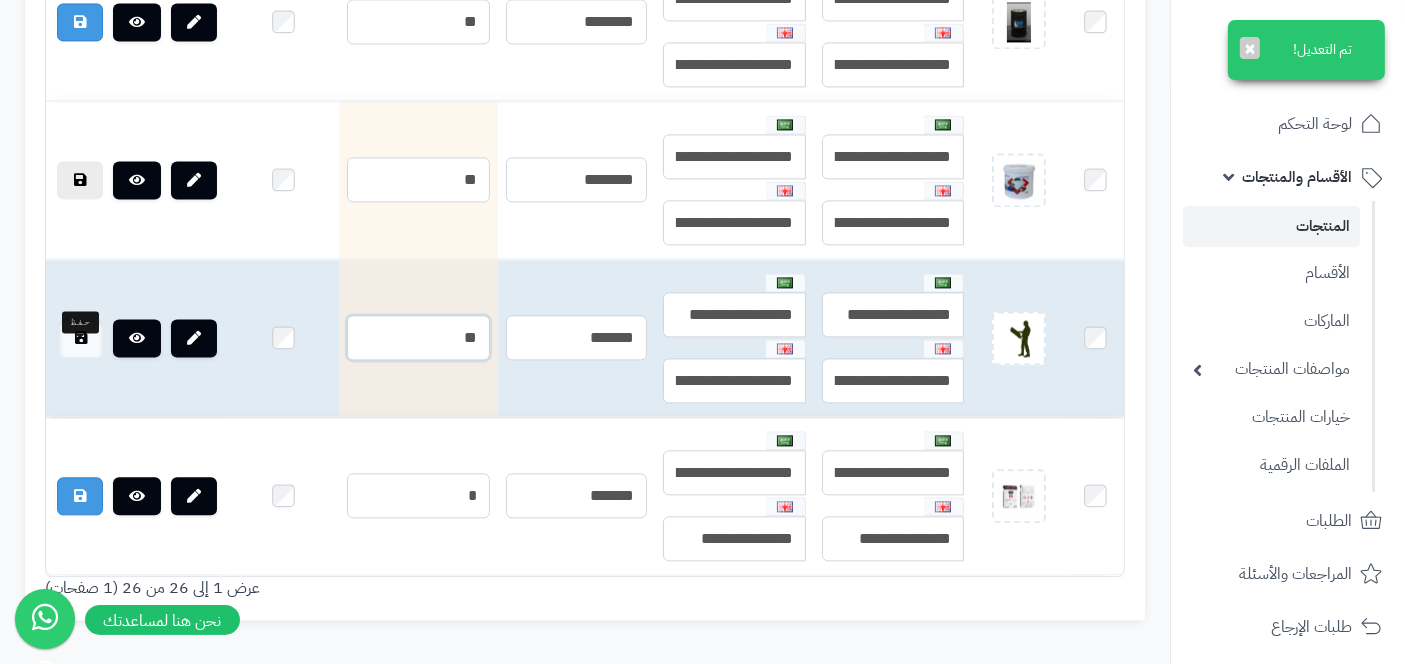 type on "**" 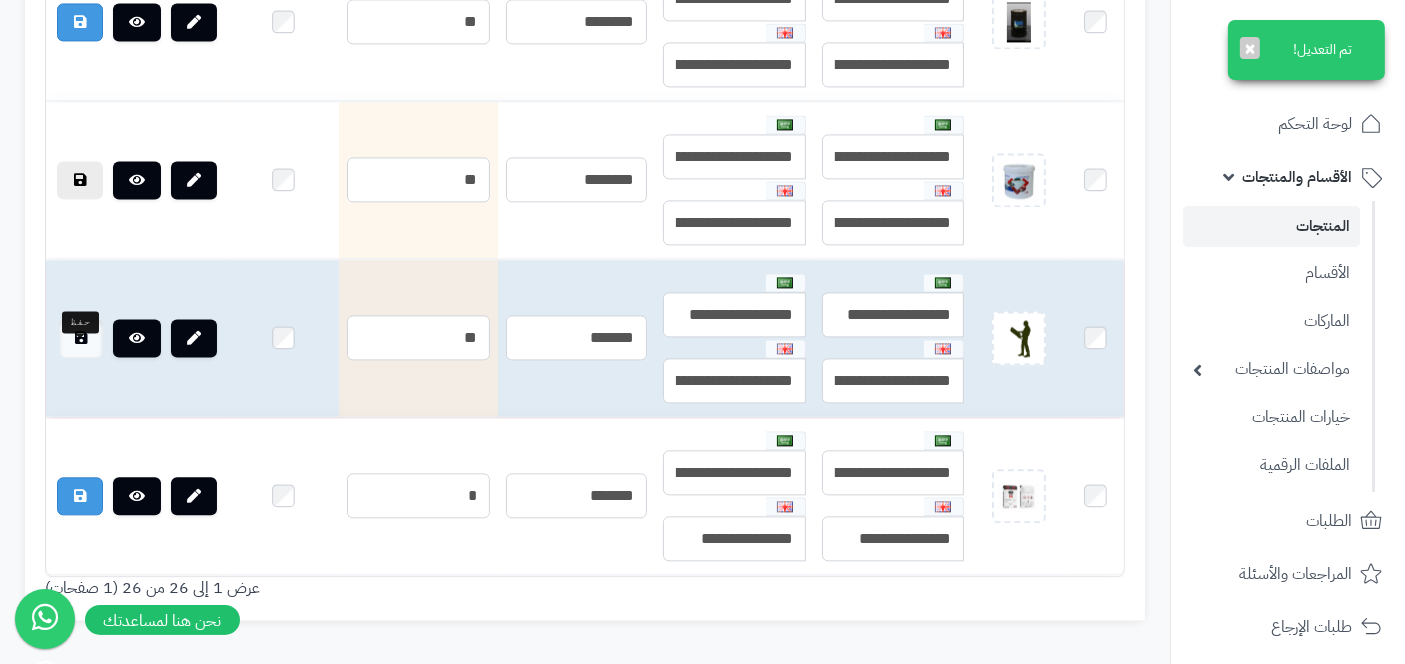 click at bounding box center [81, 338] 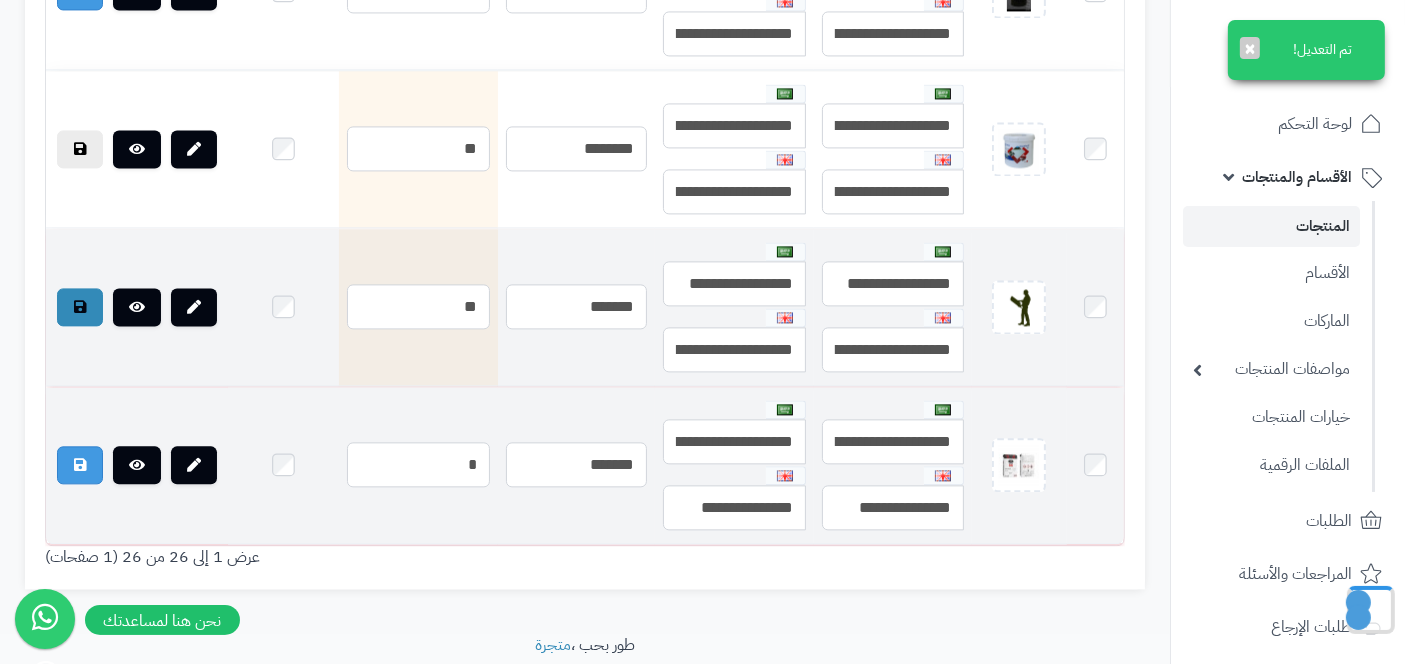 scroll, scrollTop: 4297, scrollLeft: 0, axis: vertical 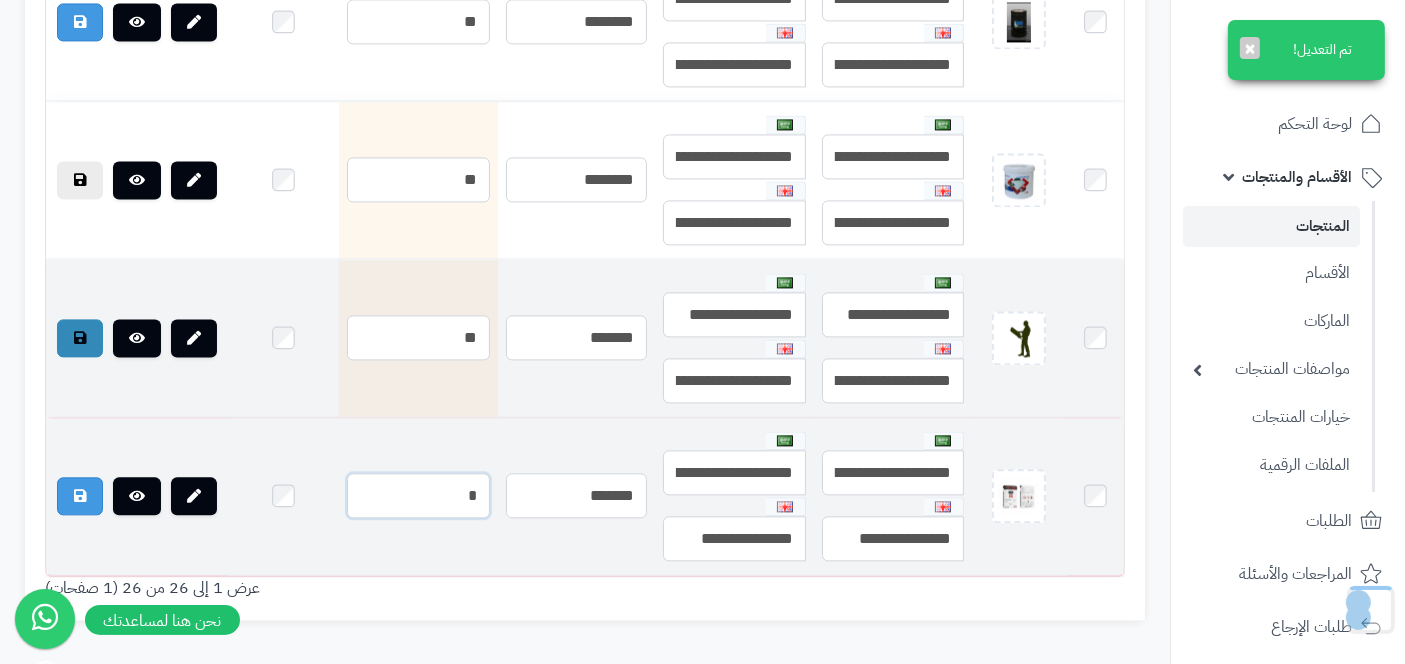 click on "*" at bounding box center [418, 495] 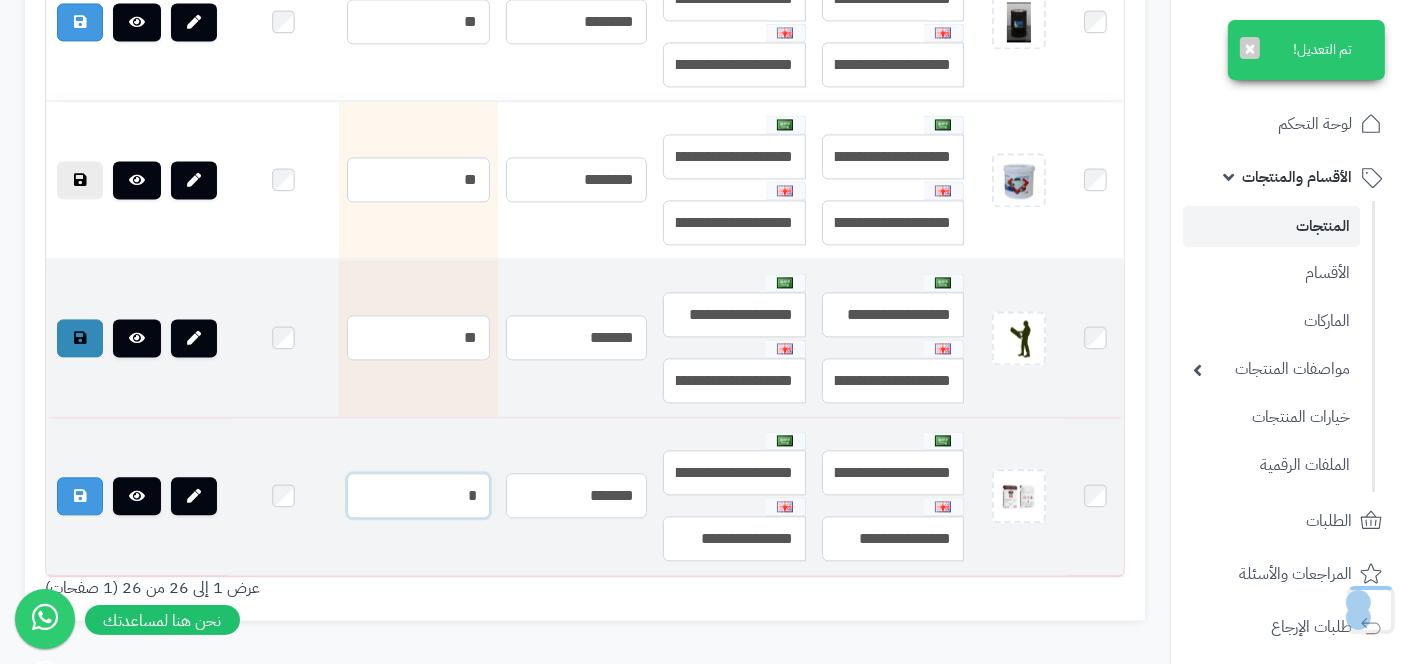 click on "*" at bounding box center (418, 495) 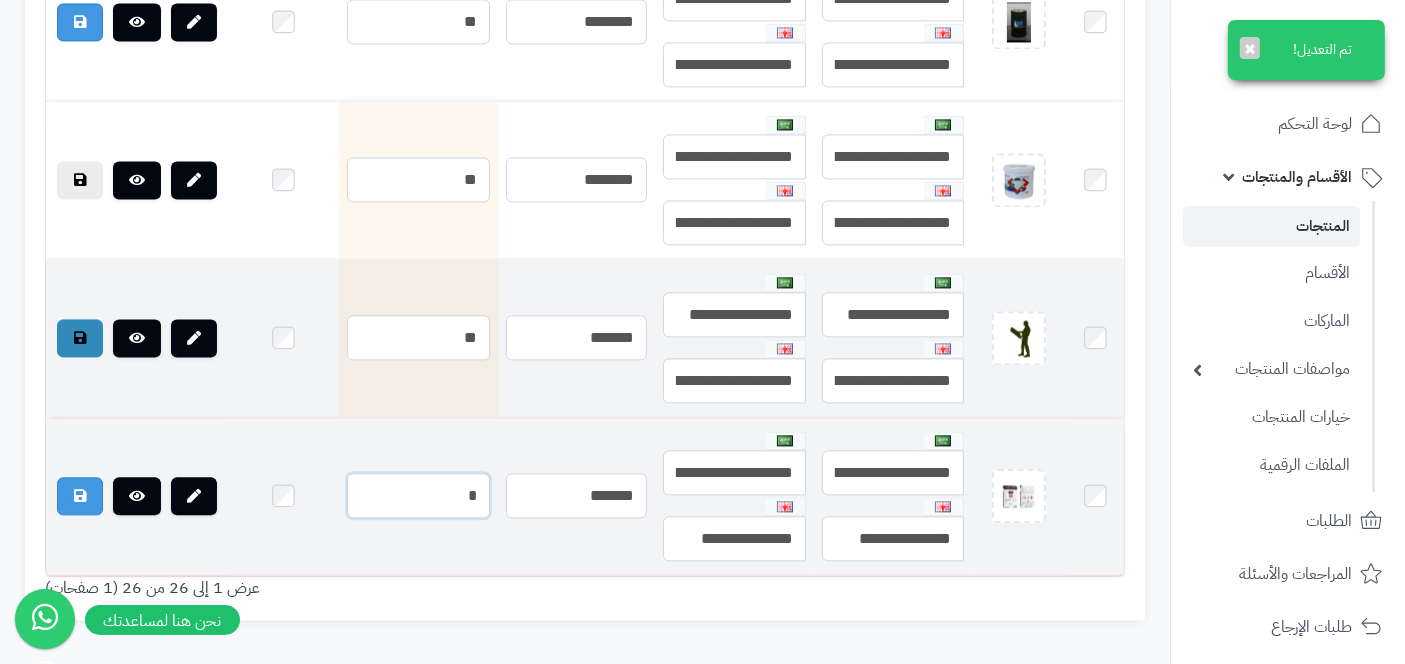 scroll, scrollTop: 4328, scrollLeft: 0, axis: vertical 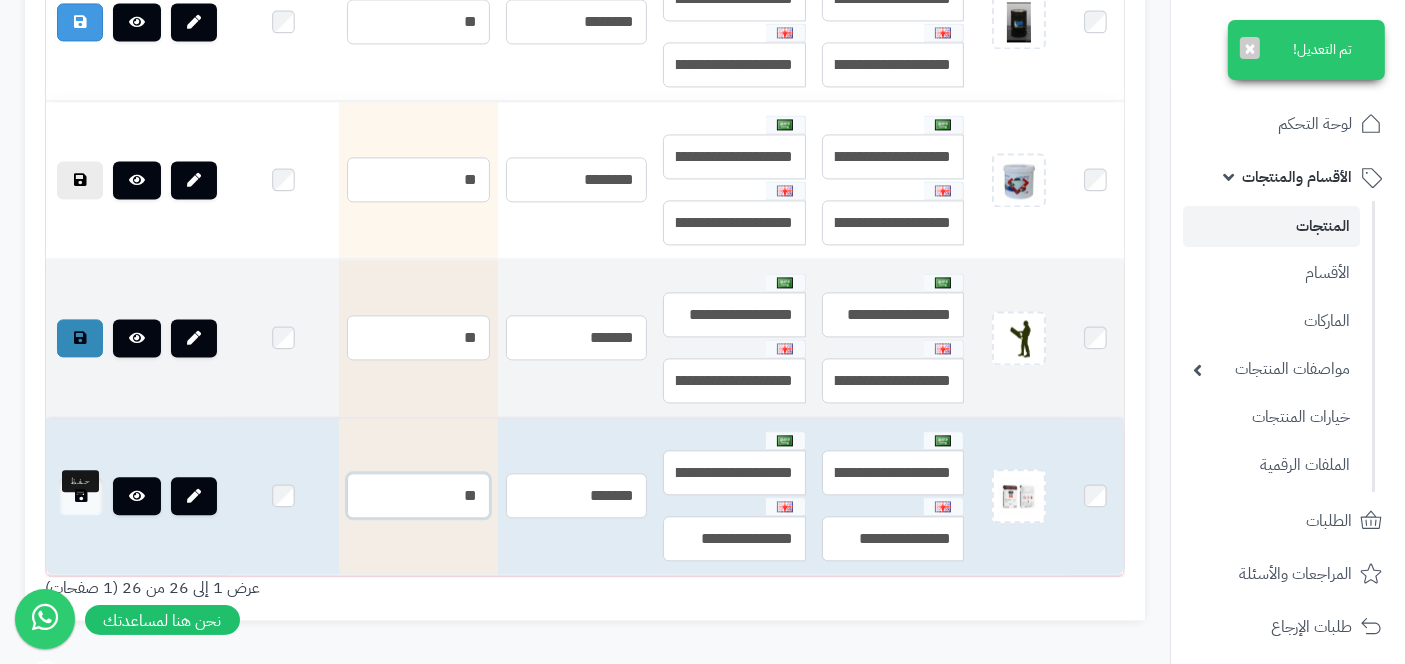 type on "**" 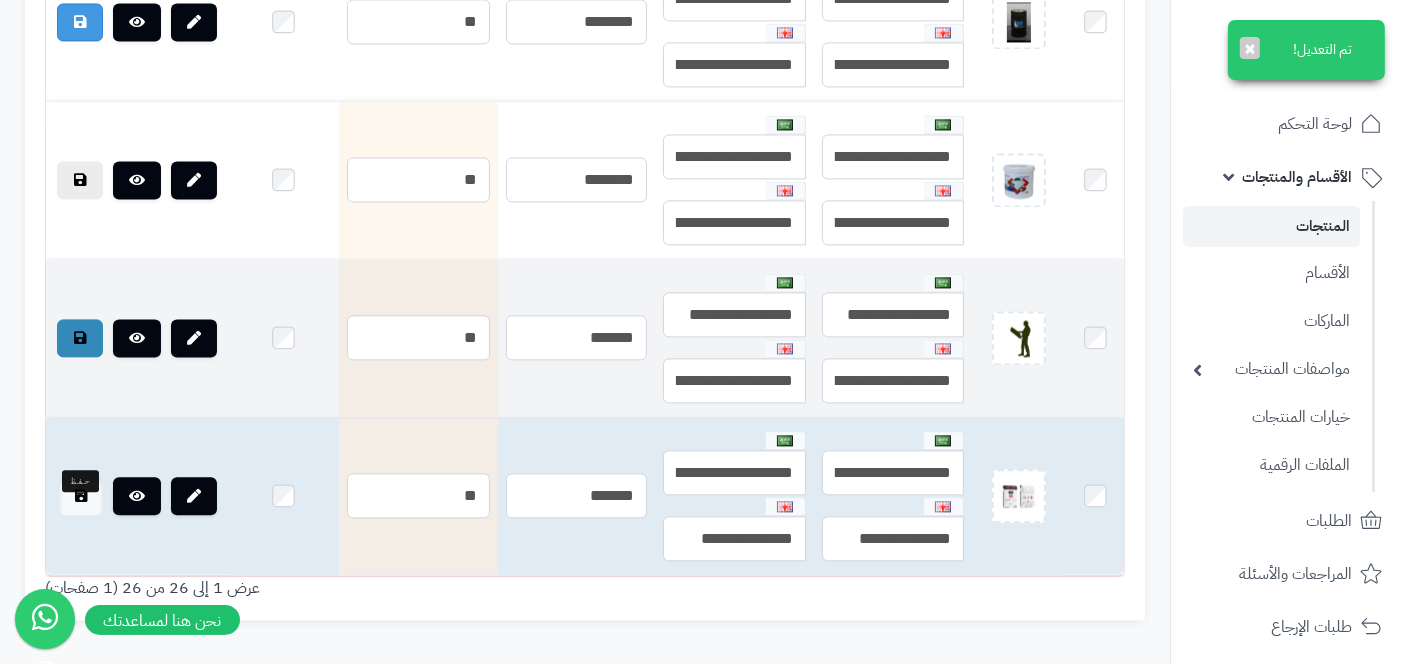 click at bounding box center [81, 496] 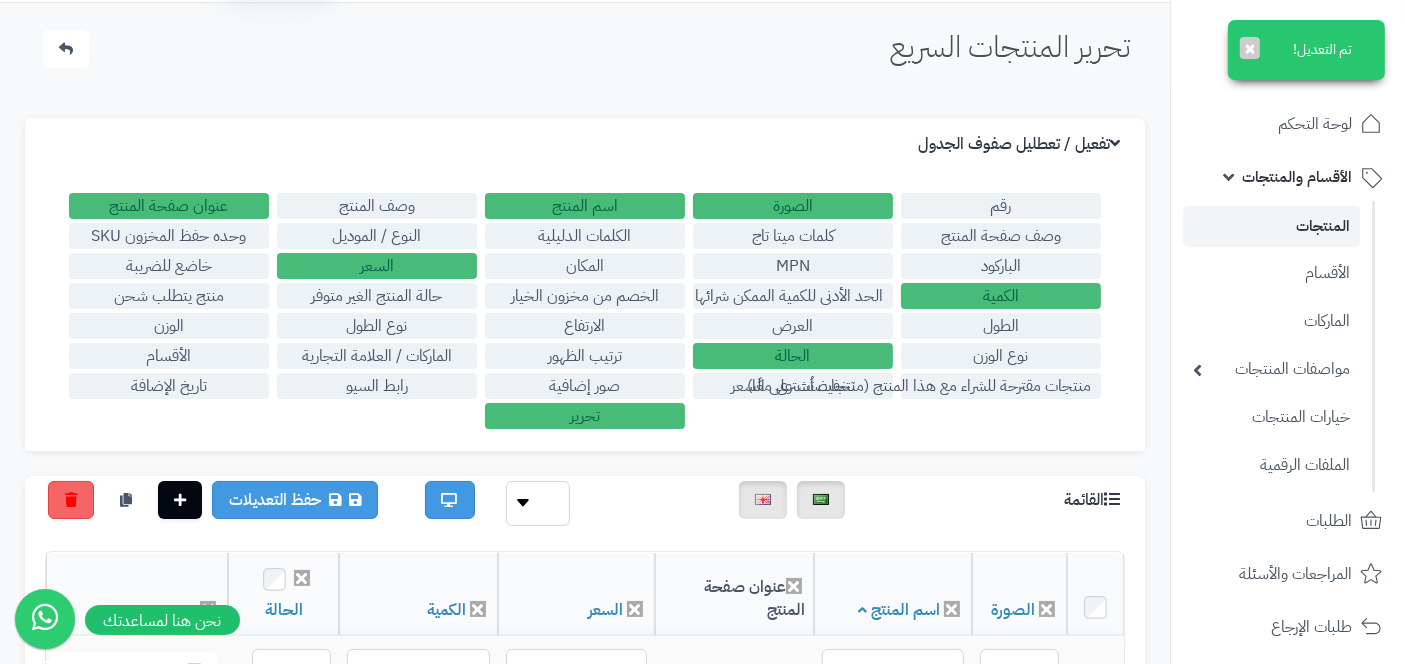 scroll, scrollTop: 0, scrollLeft: 0, axis: both 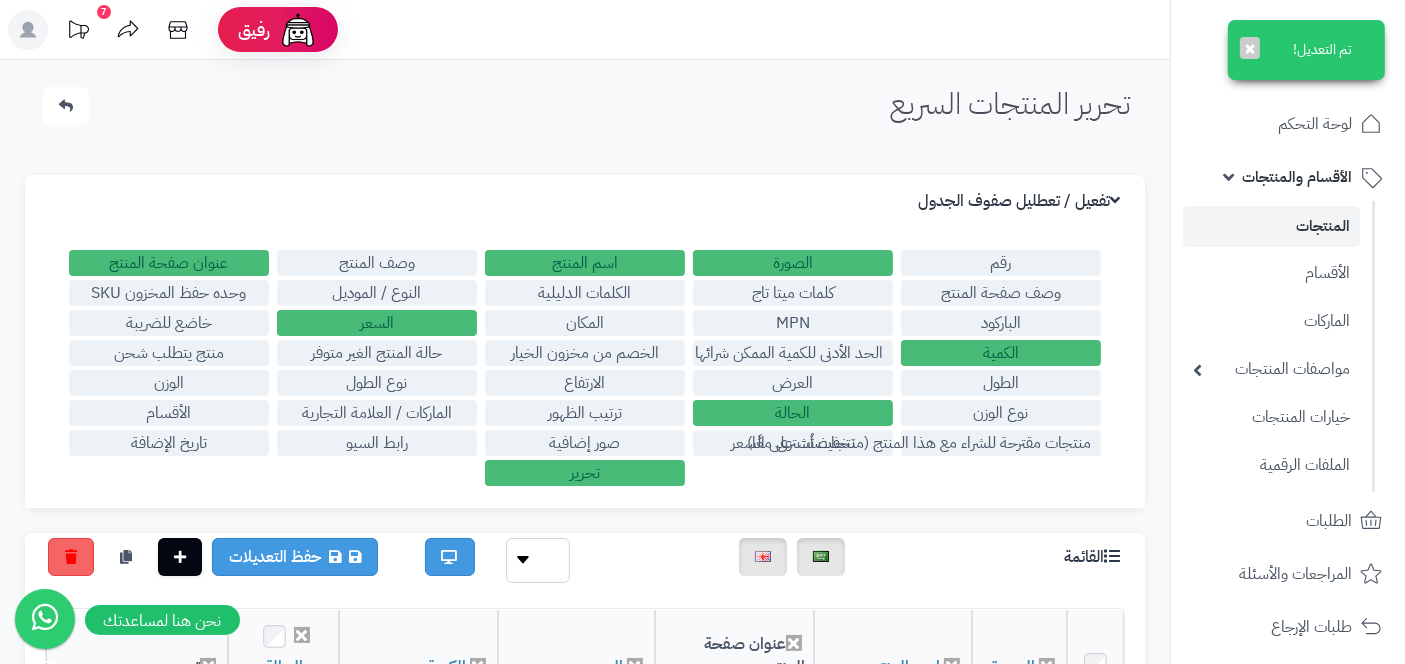 click on "المنتجات" at bounding box center (1271, 226) 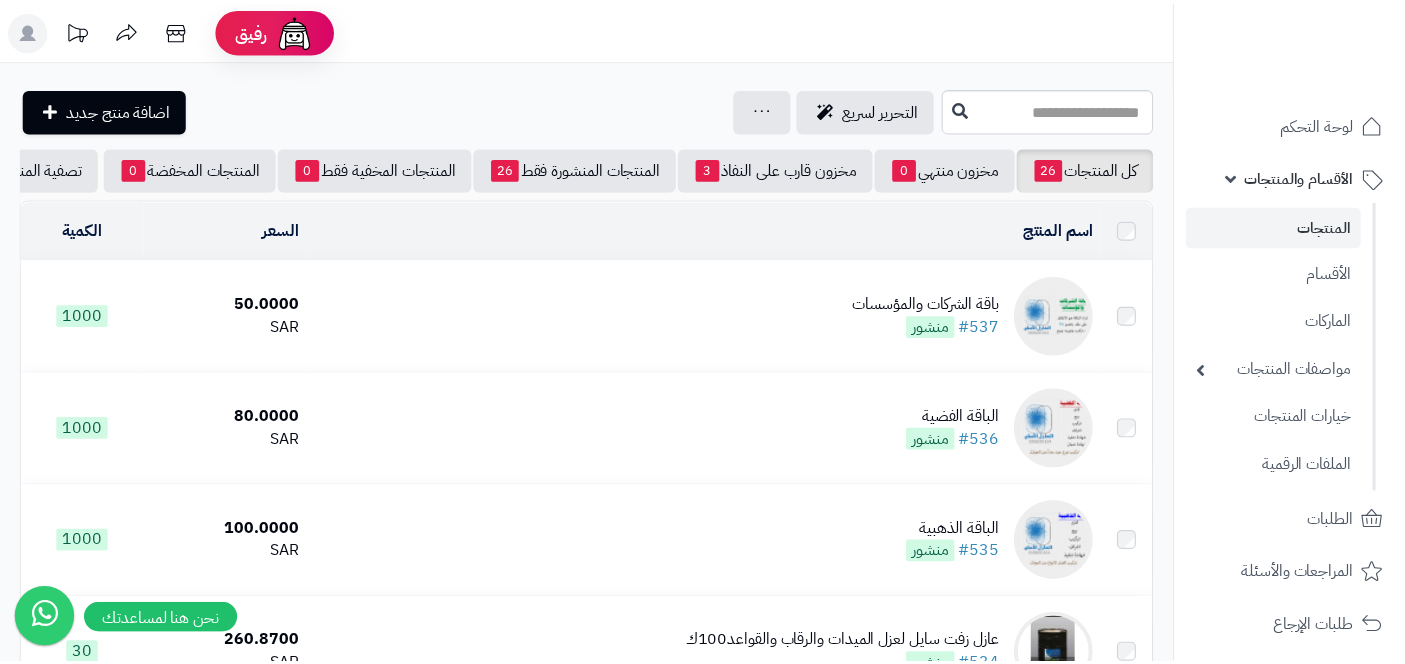 scroll, scrollTop: 0, scrollLeft: 0, axis: both 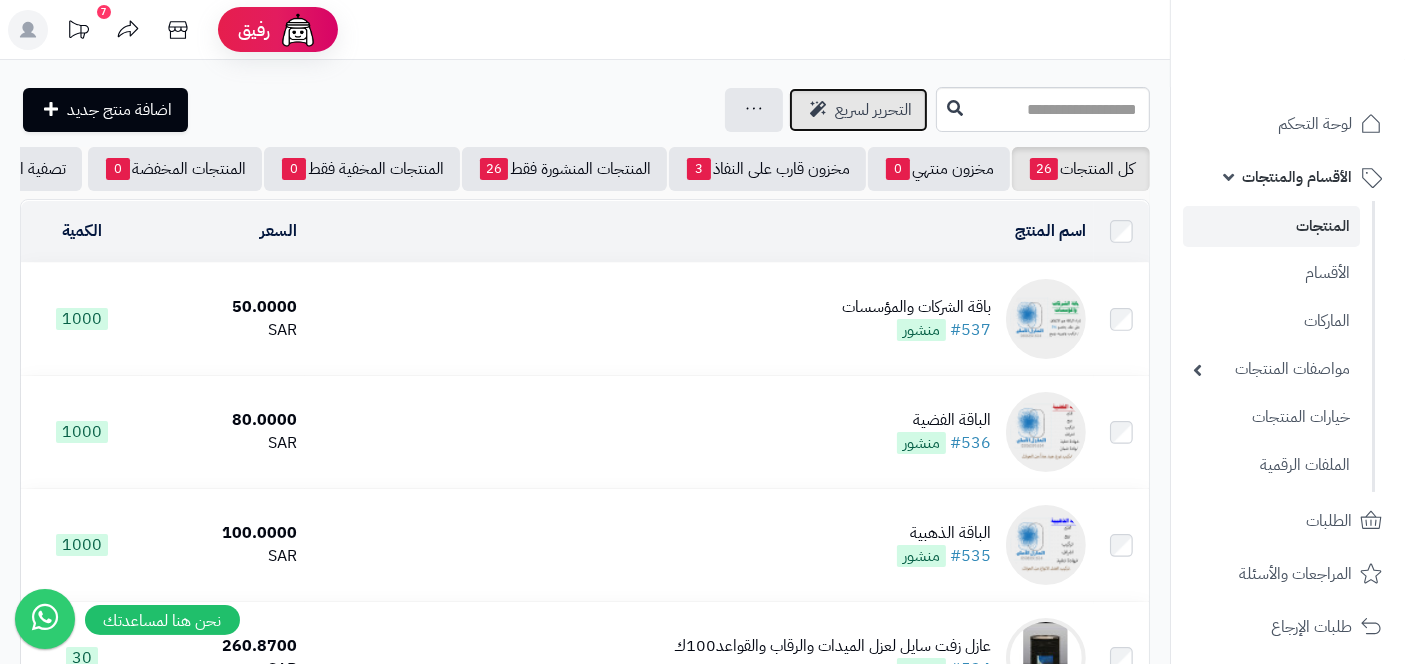 click on "التحرير لسريع" at bounding box center [873, 110] 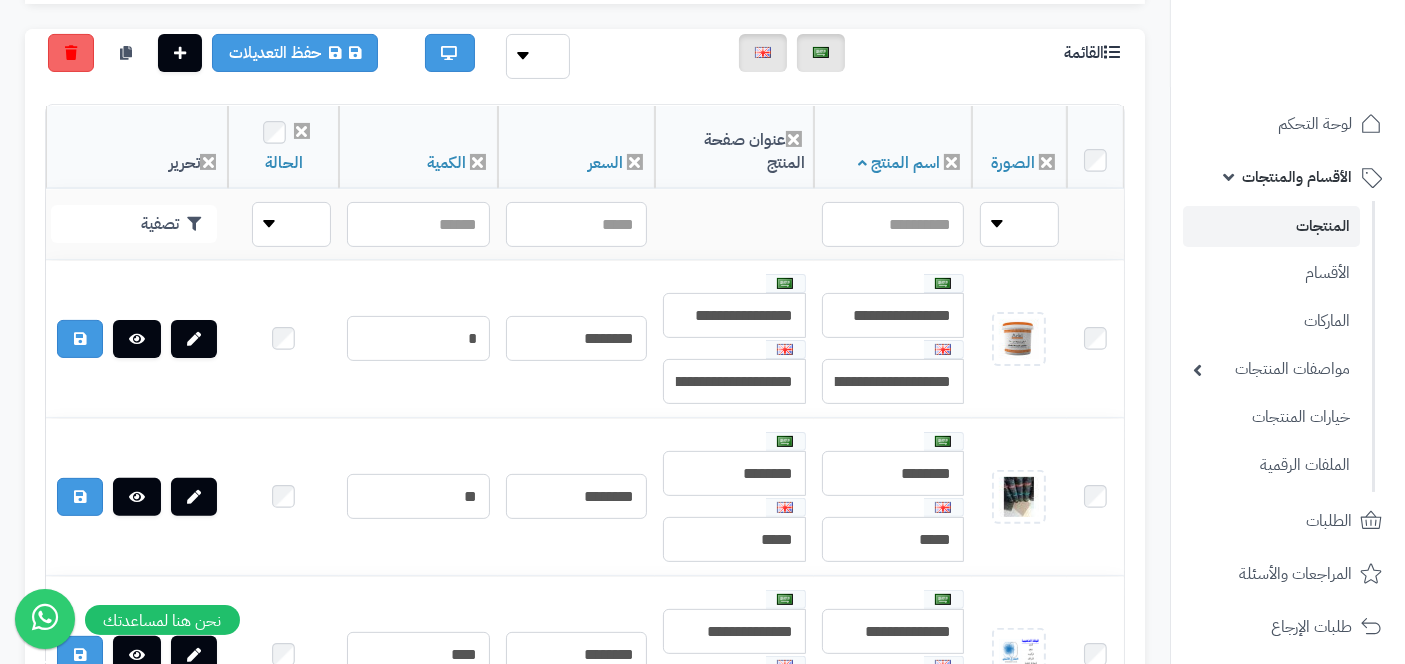 scroll, scrollTop: 514, scrollLeft: 0, axis: vertical 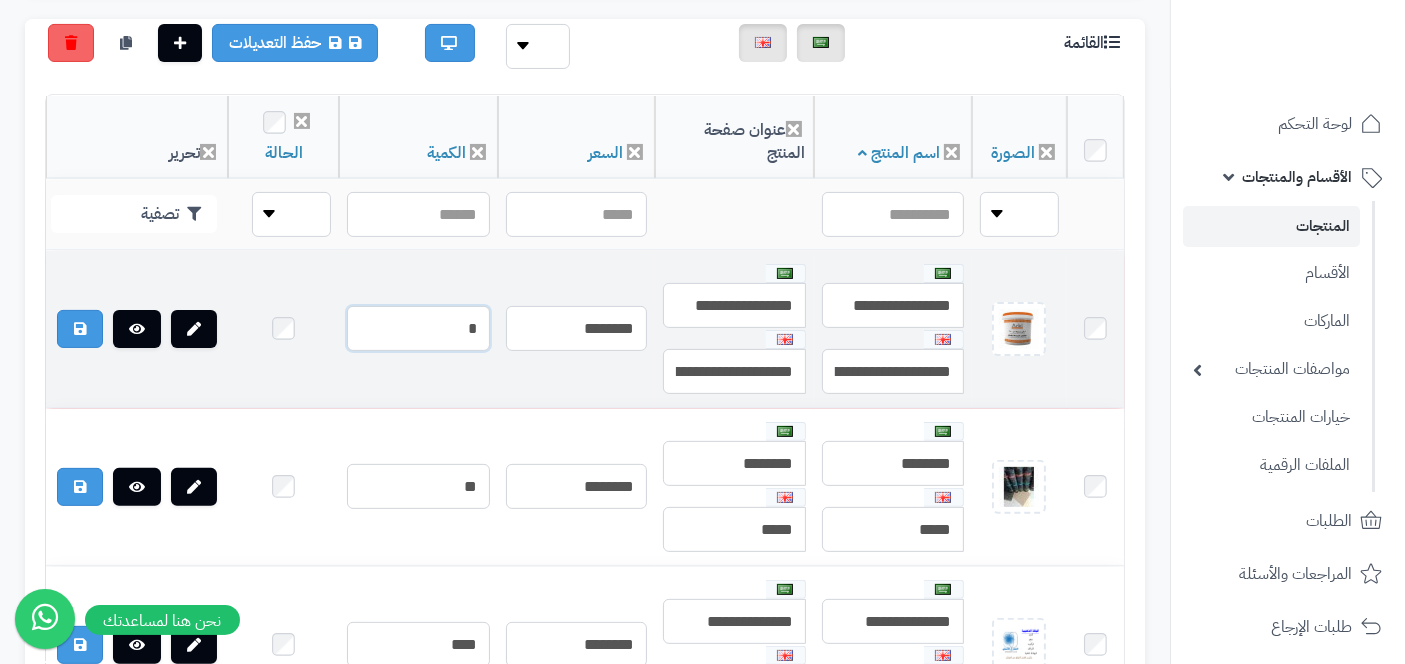 click on "*" at bounding box center [418, 328] 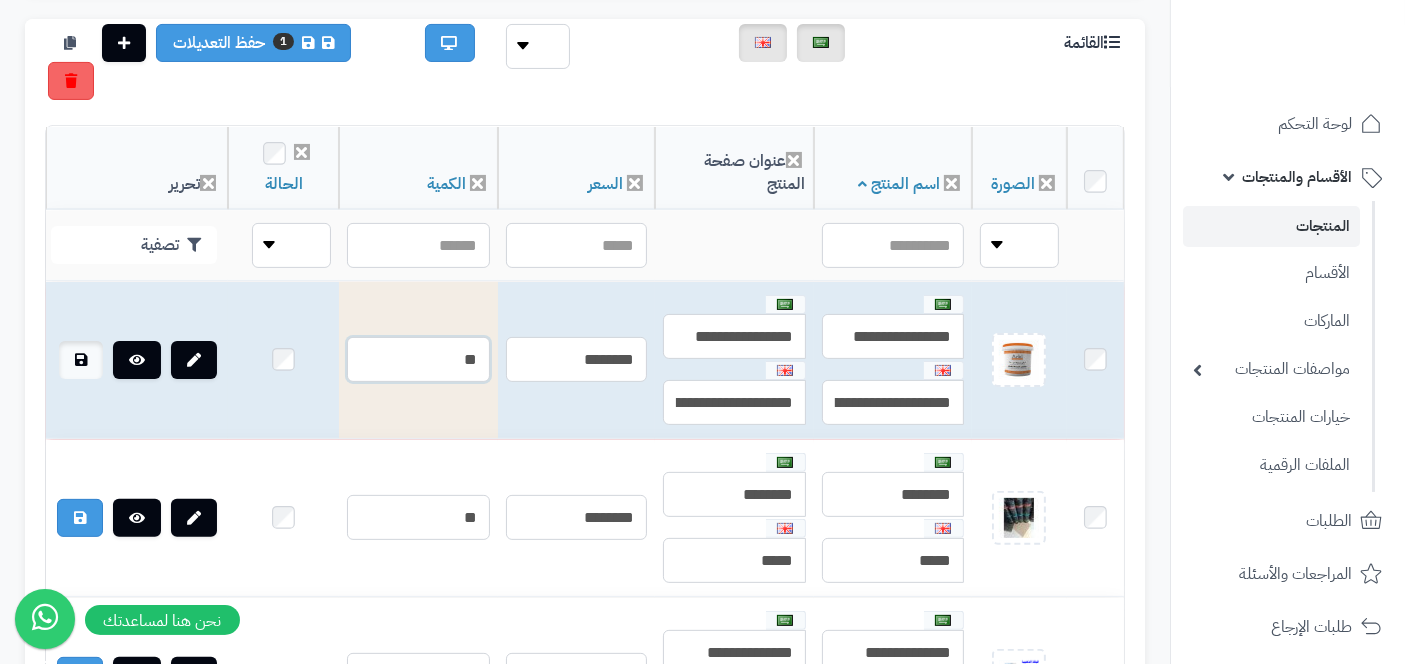 type on "**" 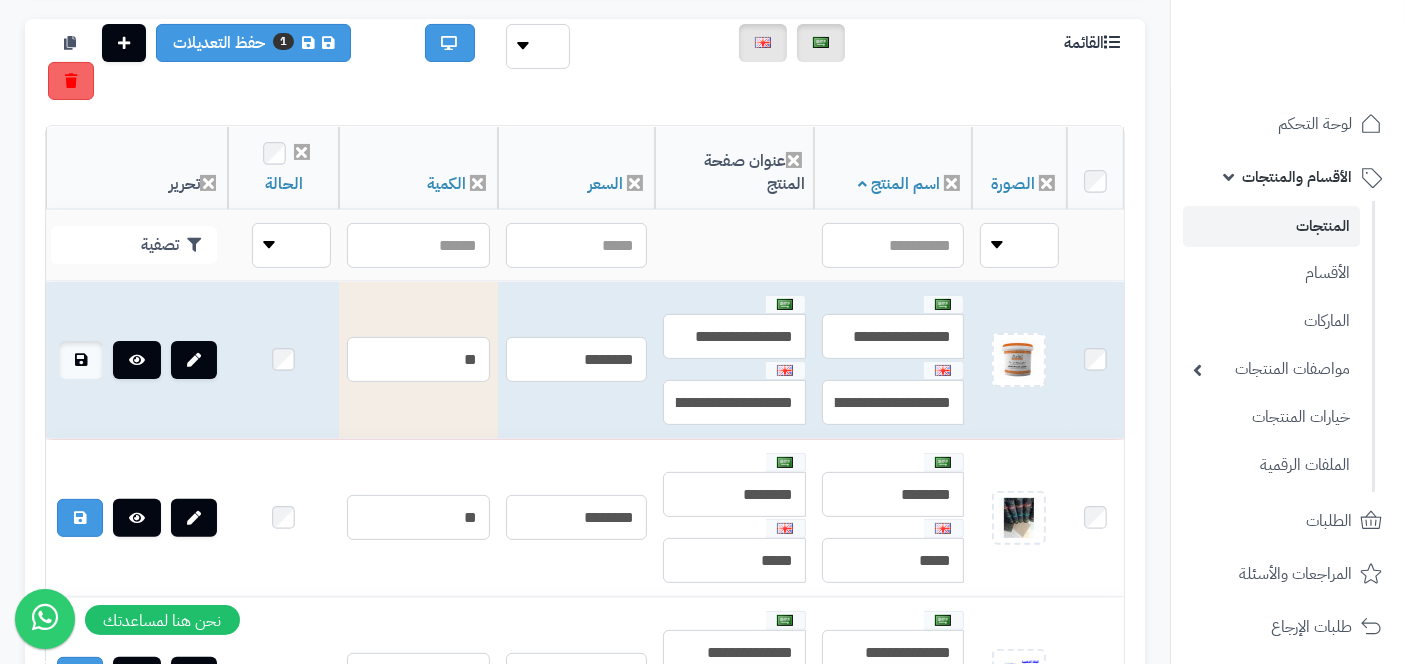click at bounding box center [81, 360] 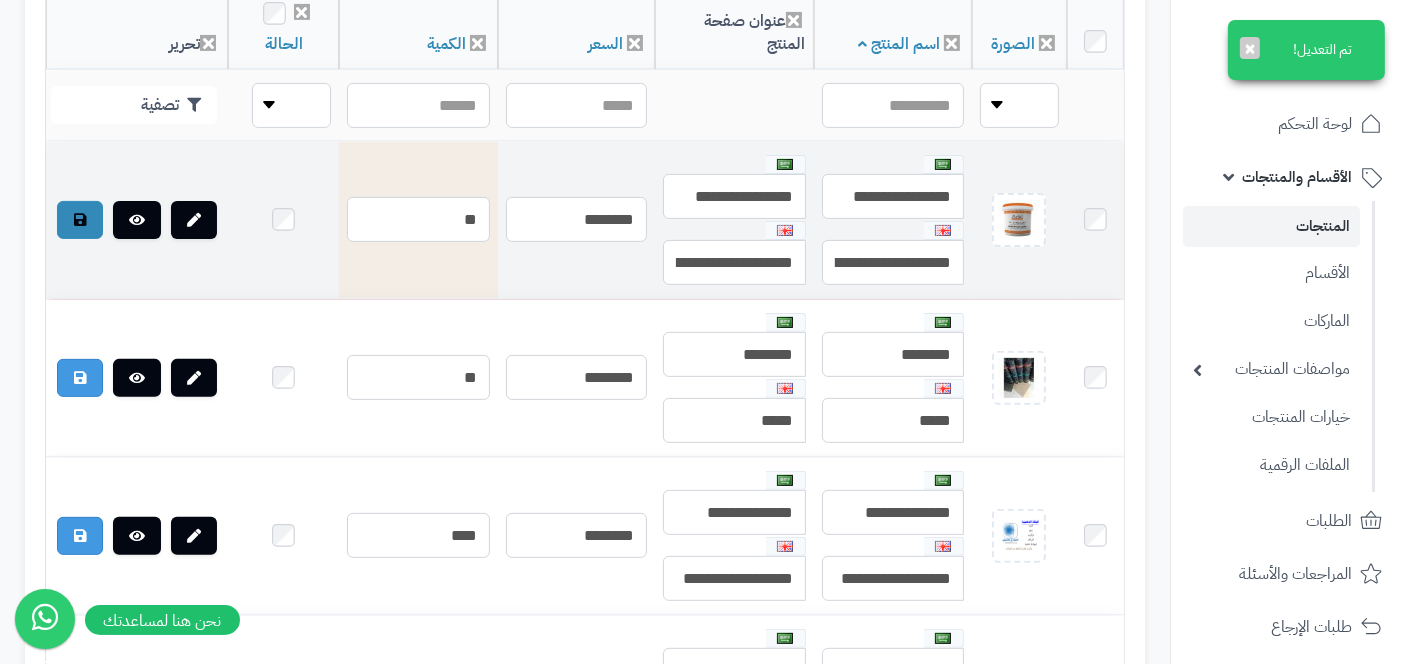 scroll, scrollTop: 648, scrollLeft: 0, axis: vertical 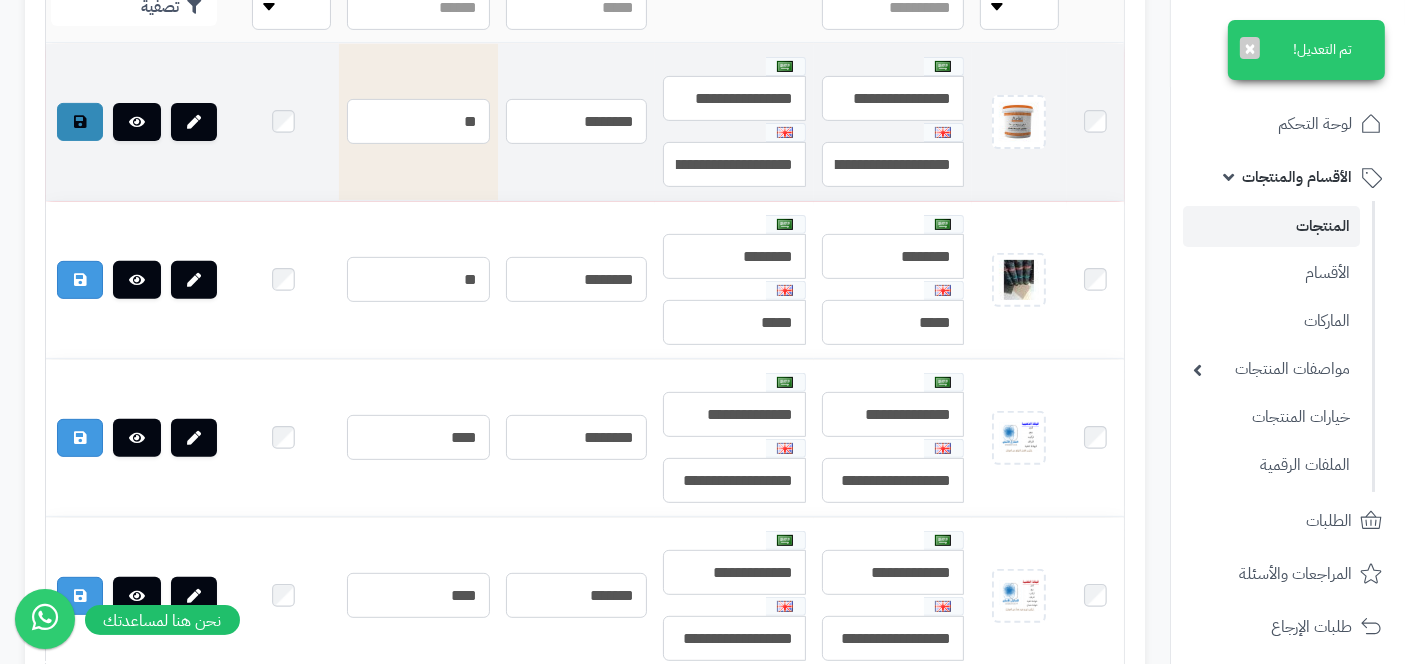 click on "المنتجات" at bounding box center [1271, 226] 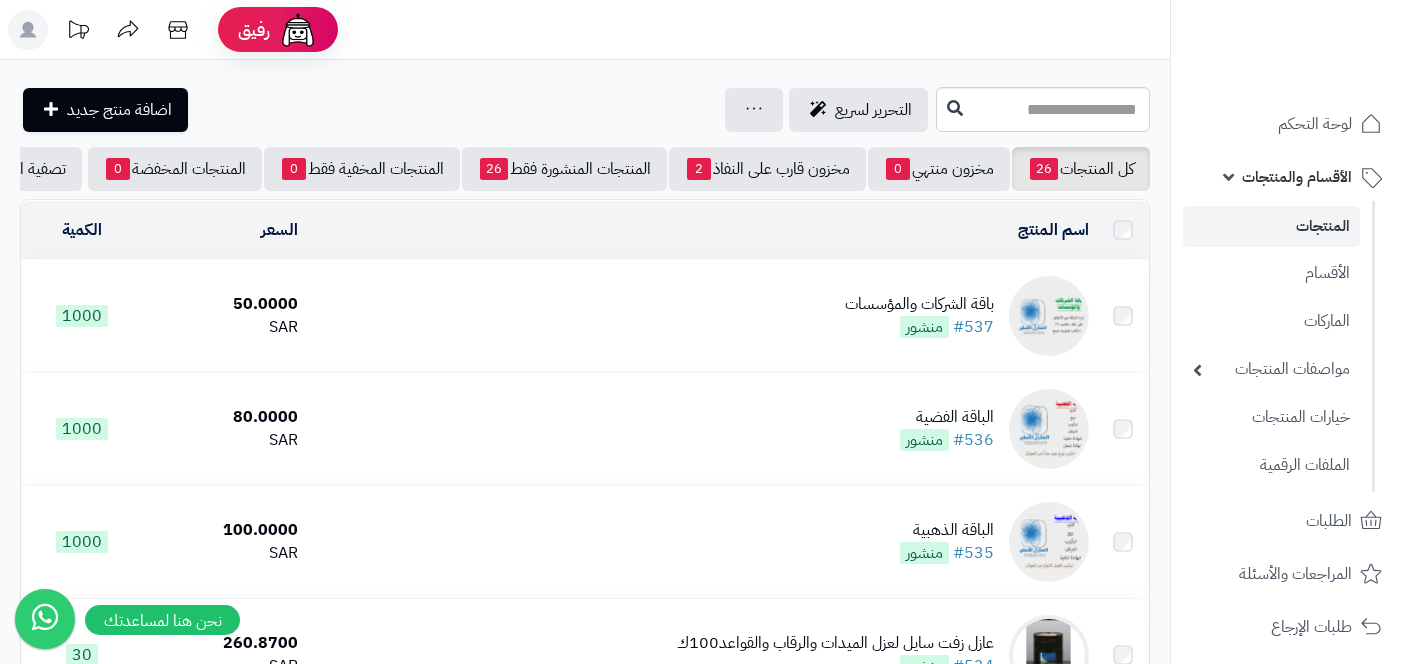 scroll, scrollTop: 0, scrollLeft: 0, axis: both 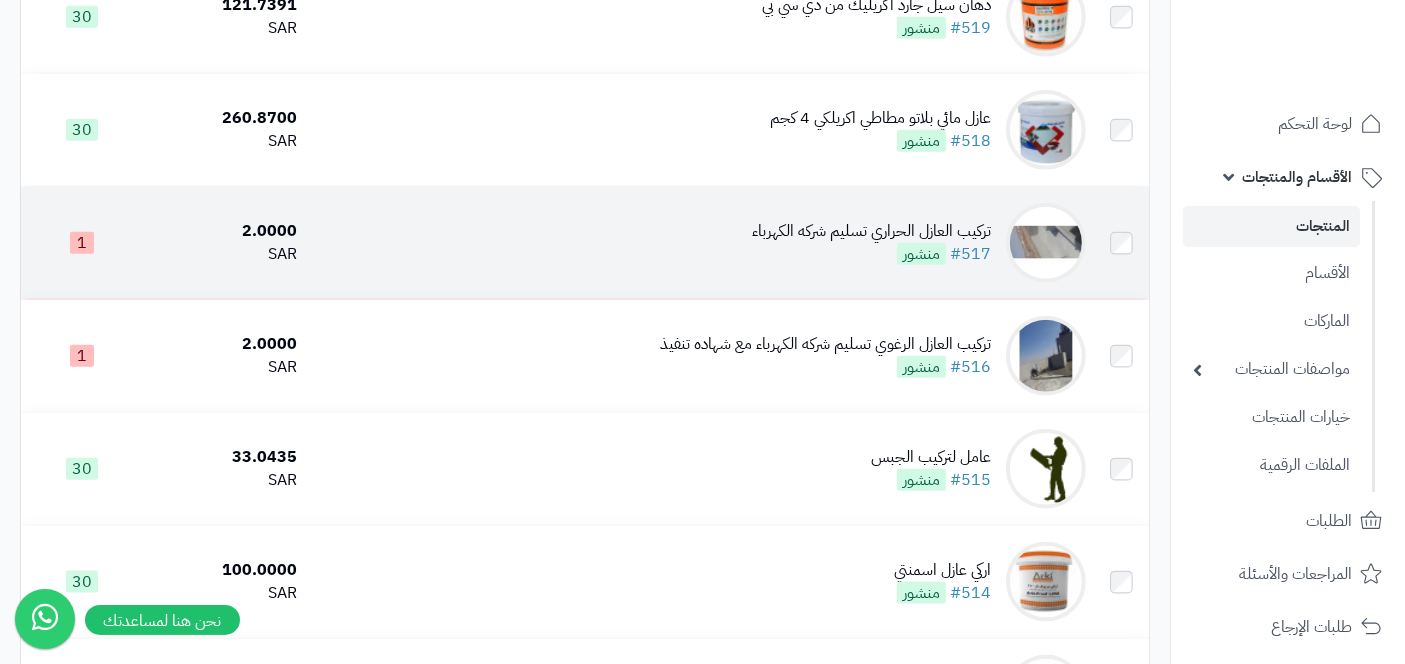 click on "تركيب العازل الحراري تسليم شركه الكهرباء" at bounding box center [871, 231] 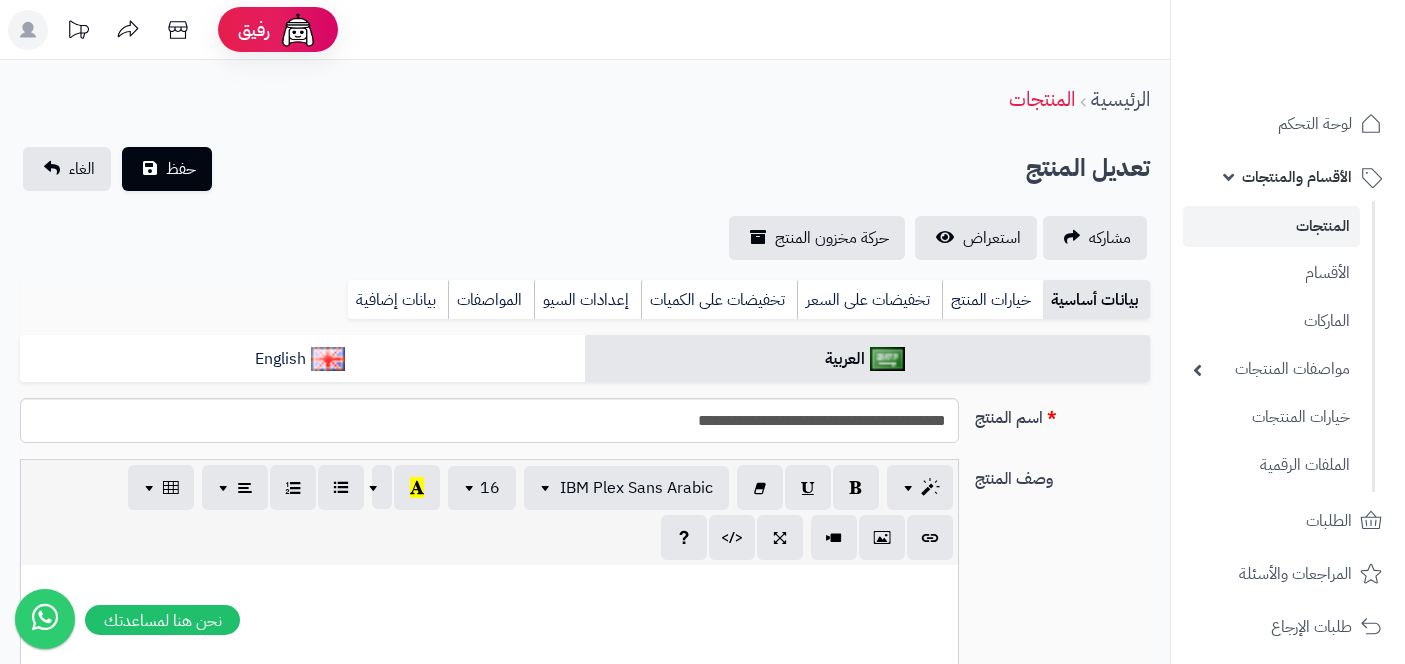 scroll, scrollTop: 0, scrollLeft: 0, axis: both 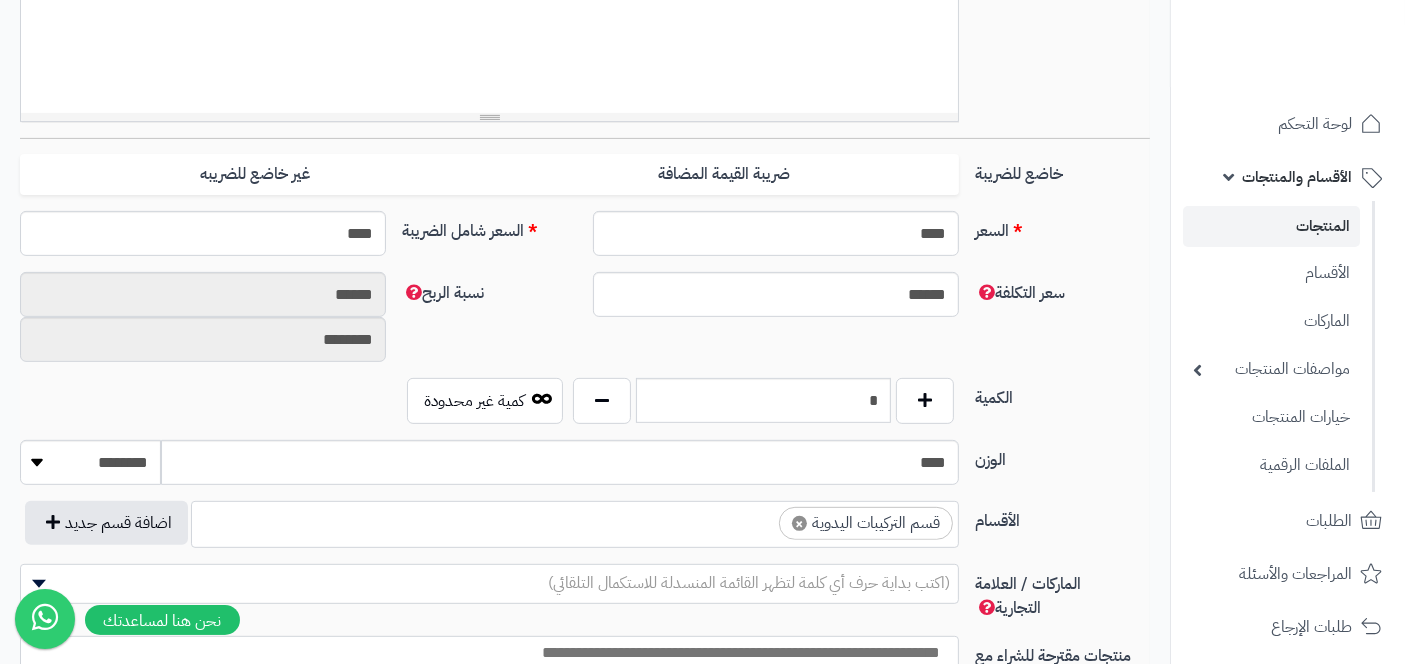 type on "*" 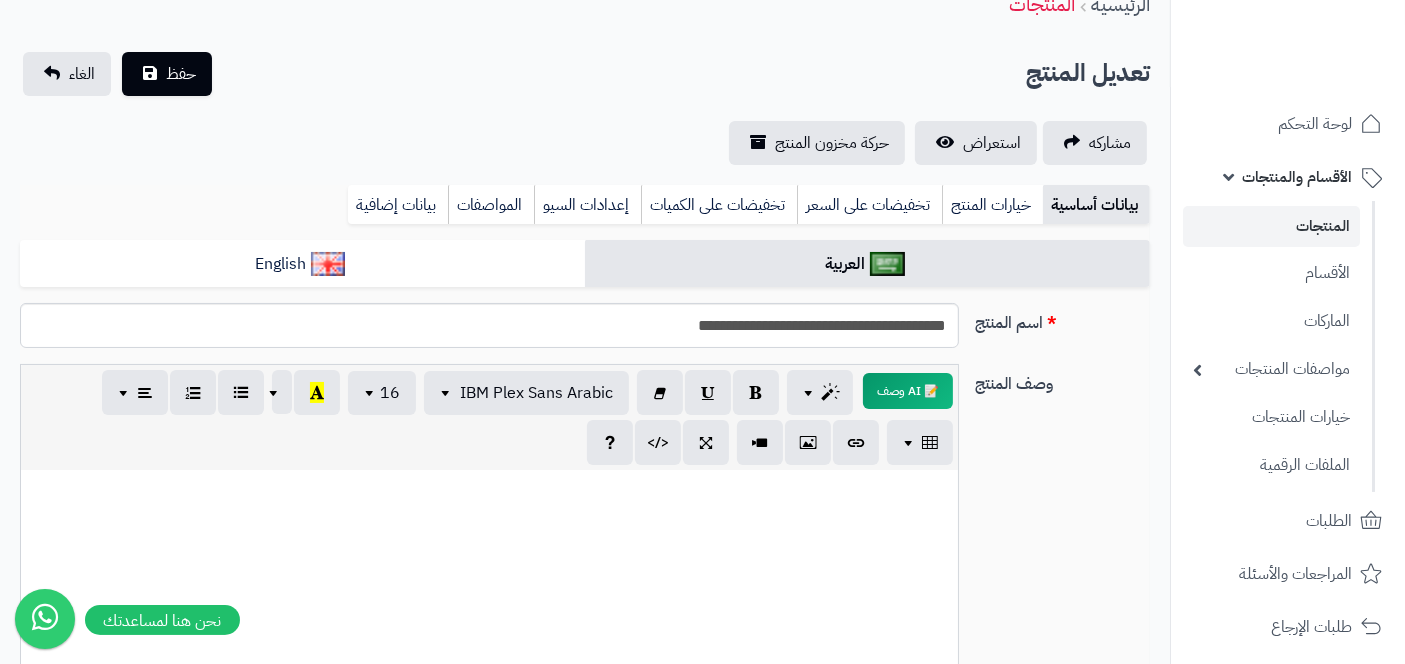 scroll, scrollTop: 88, scrollLeft: 0, axis: vertical 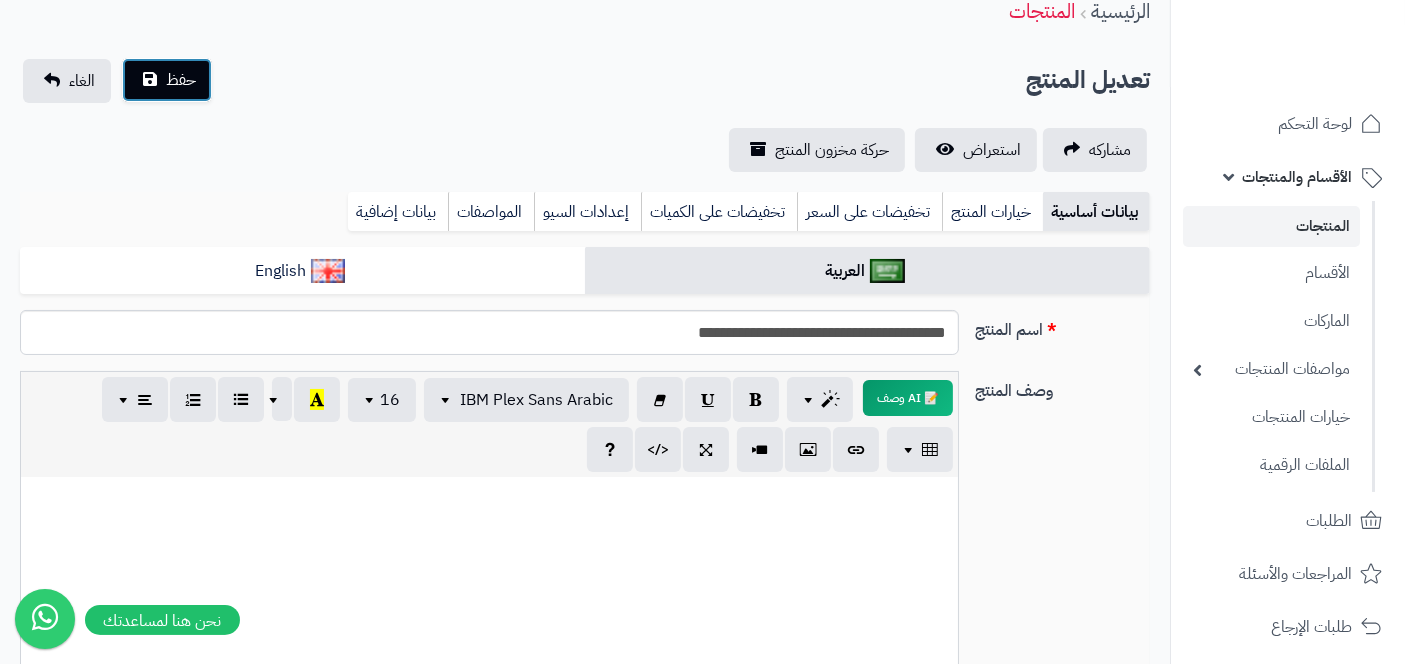 click on "حفظ" at bounding box center (181, 80) 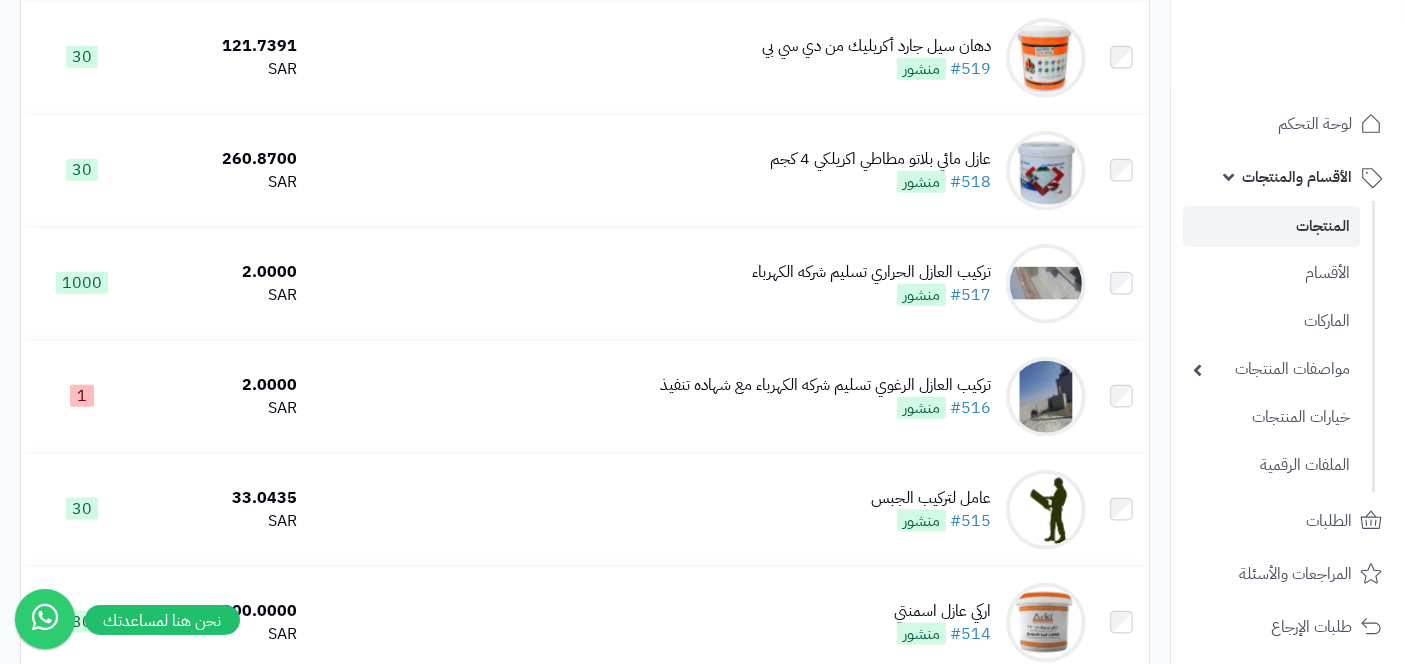 scroll, scrollTop: 2379, scrollLeft: 0, axis: vertical 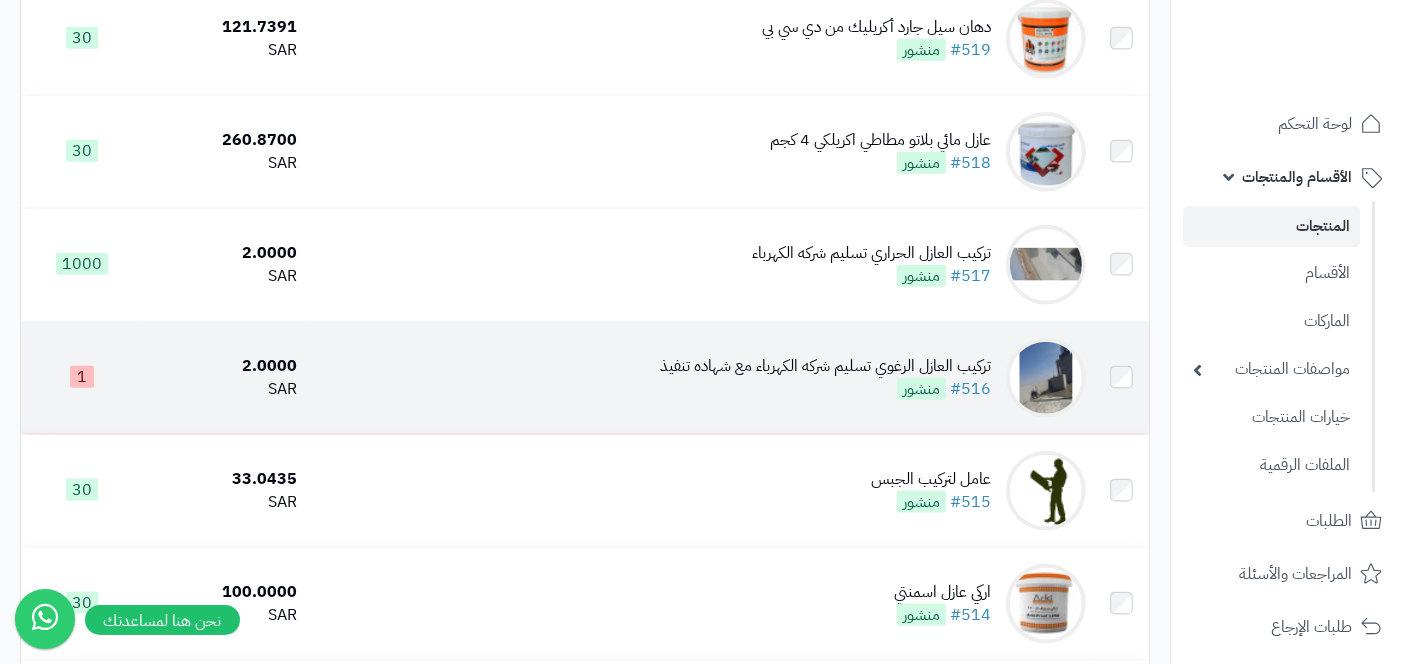 click on "تركيب العازل الرغوي تسليم شركه الكهرباء مع شهاده تنفيذ" at bounding box center (825, 366) 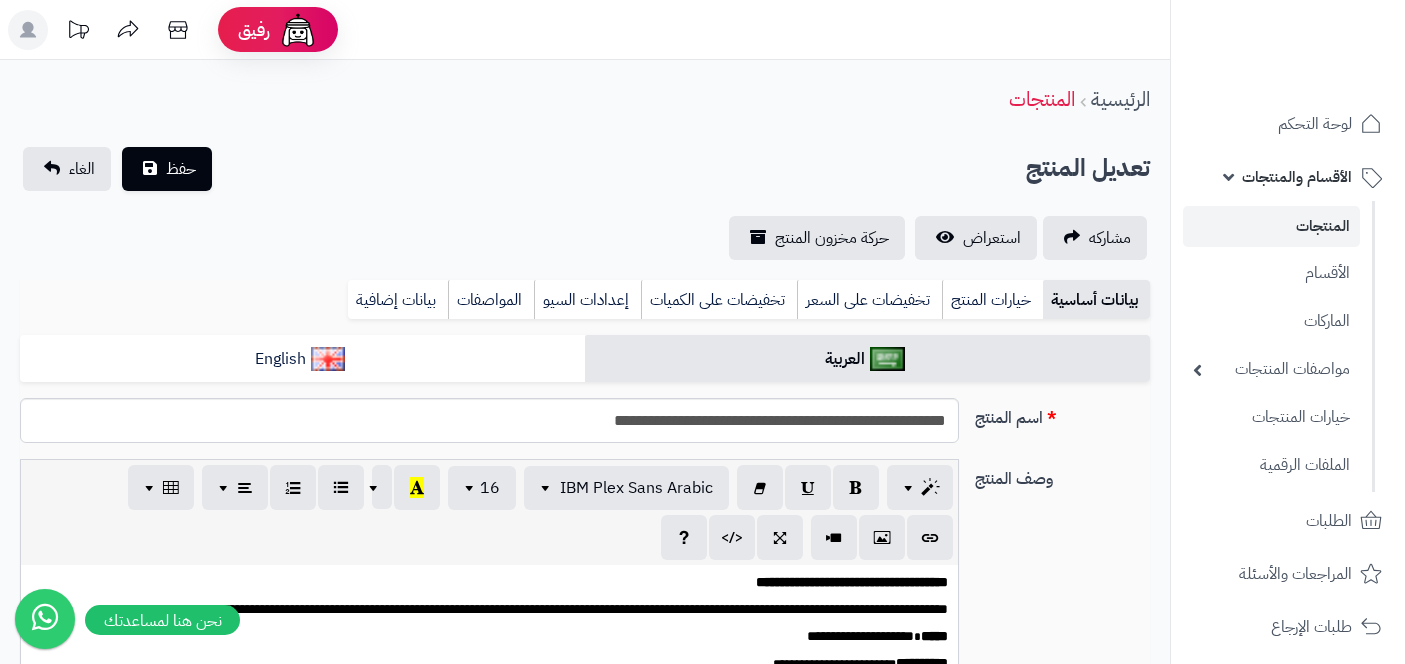 scroll, scrollTop: 0, scrollLeft: 0, axis: both 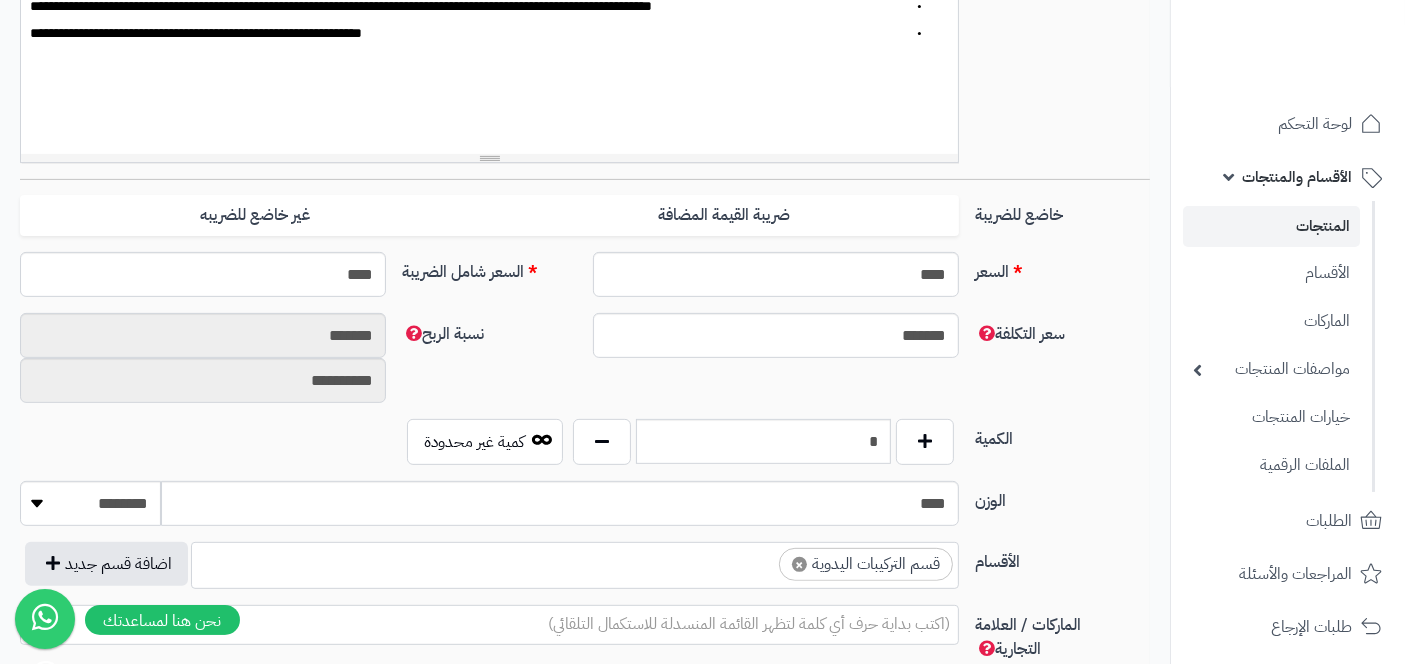 type on "*" 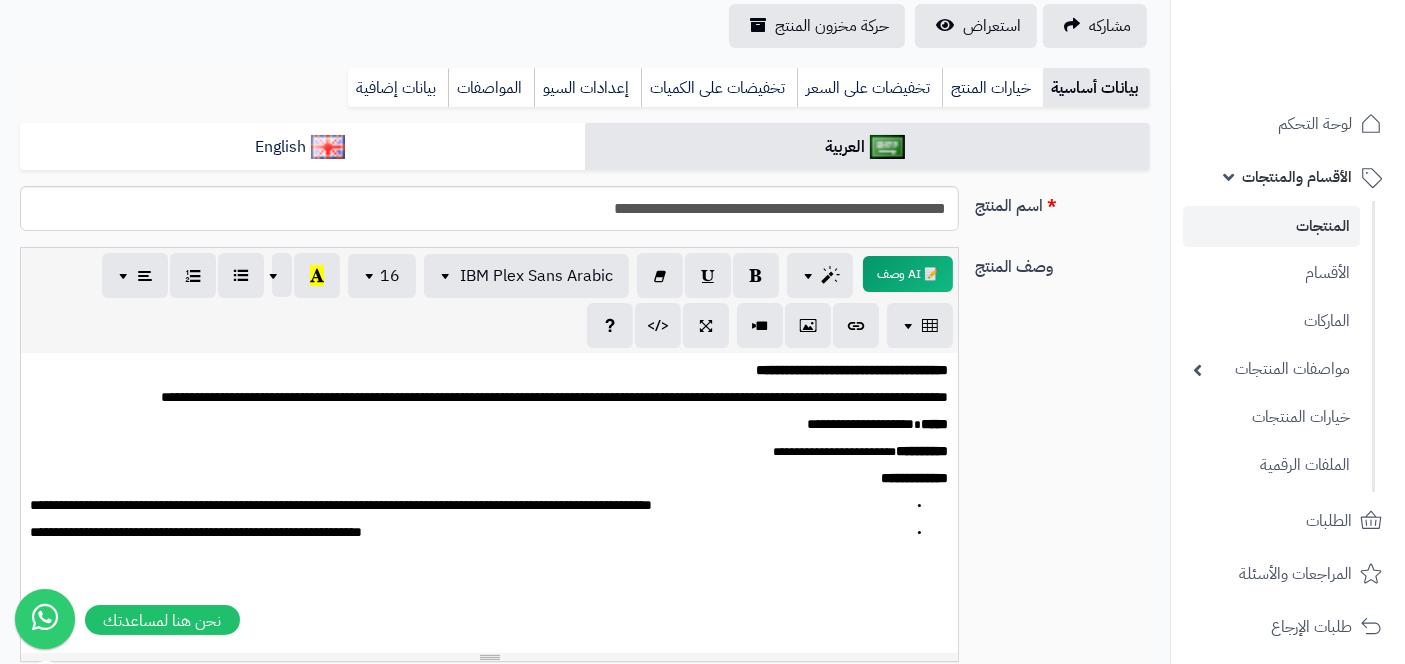 scroll, scrollTop: 0, scrollLeft: 0, axis: both 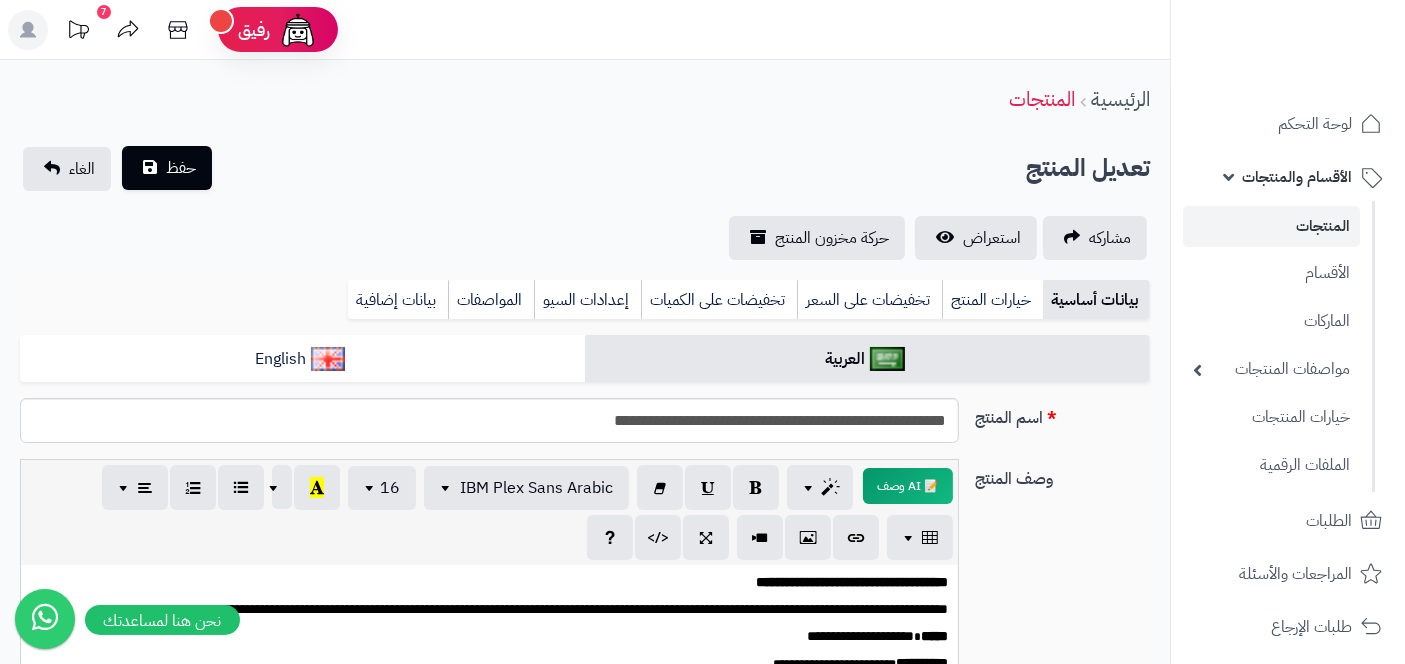 click on "حفظ" at bounding box center (181, 168) 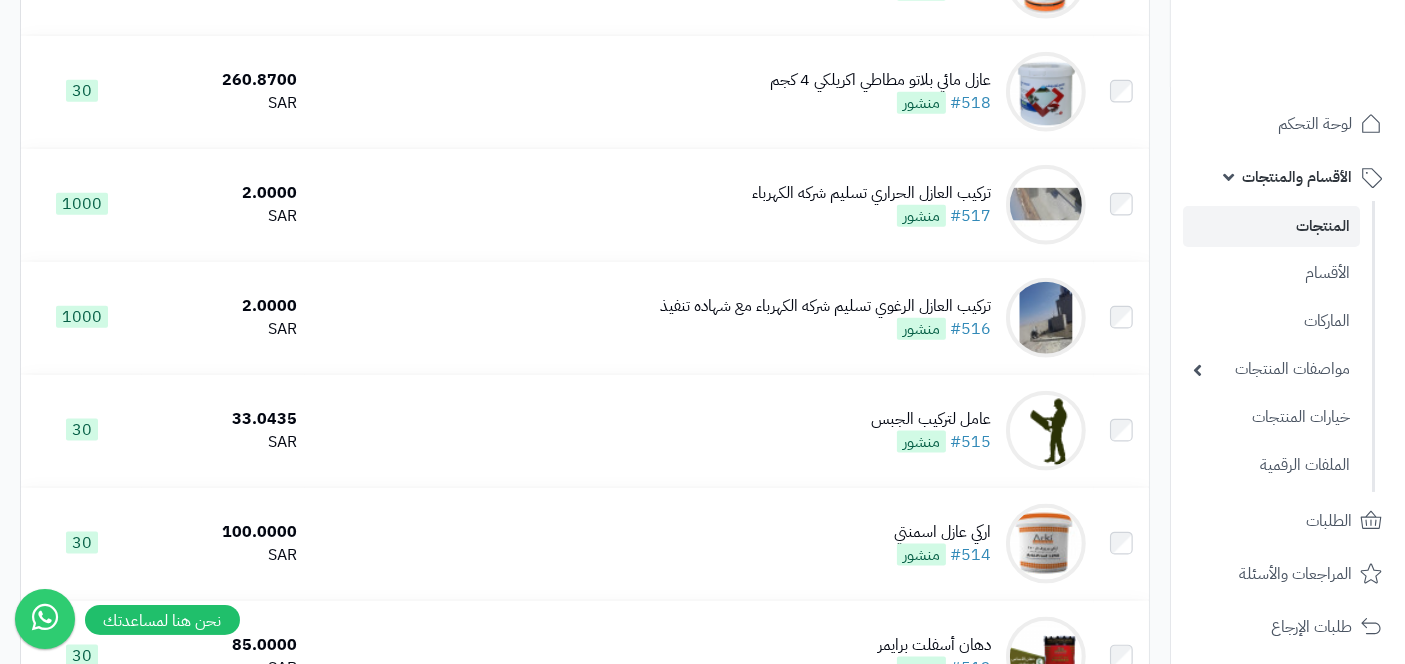 scroll, scrollTop: 2442, scrollLeft: 0, axis: vertical 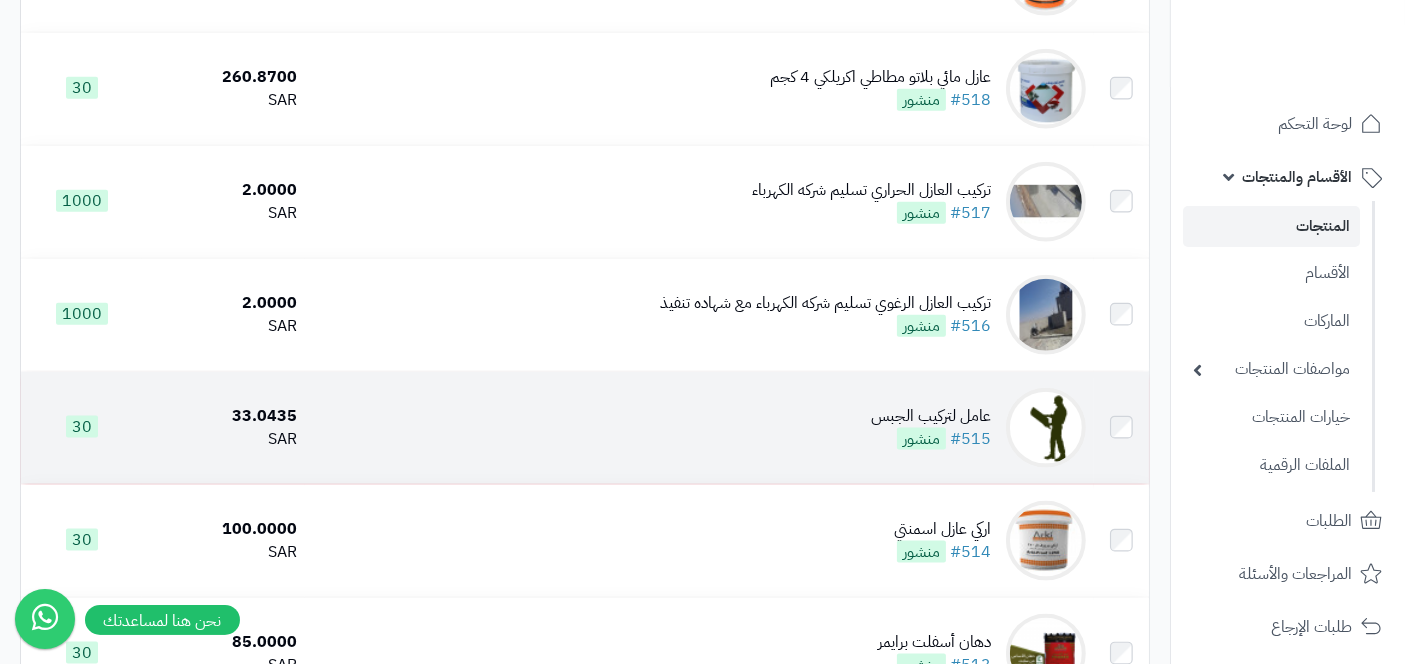 click on "عامل لتركيب الجبس" at bounding box center [931, 416] 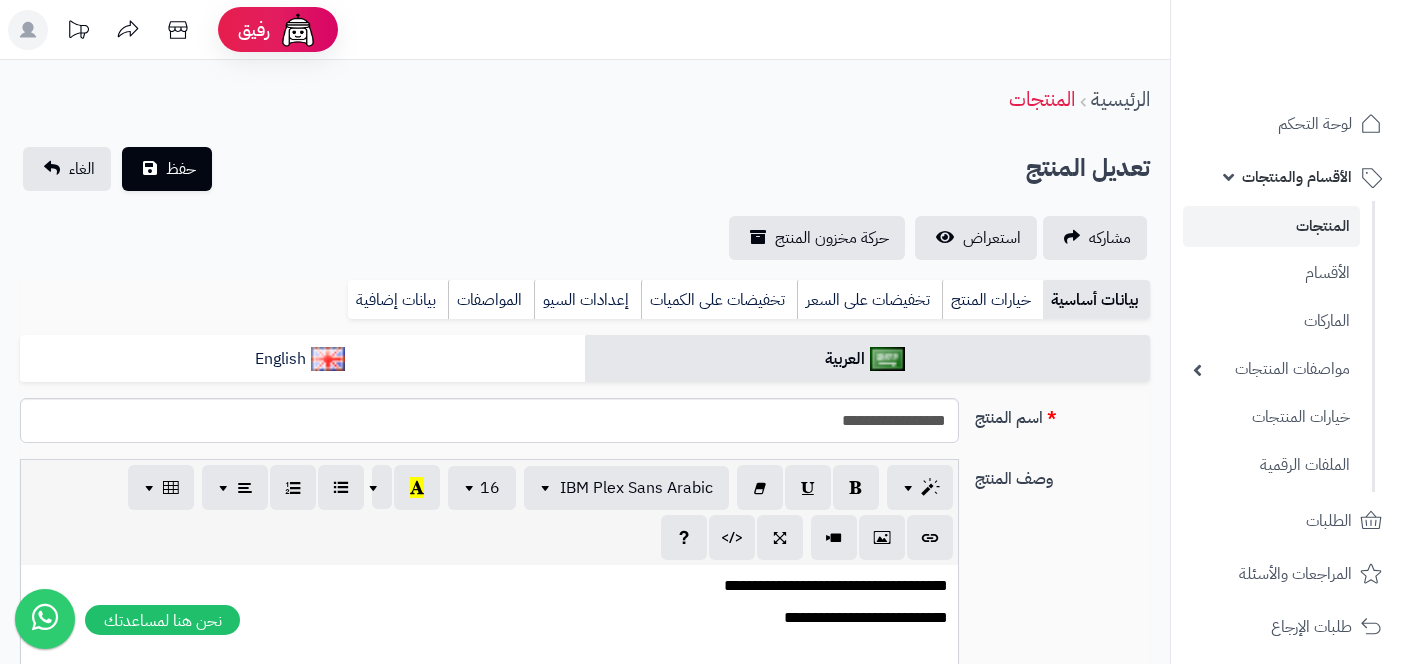 scroll, scrollTop: 0, scrollLeft: 0, axis: both 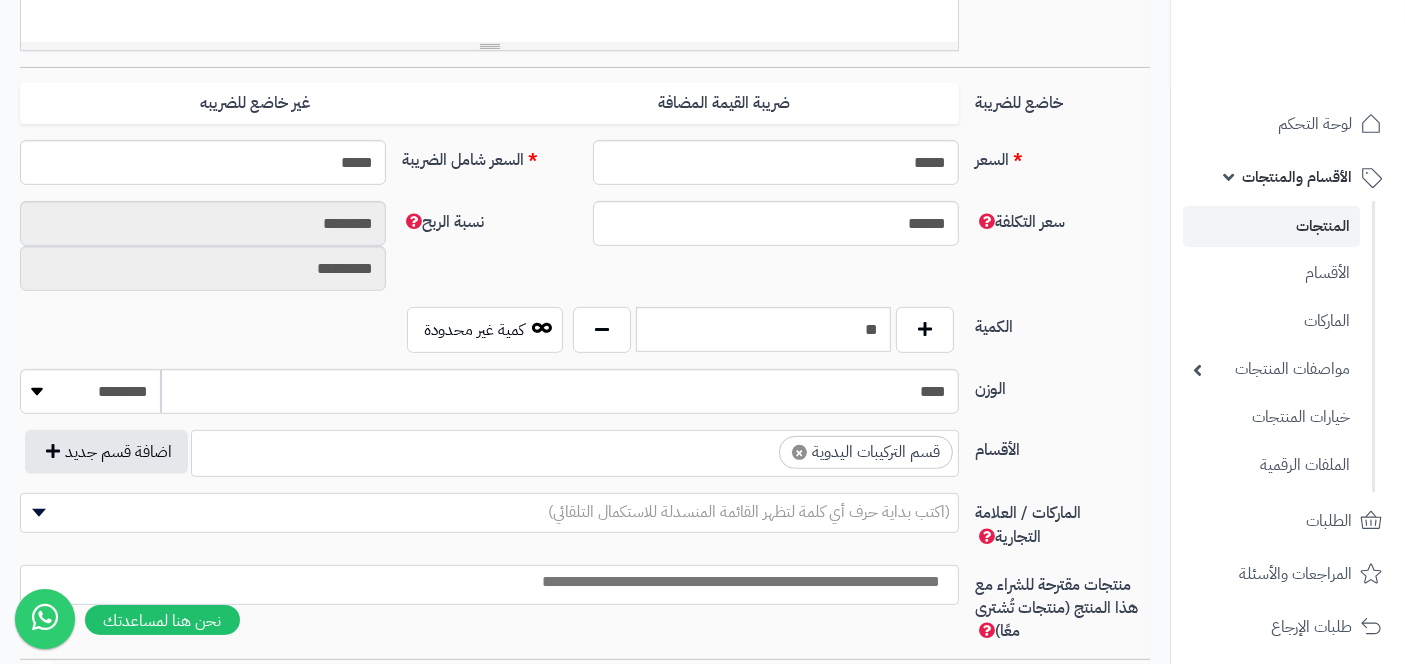 type on "*" 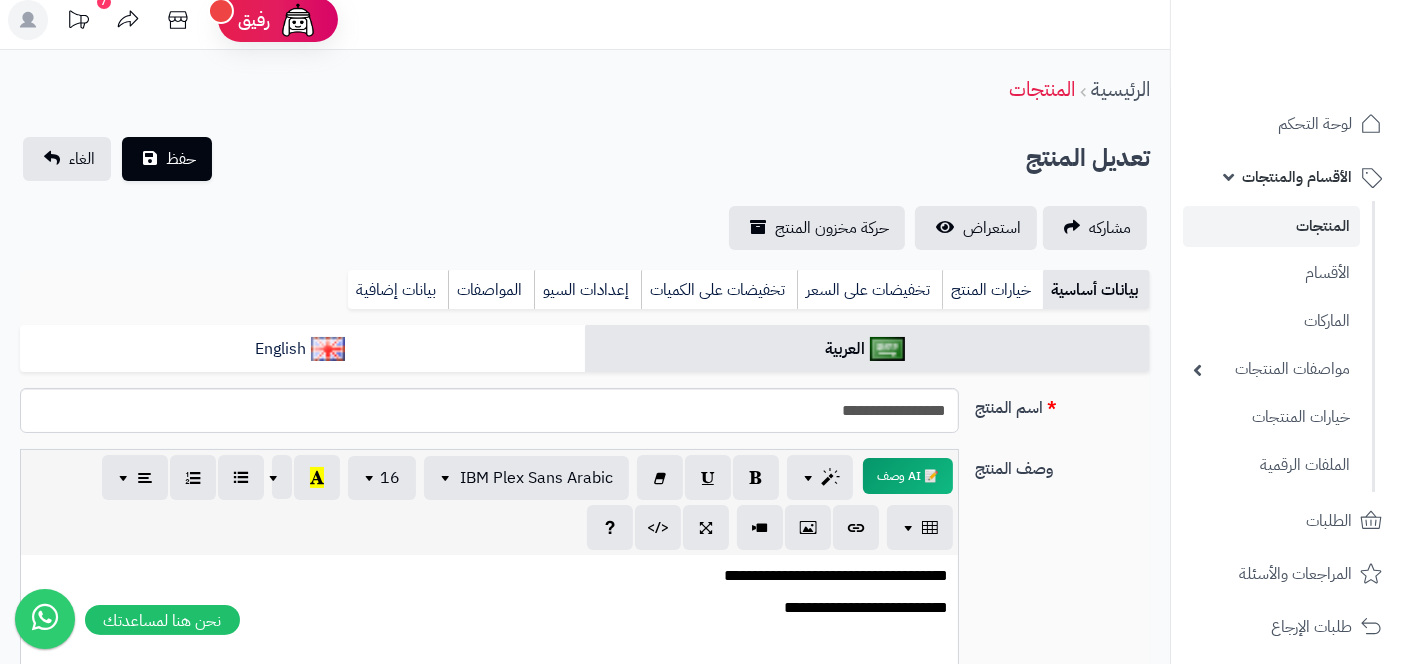scroll, scrollTop: 0, scrollLeft: 0, axis: both 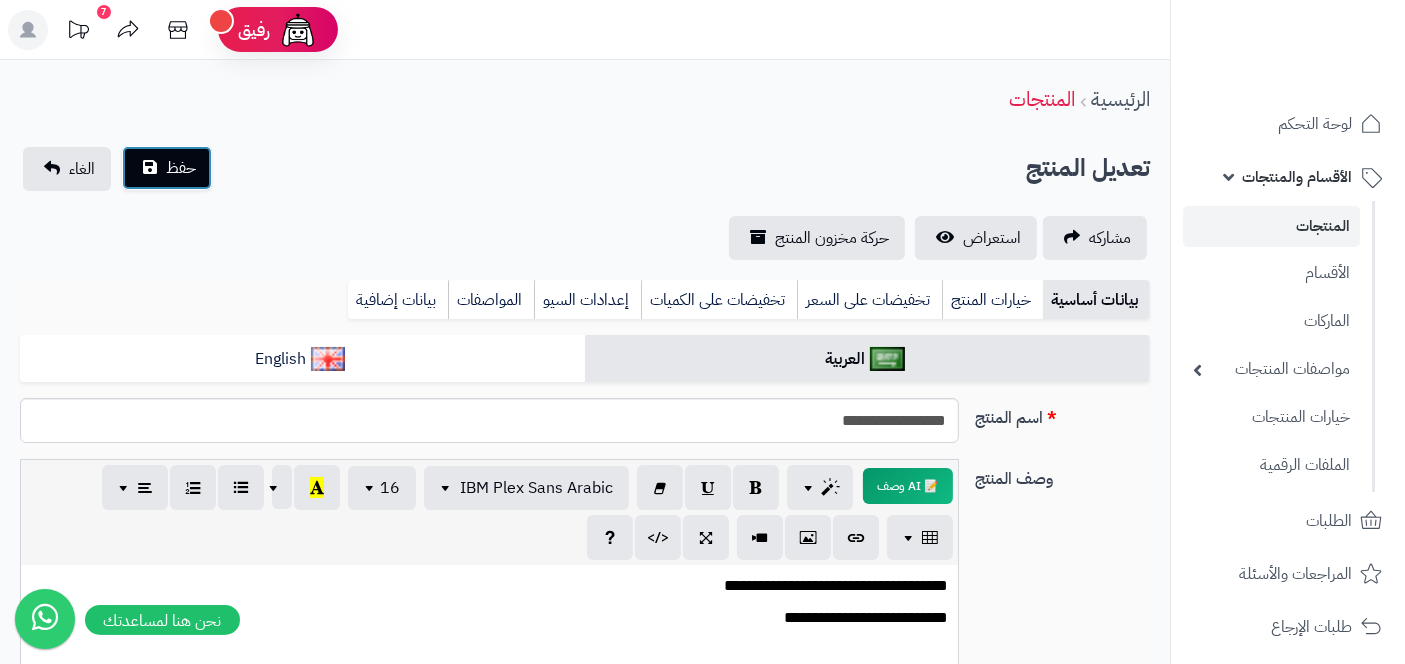 click on "حفظ" at bounding box center [181, 168] 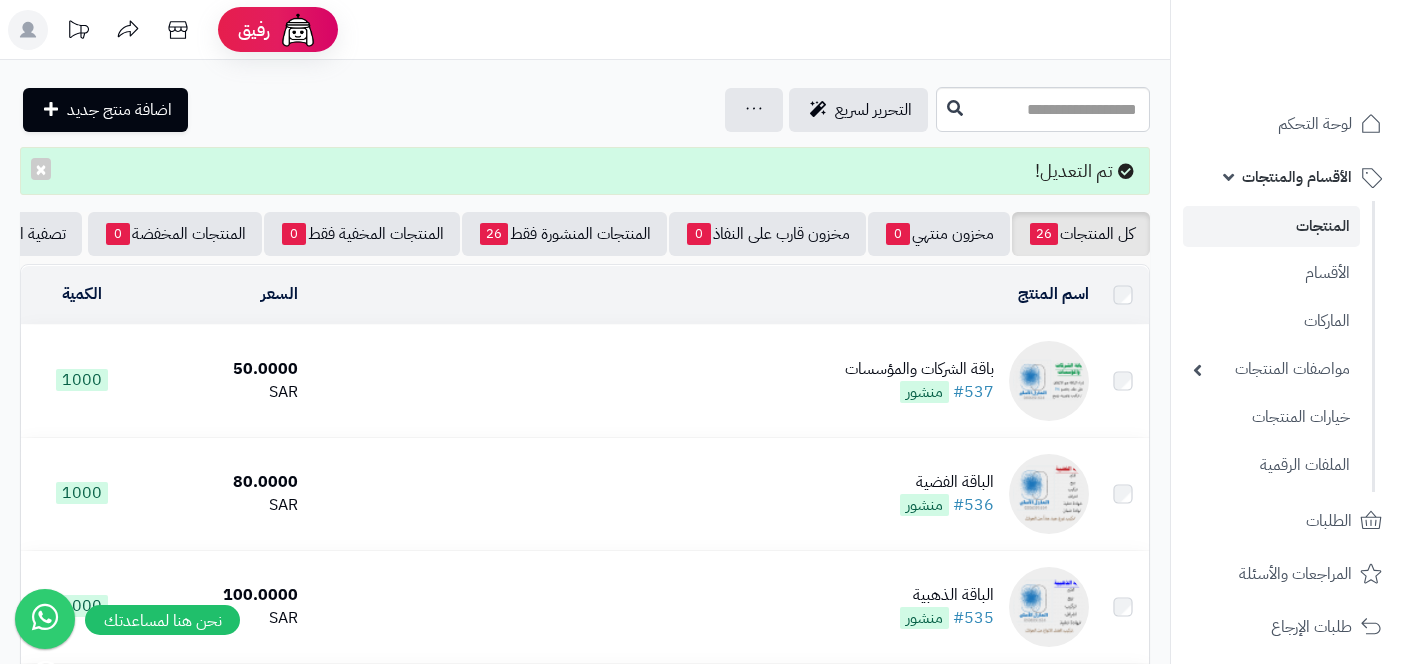 scroll, scrollTop: 0, scrollLeft: 0, axis: both 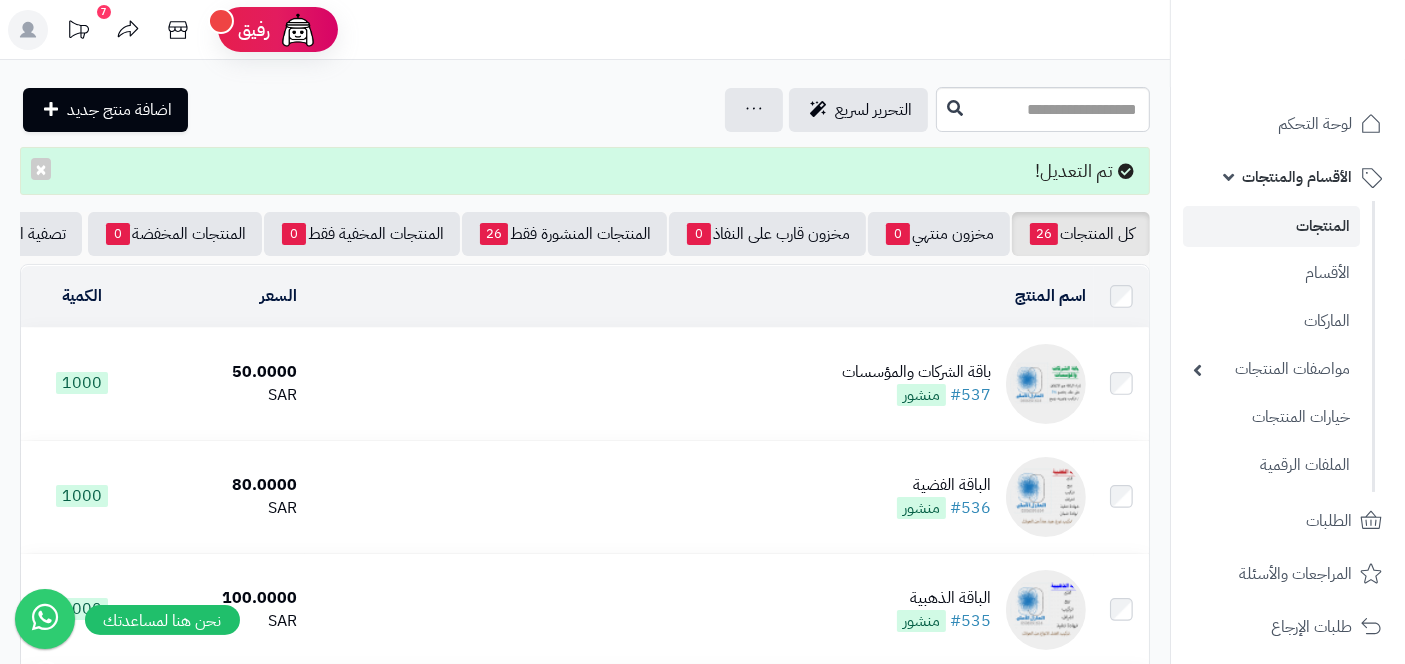 click on "7" at bounding box center [104, 12] 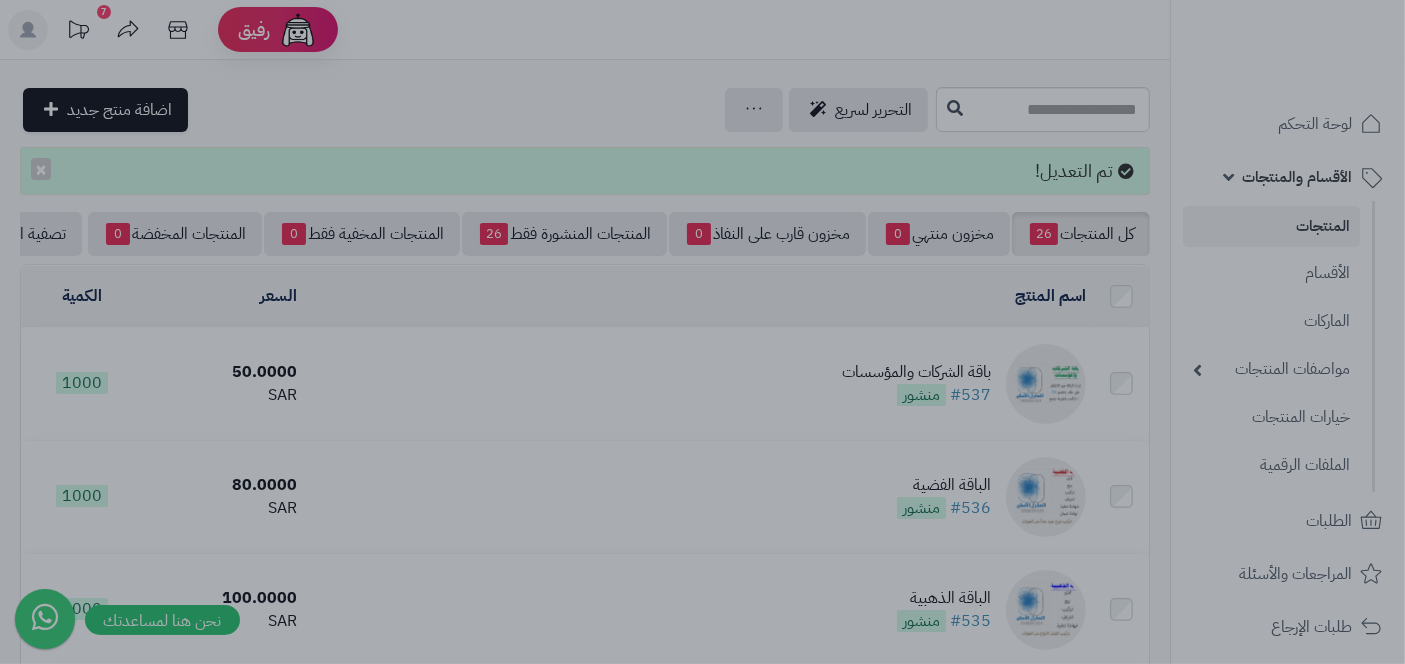 click at bounding box center (702, 332) 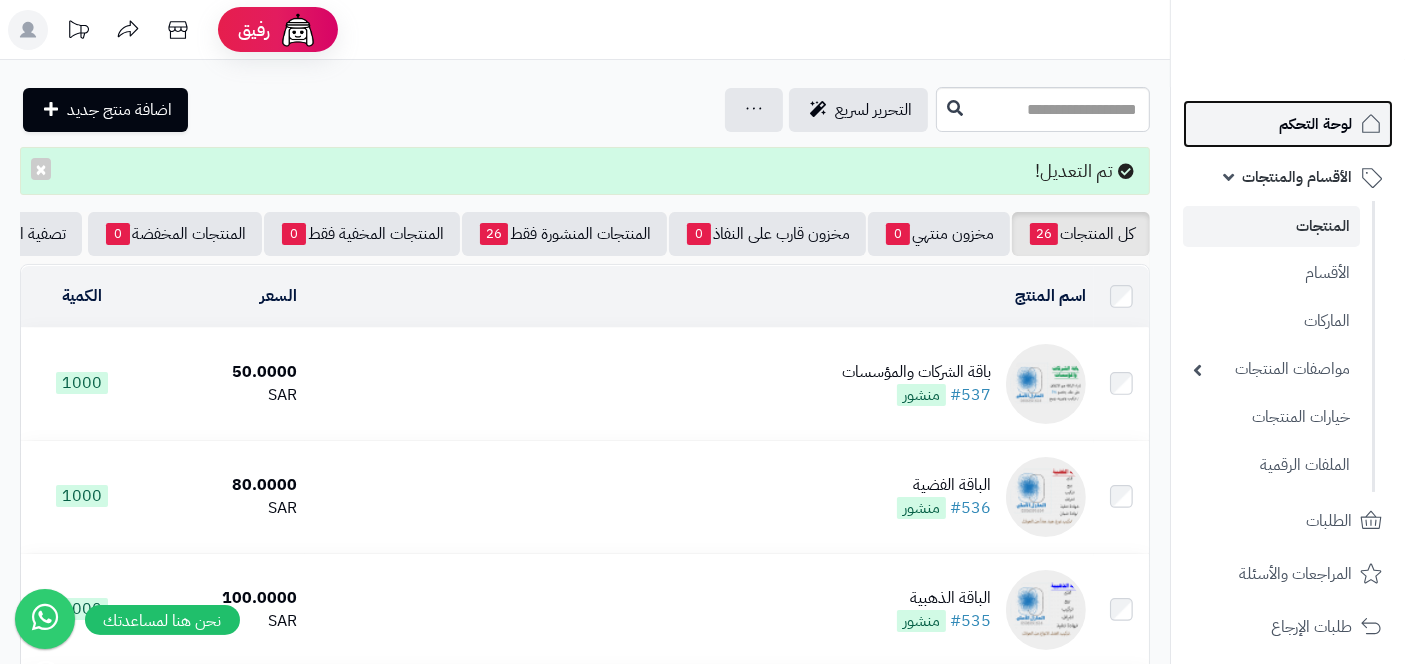 click on "لوحة التحكم" at bounding box center [1315, 124] 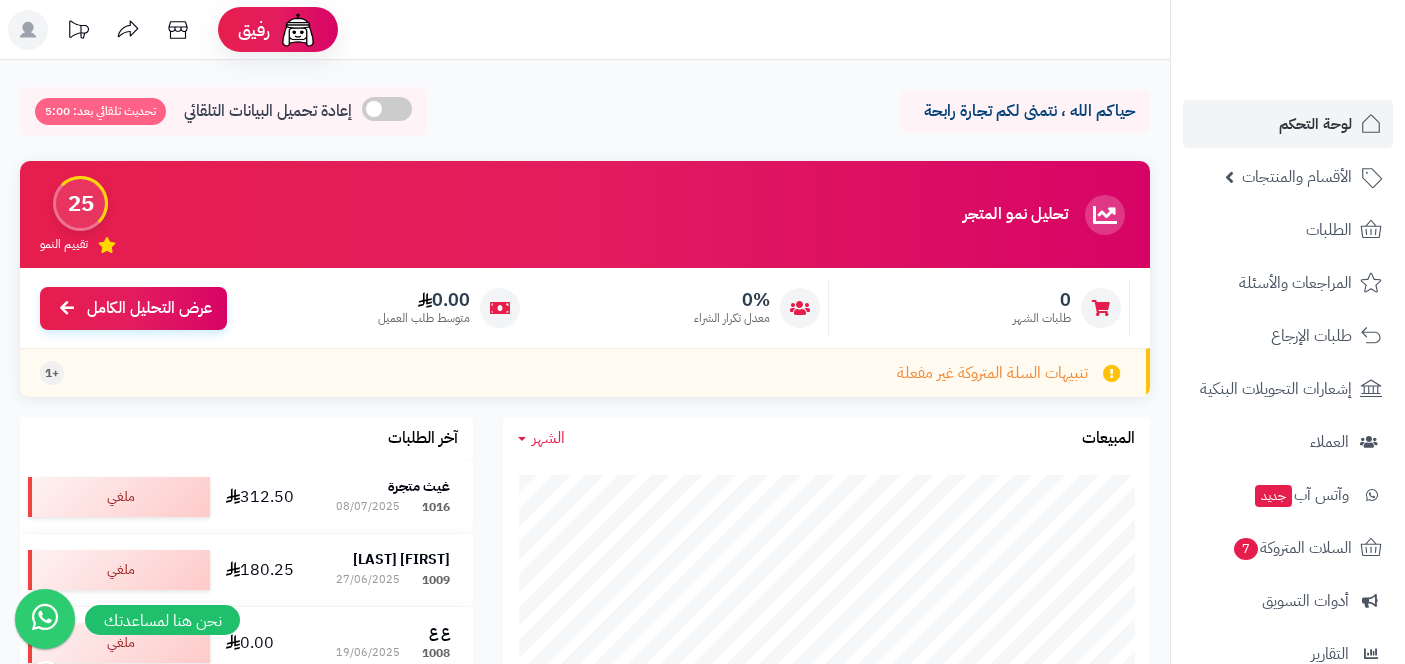 scroll, scrollTop: 0, scrollLeft: 0, axis: both 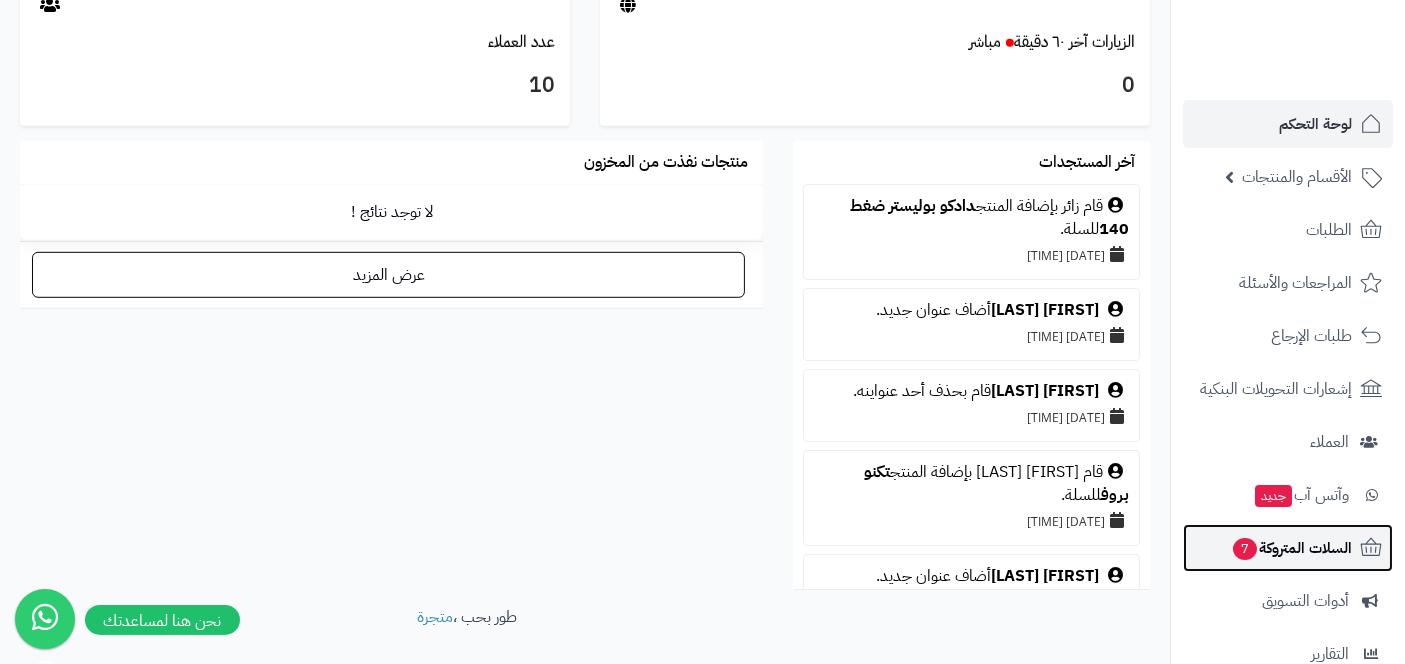 click on "السلات المتروكة  7" at bounding box center (1291, 548) 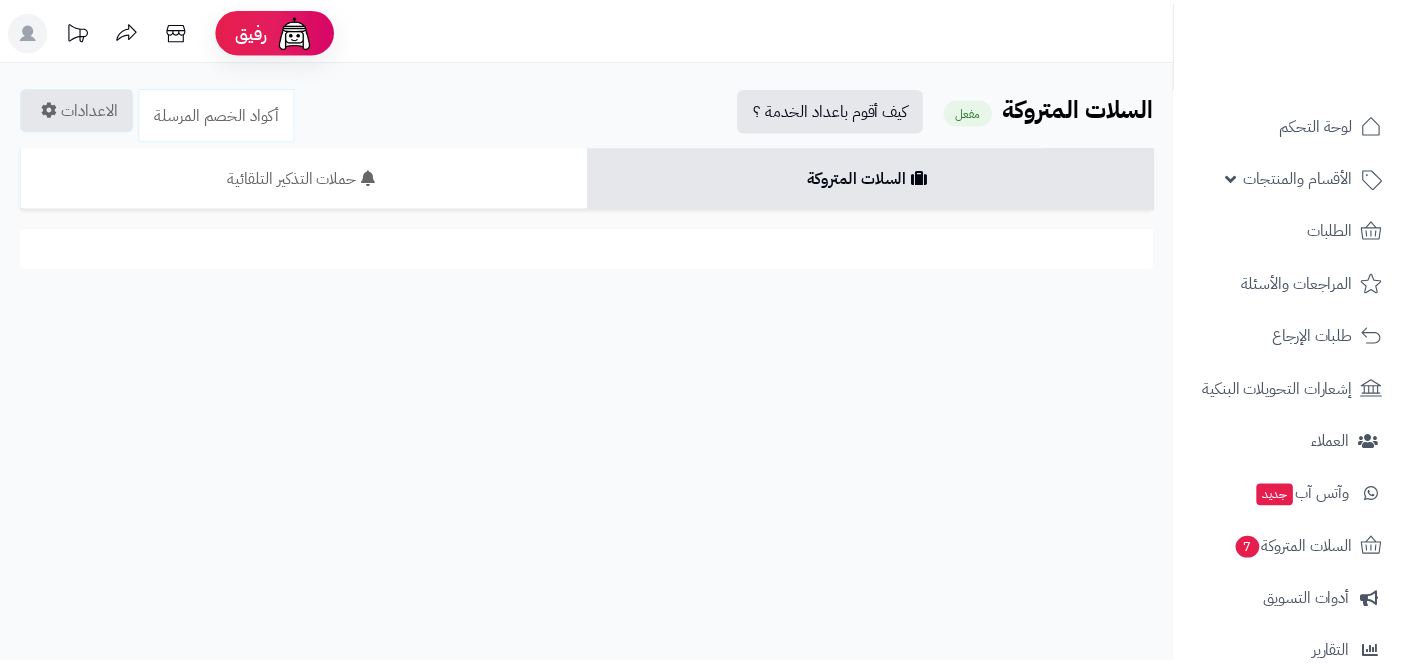 scroll, scrollTop: 0, scrollLeft: 0, axis: both 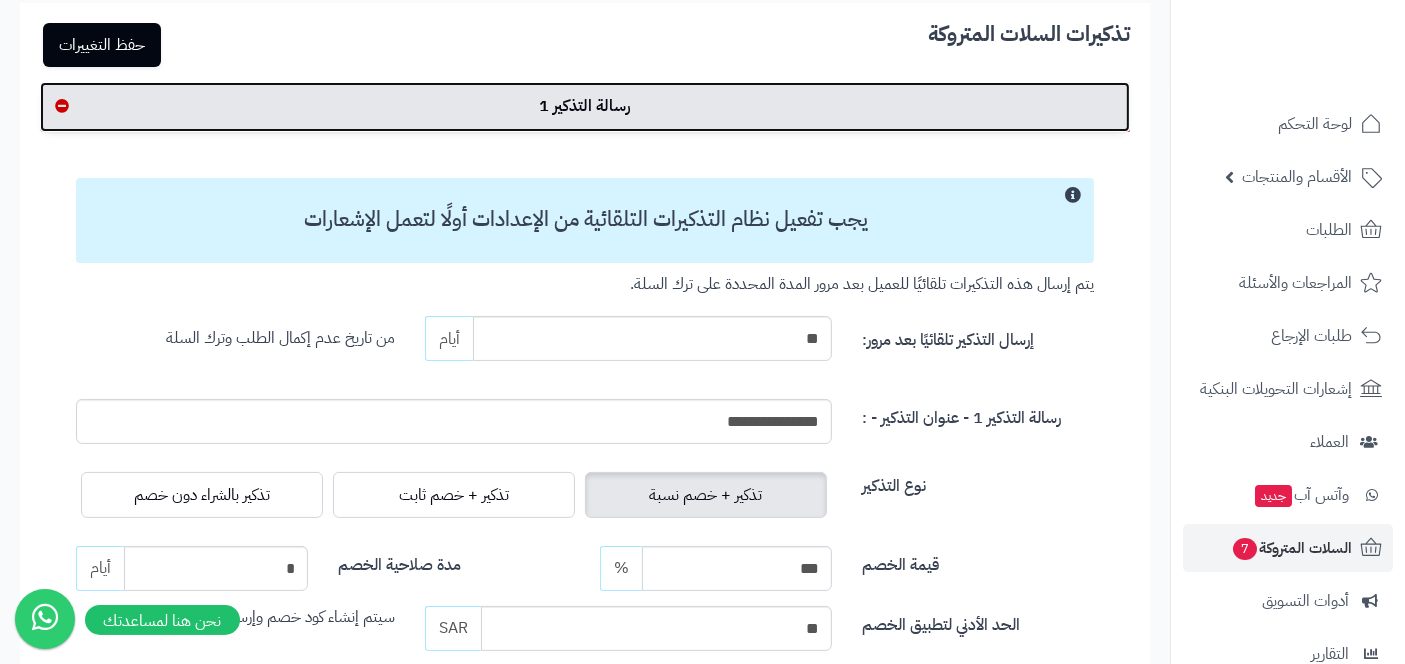 click on "رسالة التذكير 1" at bounding box center [585, 107] 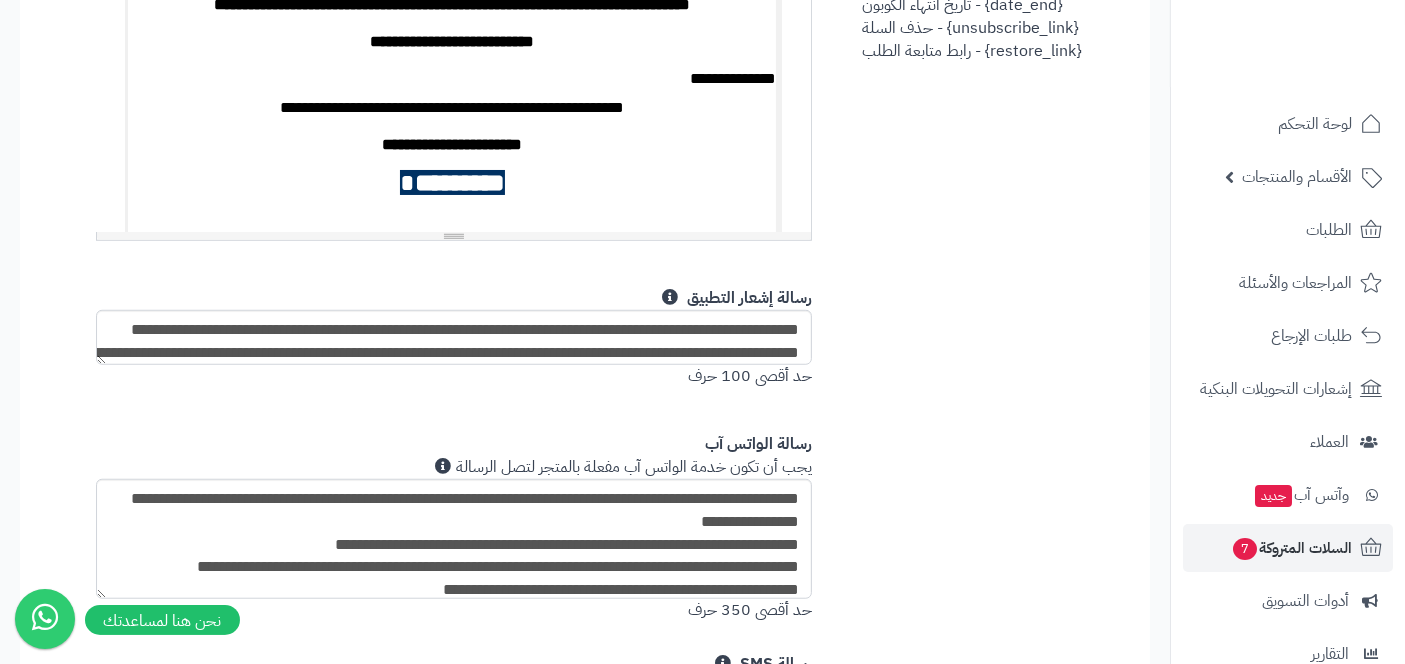 scroll, scrollTop: 1154, scrollLeft: 0, axis: vertical 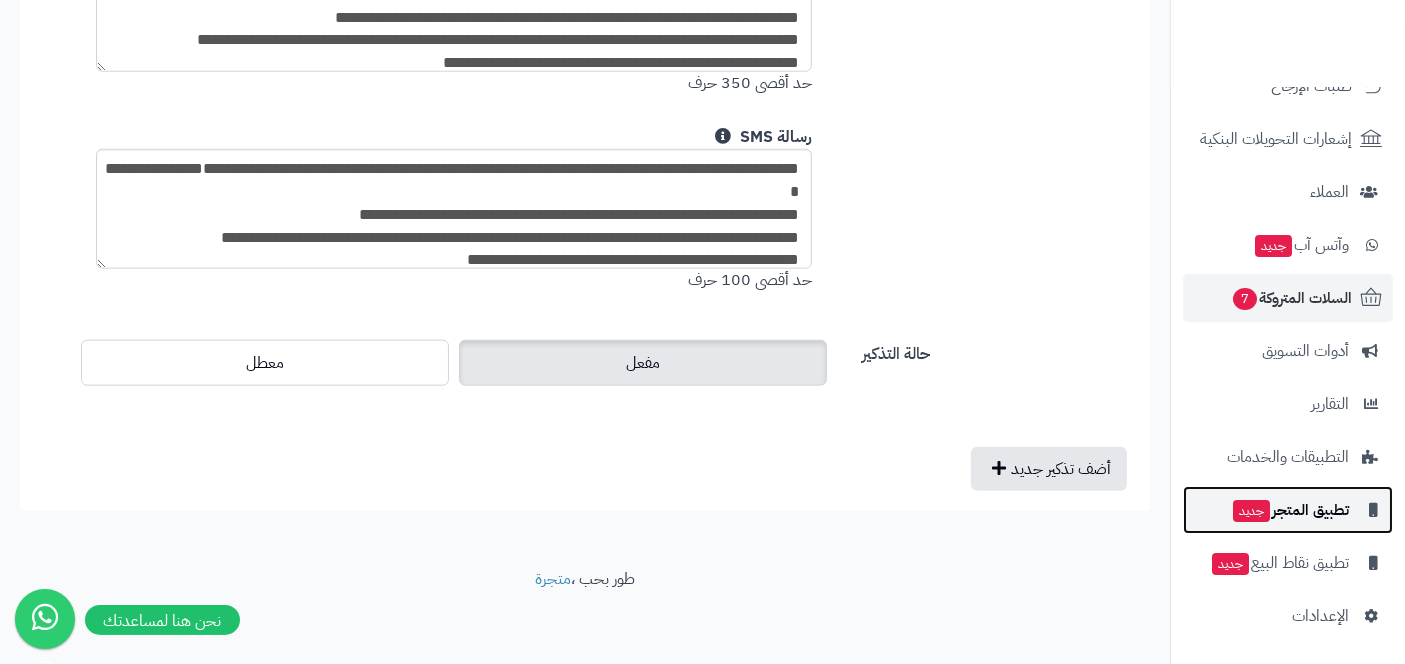 click on "تطبيق المتجر    جديد" at bounding box center (1290, 510) 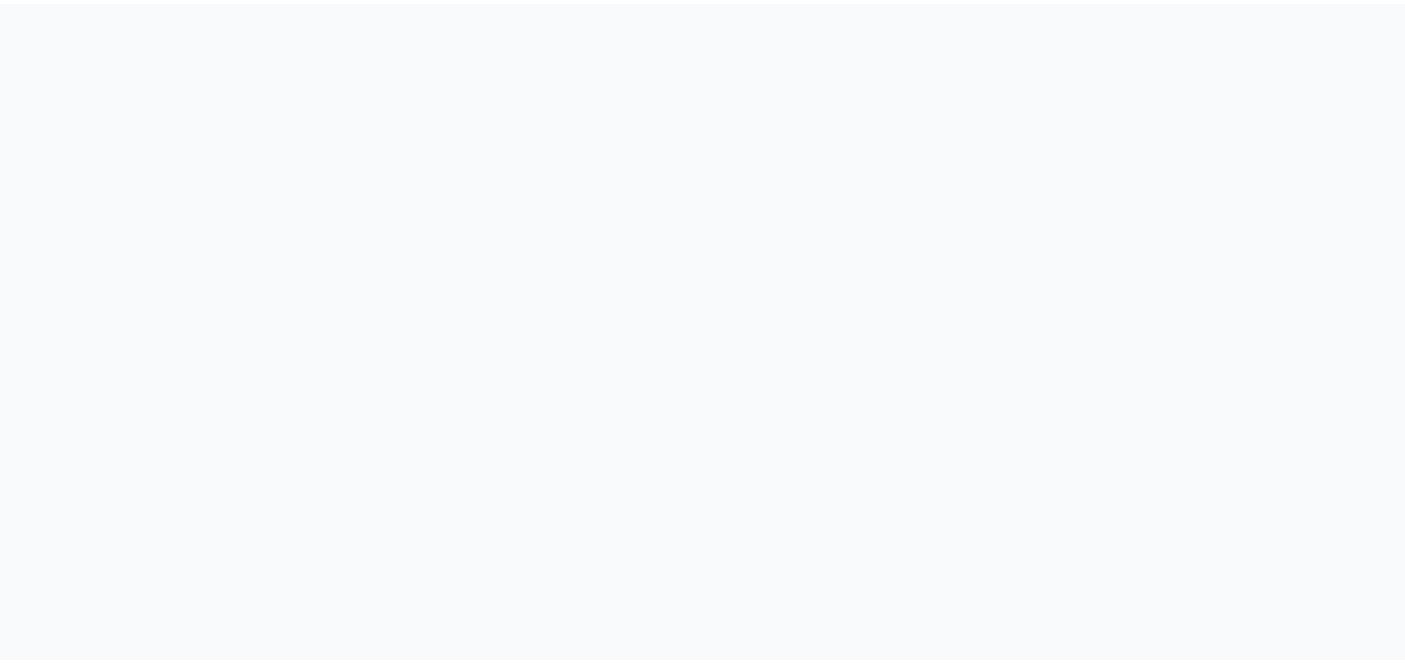 scroll, scrollTop: 0, scrollLeft: 0, axis: both 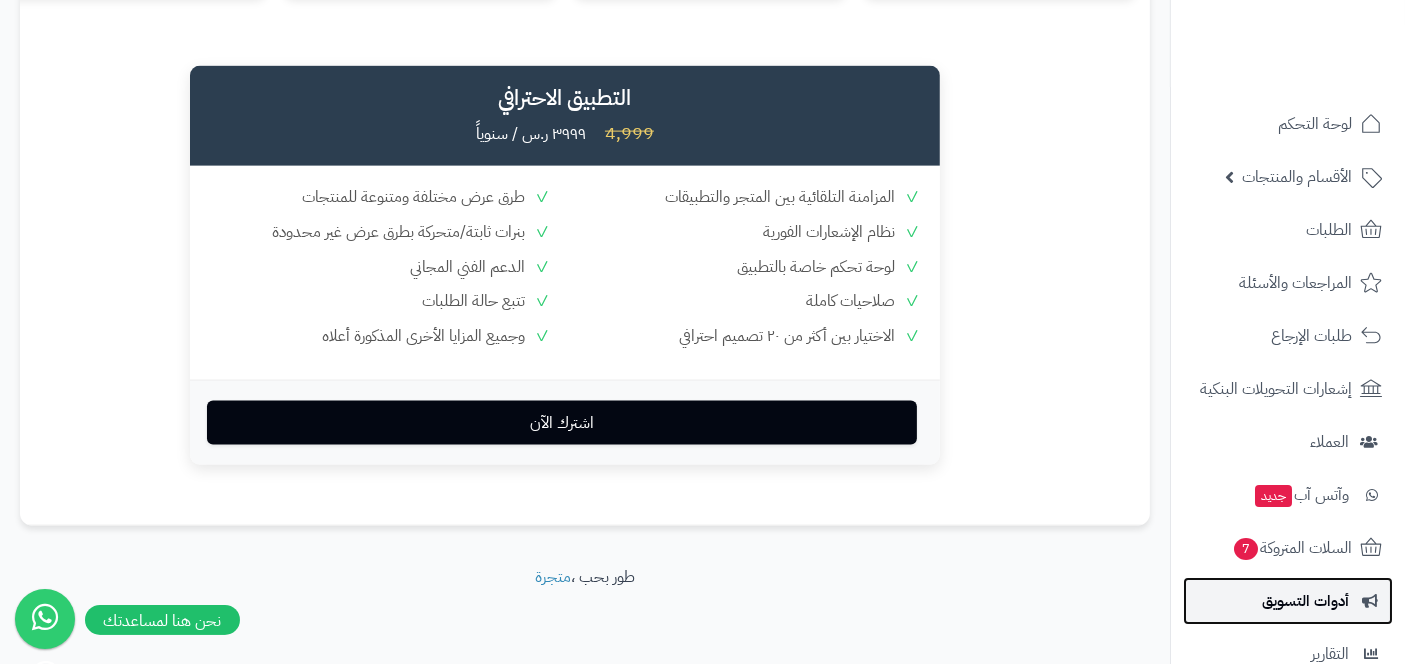 click on "أدوات التسويق" at bounding box center (1305, 601) 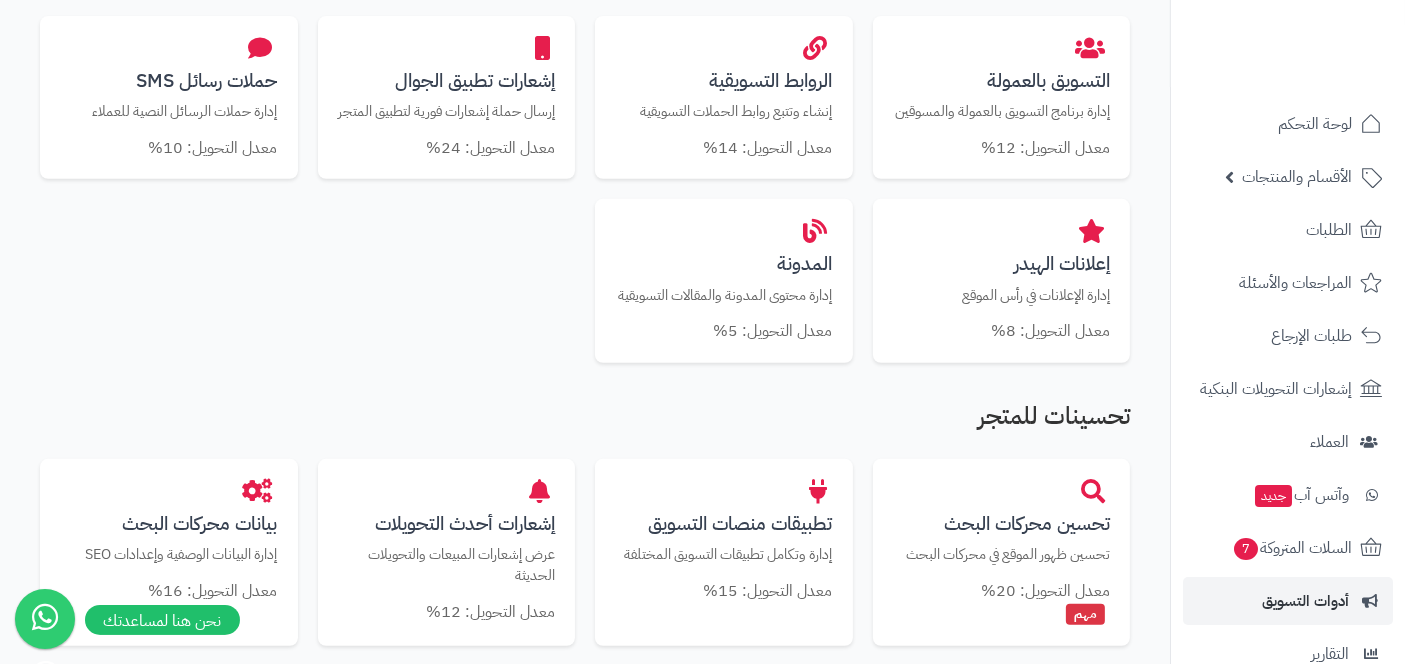 scroll, scrollTop: 849, scrollLeft: 0, axis: vertical 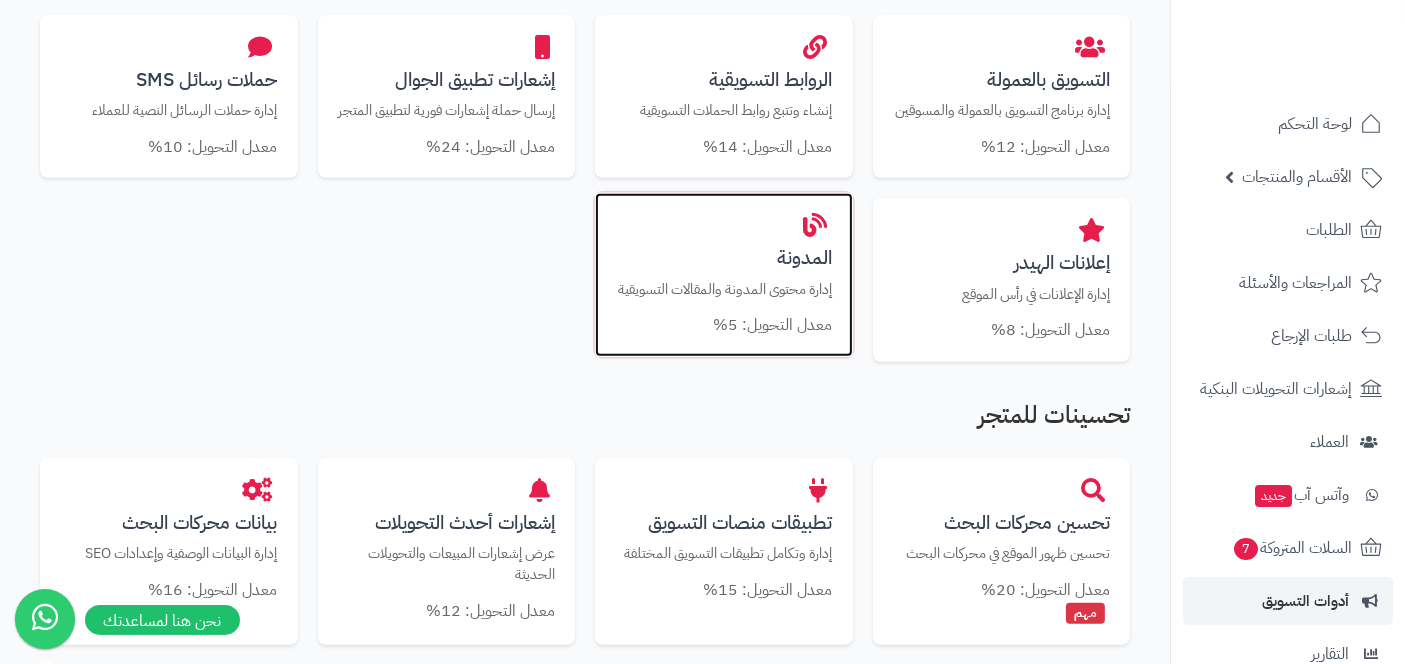 click on "المدونة" at bounding box center [724, 257] 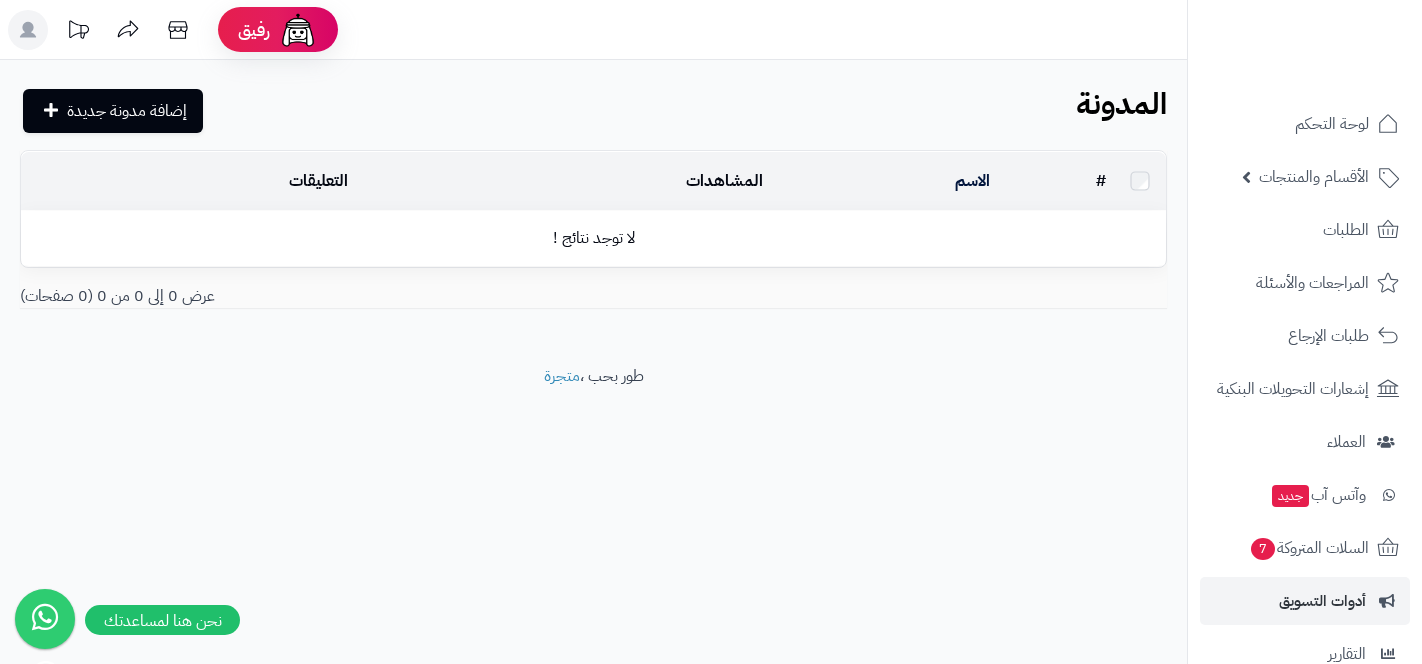 scroll, scrollTop: 0, scrollLeft: 0, axis: both 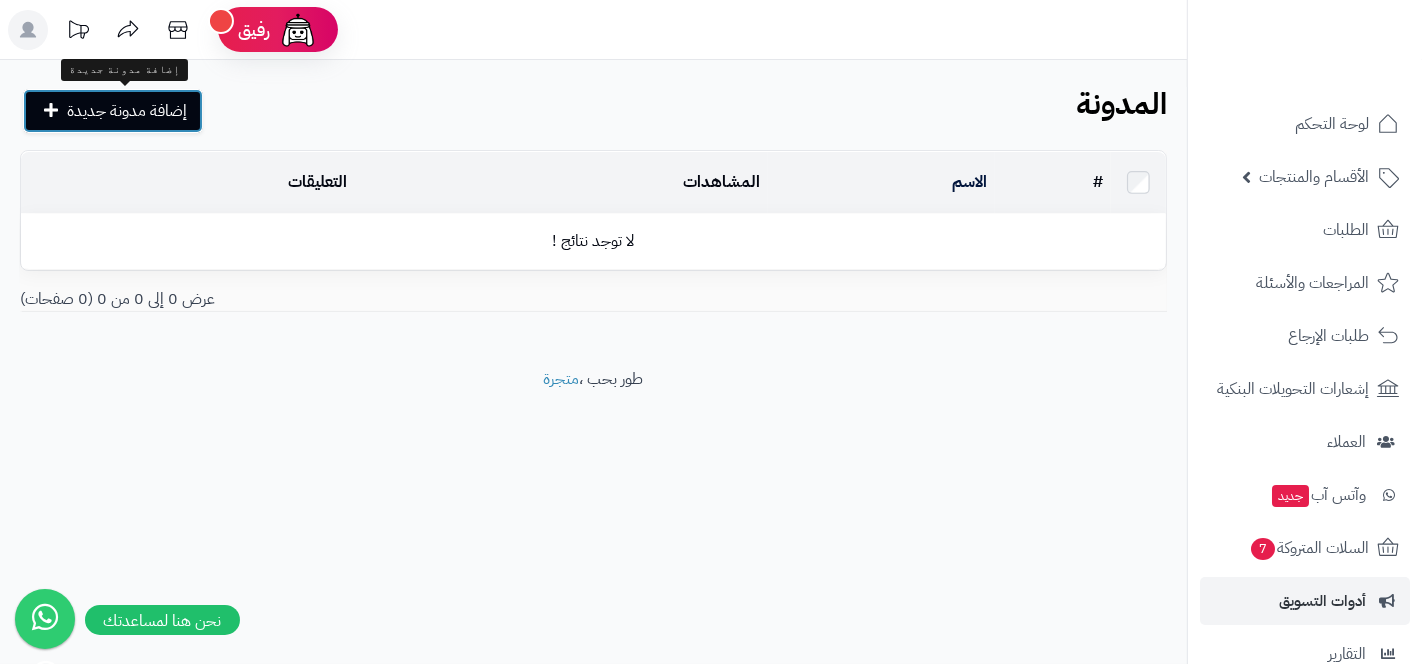 click on "إضافة مدونة جديدة" at bounding box center (127, 111) 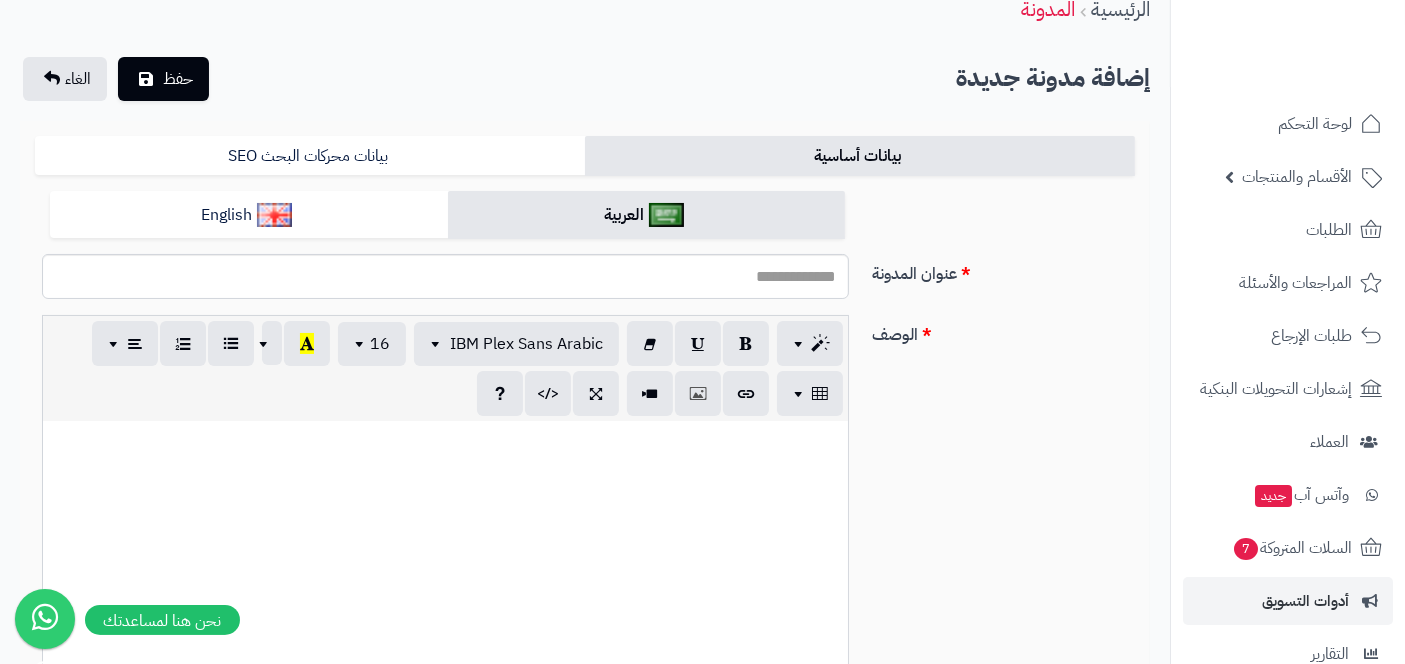 scroll, scrollTop: 0, scrollLeft: 0, axis: both 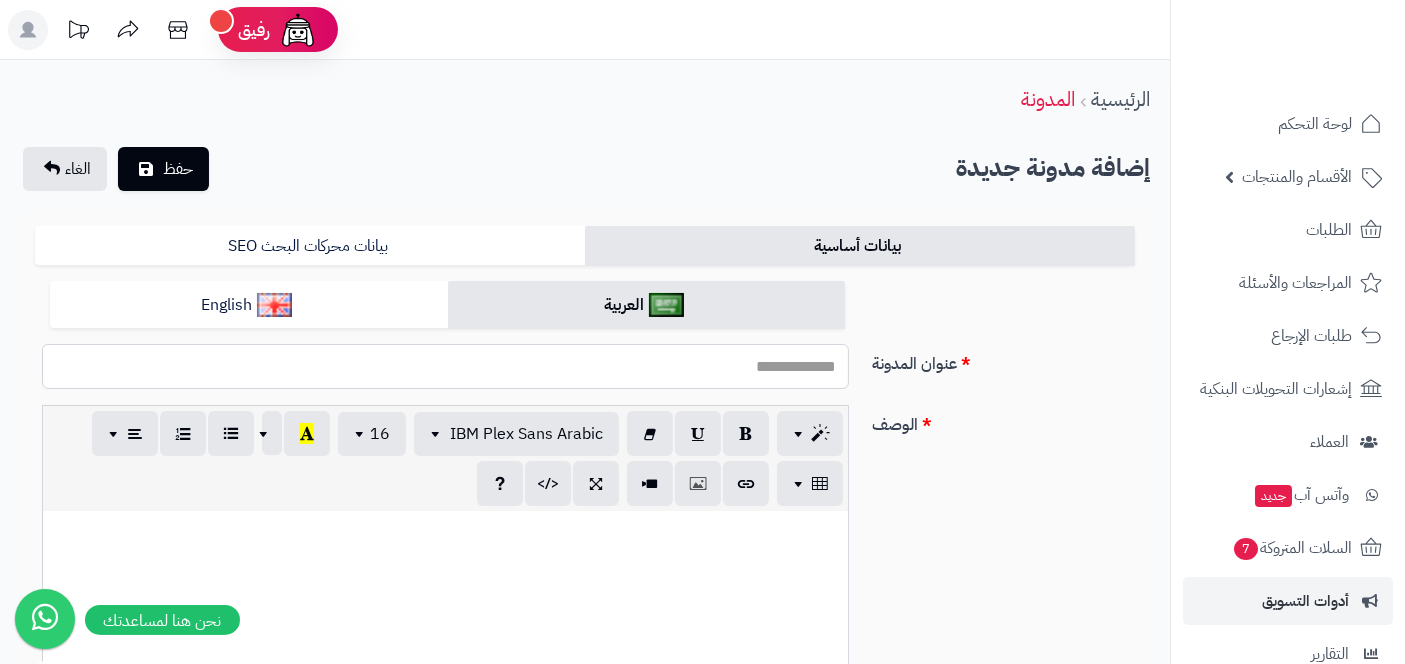 click on "عنوان المدونة" at bounding box center (445, 366) 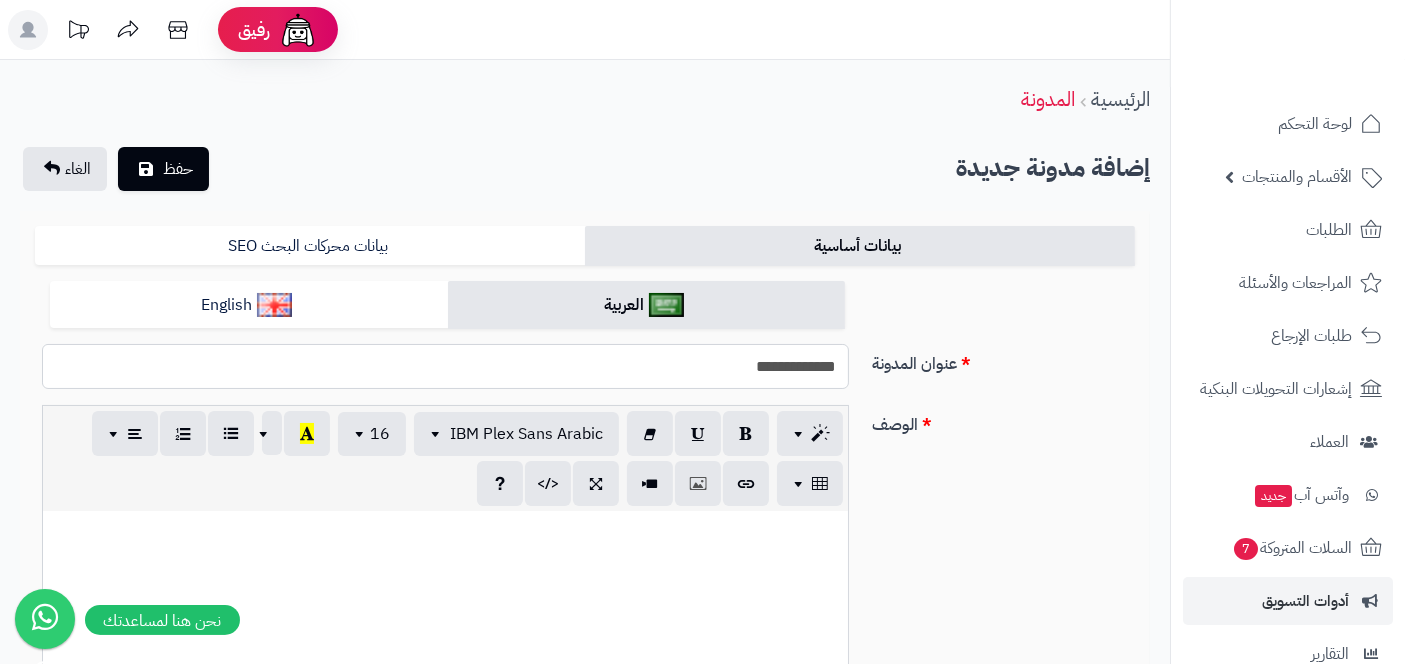 drag, startPoint x: 727, startPoint y: 360, endPoint x: 984, endPoint y: 371, distance: 257.2353 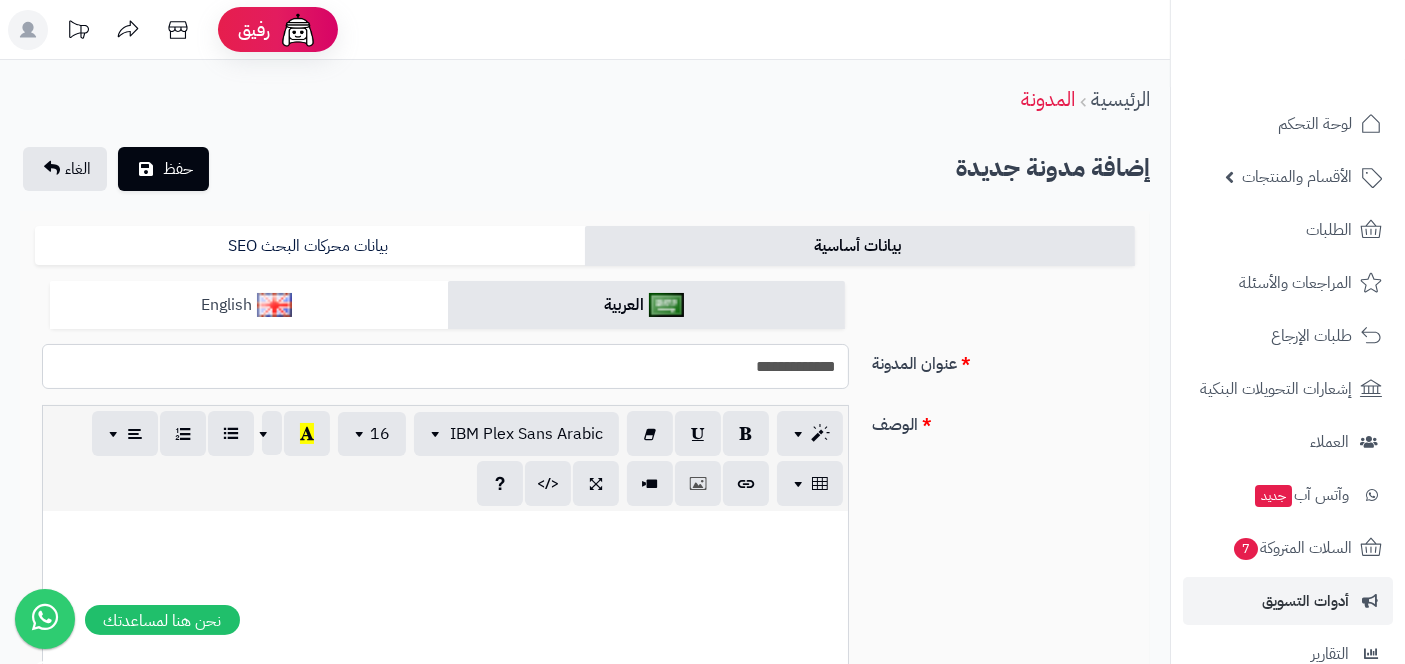 type on "**********" 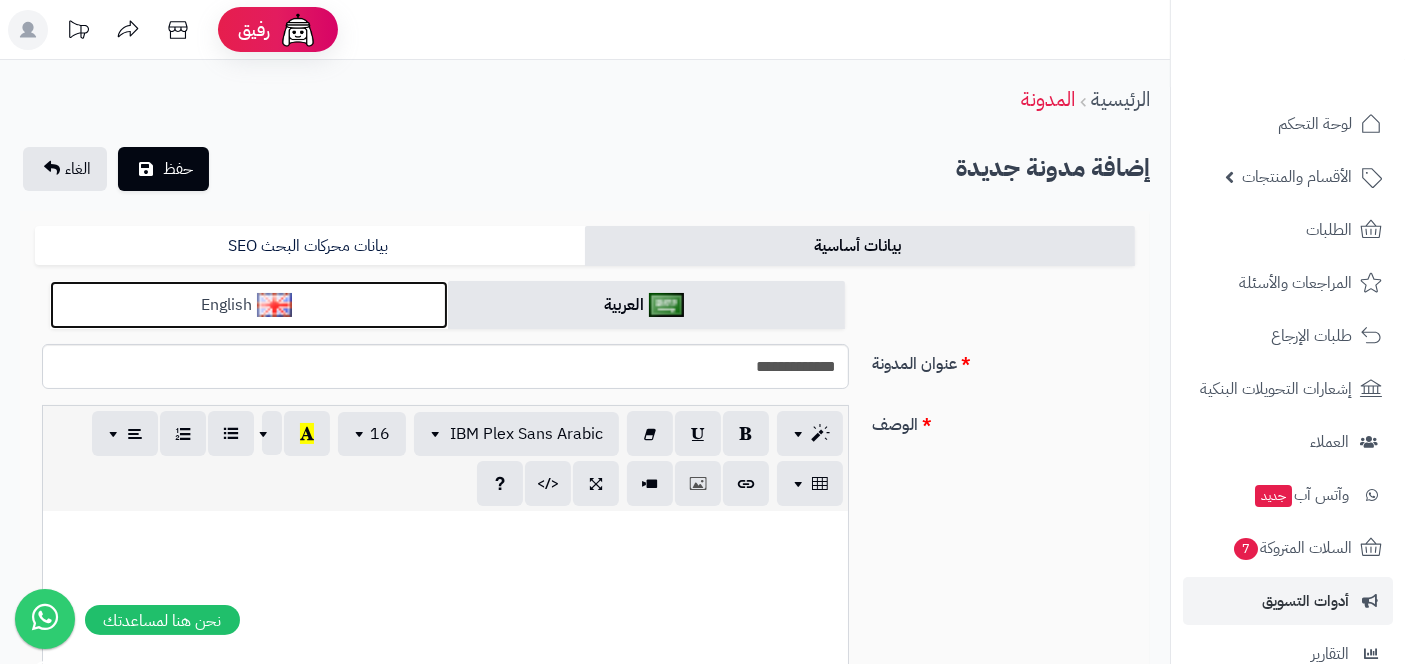 click on "English" at bounding box center [249, 305] 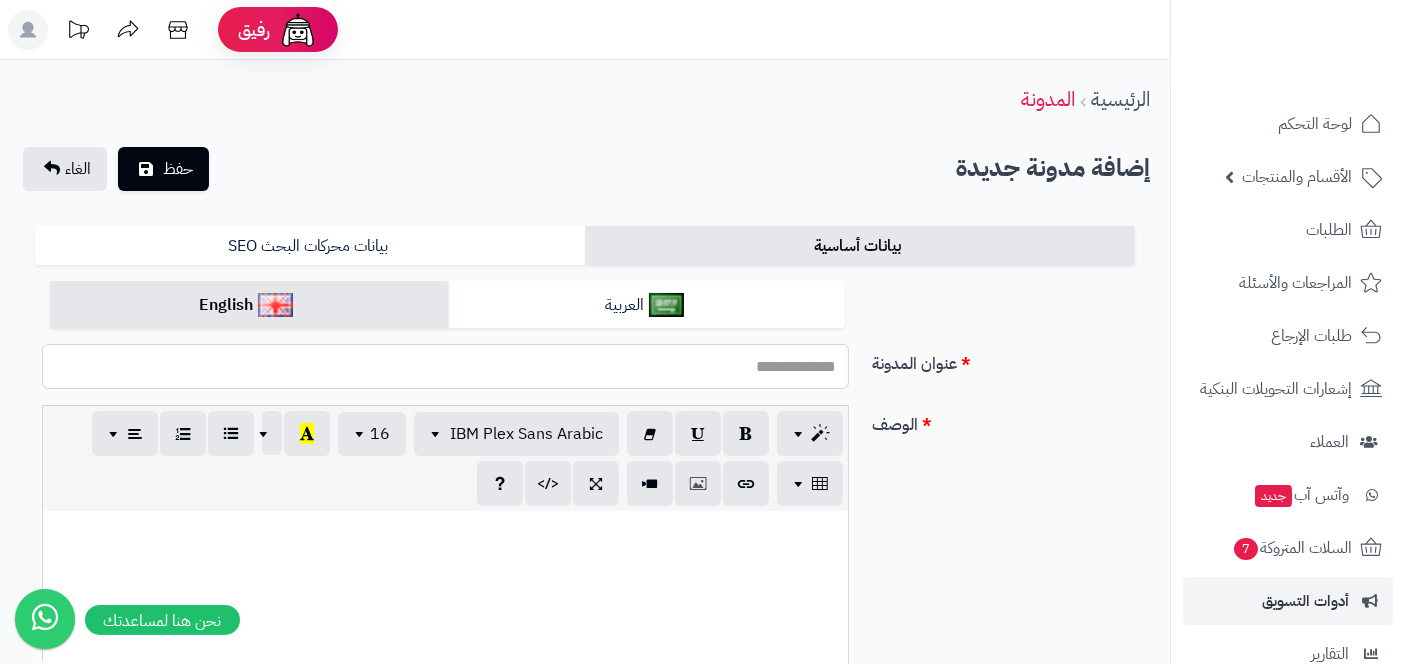 click on "عنوان المدونة" at bounding box center (445, 366) 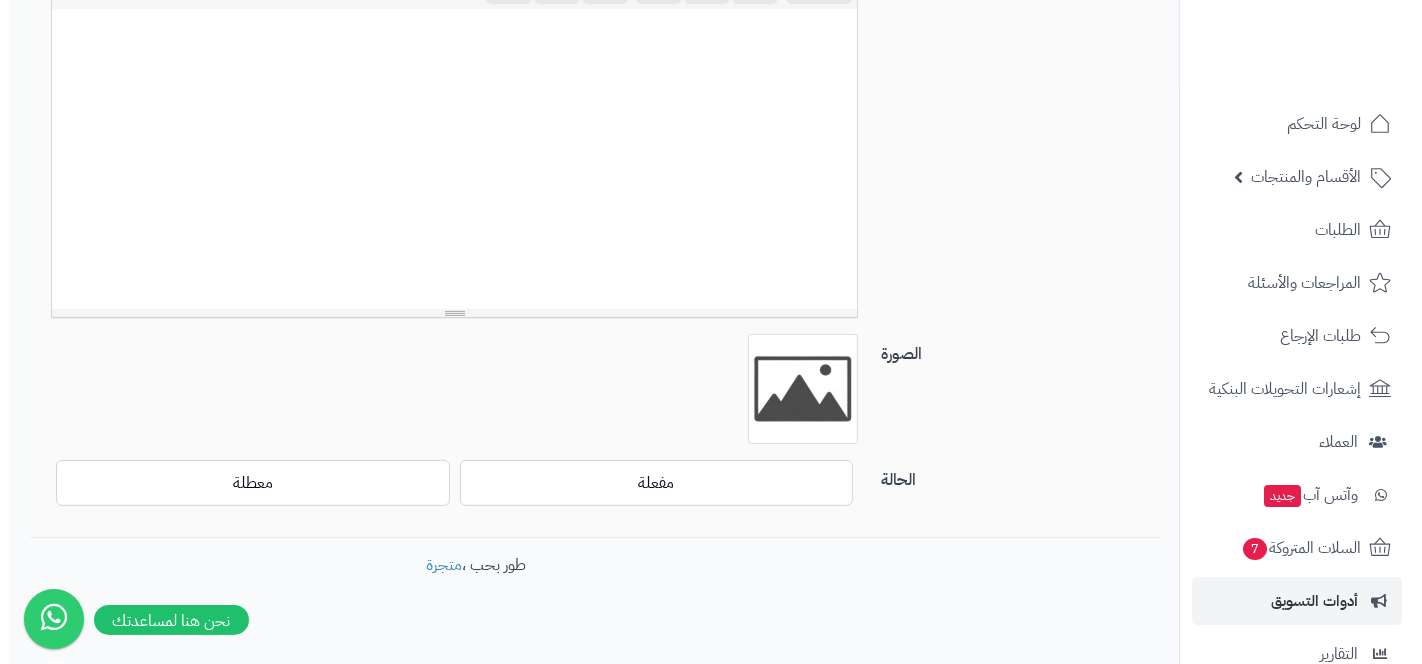scroll, scrollTop: 530, scrollLeft: 0, axis: vertical 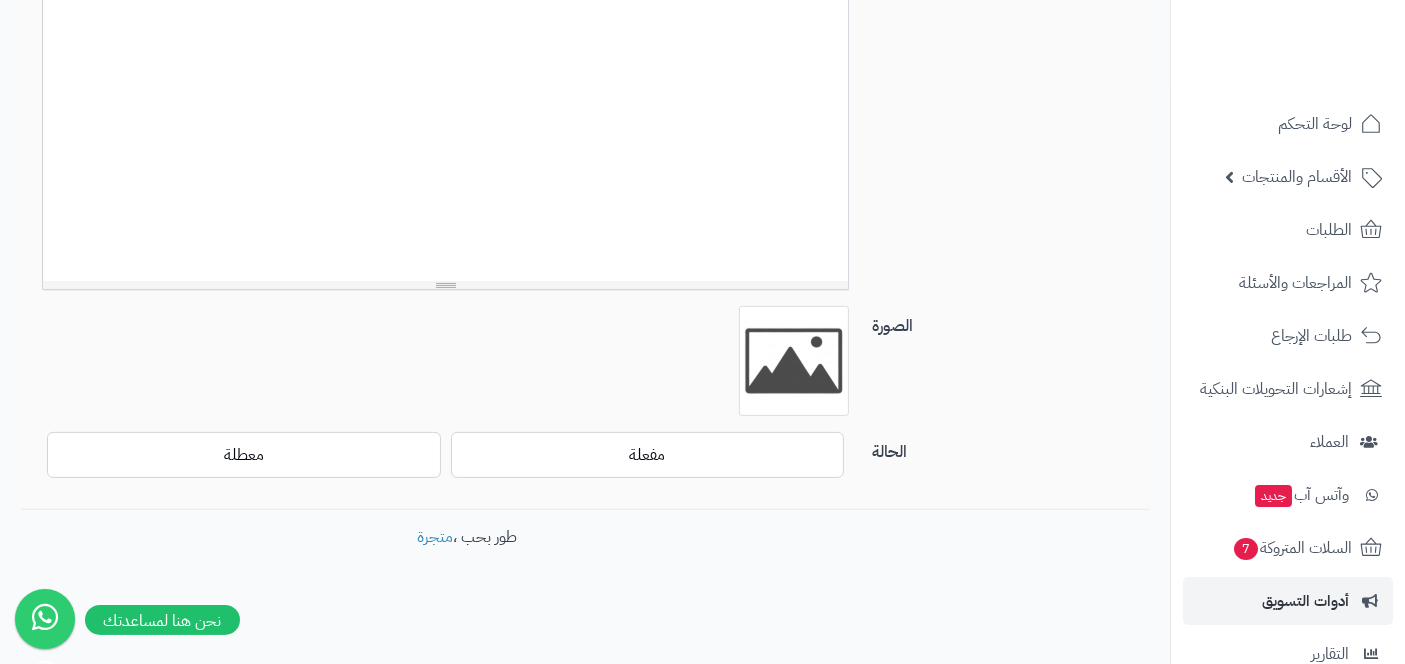 type on "**********" 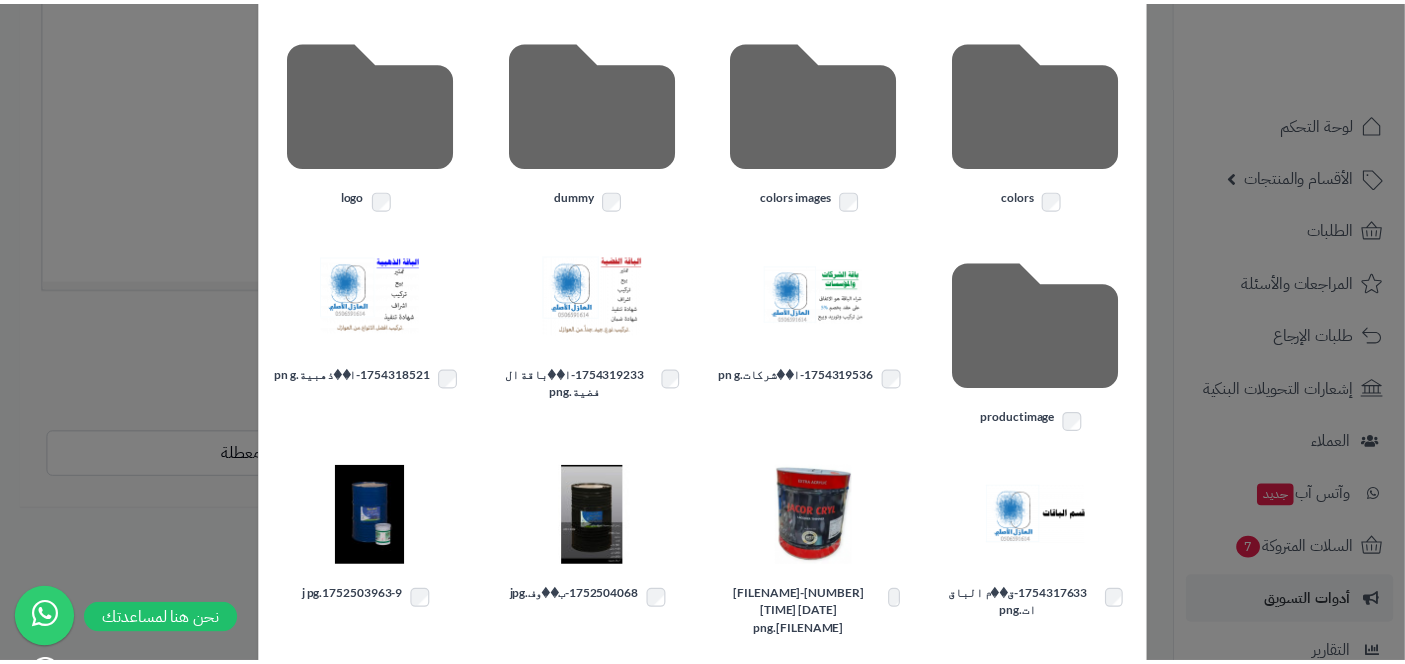 scroll, scrollTop: 551, scrollLeft: 0, axis: vertical 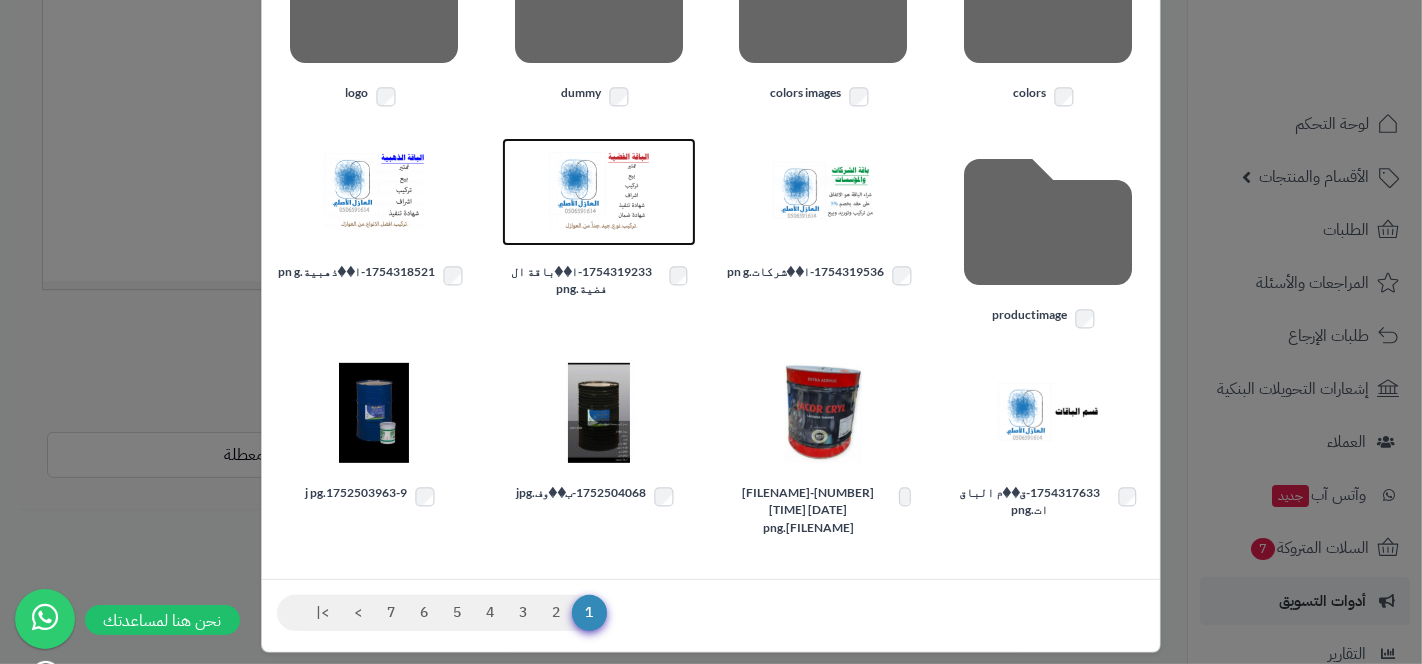 click at bounding box center [599, 192] 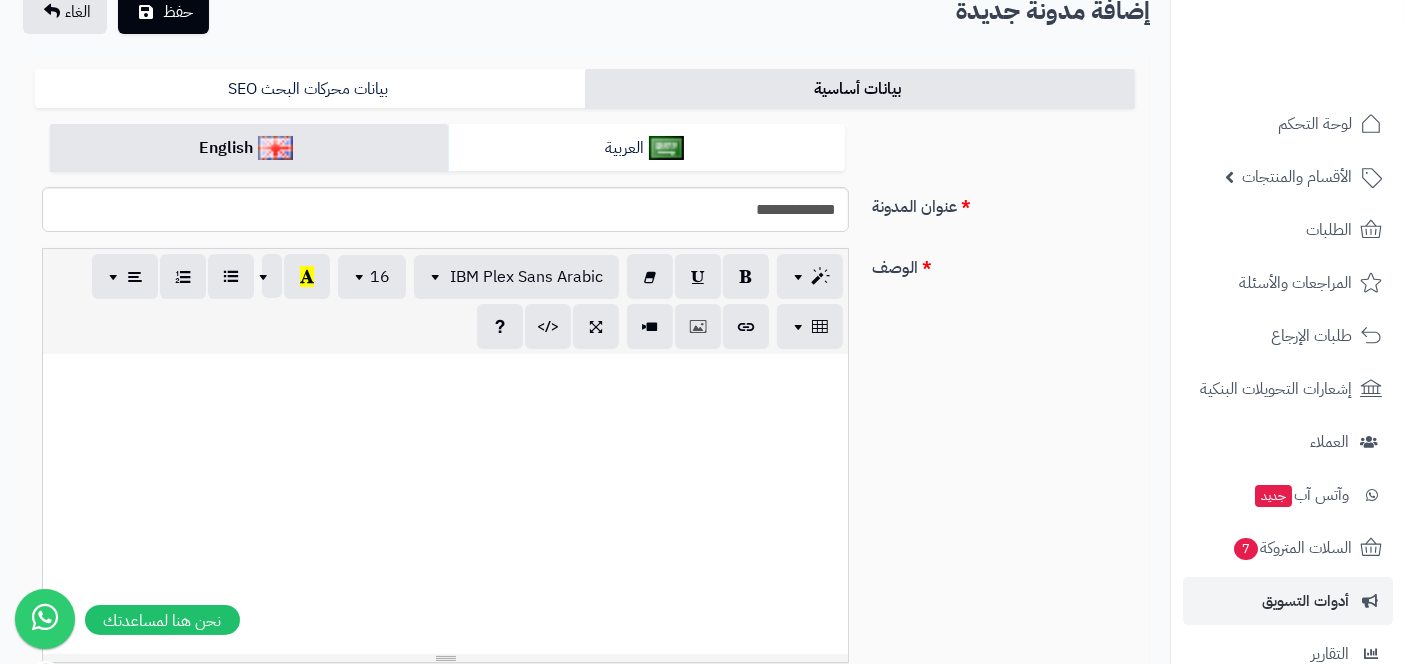 scroll, scrollTop: 142, scrollLeft: 0, axis: vertical 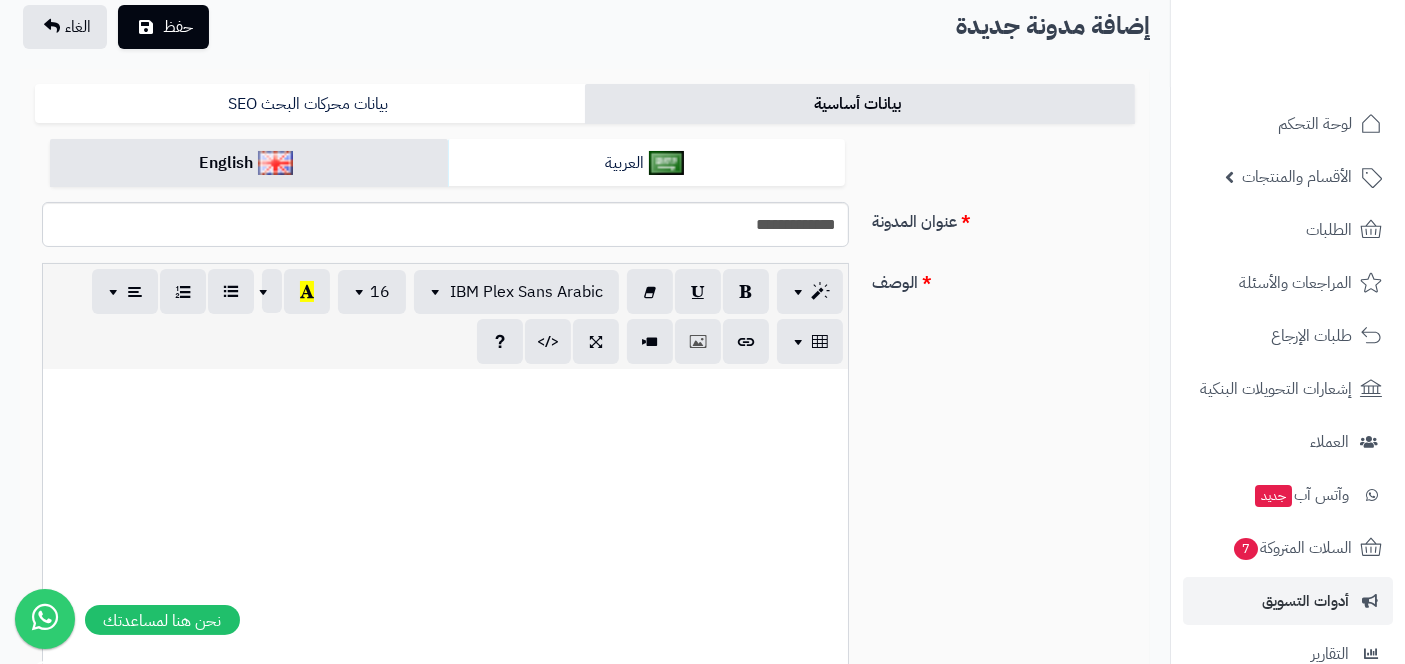 click at bounding box center (445, 519) 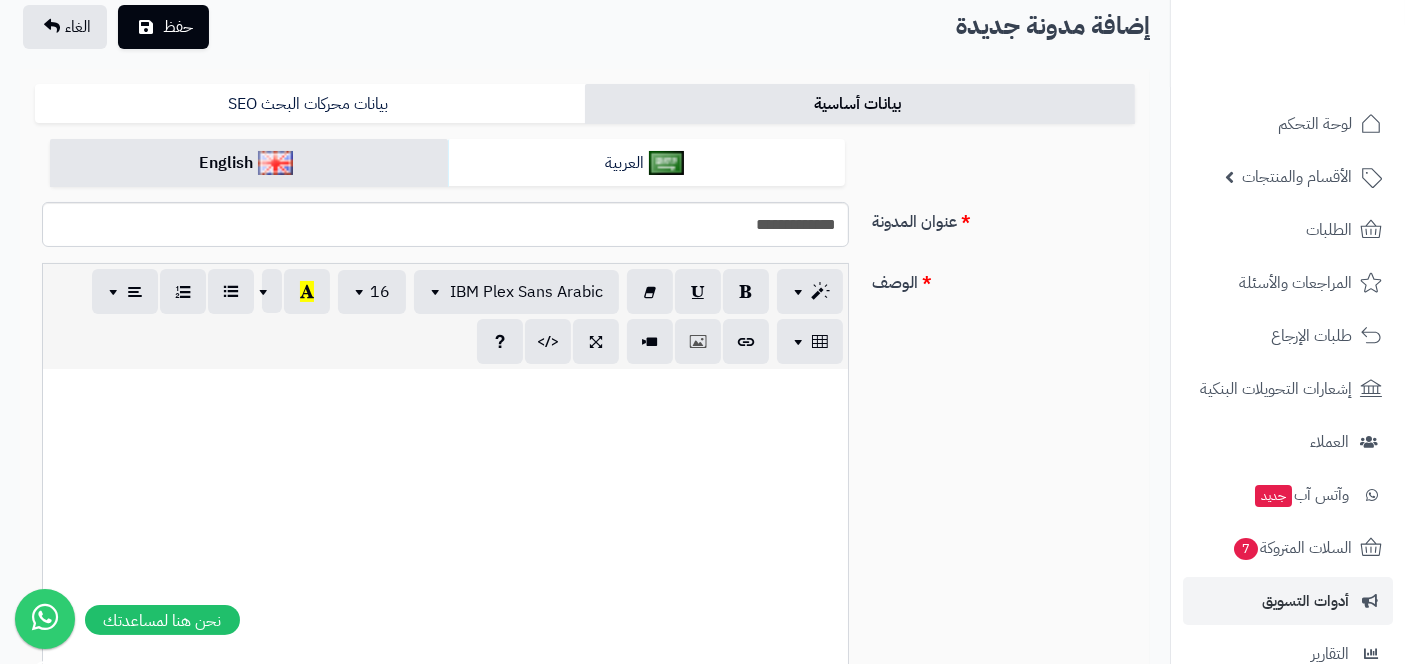 type 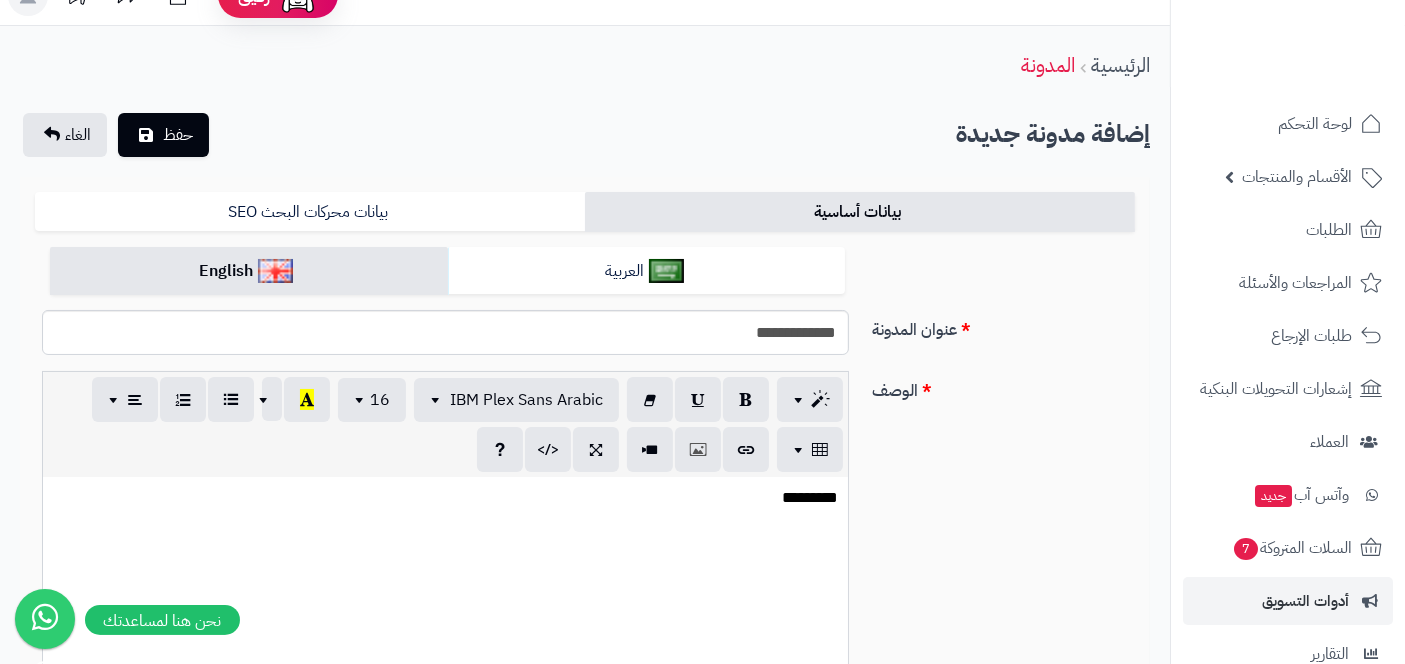 scroll, scrollTop: 0, scrollLeft: 0, axis: both 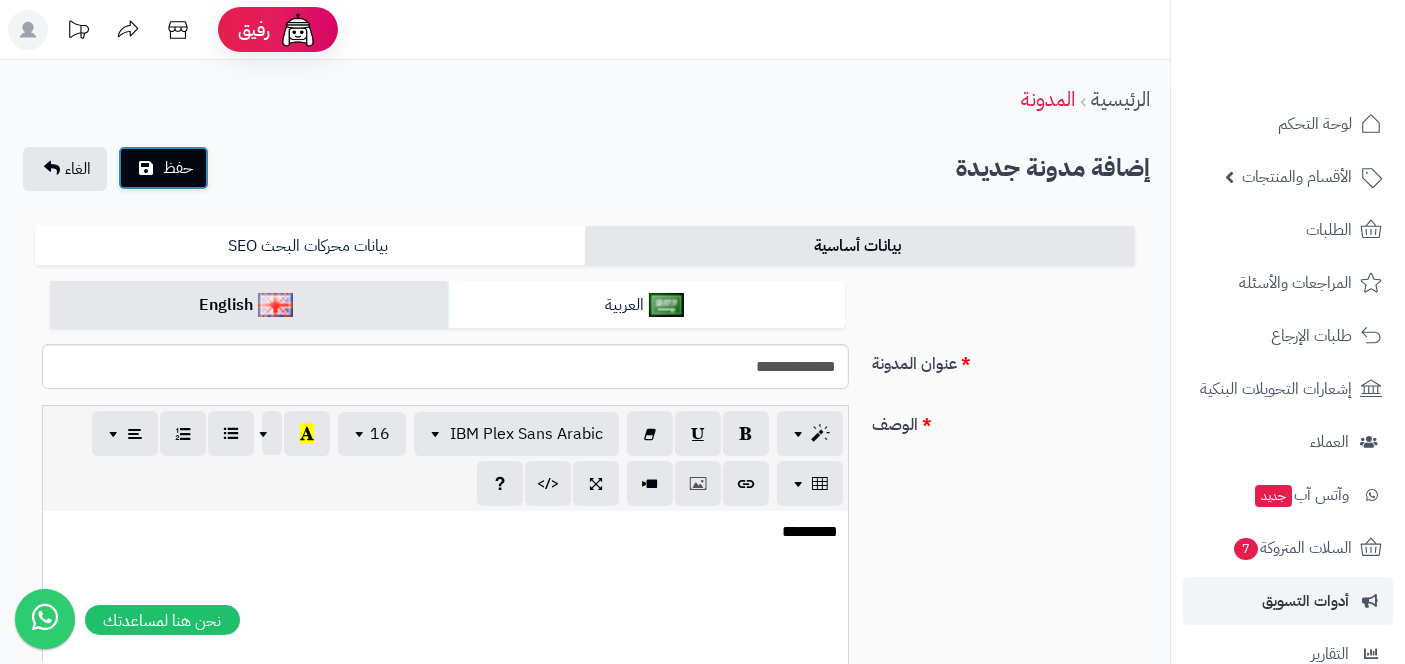 click on "حفظ" at bounding box center (178, 168) 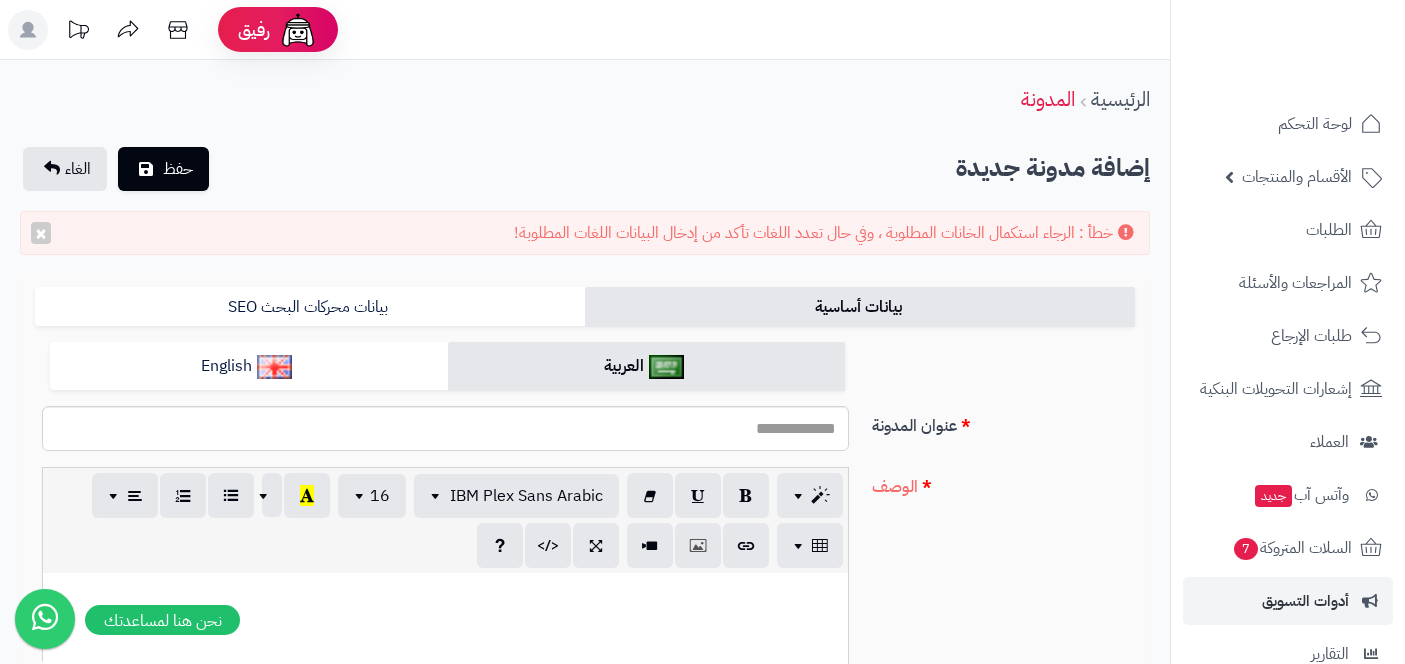 scroll, scrollTop: 0, scrollLeft: 0, axis: both 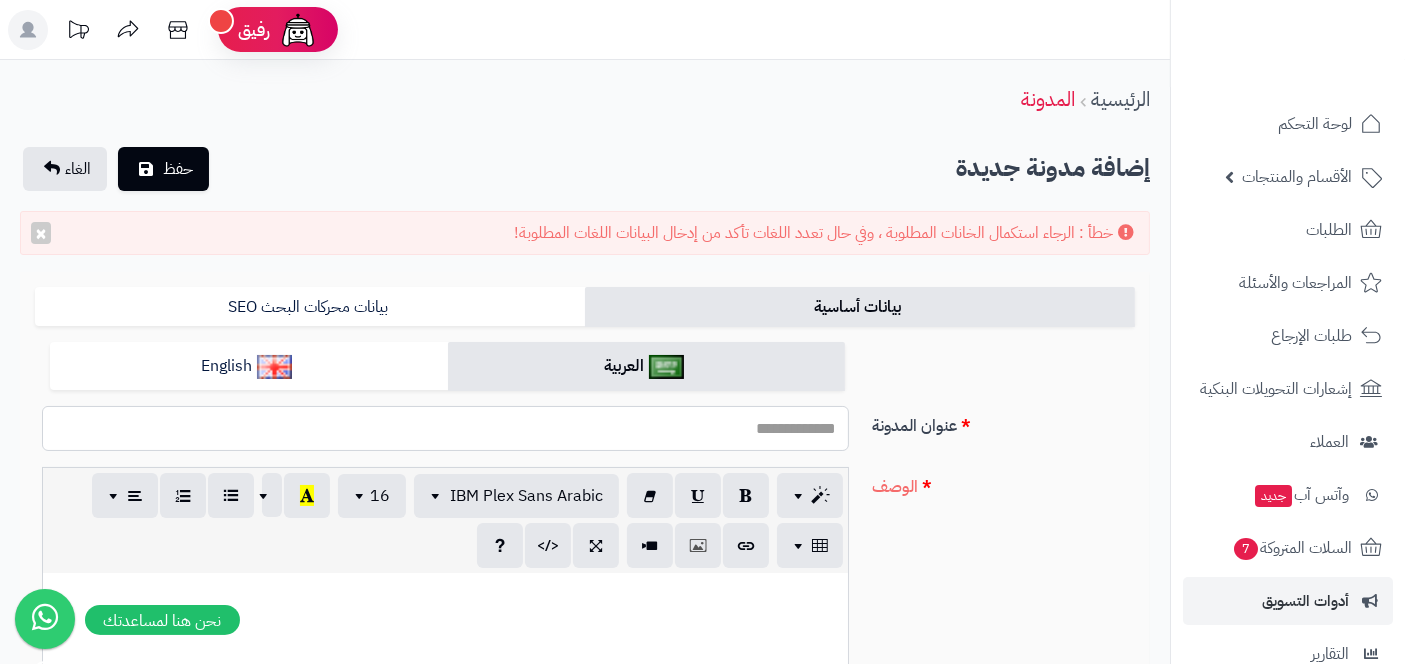 click on "عنوان المدونة" at bounding box center (445, 428) 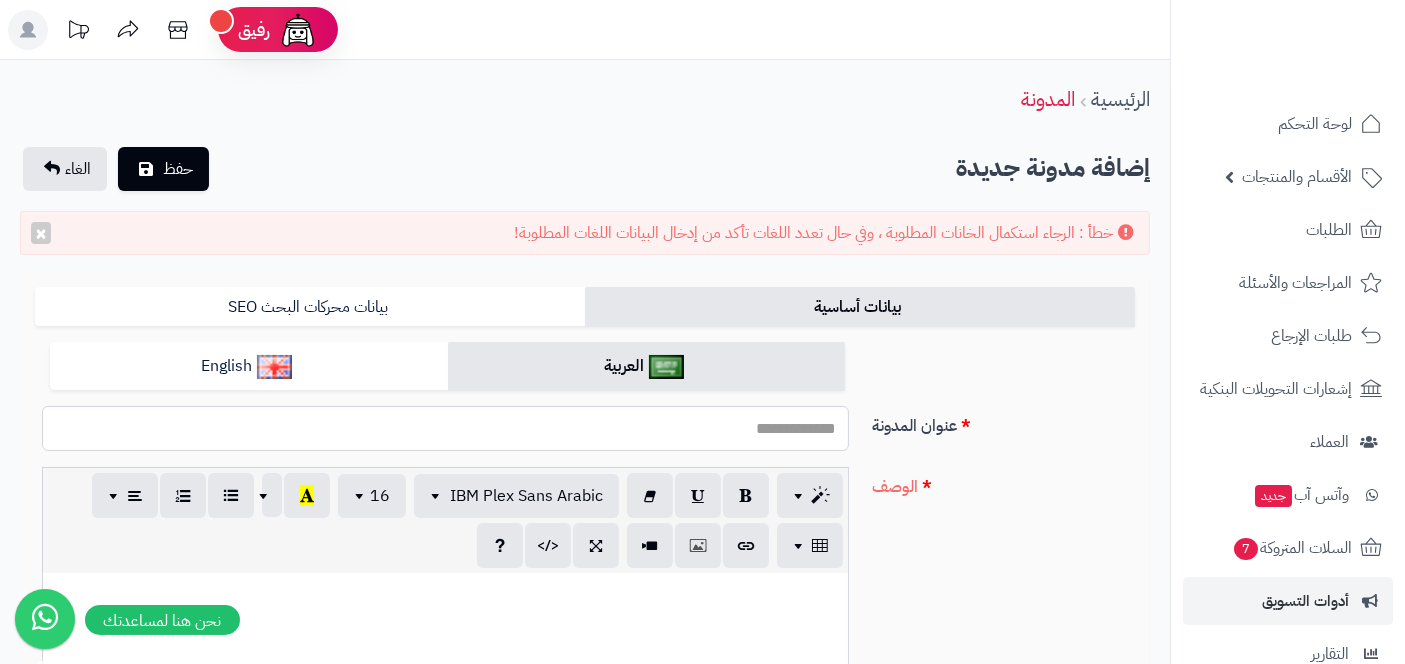 type on "**********" 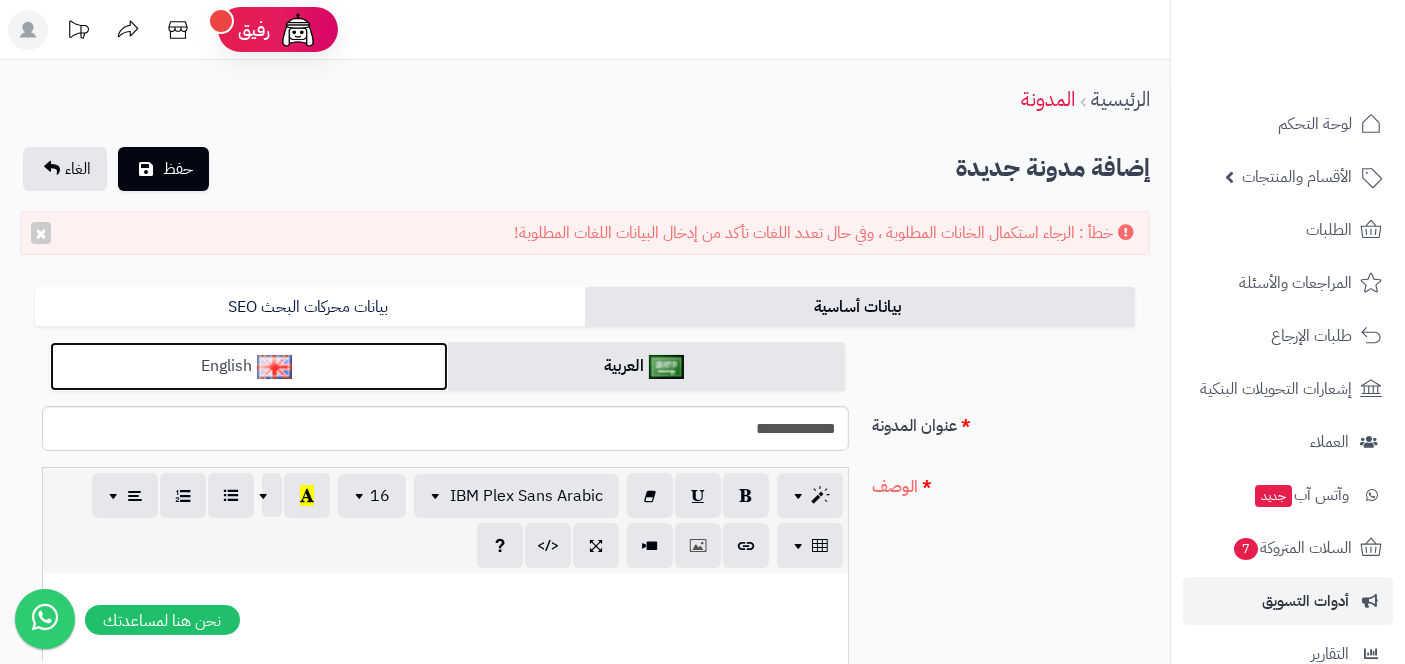 click on "English" at bounding box center (249, 366) 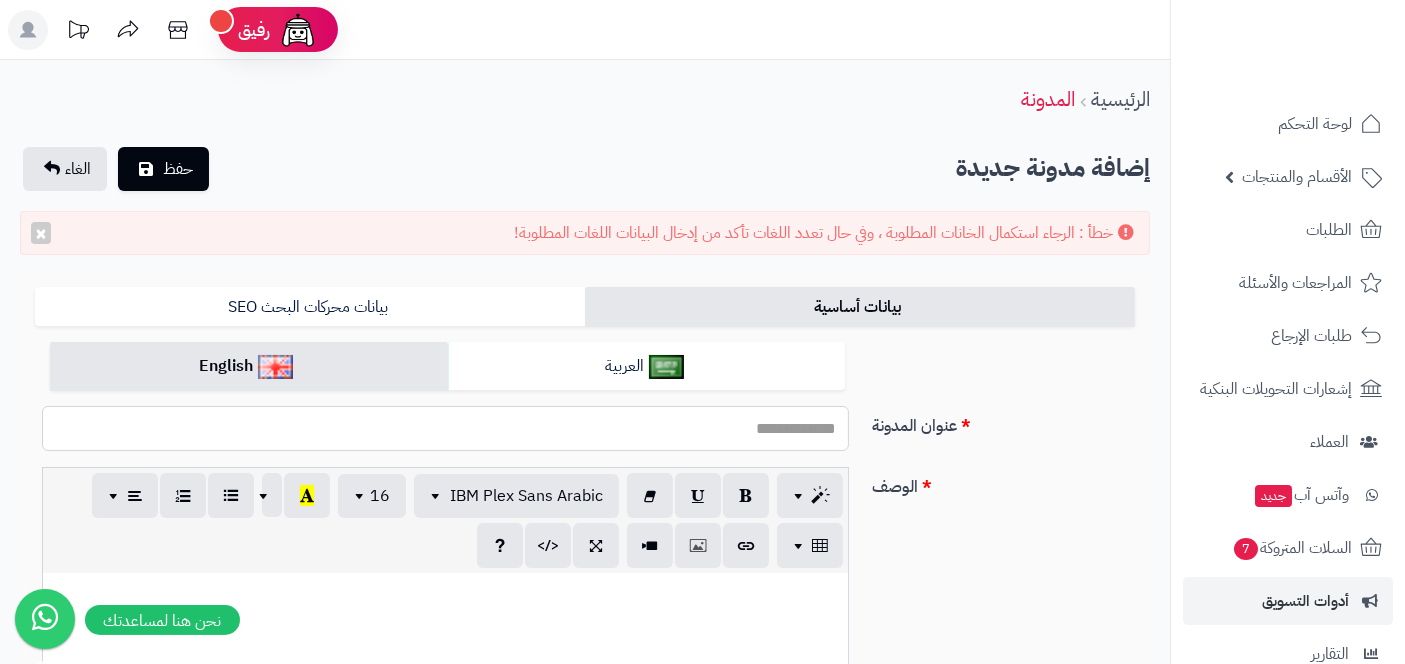 click on "عنوان المدونة" at bounding box center [445, 428] 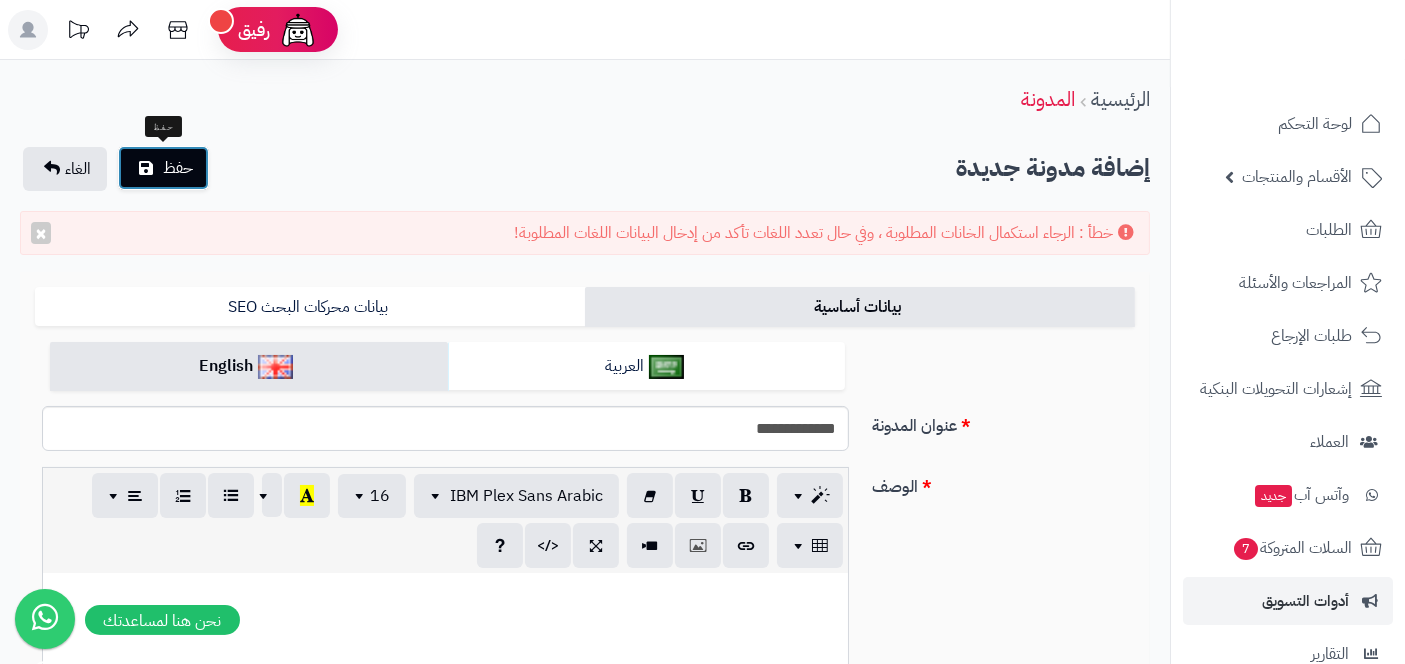 click on "حفظ" at bounding box center [178, 168] 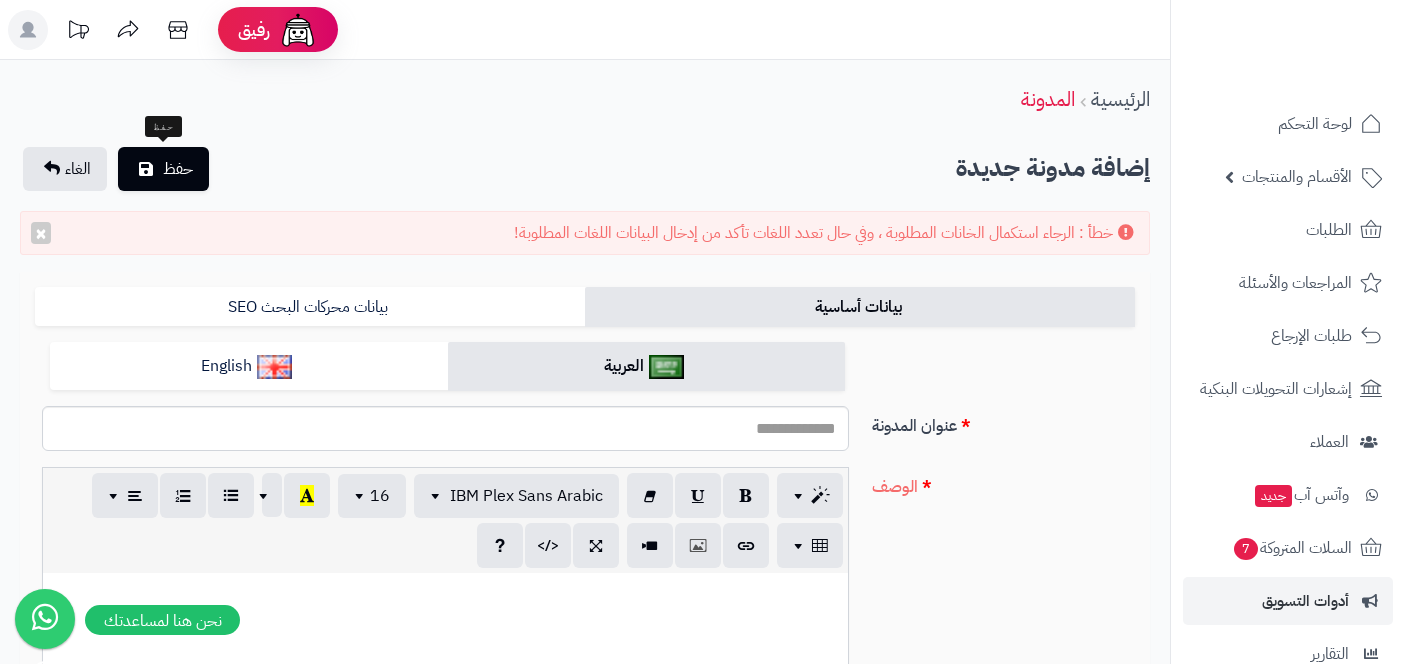 scroll, scrollTop: 0, scrollLeft: 0, axis: both 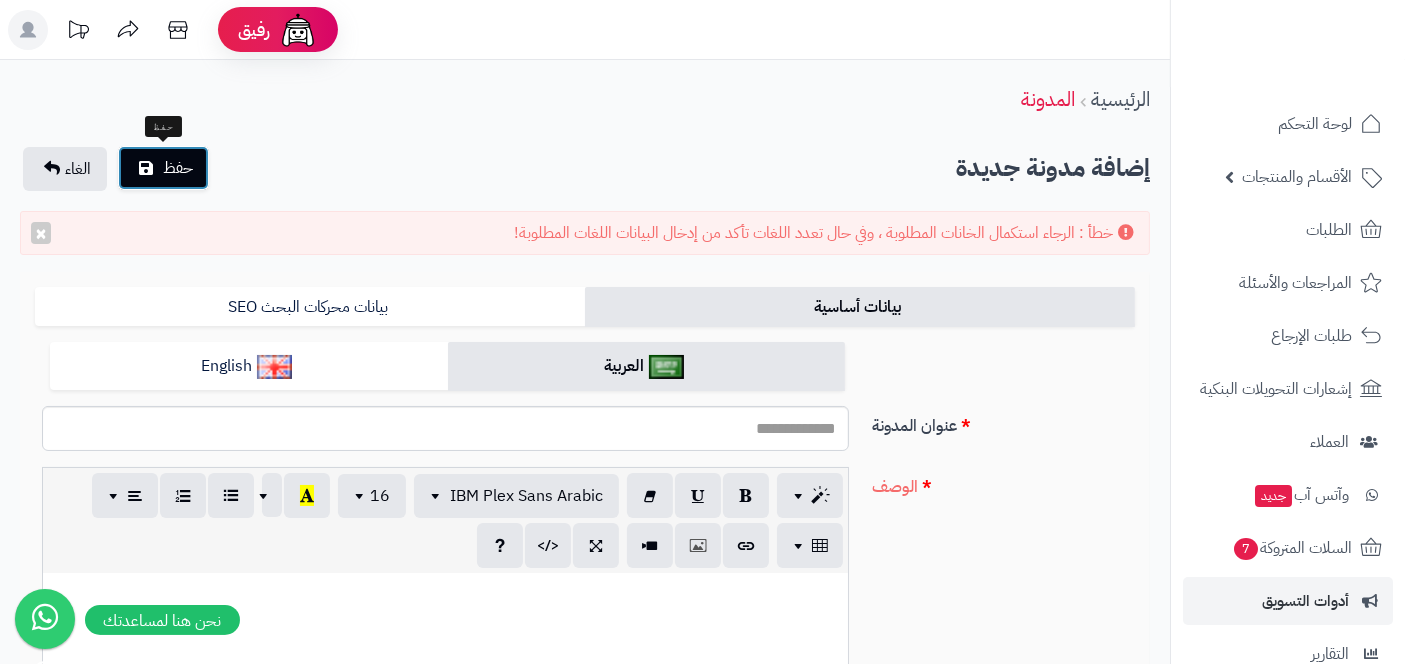 click on "حفظ" at bounding box center [178, 168] 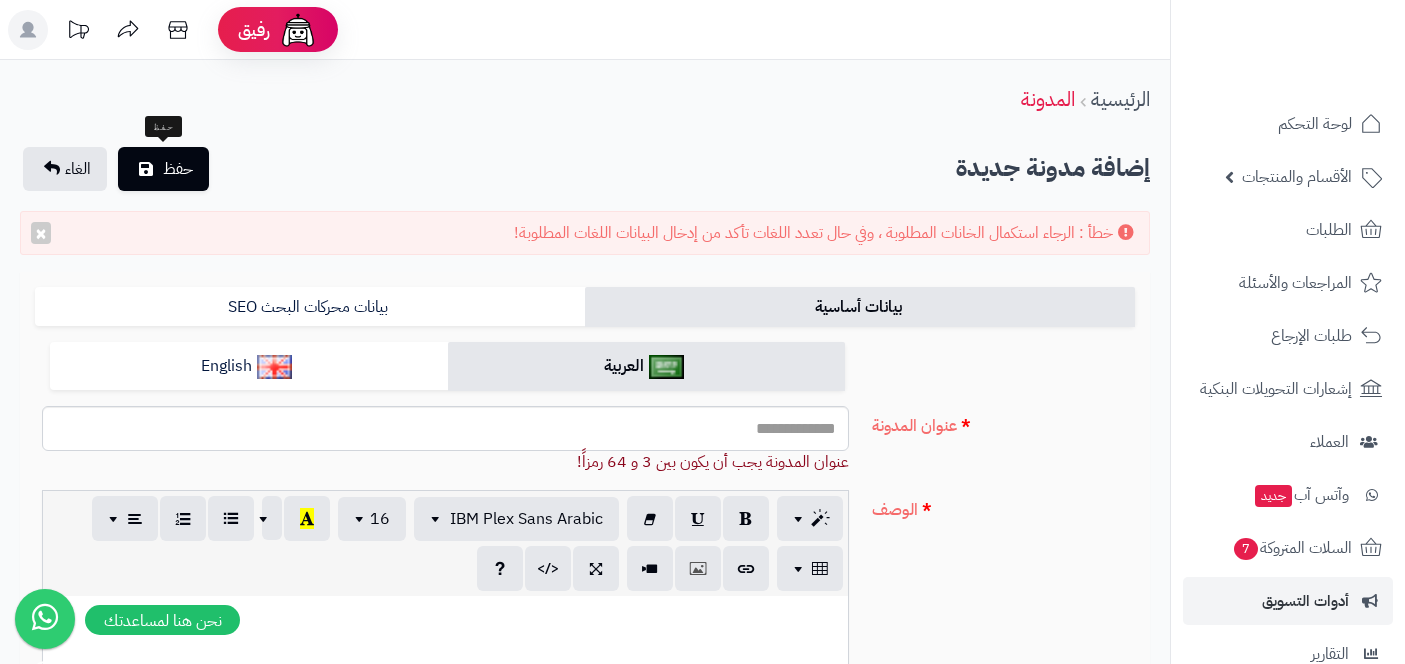 scroll, scrollTop: 0, scrollLeft: 0, axis: both 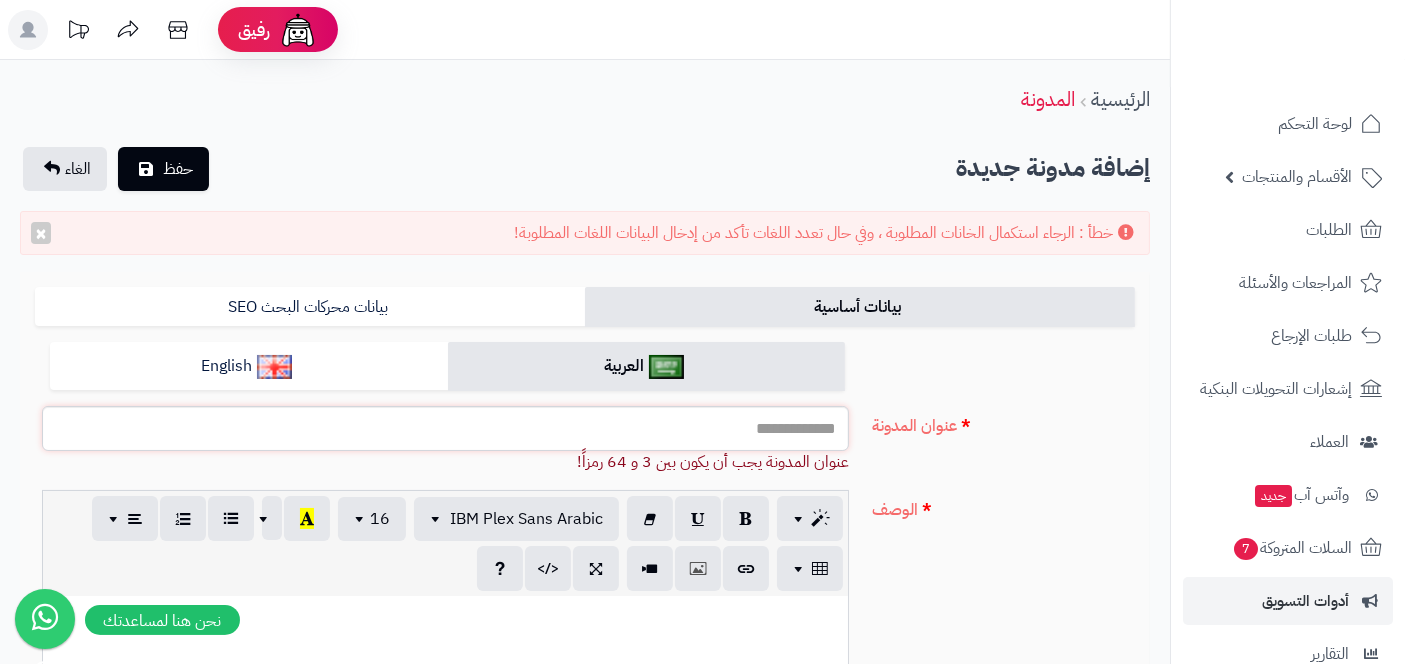 click on "عنوان المدونة" at bounding box center (445, 428) 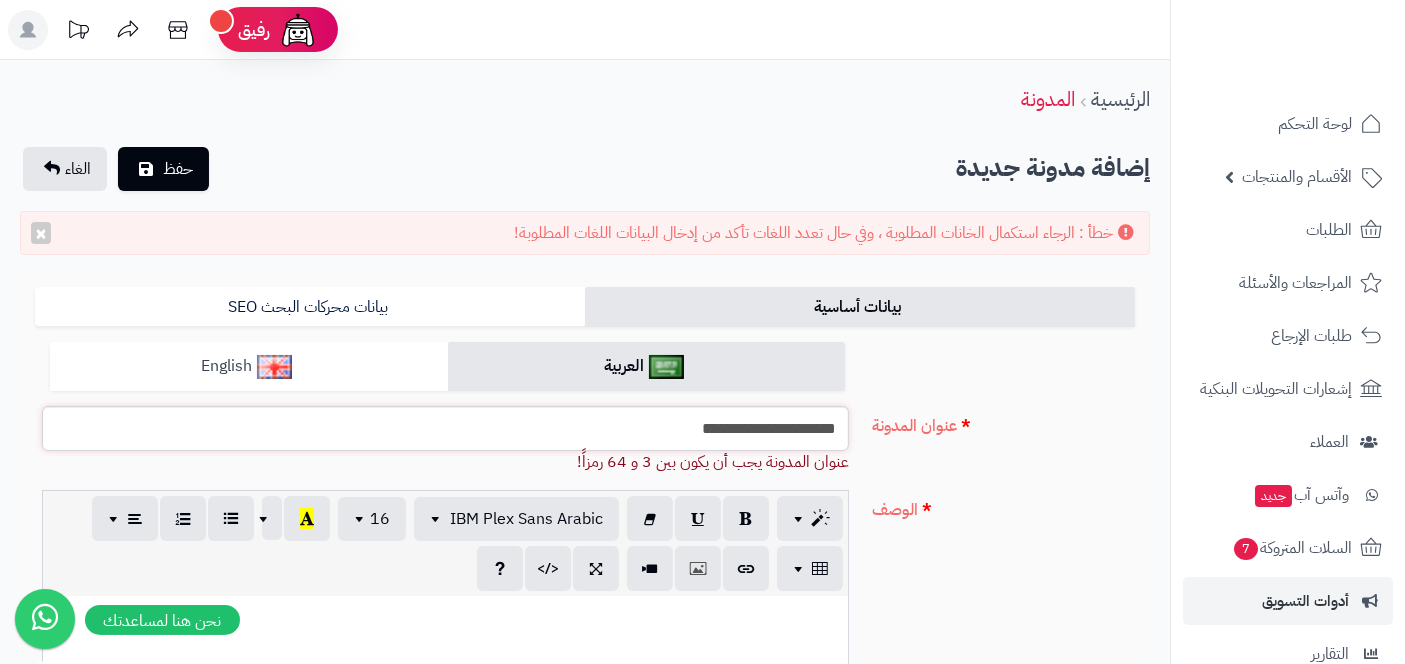 type on "**********" 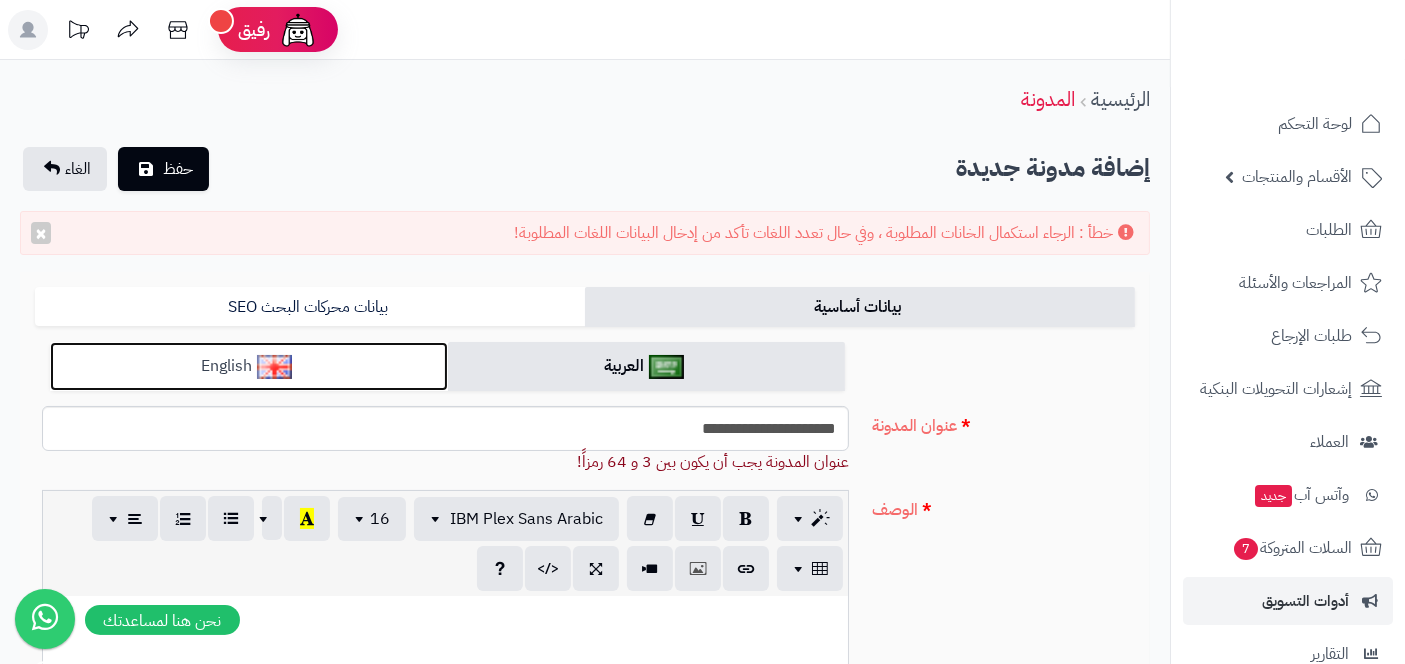 click on "English" at bounding box center (249, 366) 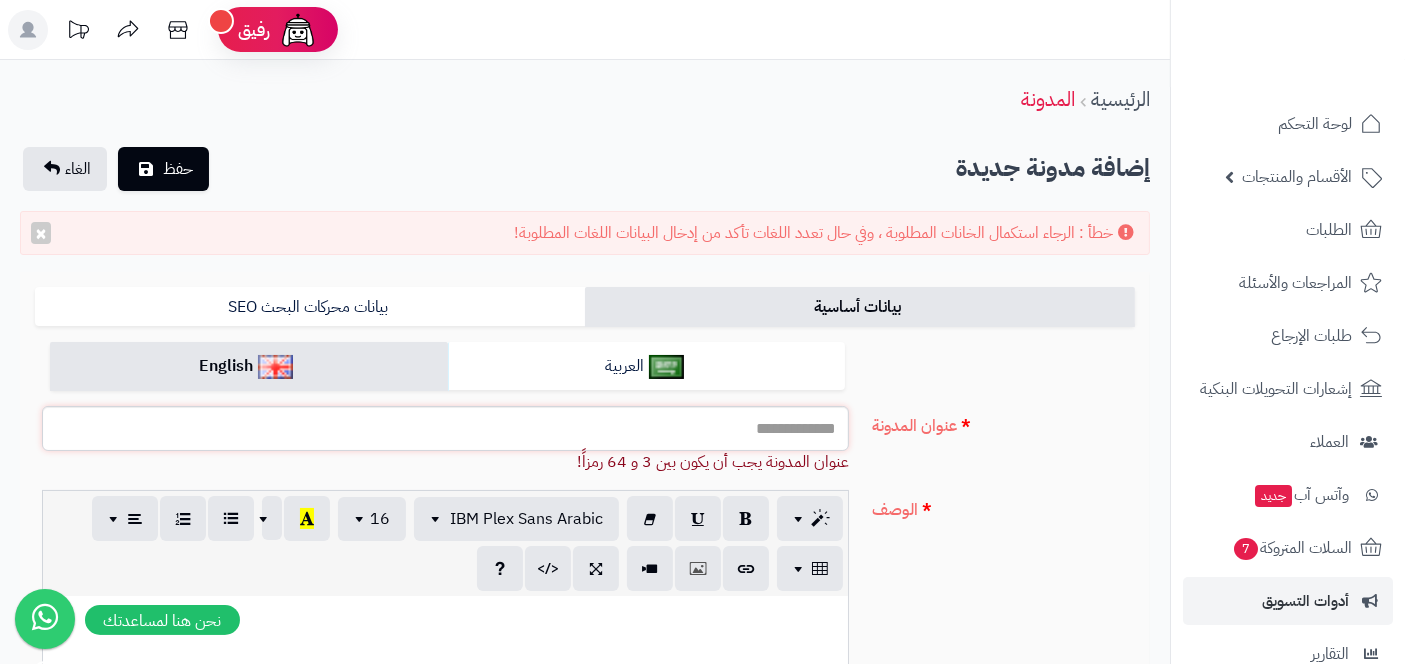 click on "عنوان المدونة" at bounding box center (445, 428) 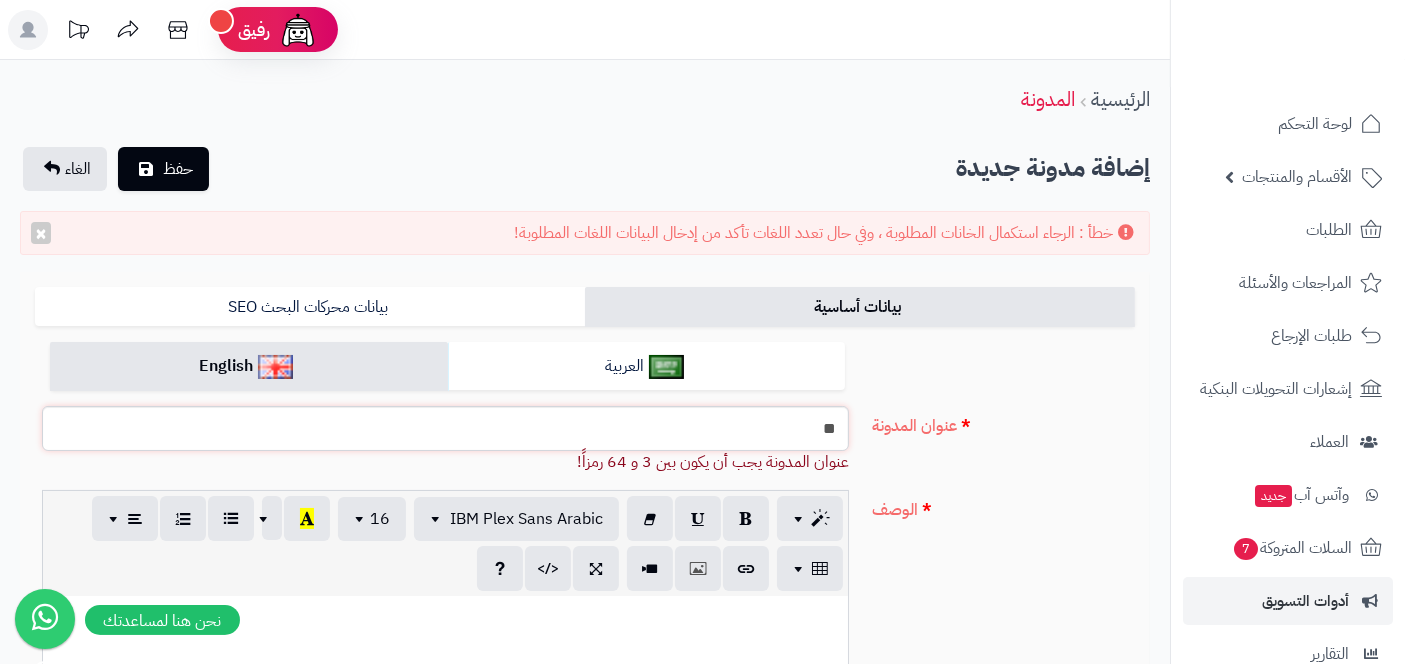 type on "*" 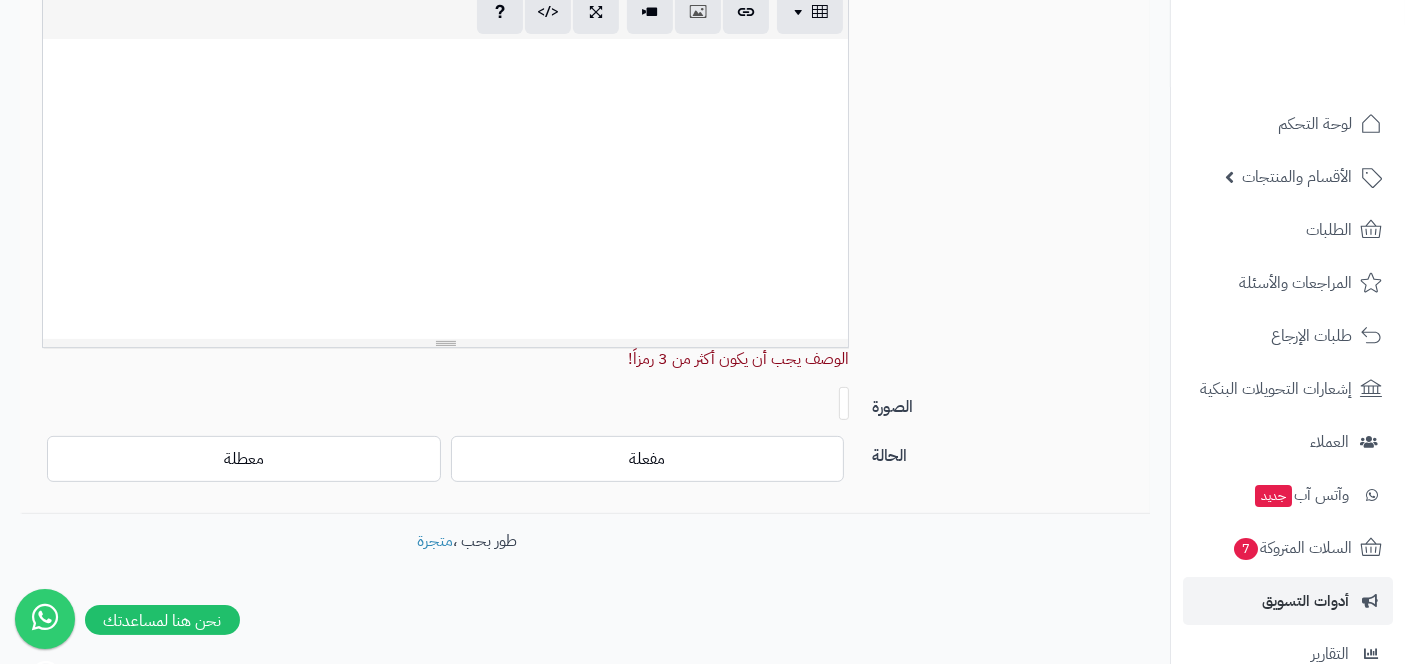 scroll, scrollTop: 560, scrollLeft: 0, axis: vertical 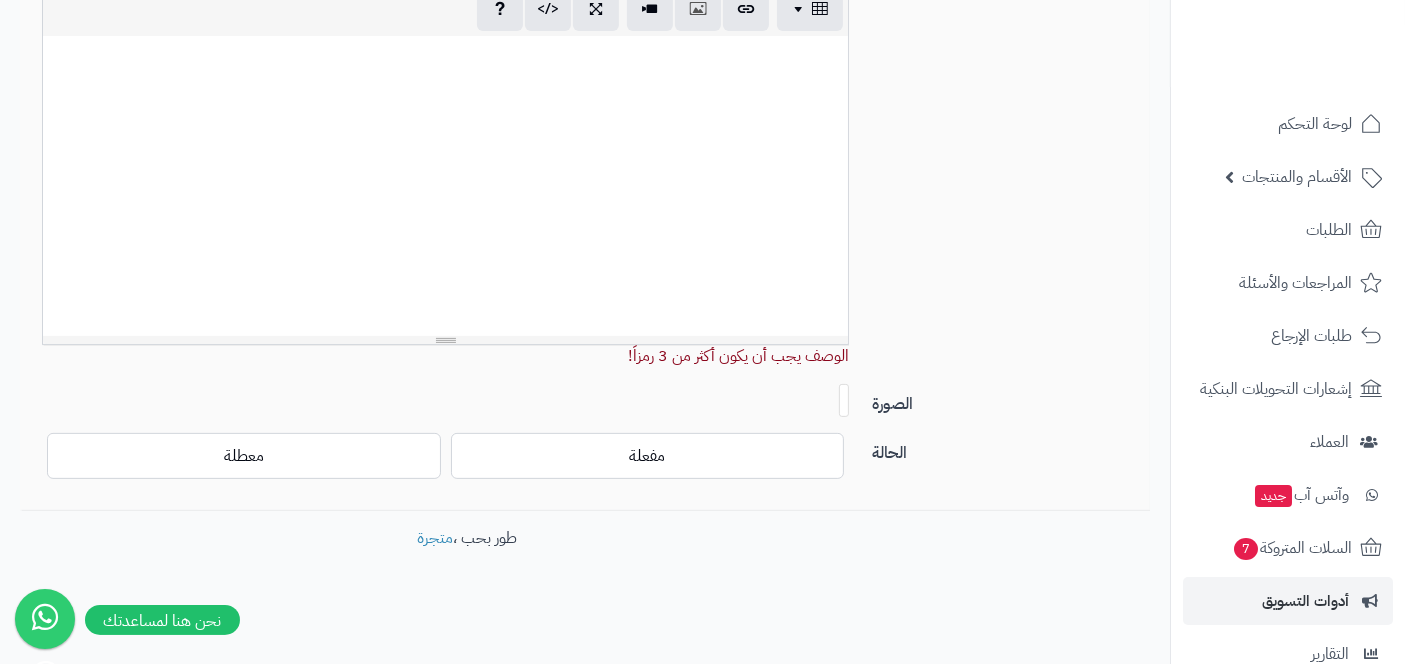 type on "********" 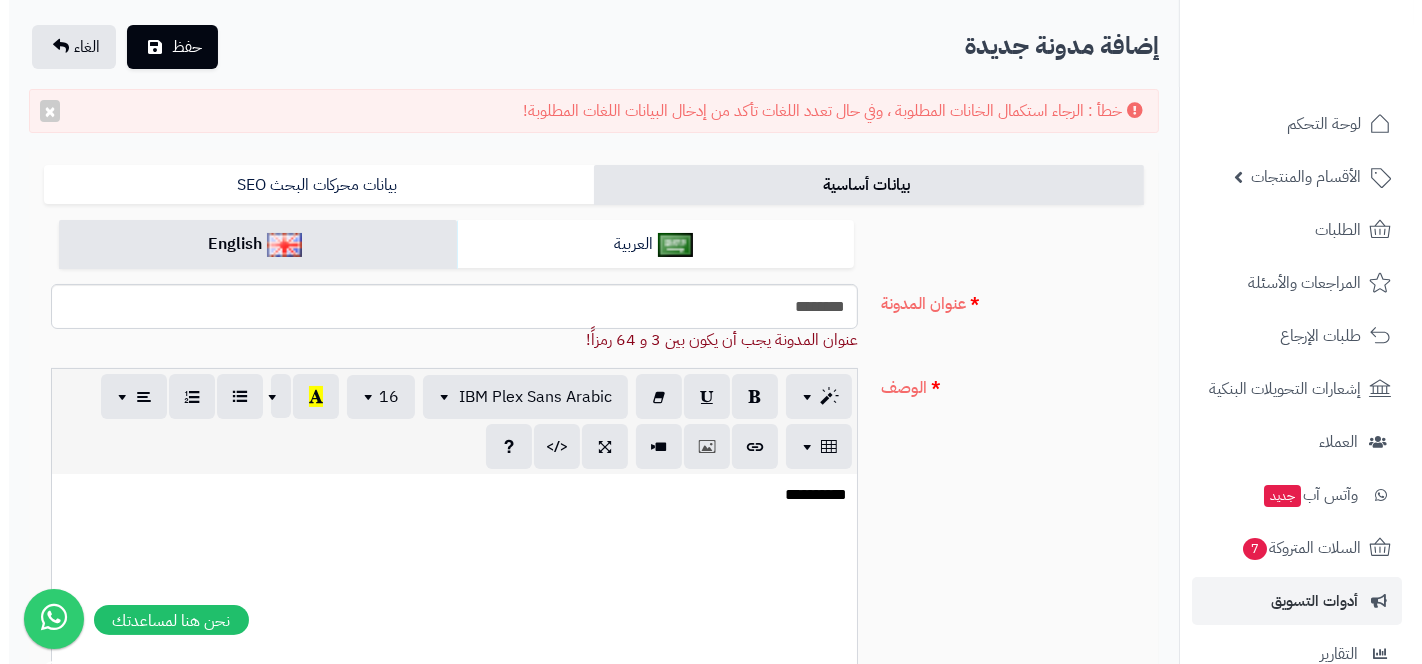 scroll, scrollTop: 120, scrollLeft: 0, axis: vertical 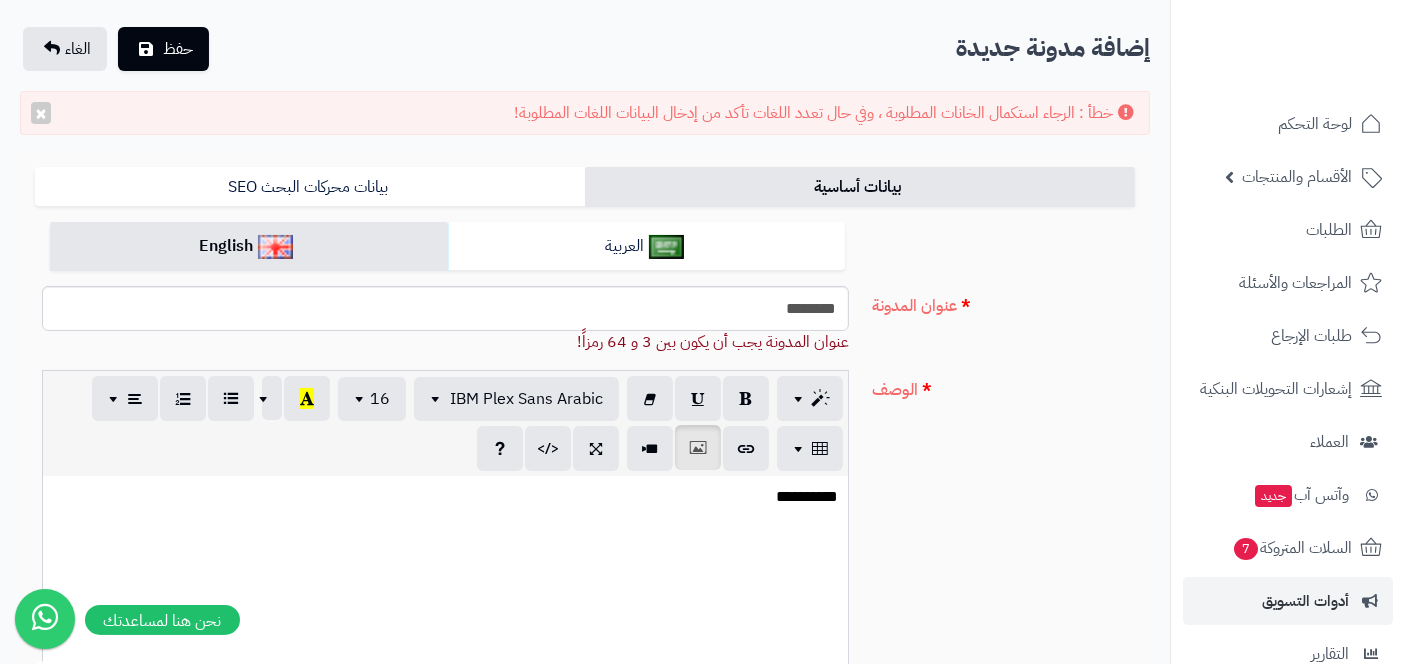 click at bounding box center (698, 447) 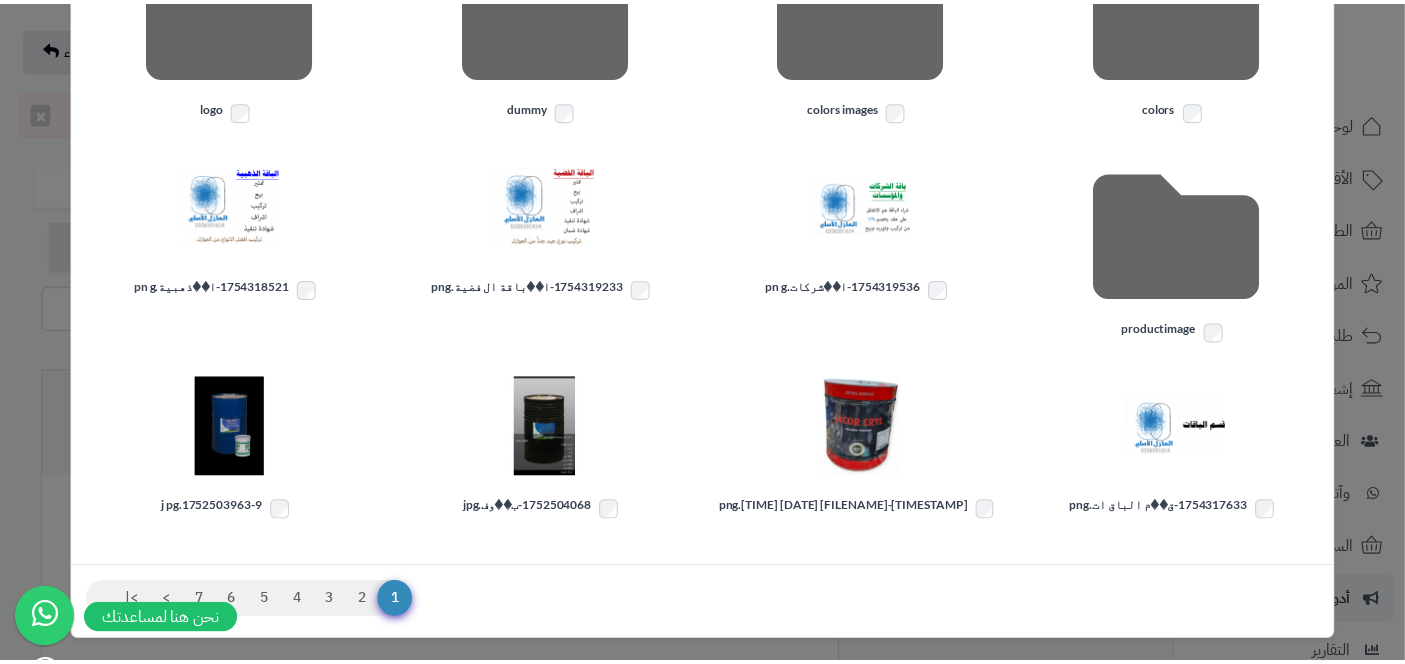 scroll, scrollTop: 506, scrollLeft: 0, axis: vertical 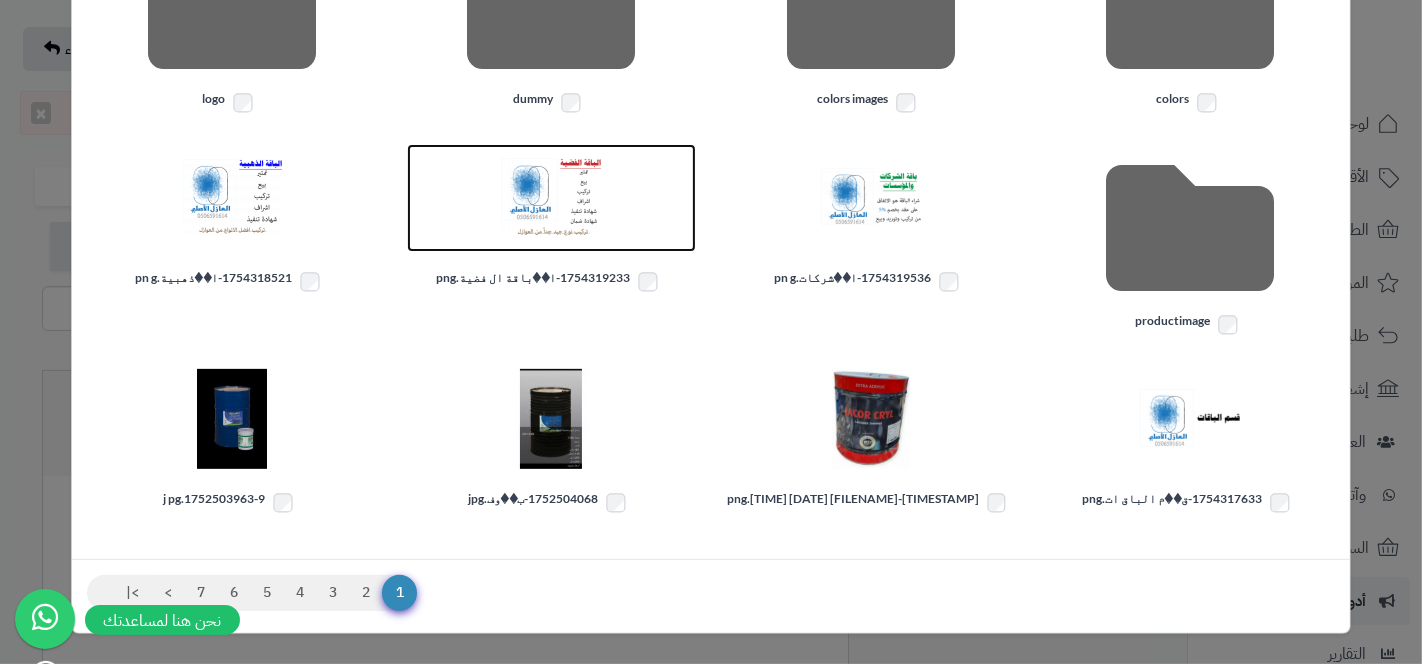 click at bounding box center (551, 198) 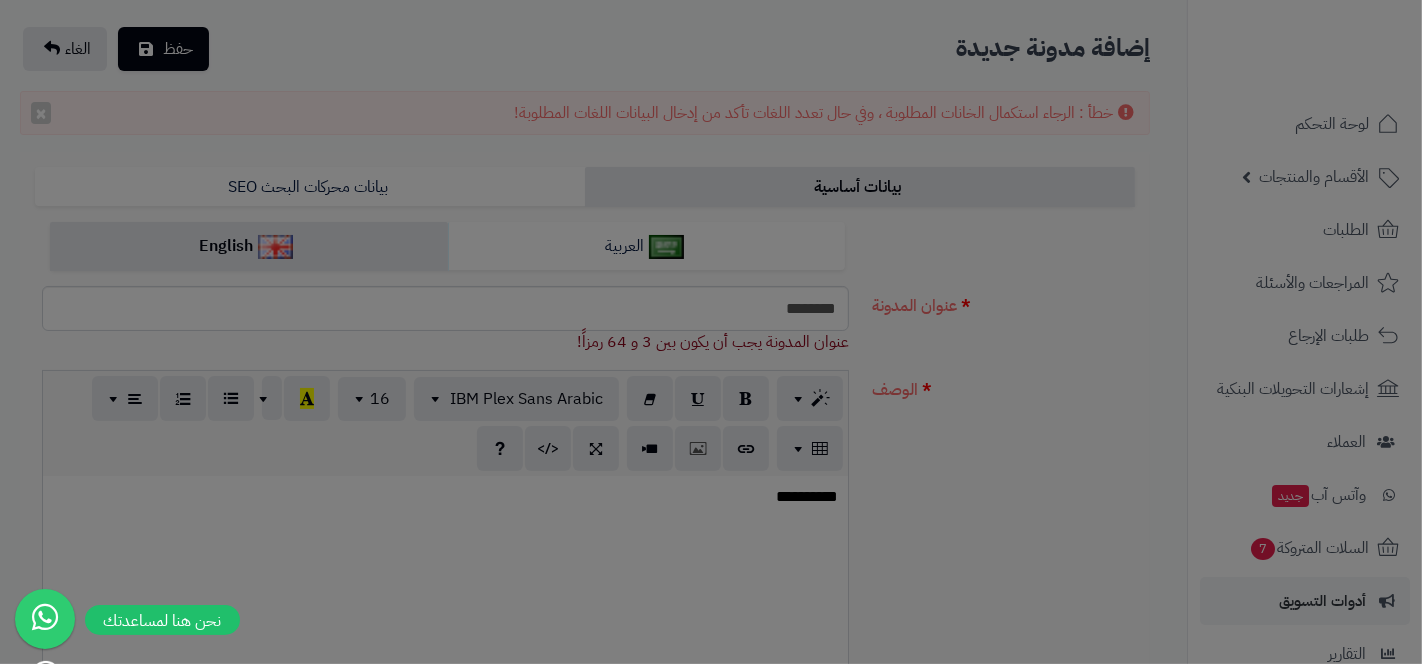 click on "productimage
1754319536-ا� �شركات.pn g
1754319233-ا� �باقة ال فضية.png
1754318521-ا� �ذهبية.pn g" at bounding box center [711, -33] 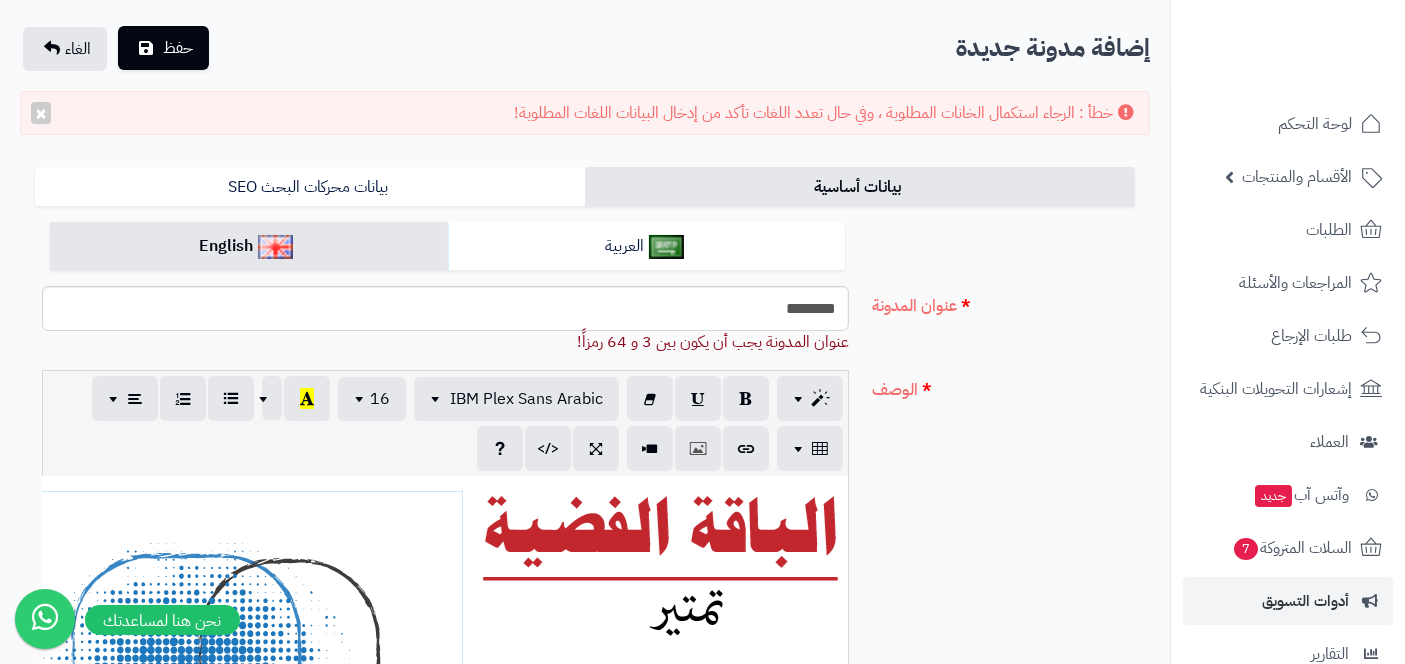 click on "حفظ" at bounding box center (178, 48) 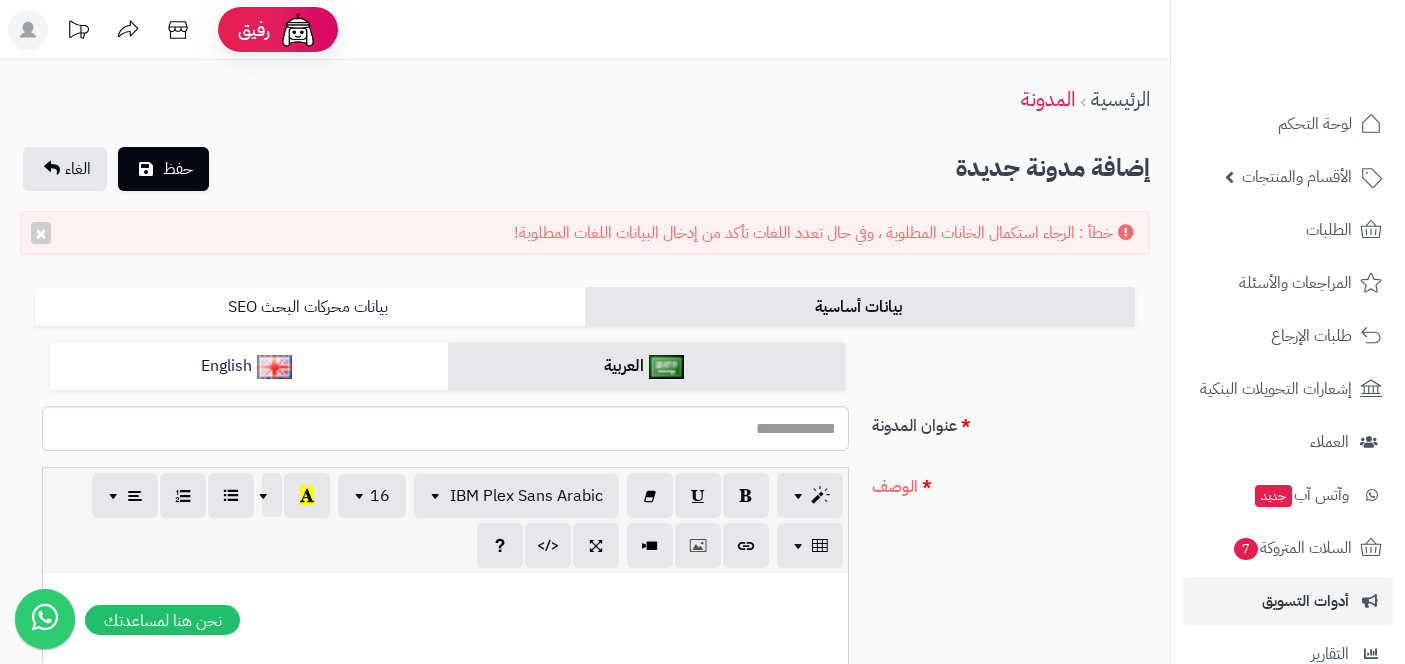scroll, scrollTop: 0, scrollLeft: 0, axis: both 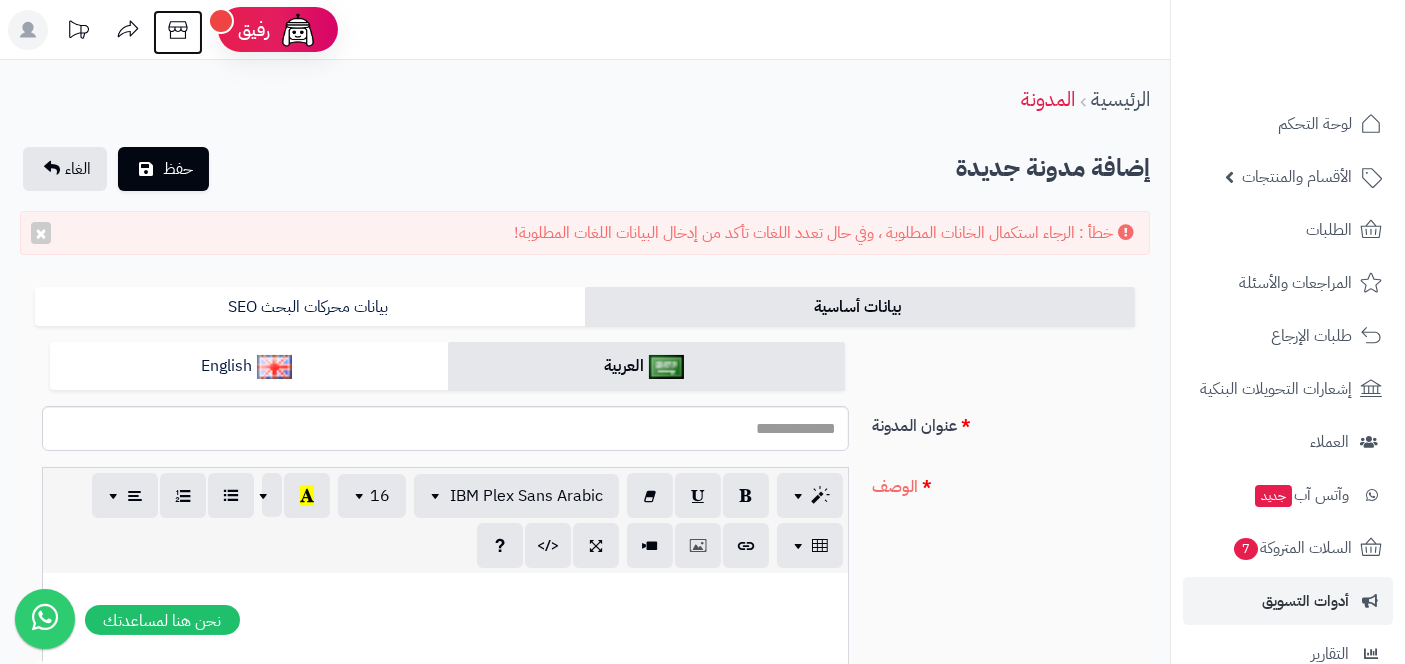click 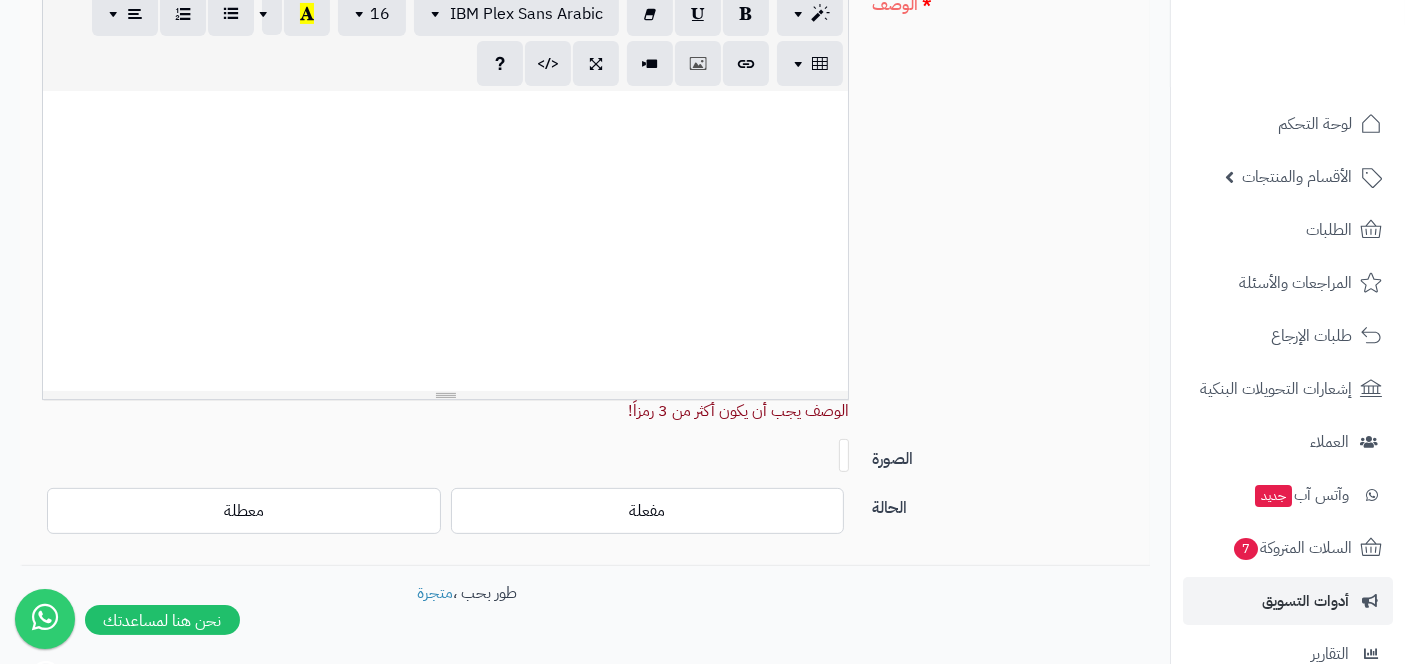scroll, scrollTop: 537, scrollLeft: 0, axis: vertical 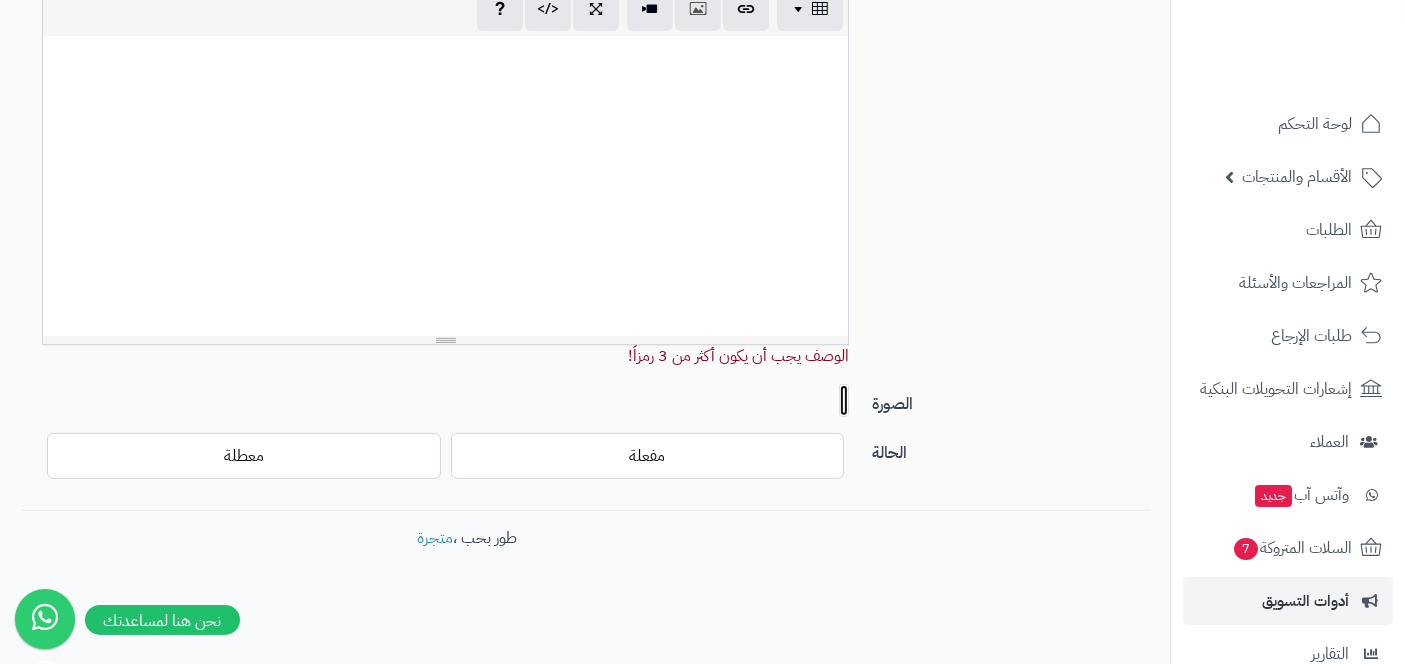 click at bounding box center (844, 400) 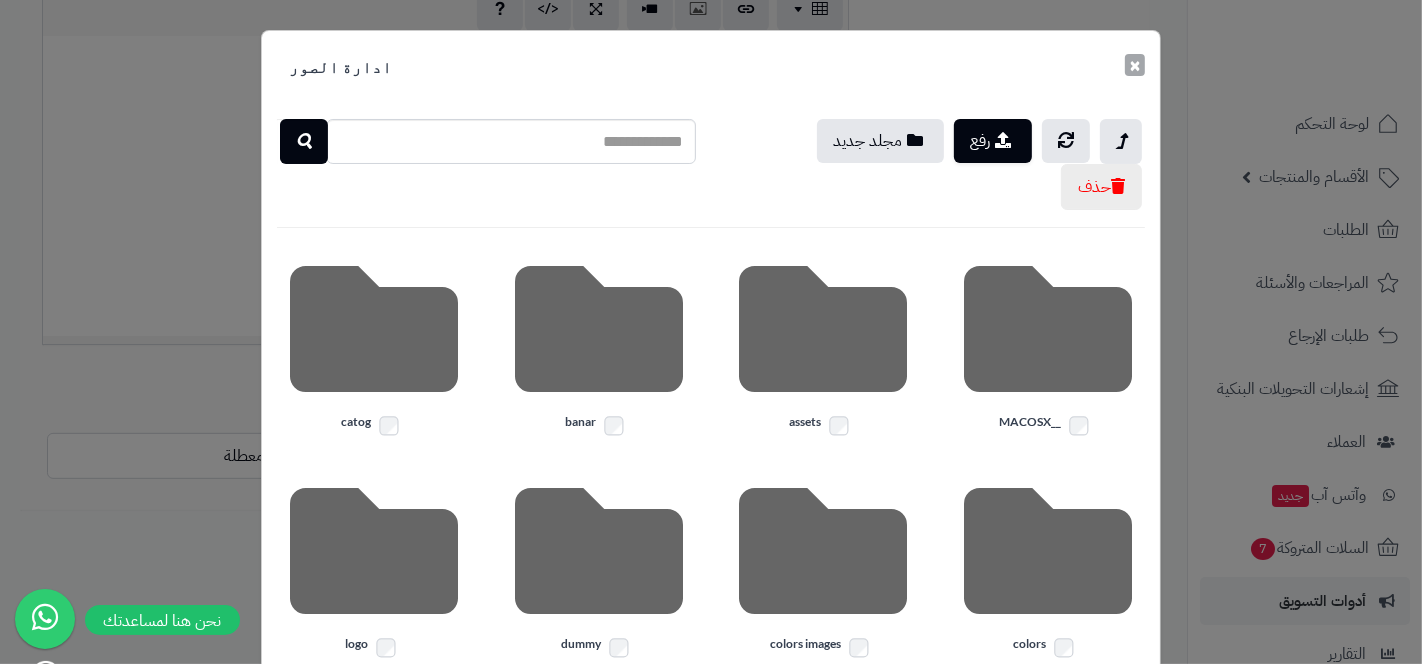click on "×" at bounding box center (1135, 65) 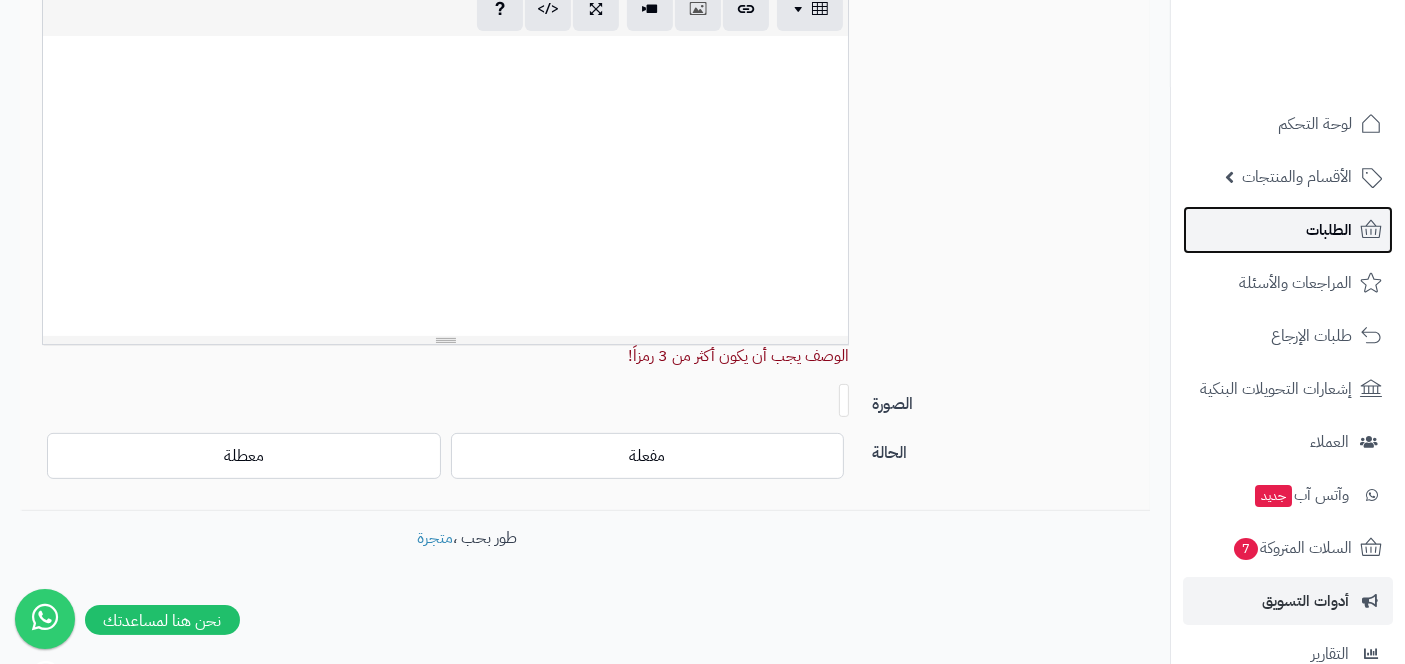 click on "الطلبات" at bounding box center [1288, 230] 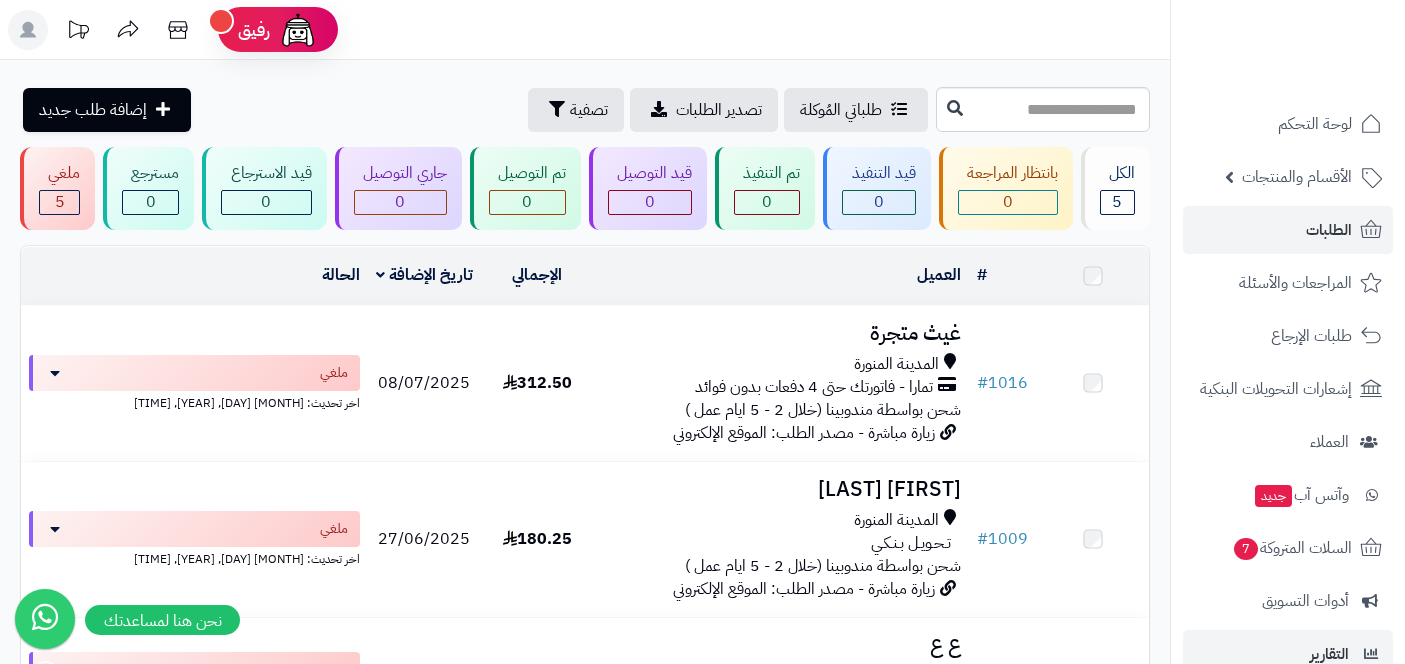 scroll, scrollTop: 645, scrollLeft: 0, axis: vertical 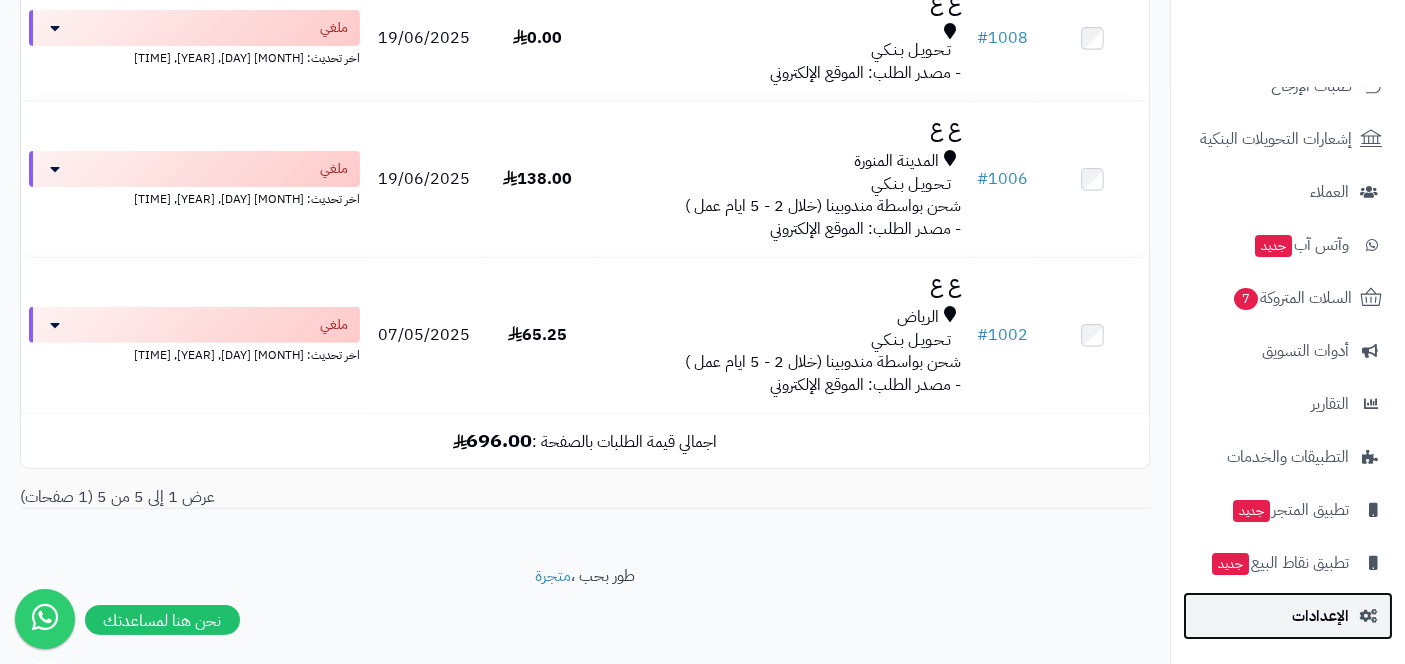 click on "الإعدادات" at bounding box center (1320, 616) 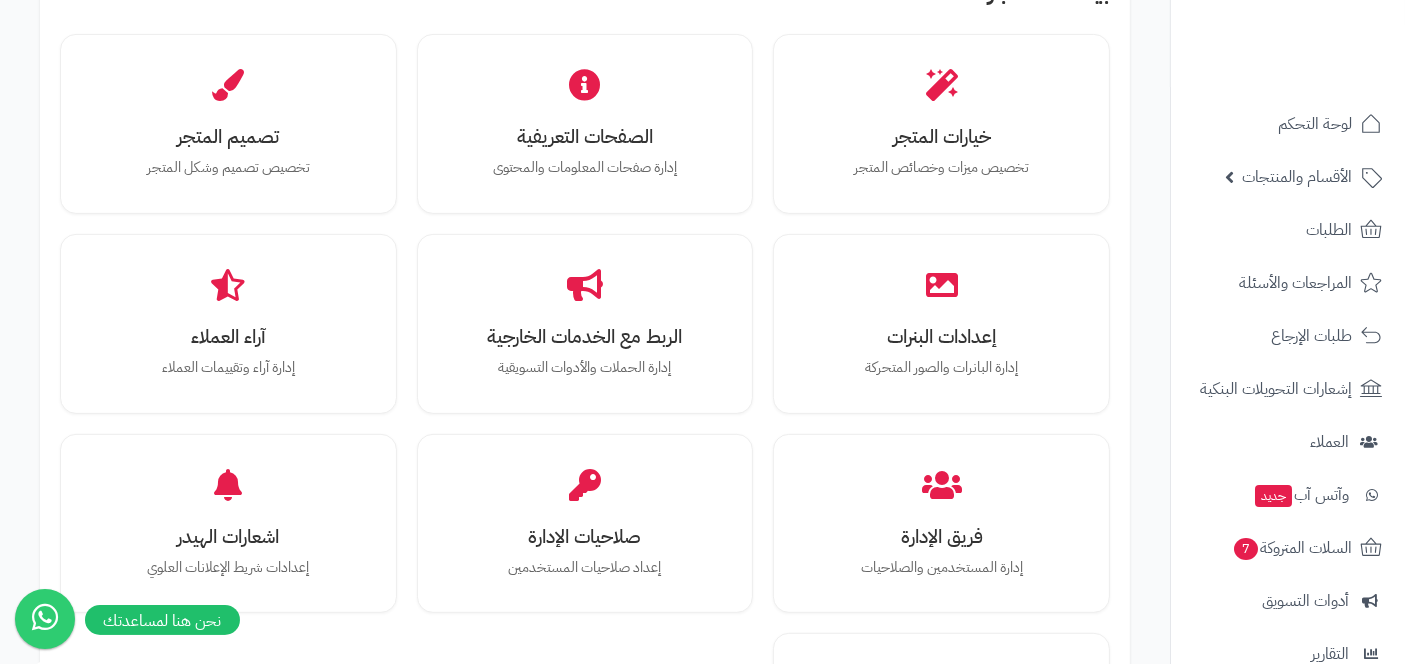 scroll, scrollTop: 739, scrollLeft: 0, axis: vertical 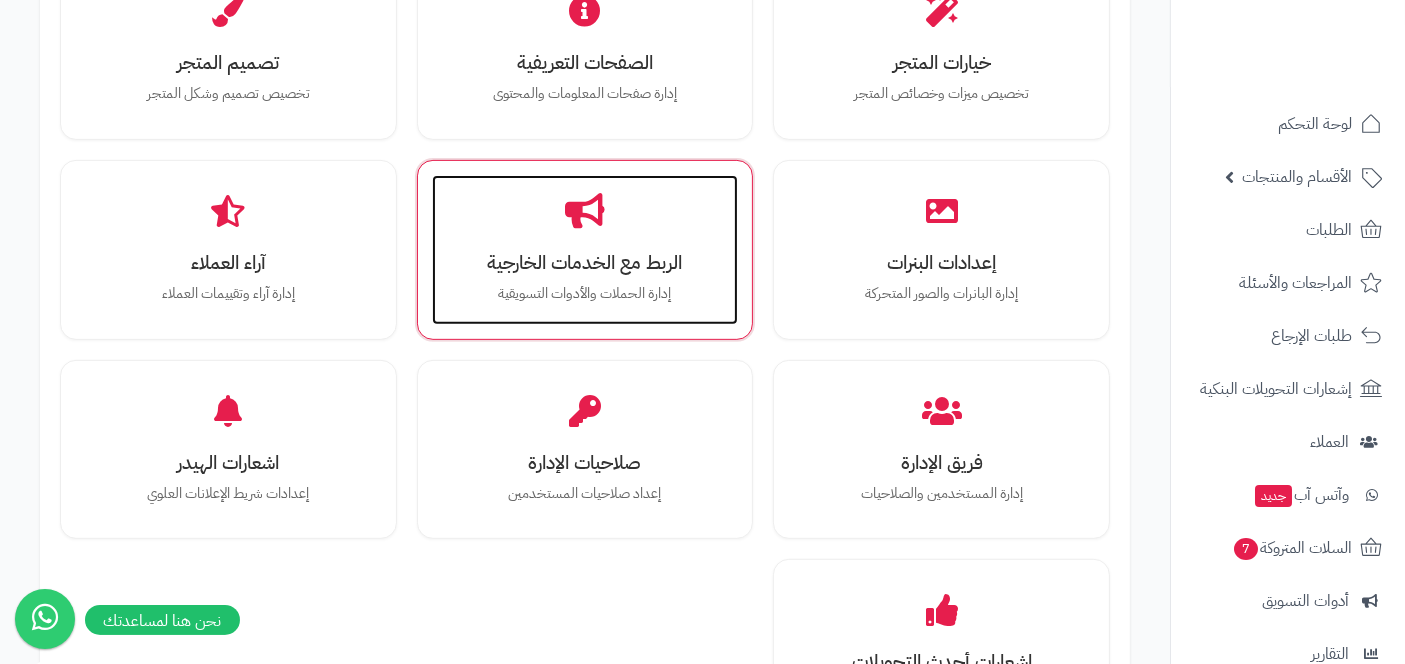click on "الربط مع الخدمات الخارجية" at bounding box center (585, 262) 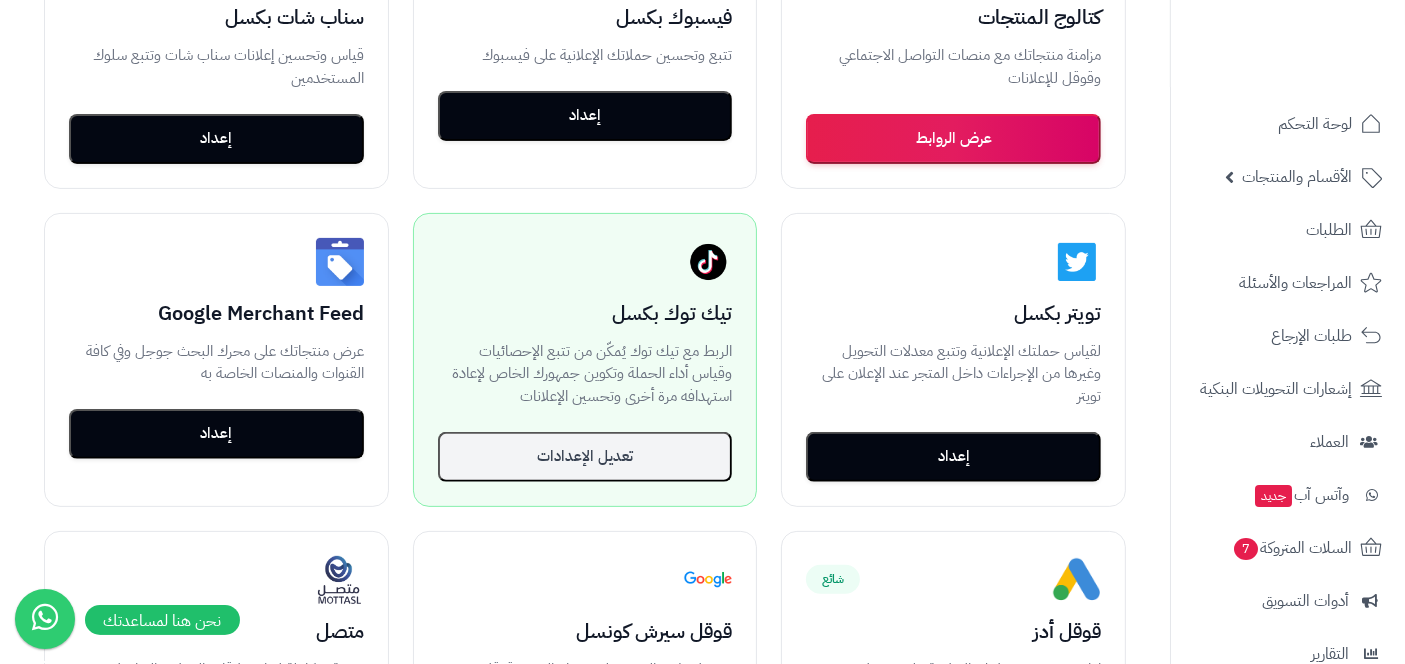 scroll, scrollTop: 574, scrollLeft: 0, axis: vertical 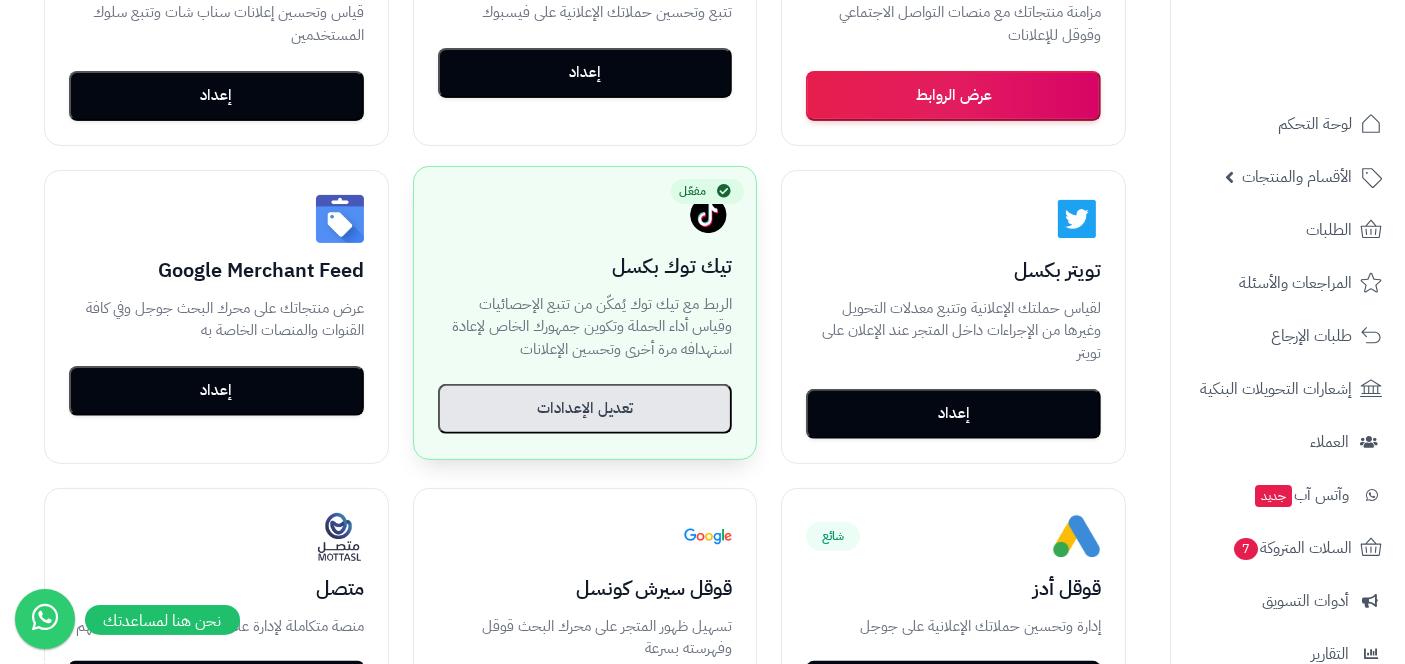 click on "تعديل الإعدادات" at bounding box center (585, 409) 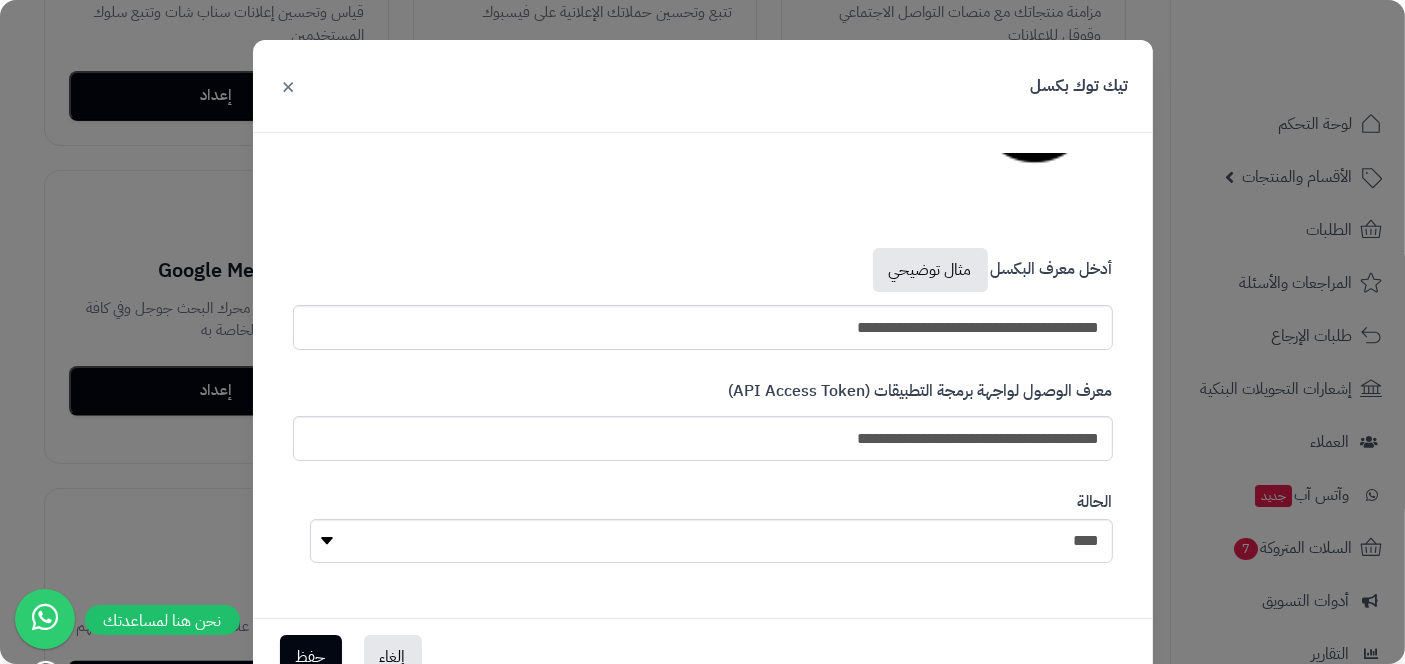 scroll, scrollTop: 0, scrollLeft: 0, axis: both 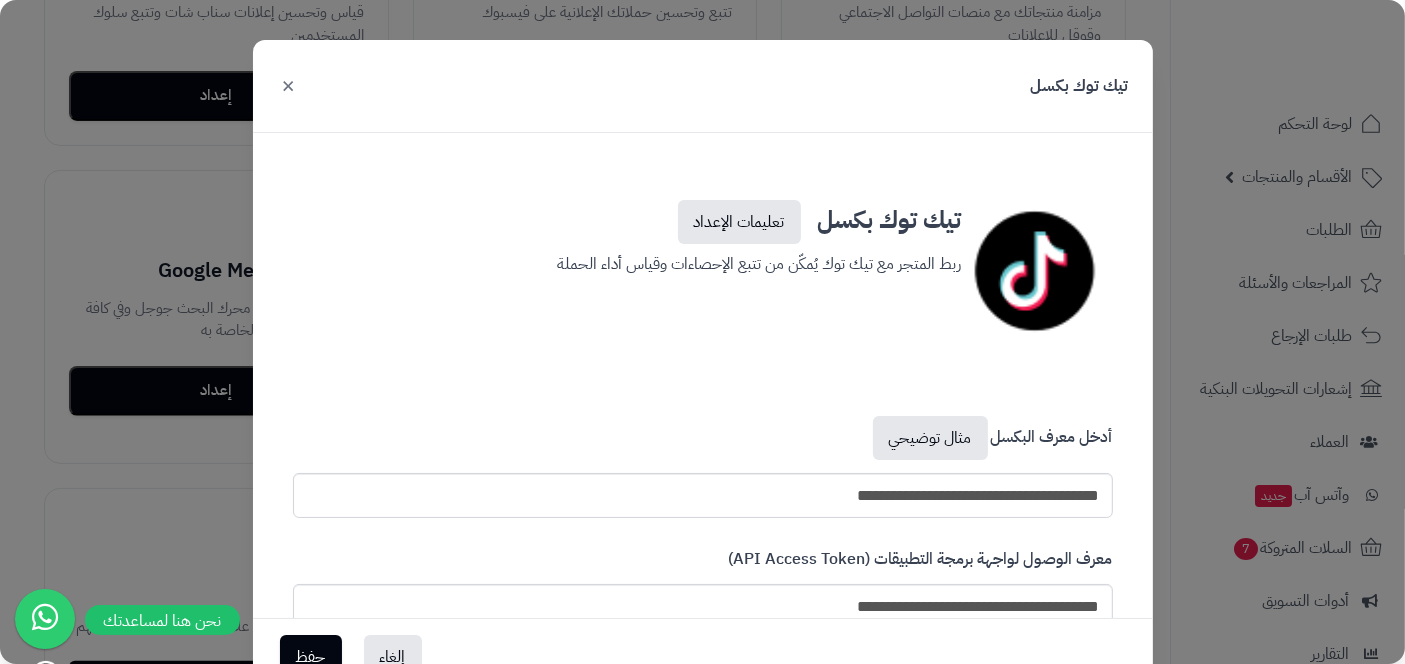 click on "×" at bounding box center (289, 85) 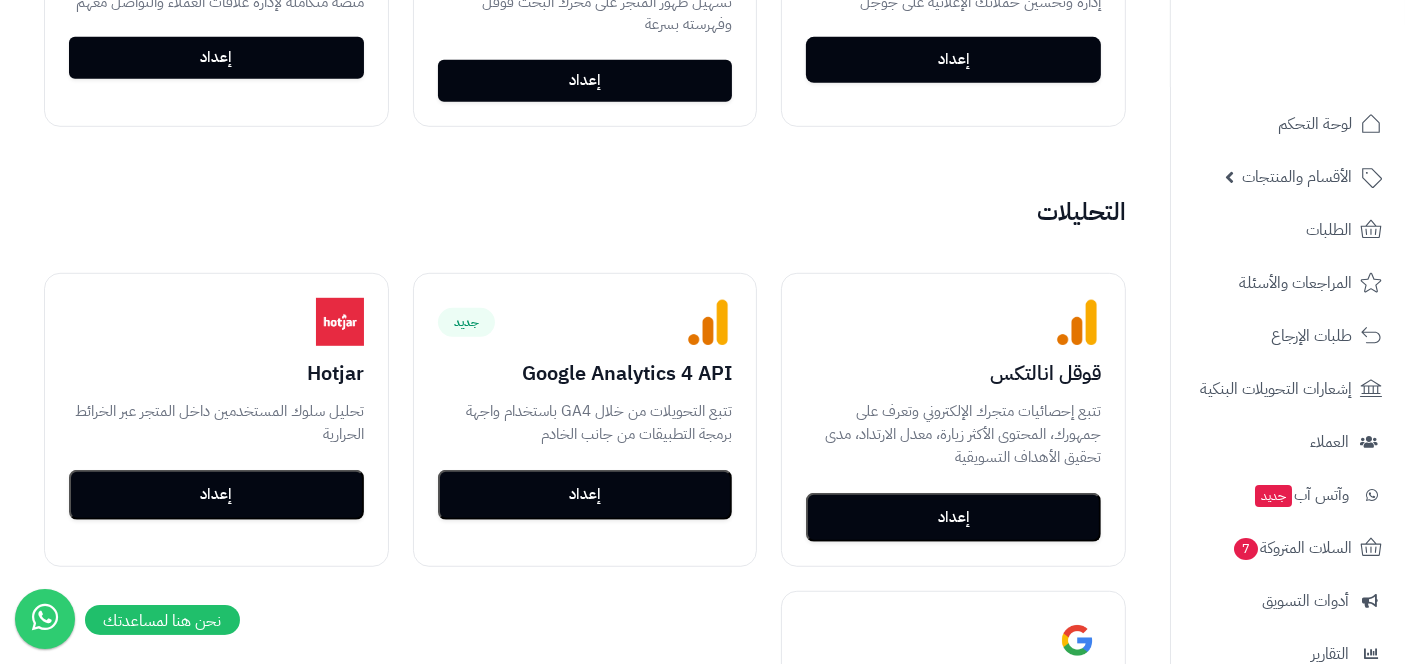scroll, scrollTop: 1201, scrollLeft: 0, axis: vertical 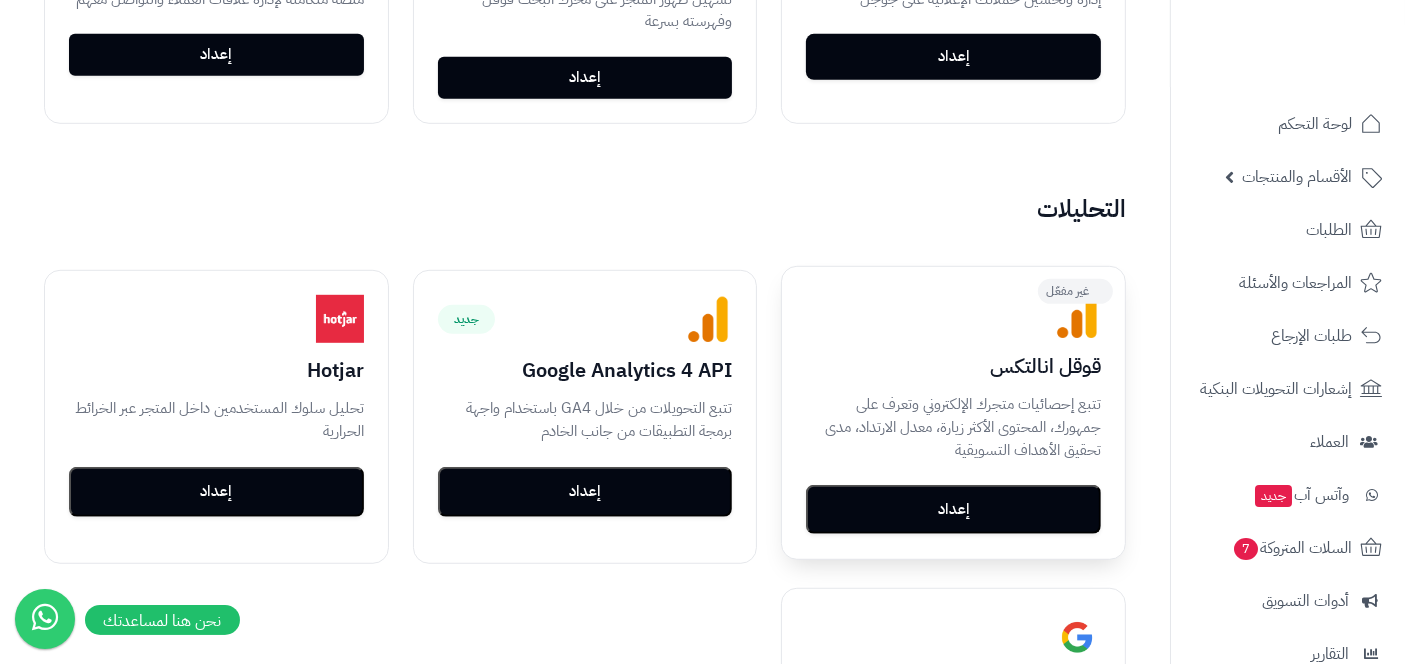 click on "إعداد" at bounding box center [953, 510] 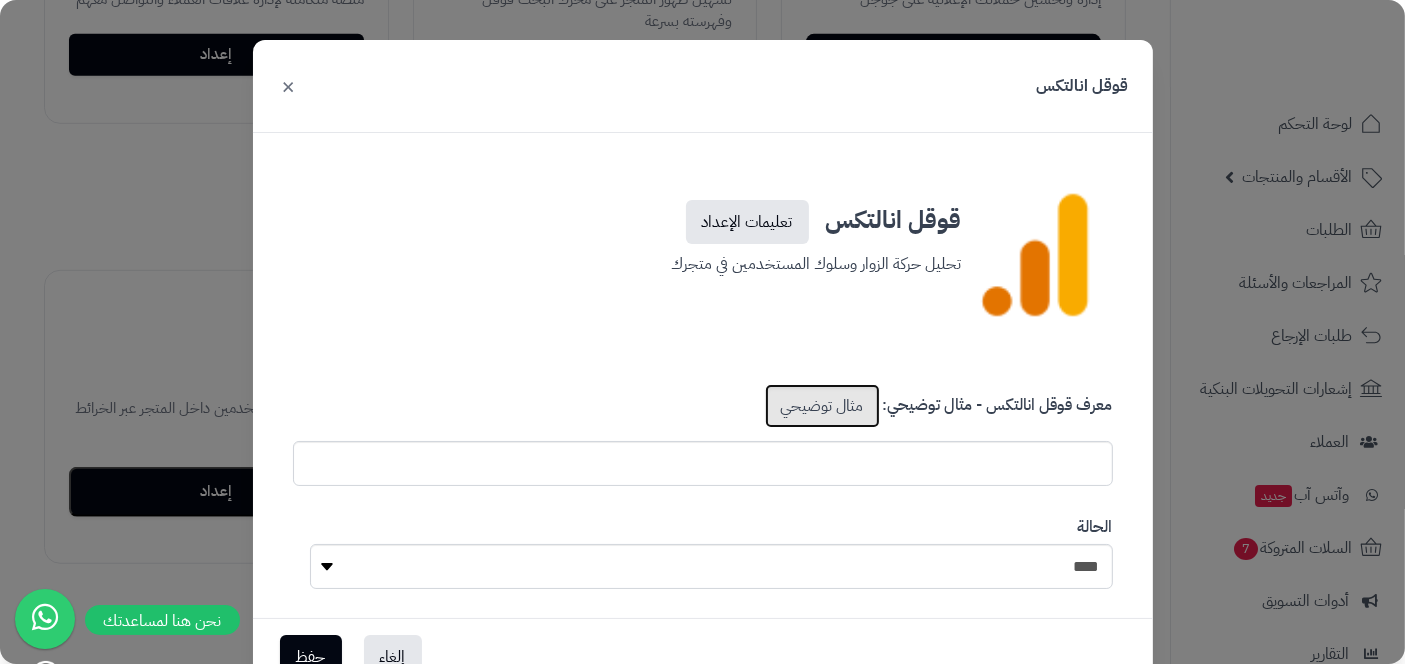 click on "مثال توضيحي" at bounding box center (822, 406) 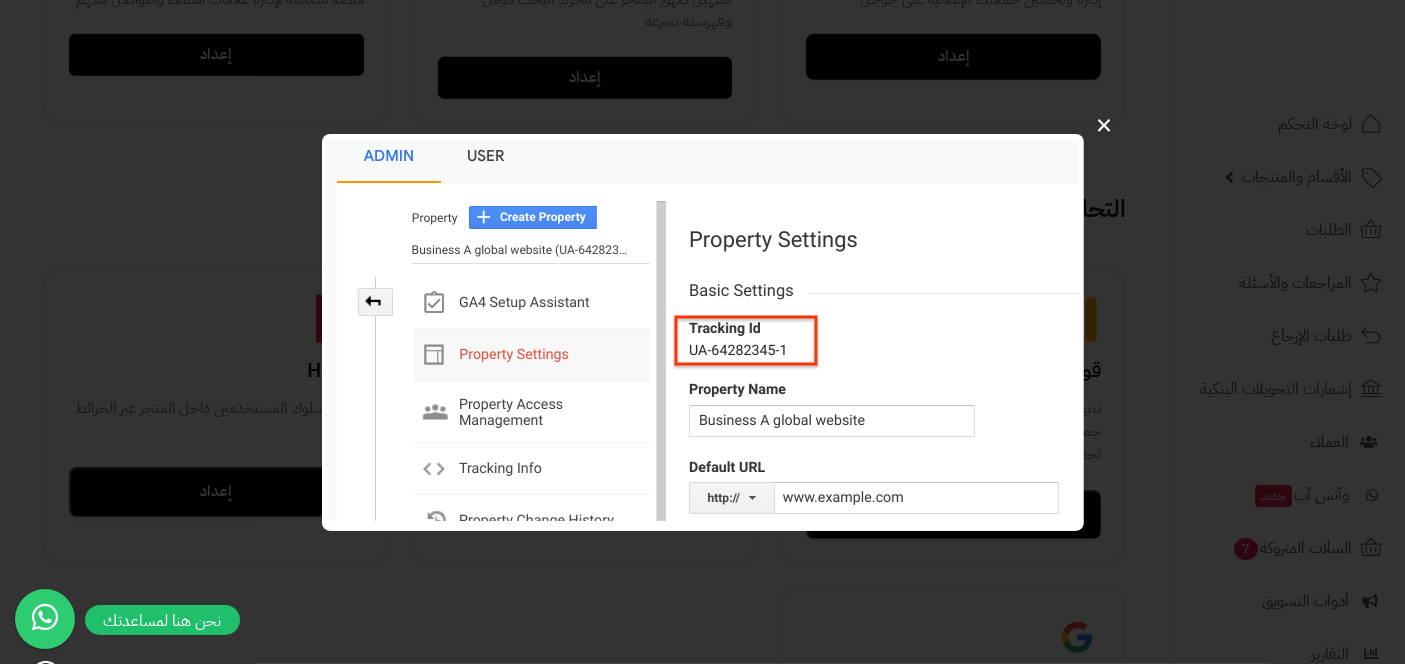 click on "×" at bounding box center [1105, 124] 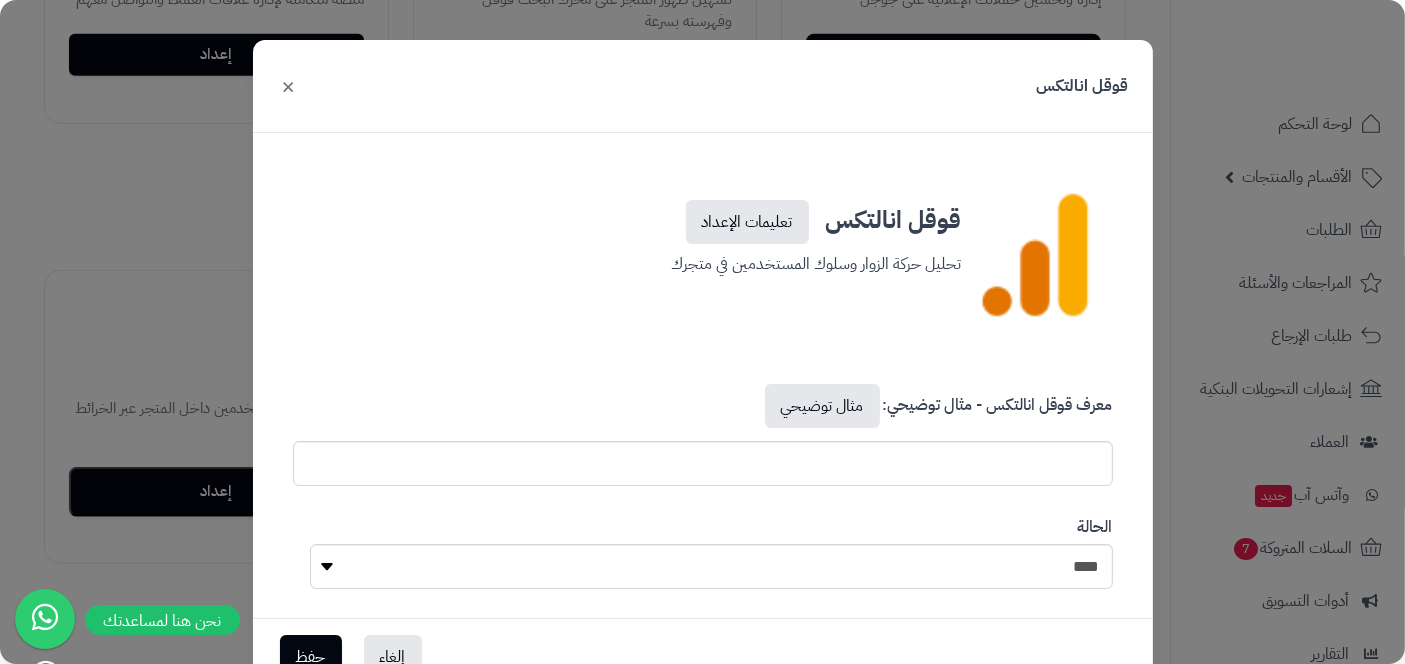 scroll, scrollTop: 25, scrollLeft: 0, axis: vertical 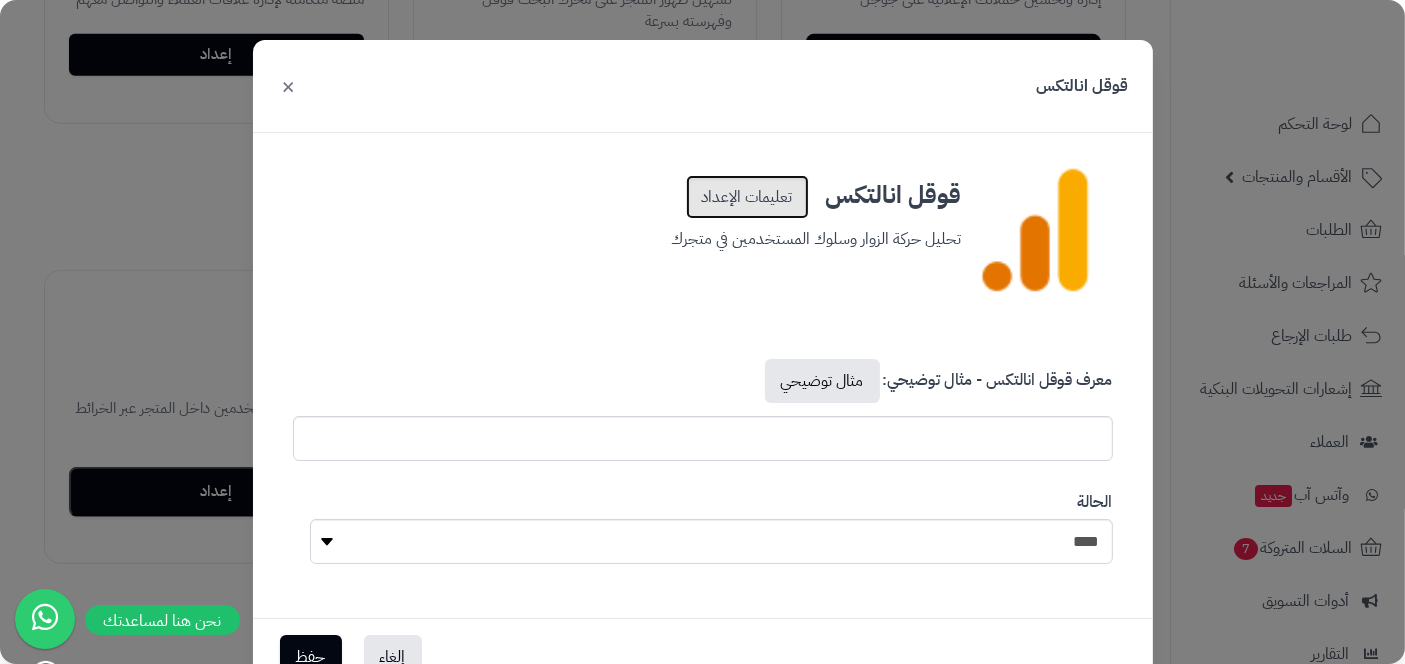 click on "تعليمات الإعداد" at bounding box center (747, 197) 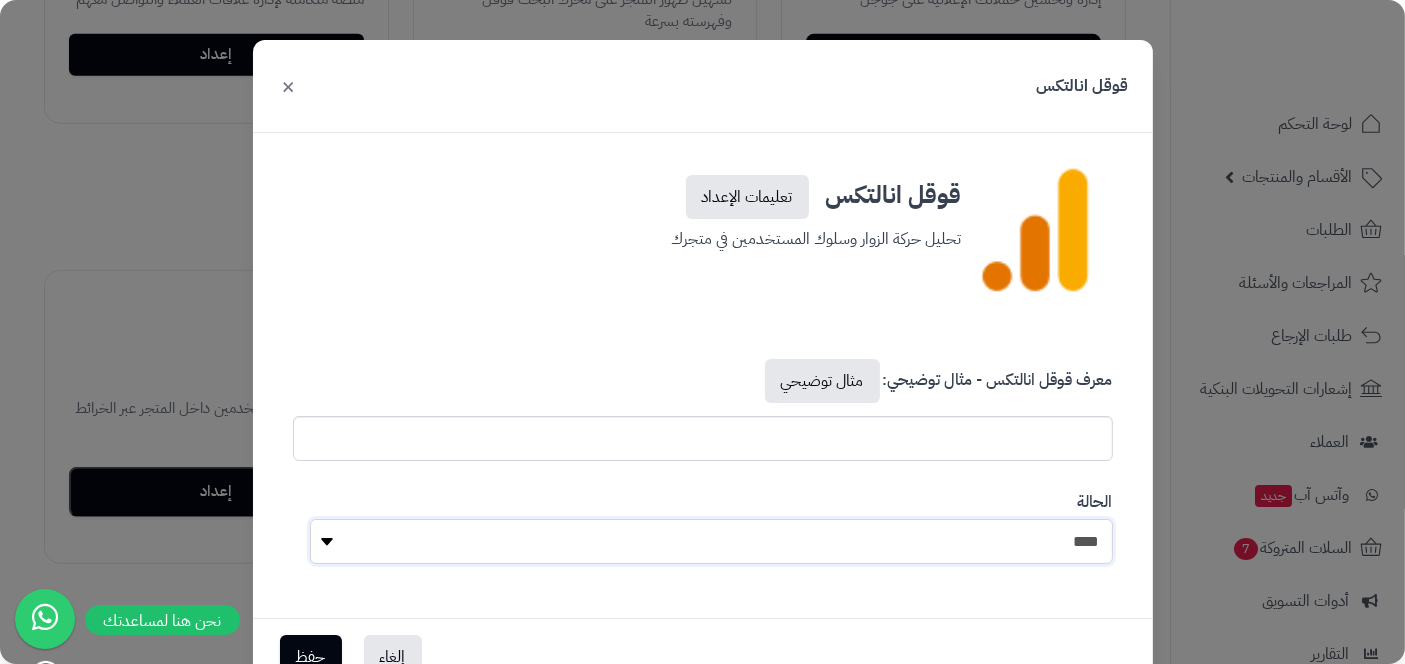 click on "**** ****" at bounding box center [711, 541] 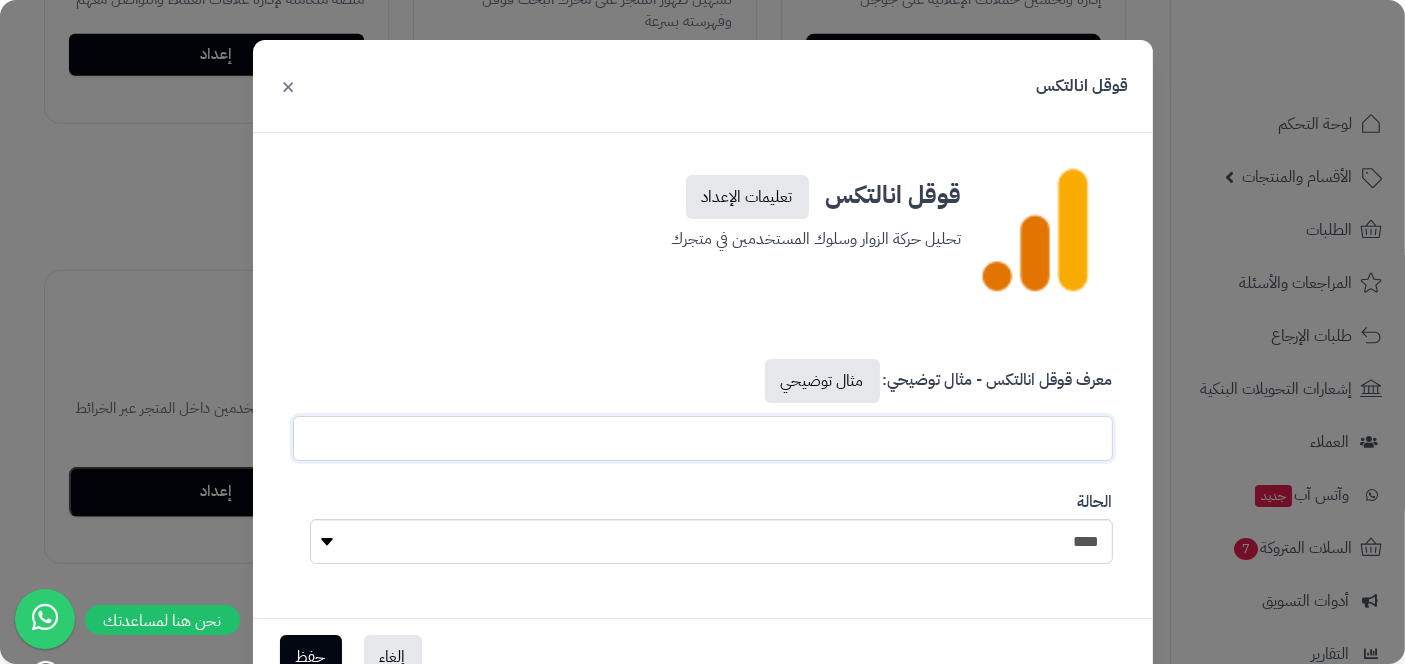click at bounding box center (703, 438) 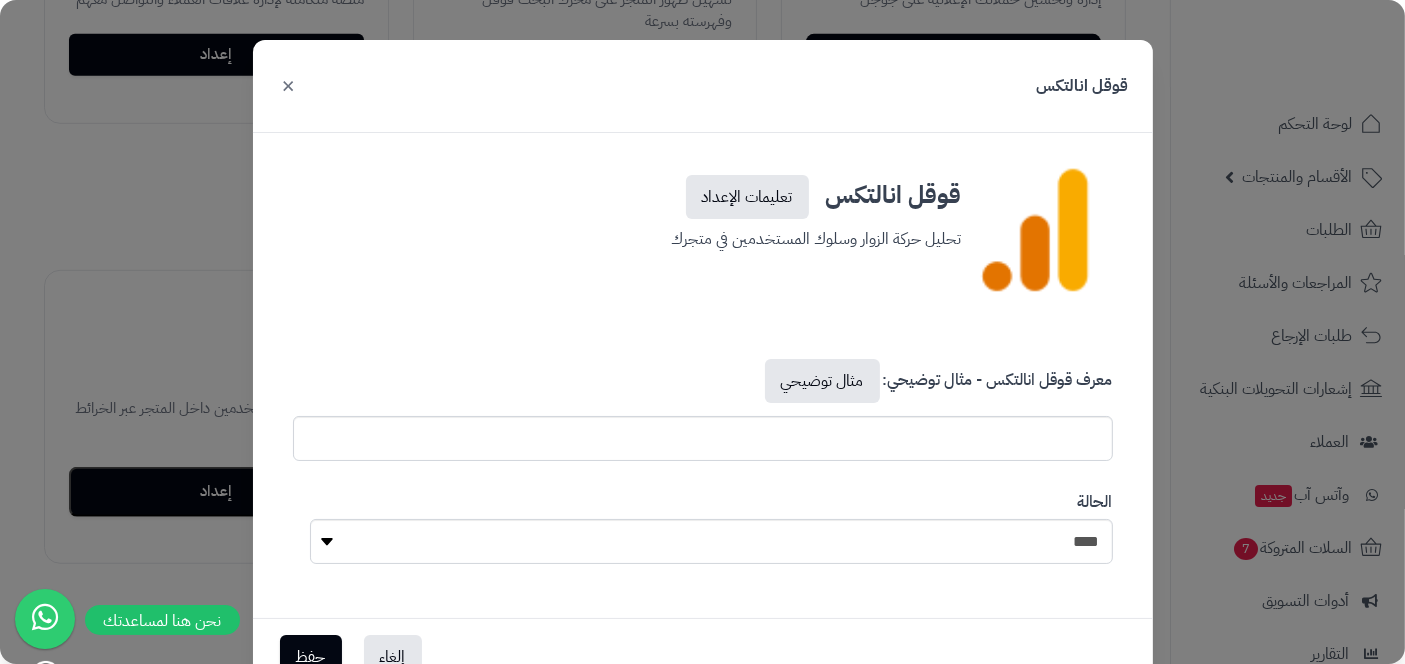 click on "×" at bounding box center (289, 85) 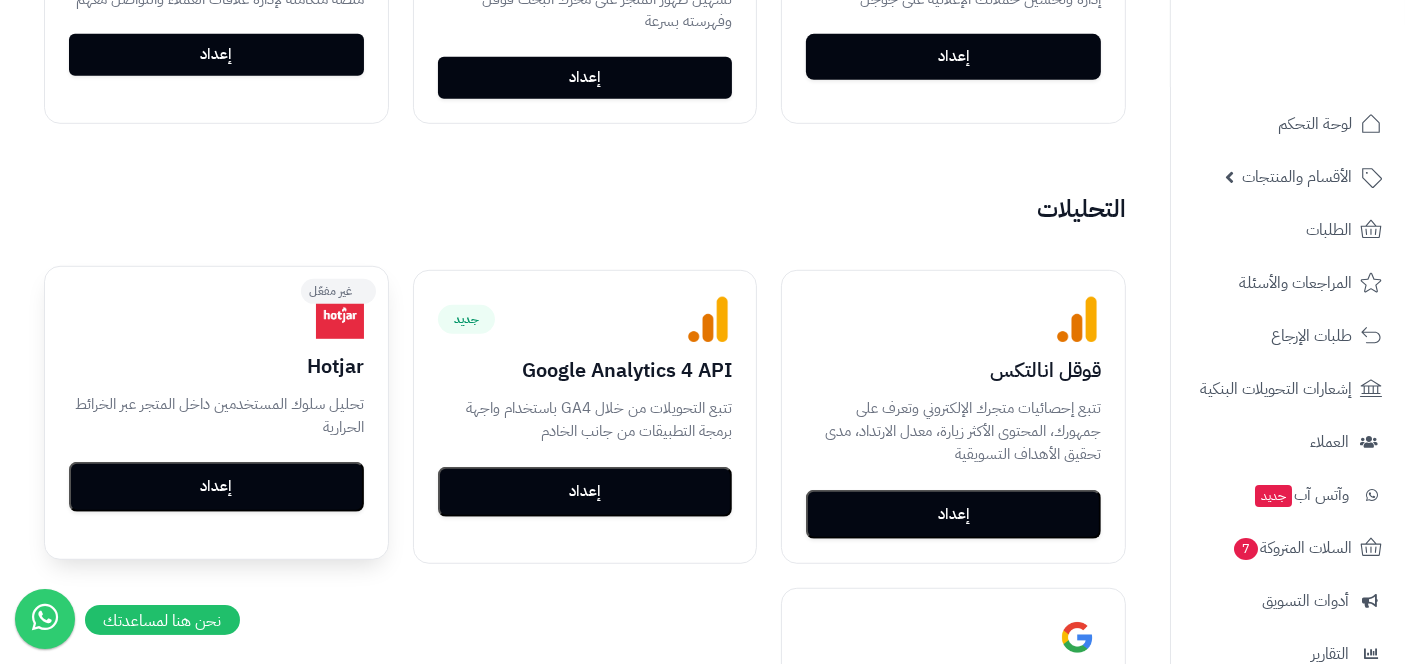 click on "إعداد" at bounding box center [216, 487] 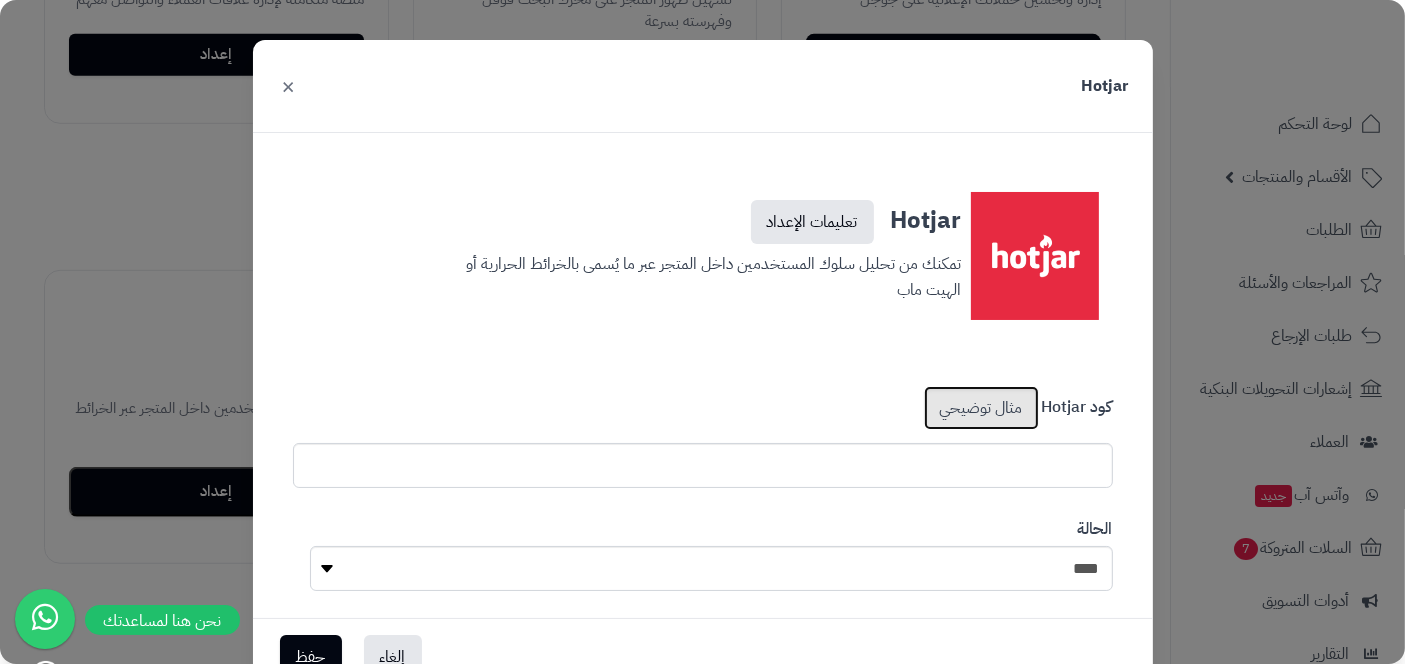 click on "مثال توضيحي" at bounding box center (981, 408) 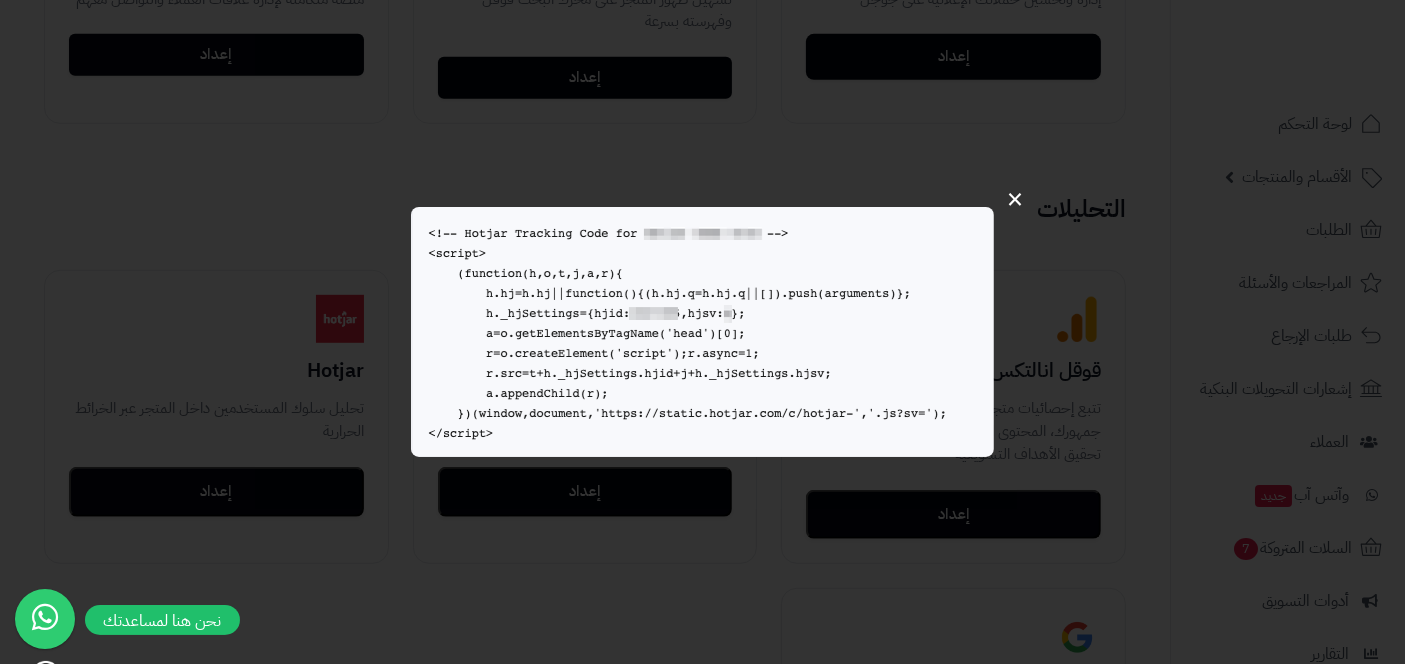 click on "×" at bounding box center [702, 332] 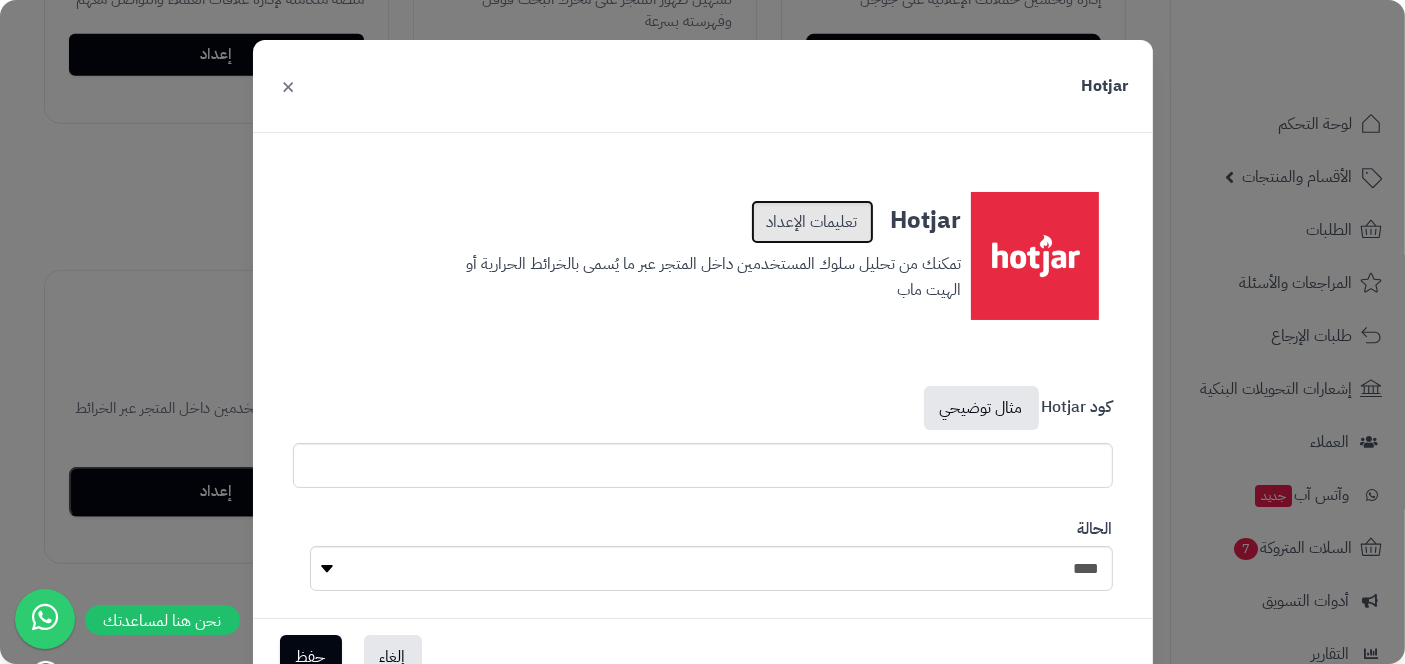 click on "تعليمات الإعداد" at bounding box center [812, 222] 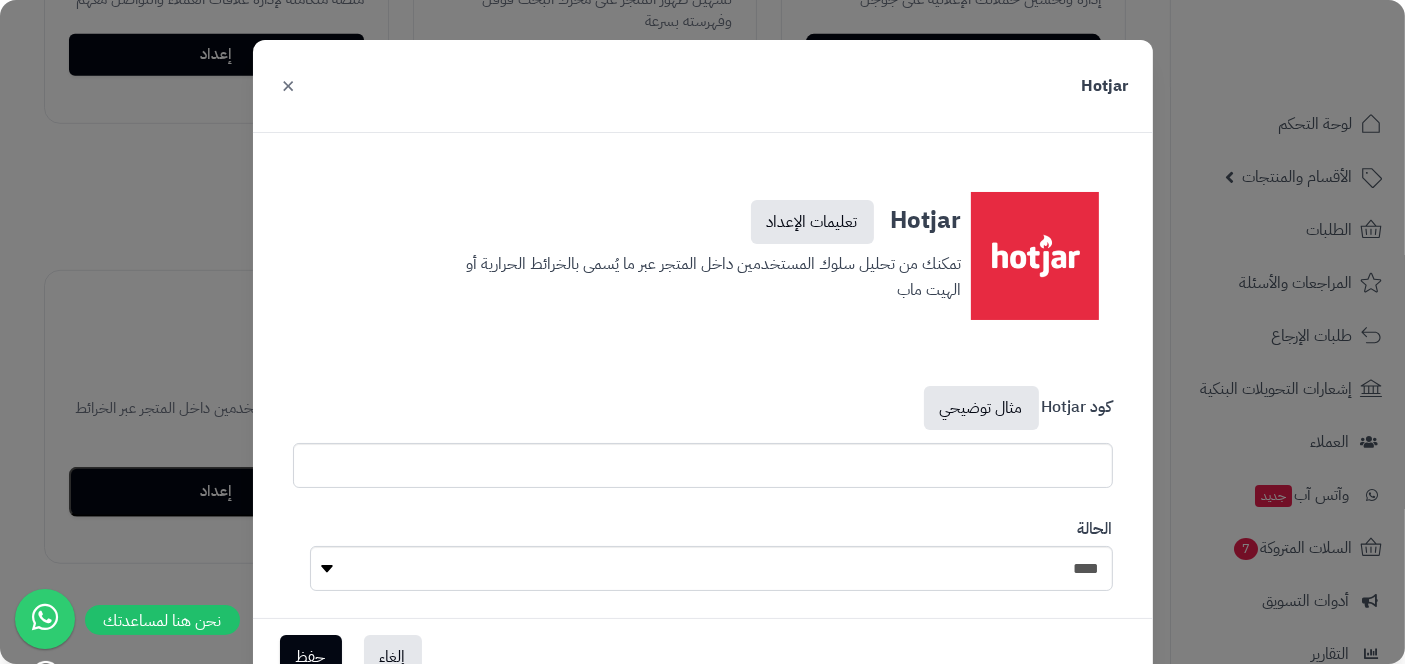 click on "×" at bounding box center [289, 85] 